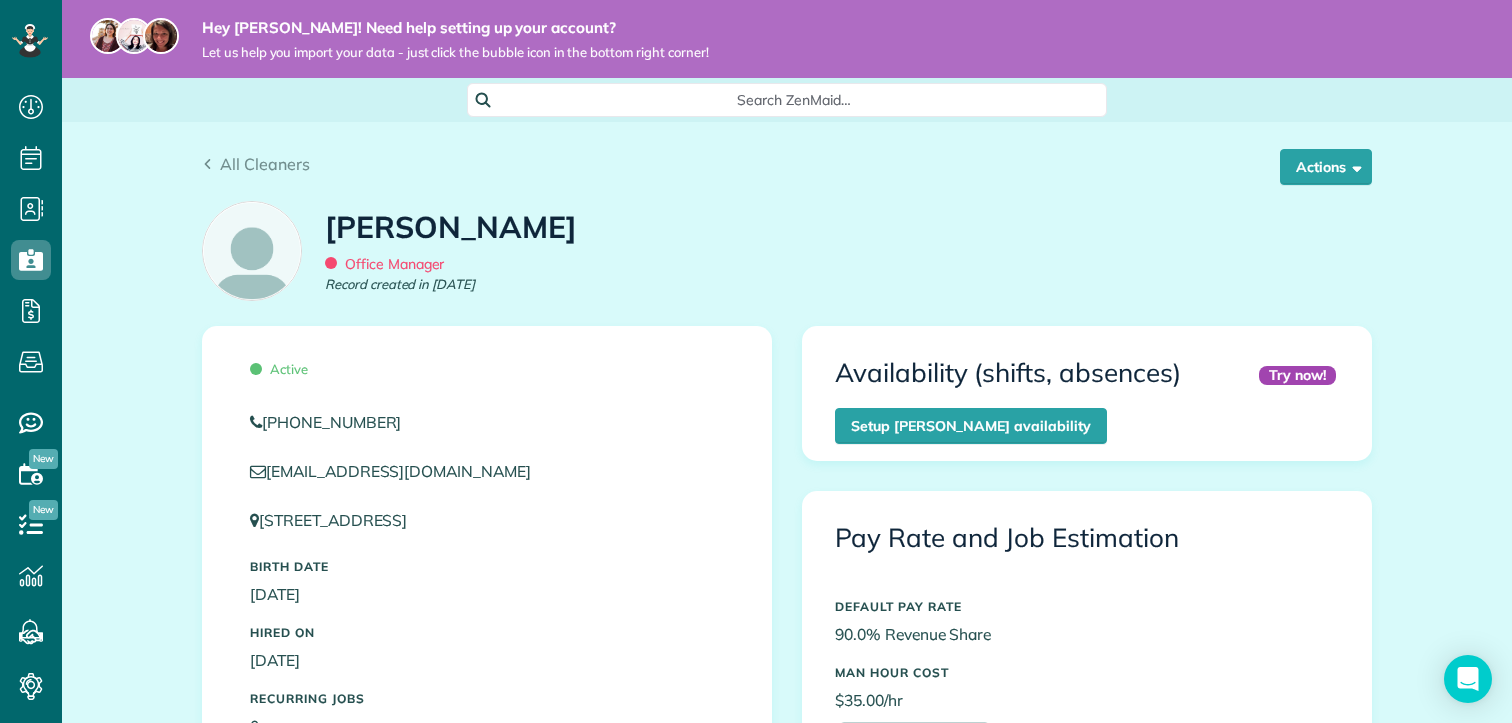 scroll, scrollTop: 0, scrollLeft: 0, axis: both 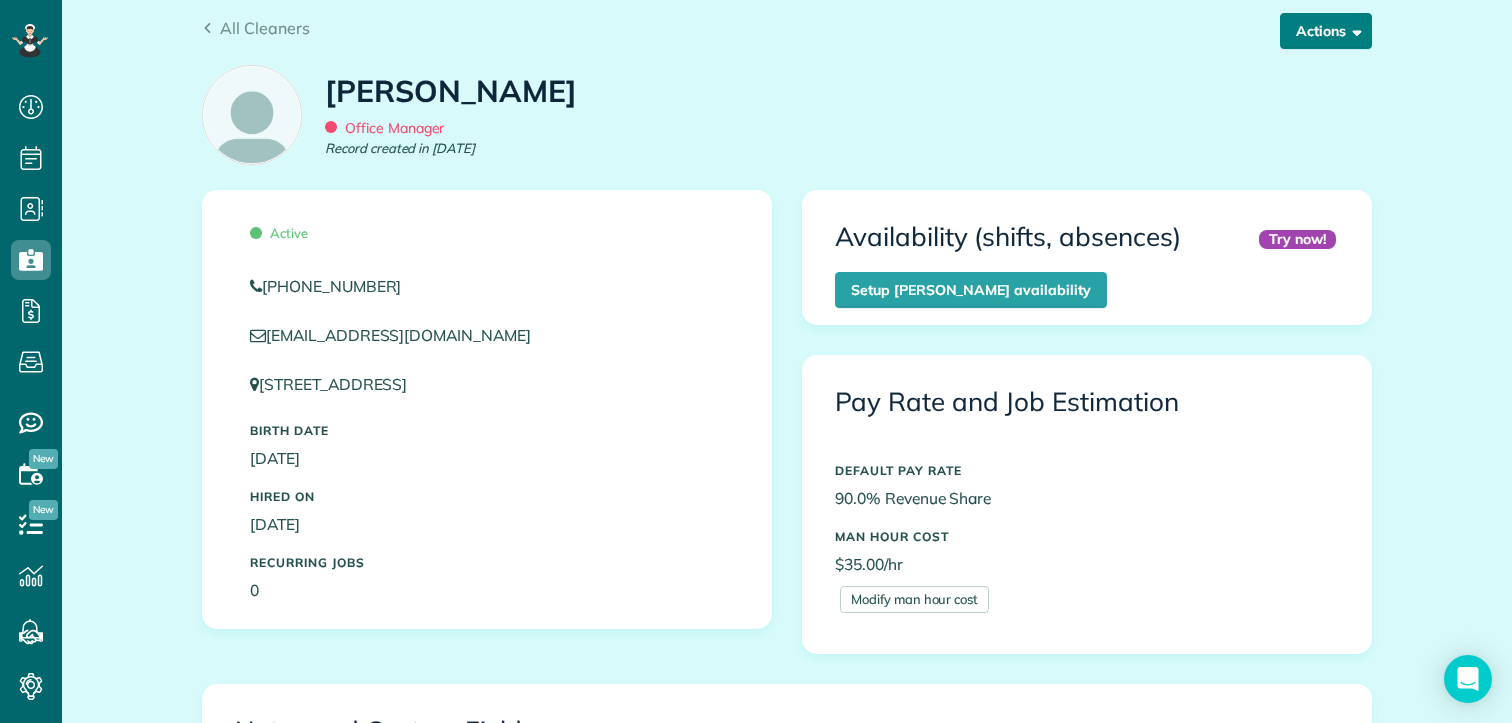 click on "Actions" at bounding box center [1326, 31] 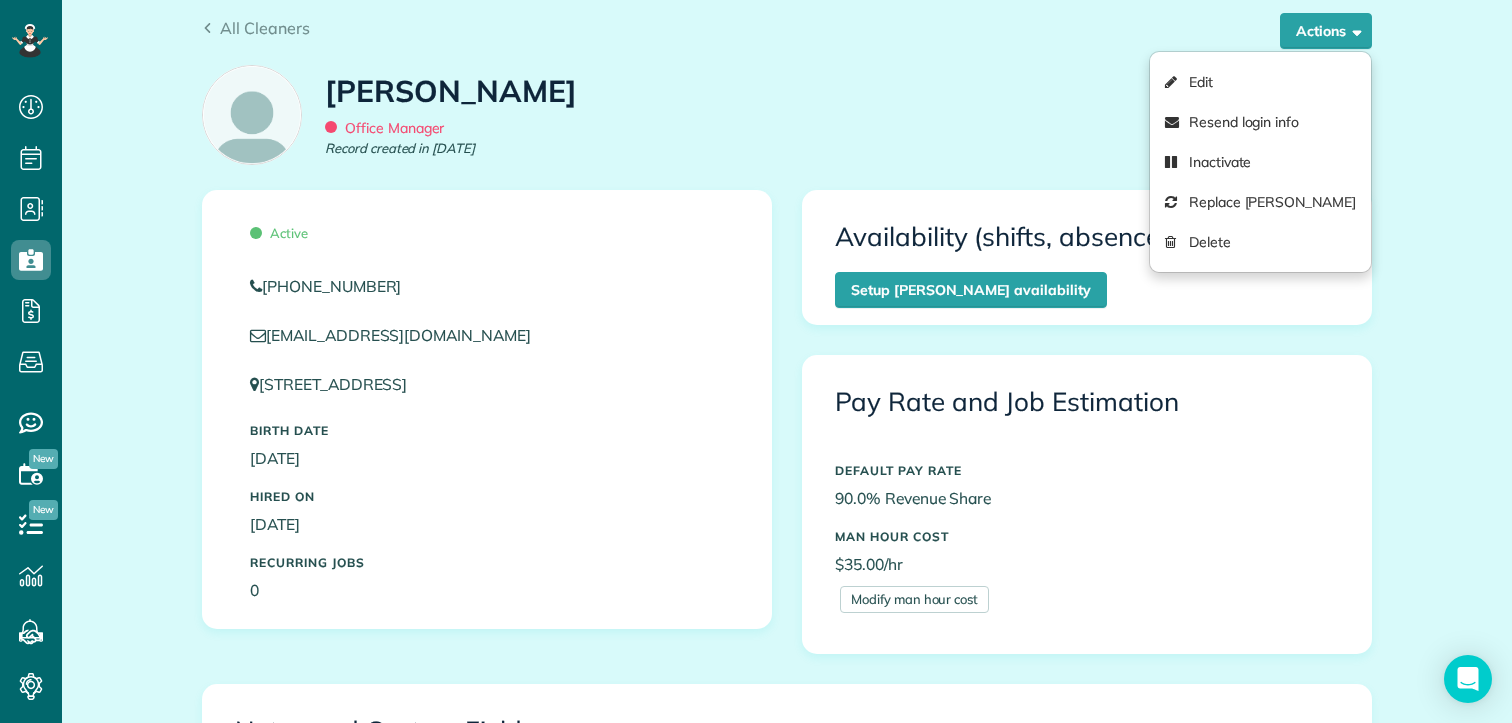 click on "All Cleaners
Actions
Edit
Resend login info
Inactivate
Replace Kaytlin Ramsey
Delete
Kaytlin Ramsey
Office Manager" at bounding box center [787, 1196] 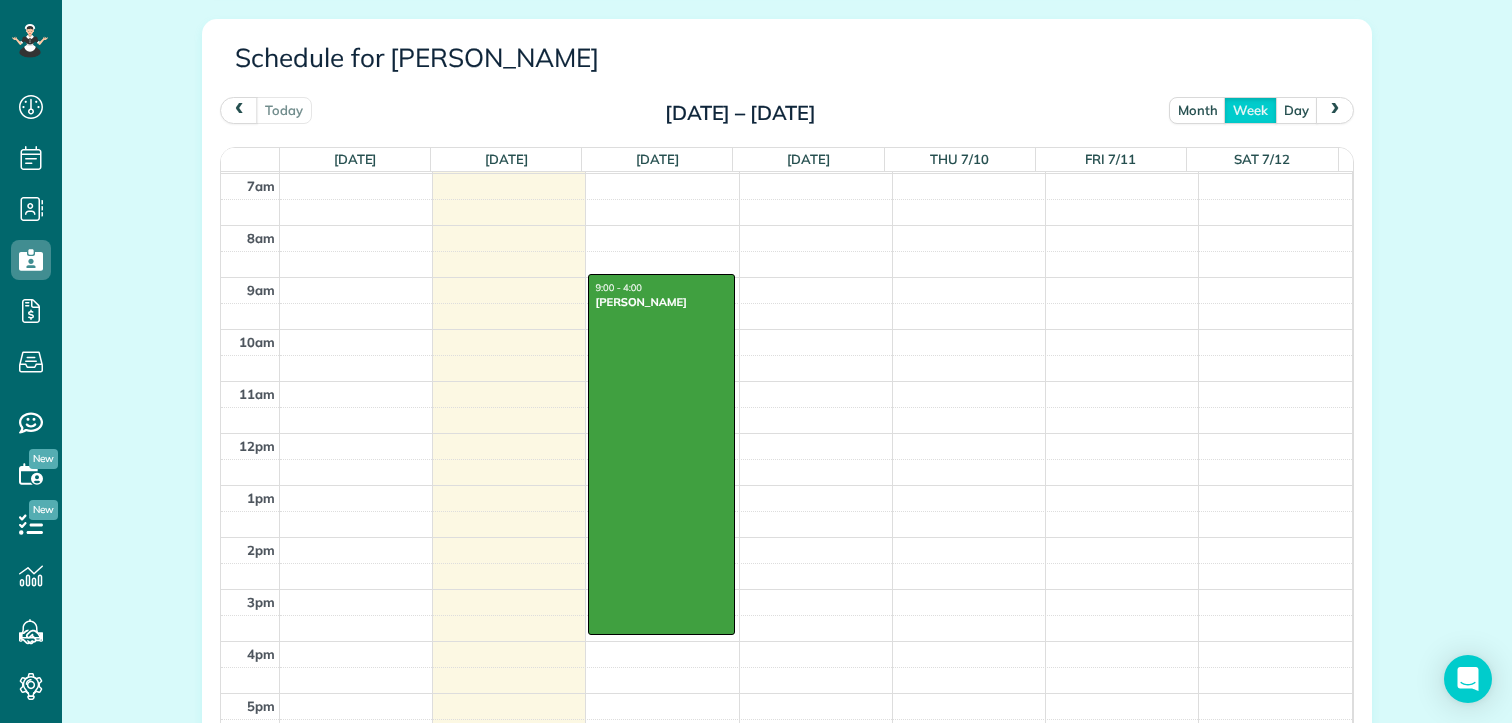 scroll, scrollTop: 1375, scrollLeft: 0, axis: vertical 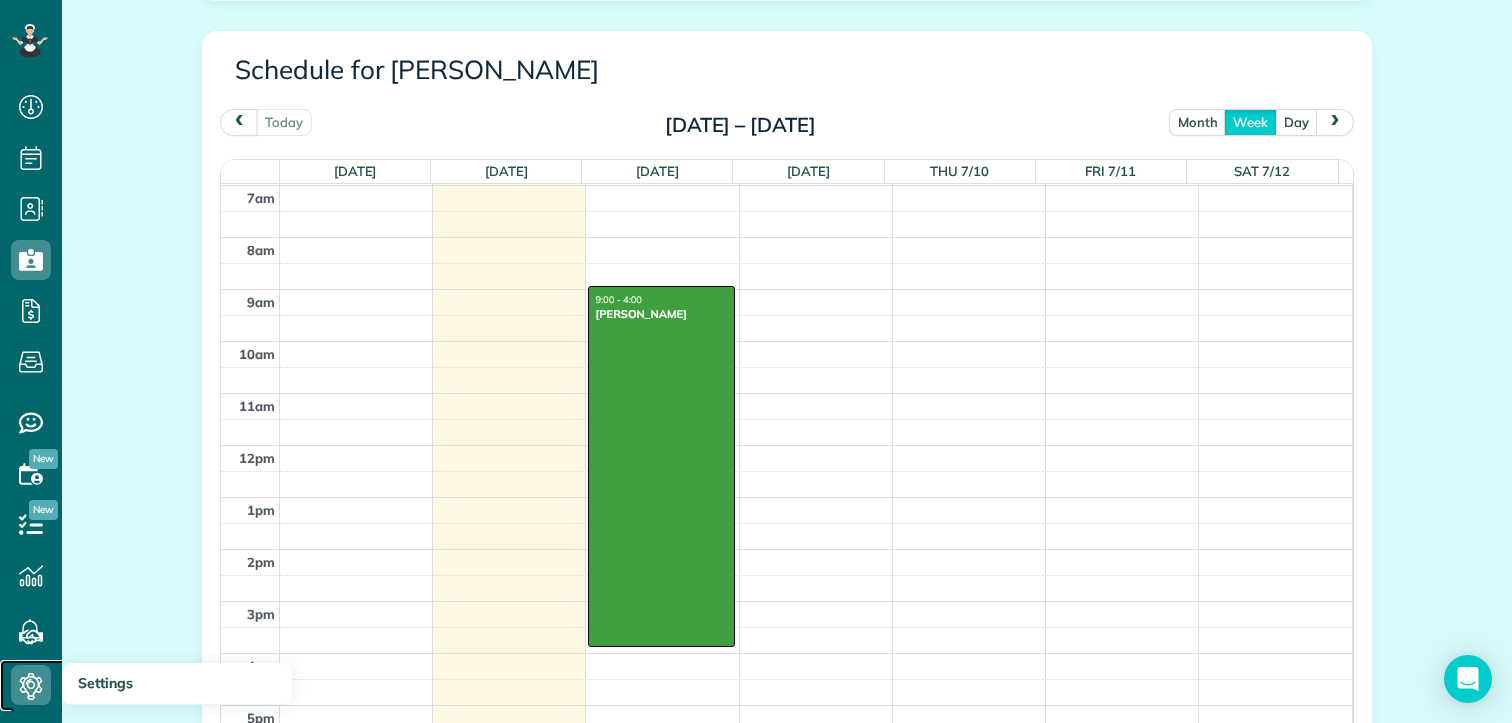click 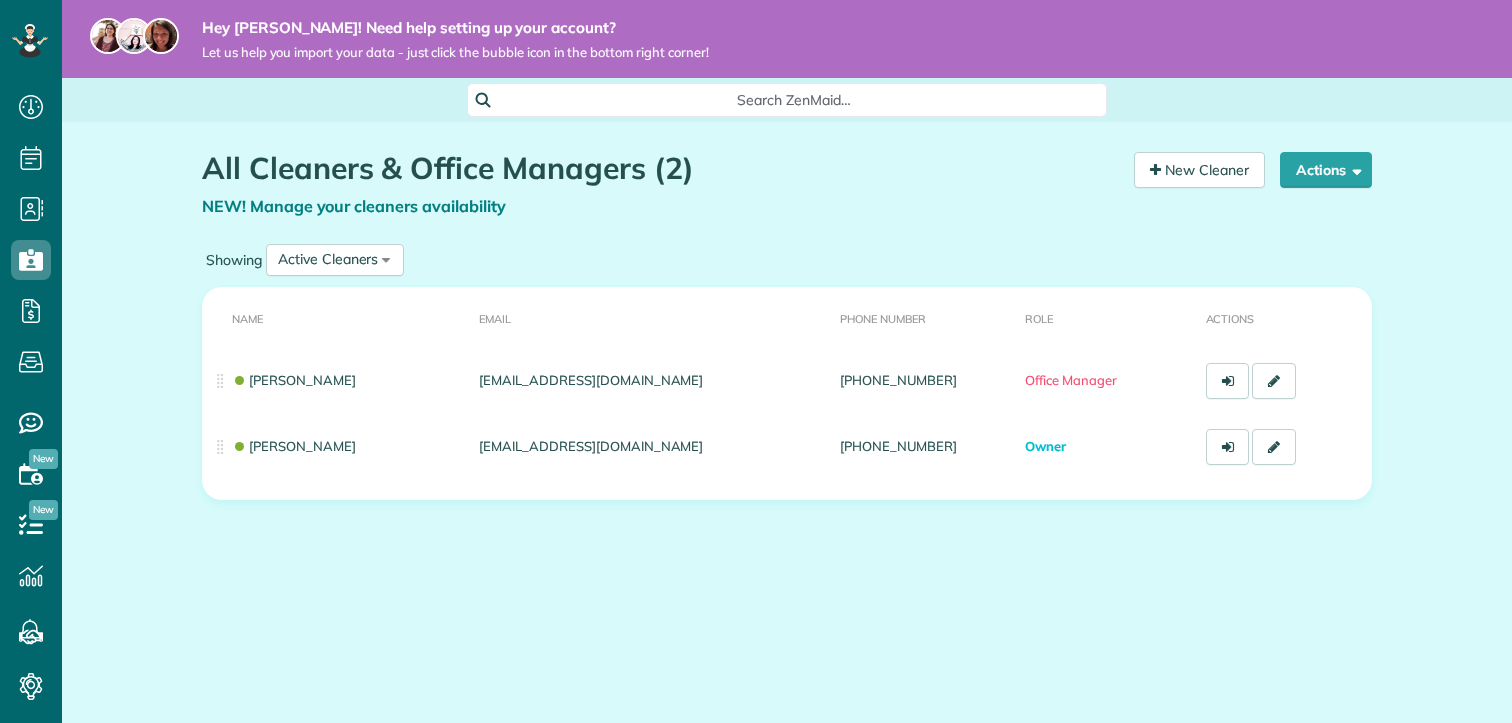 scroll, scrollTop: 0, scrollLeft: 0, axis: both 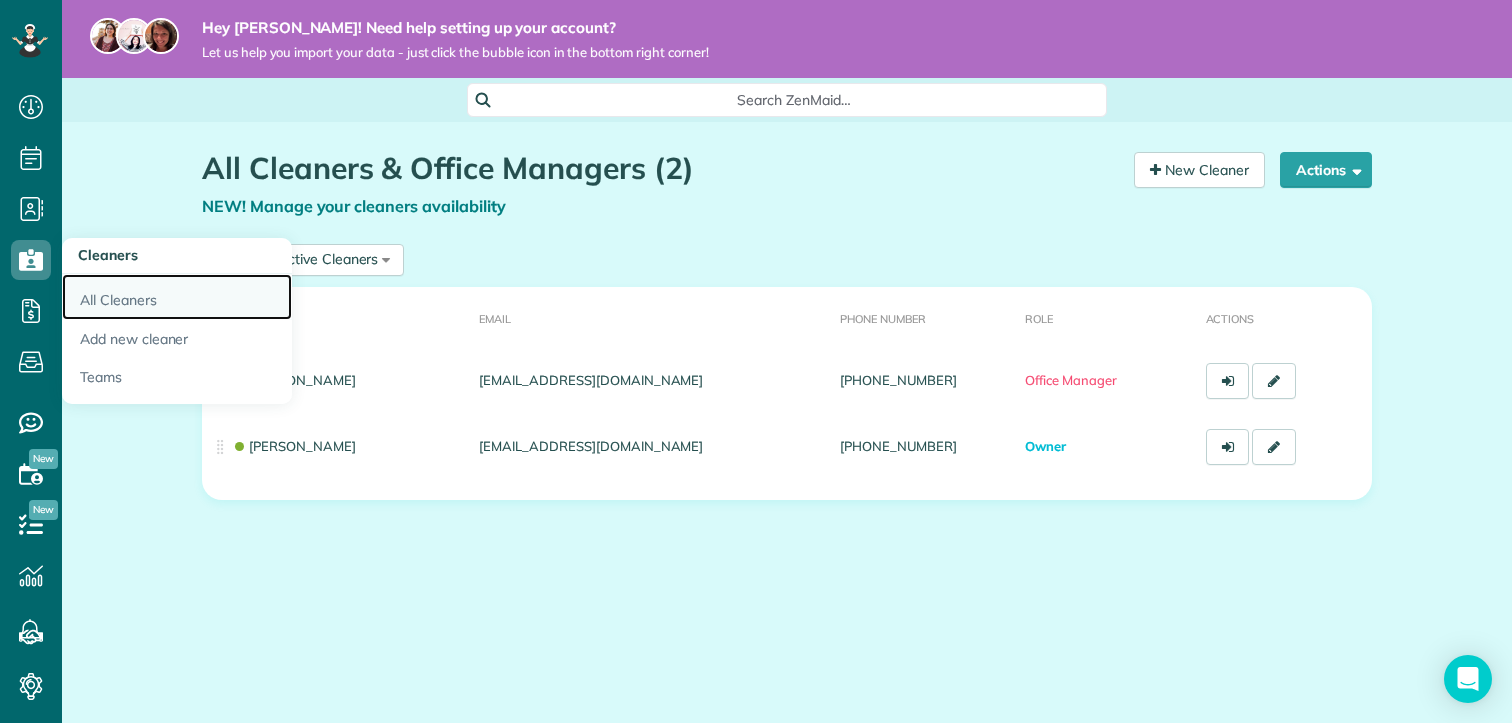 click on "All Cleaners" at bounding box center [177, 297] 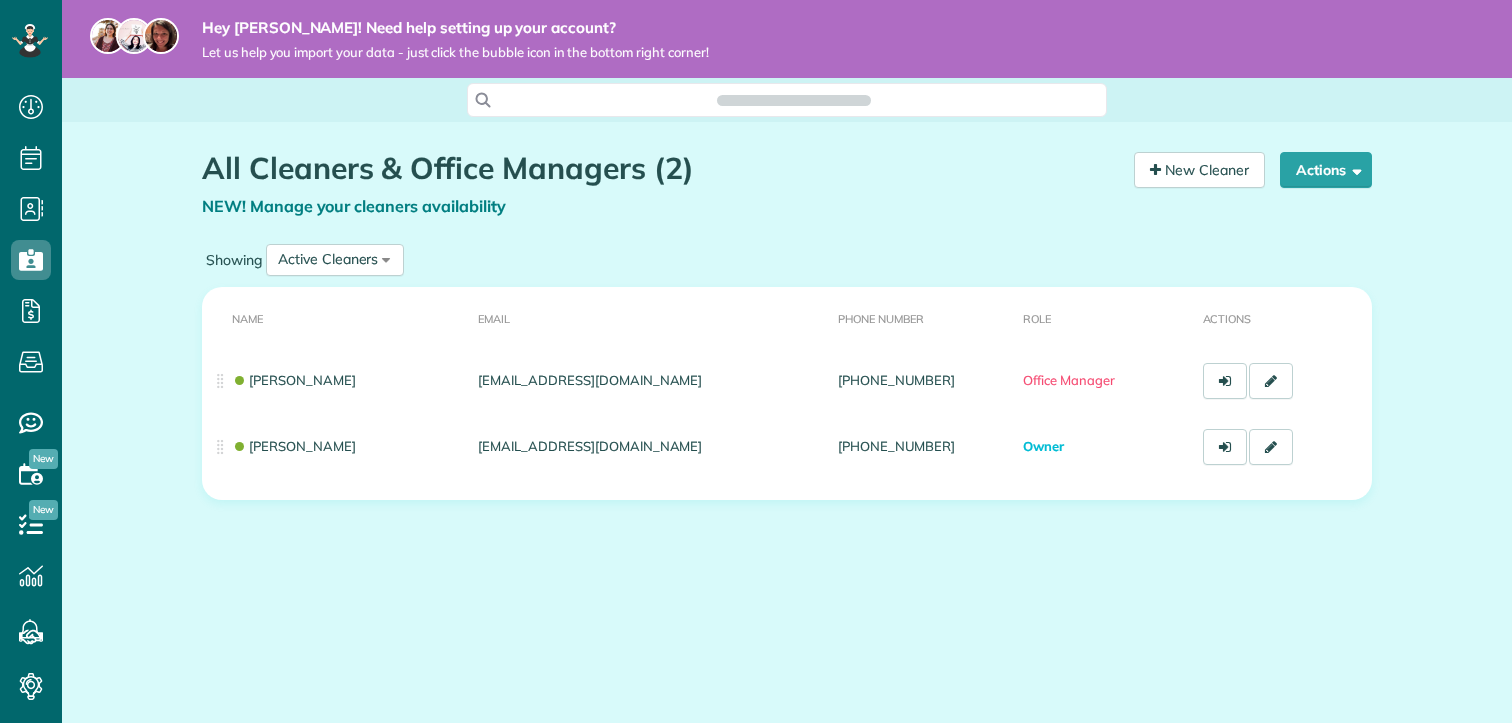 scroll, scrollTop: 0, scrollLeft: 0, axis: both 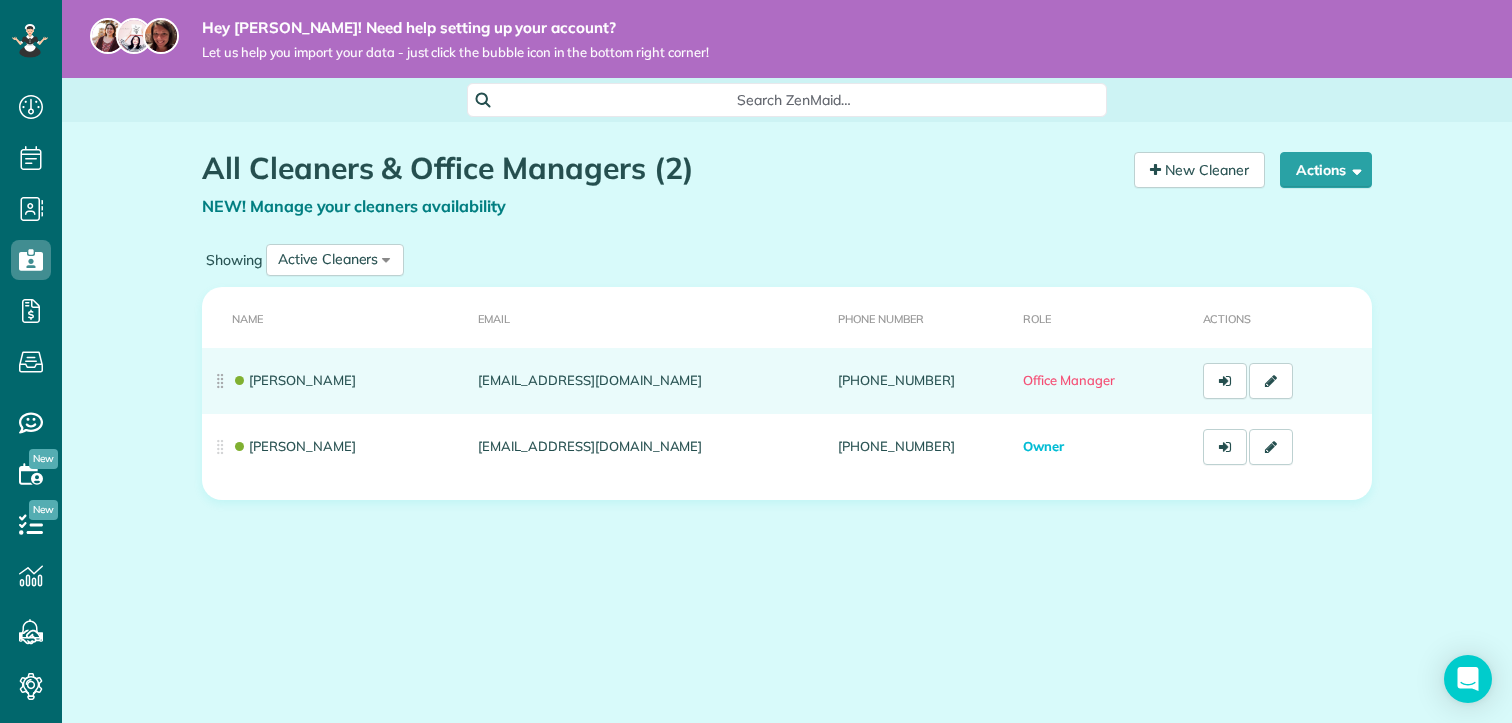 click on "[PERSON_NAME]" at bounding box center (336, 381) 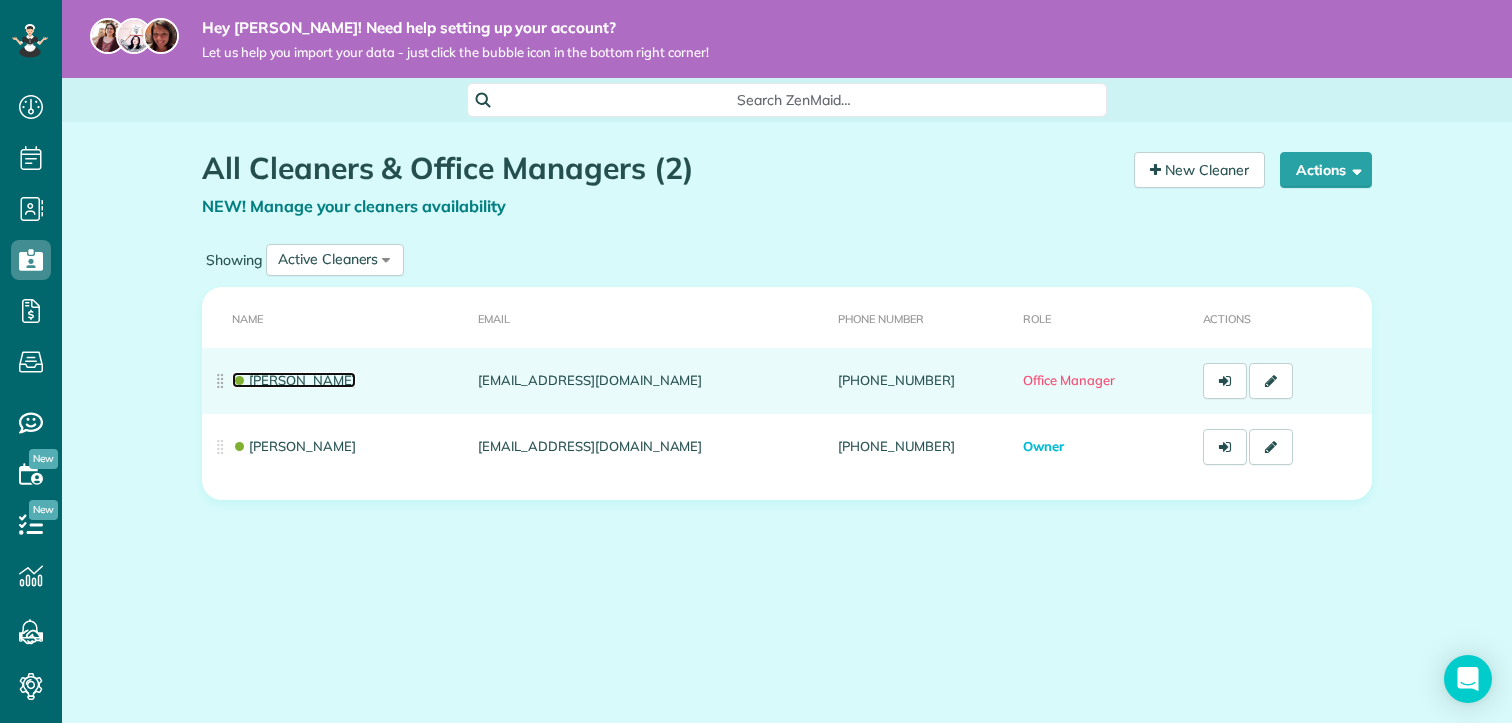 click on "[PERSON_NAME]" at bounding box center (294, 380) 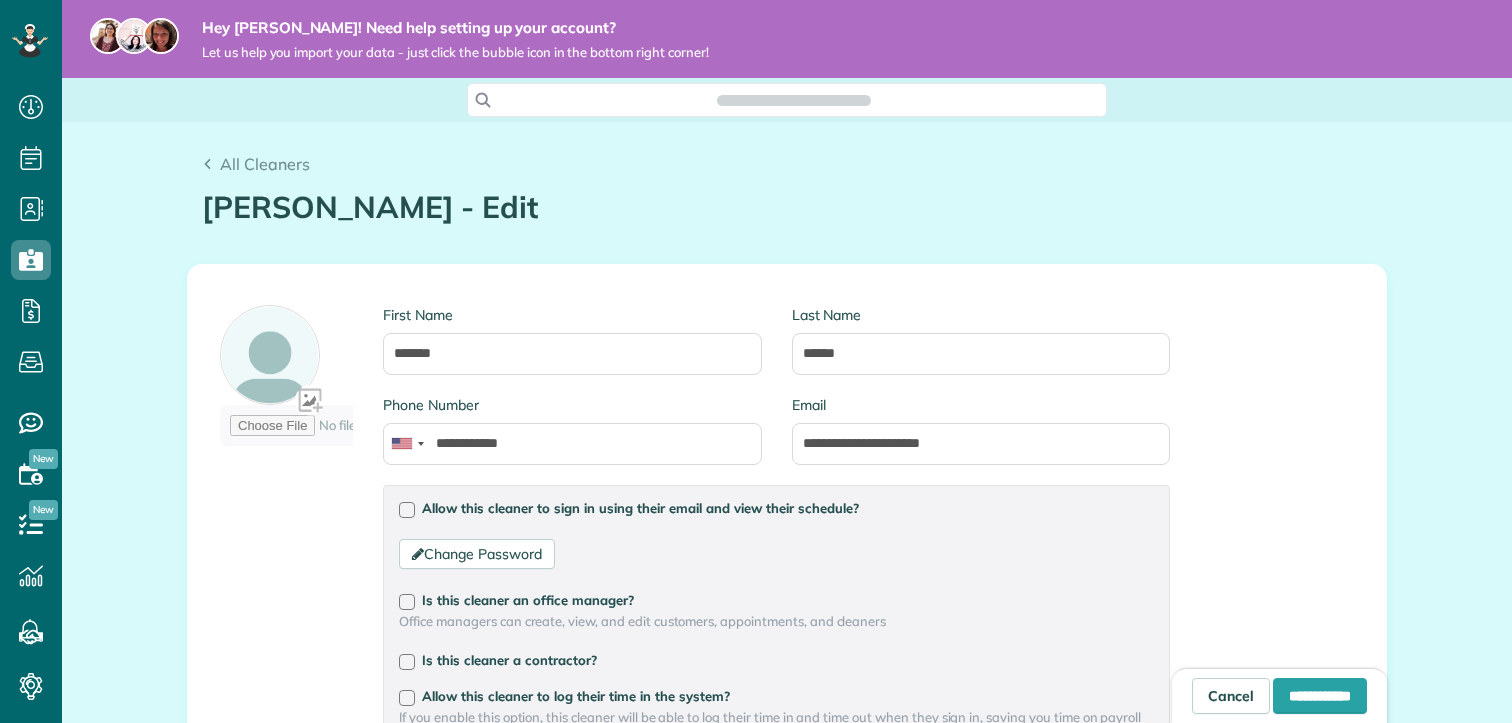 scroll, scrollTop: 0, scrollLeft: 0, axis: both 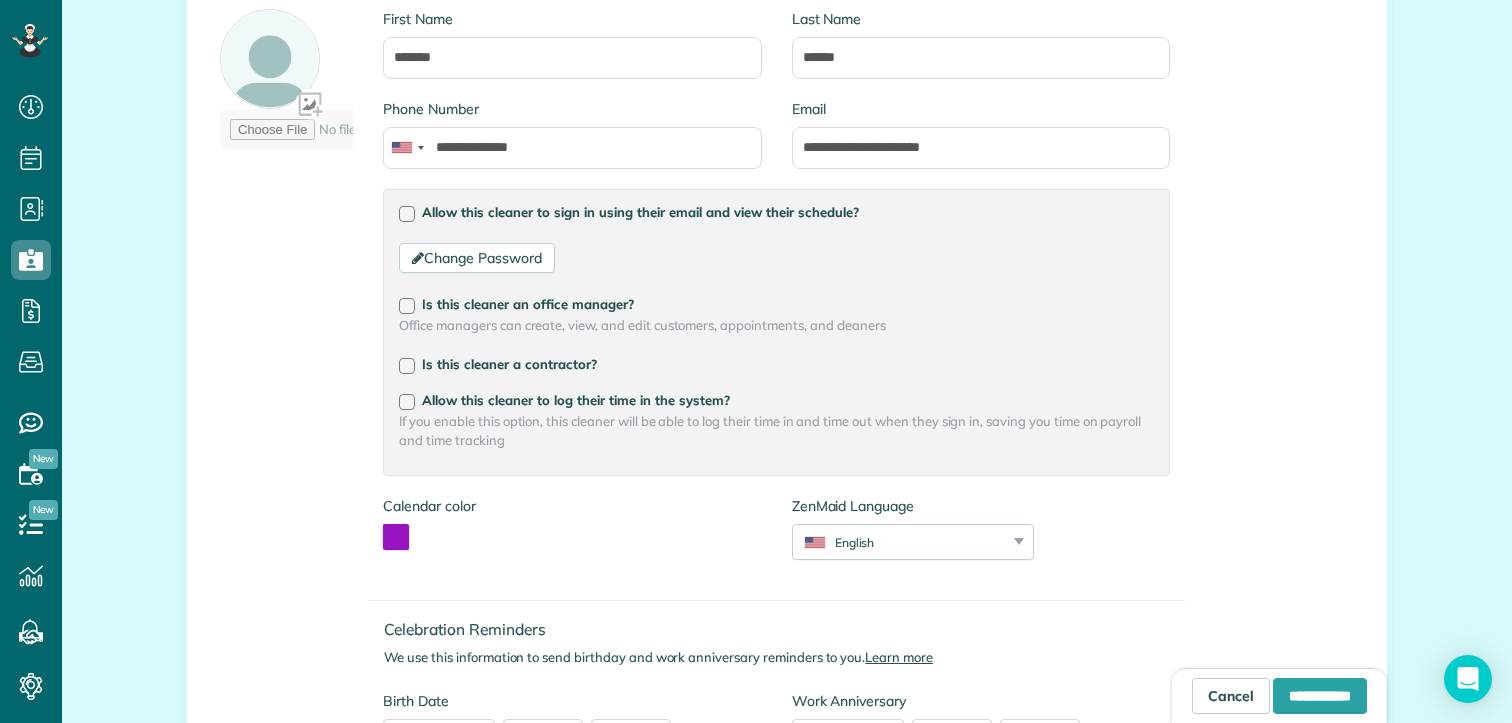 click on "Office managers can create, view, and edit customers, appointments, and cleaners" at bounding box center (776, 325) 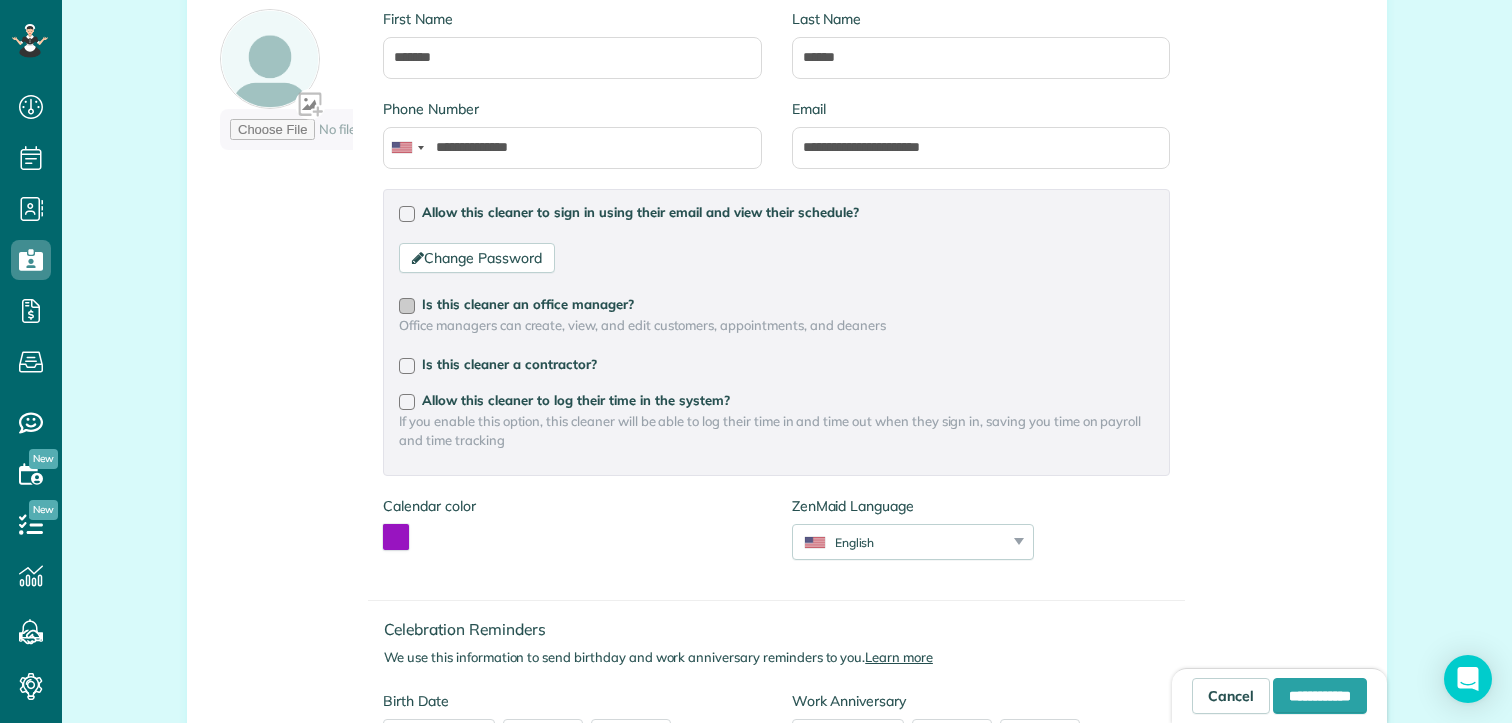 click at bounding box center [407, 306] 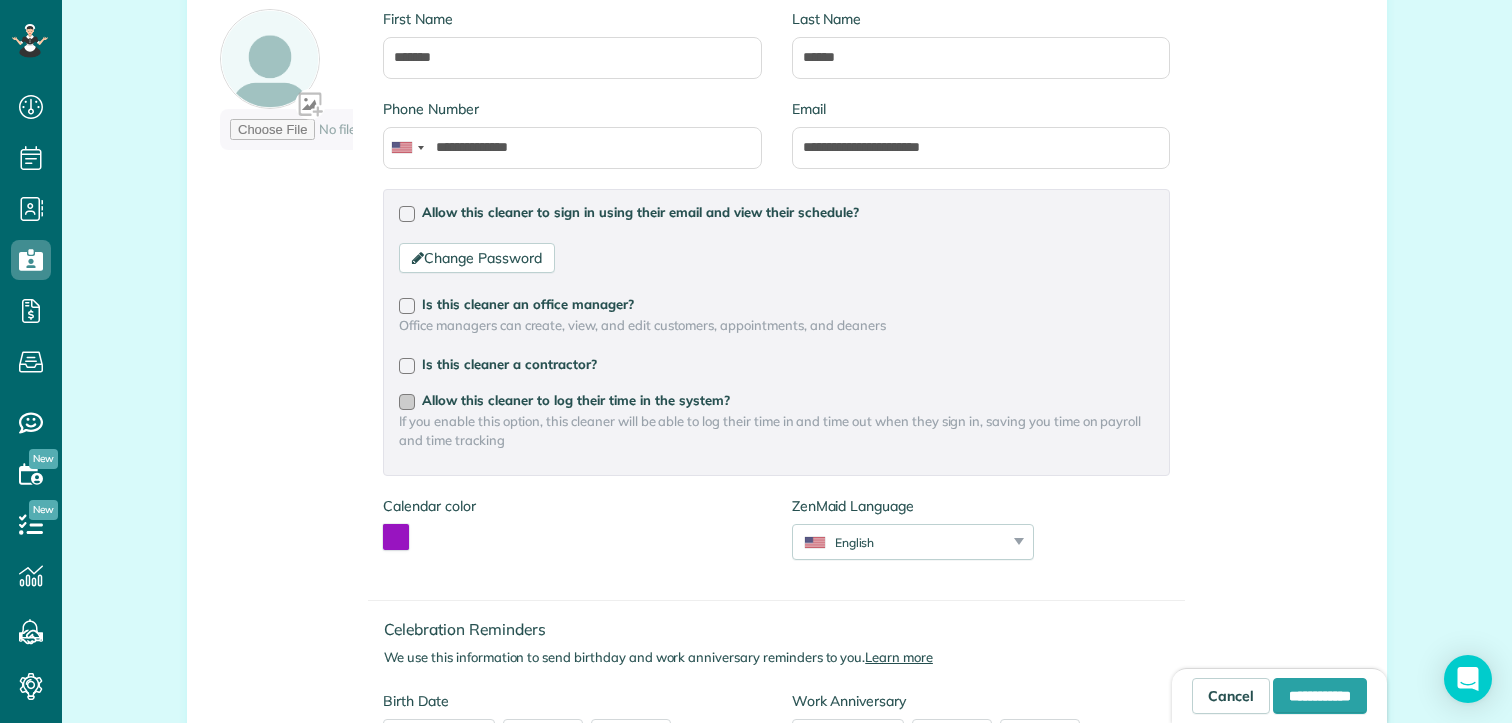 click at bounding box center (407, 402) 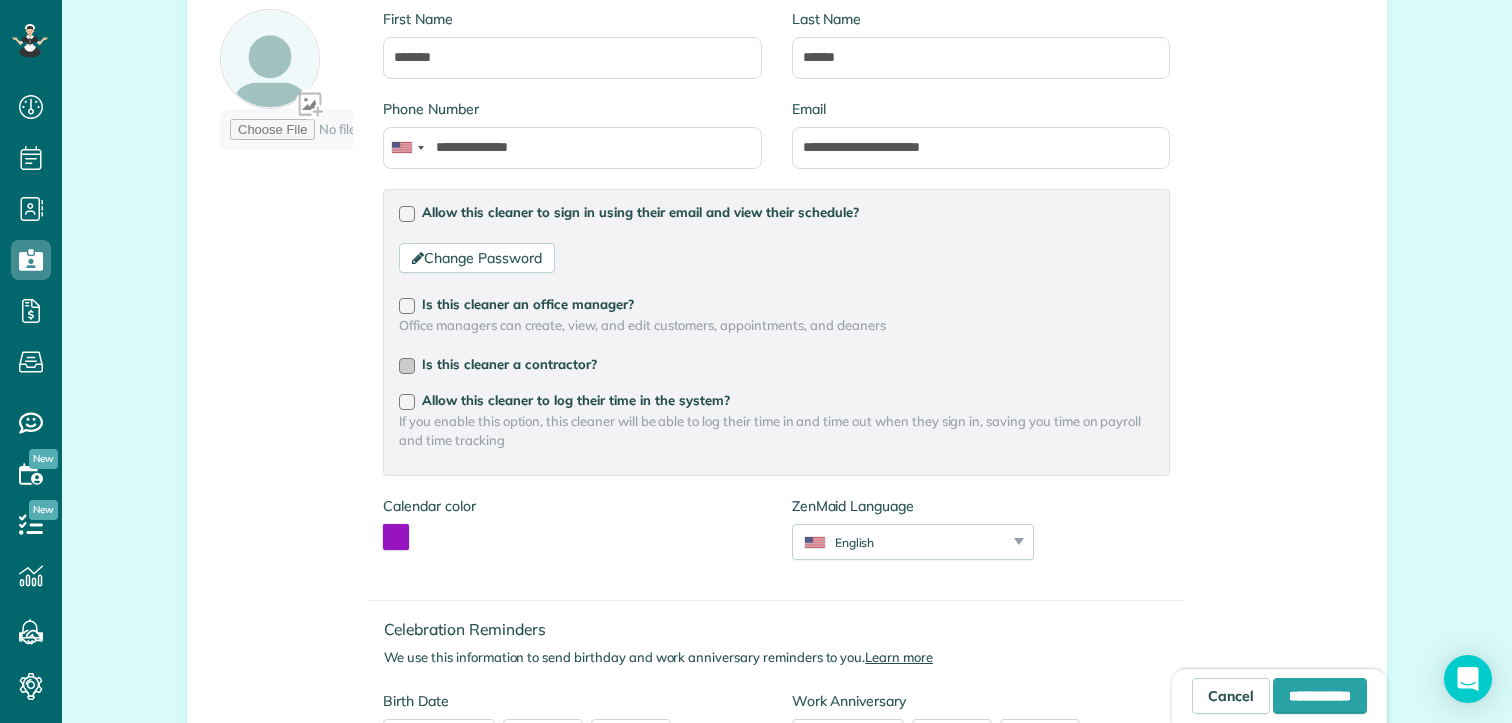 click at bounding box center [407, 366] 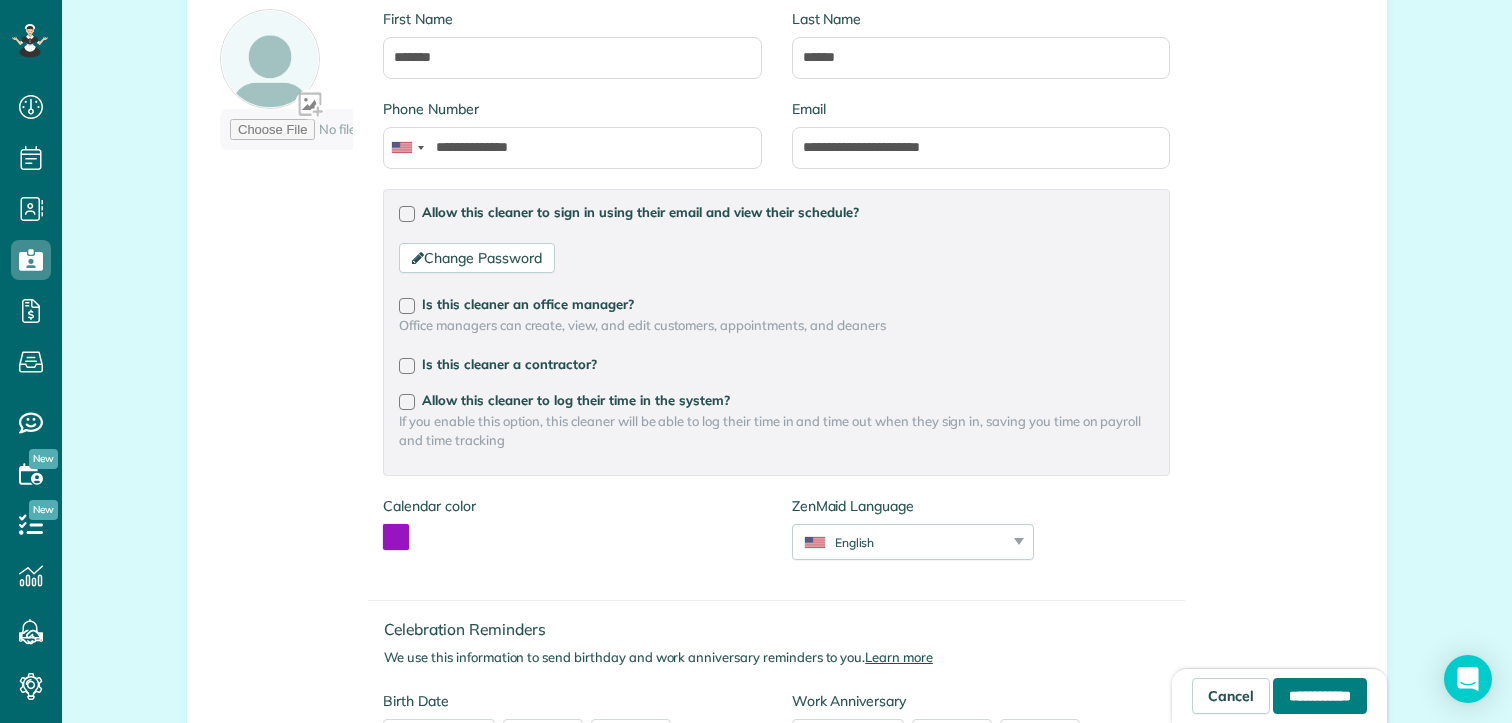 click on "**********" at bounding box center (1320, 696) 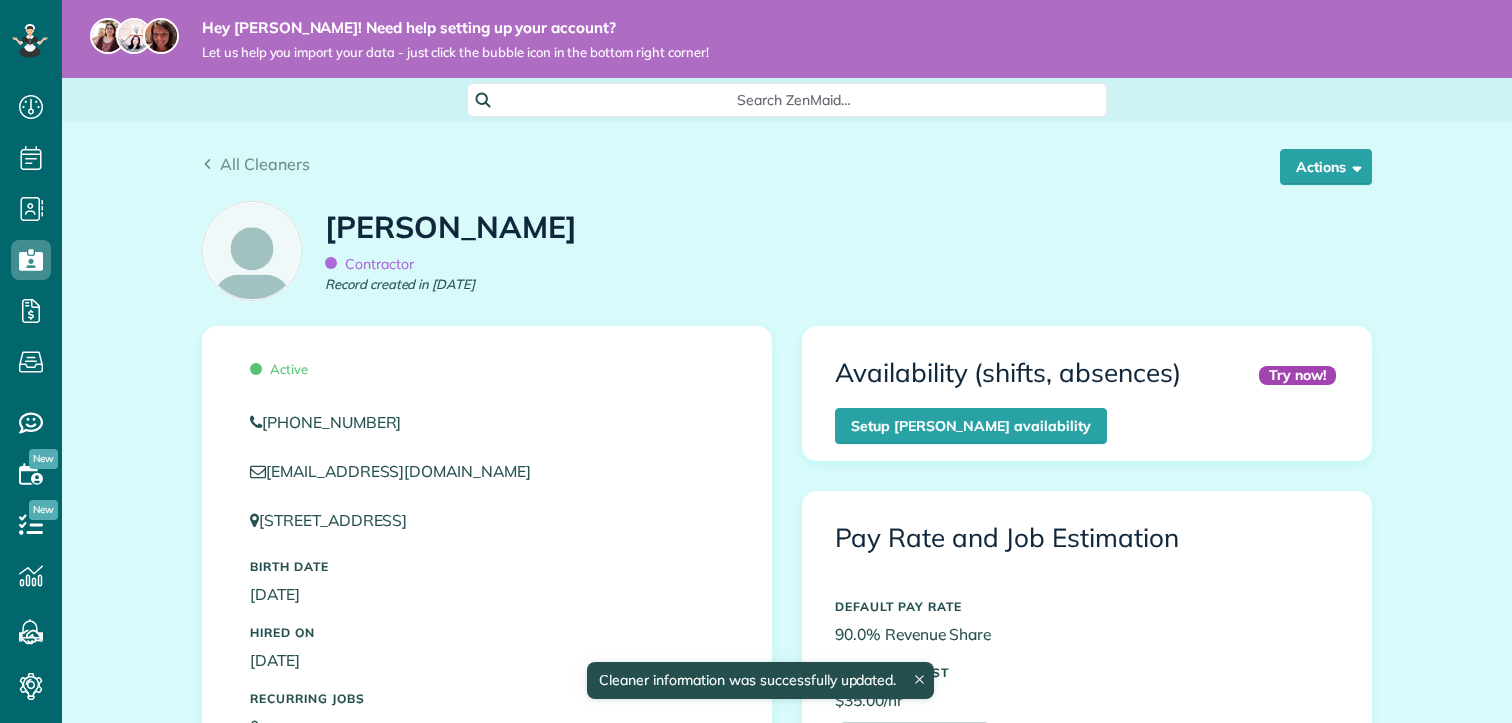 scroll, scrollTop: 0, scrollLeft: 0, axis: both 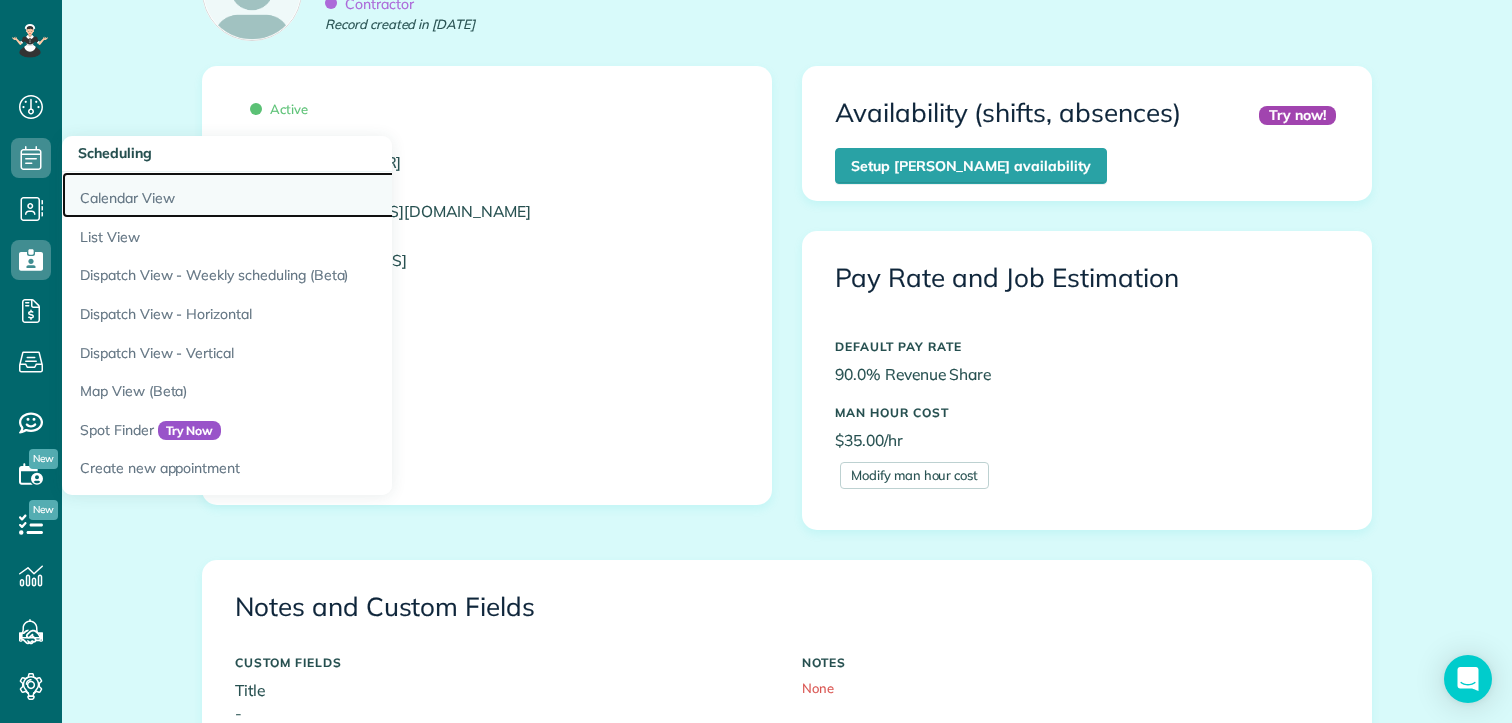 click on "Calendar View" at bounding box center [312, 195] 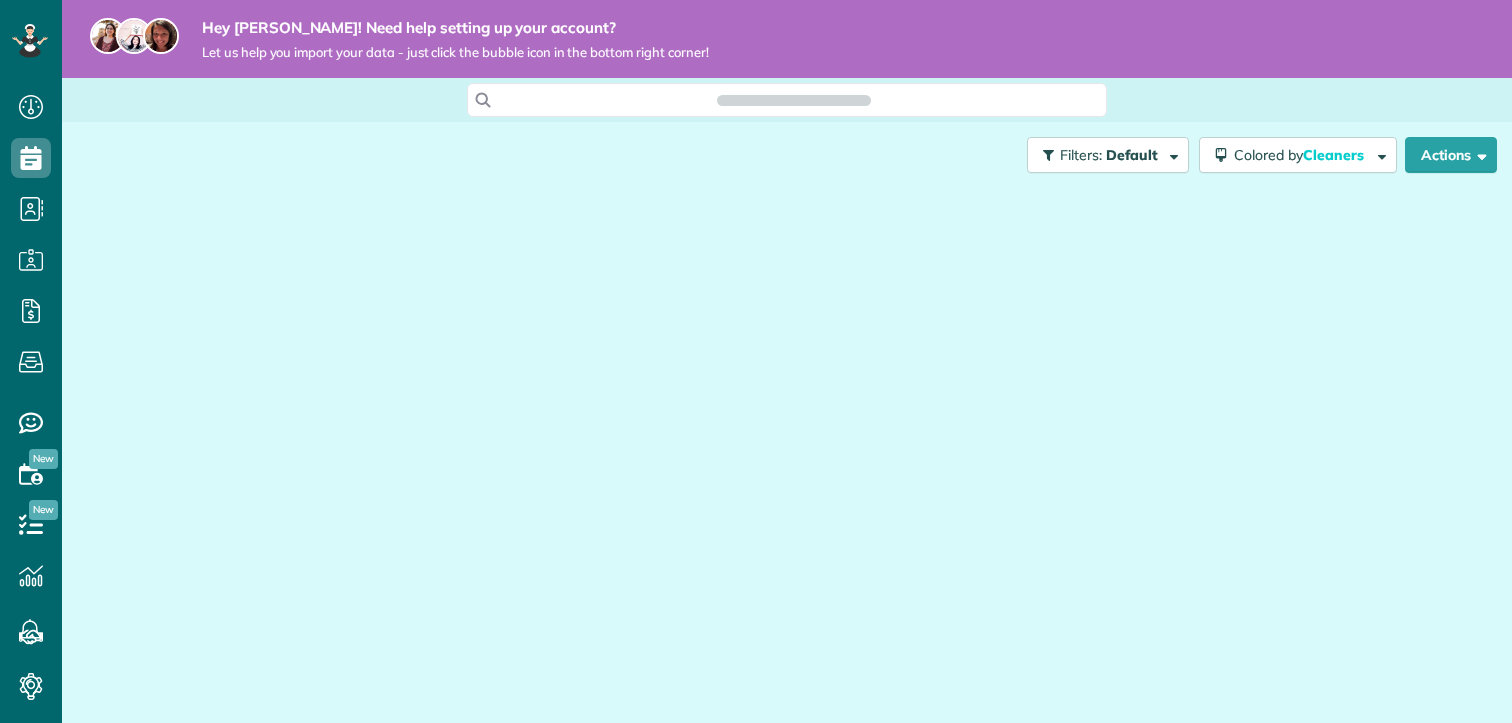 scroll, scrollTop: 0, scrollLeft: 0, axis: both 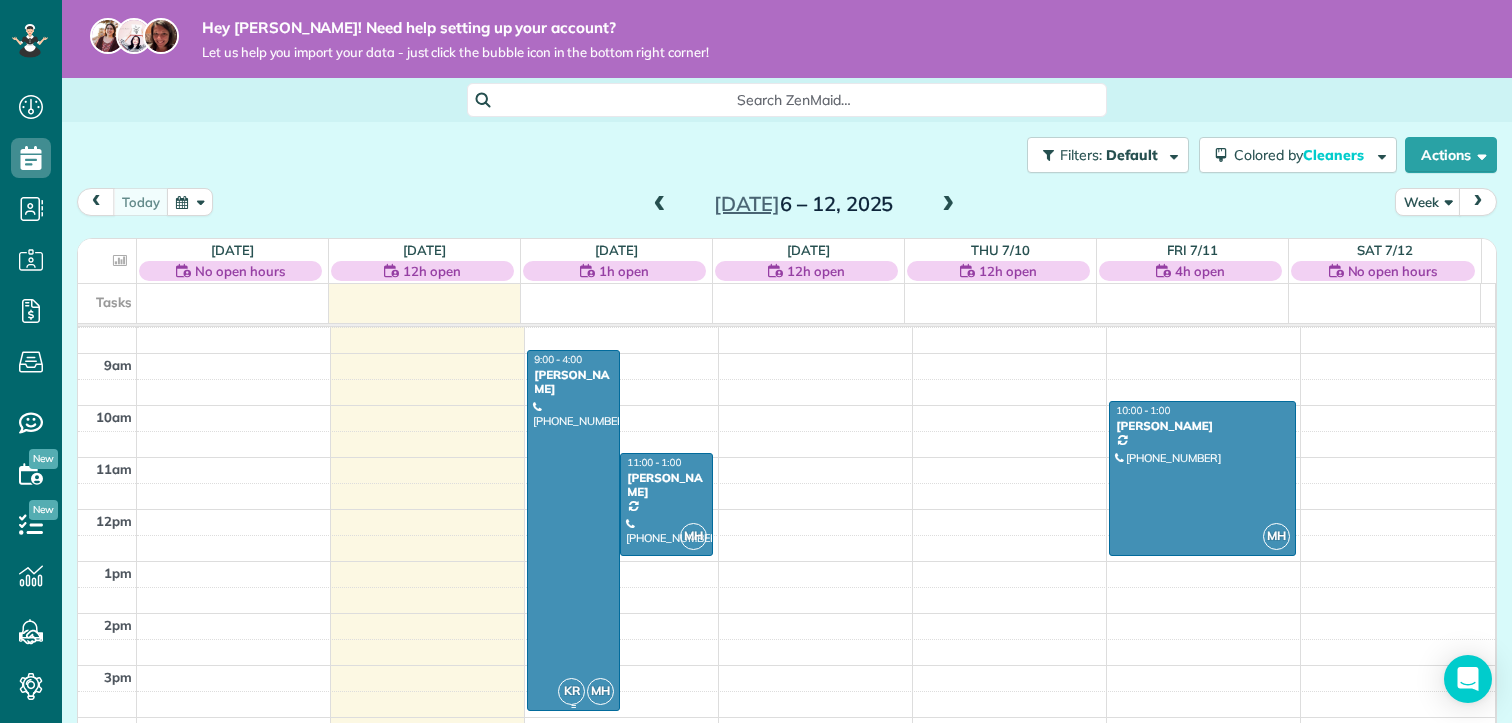 click at bounding box center (573, 530) 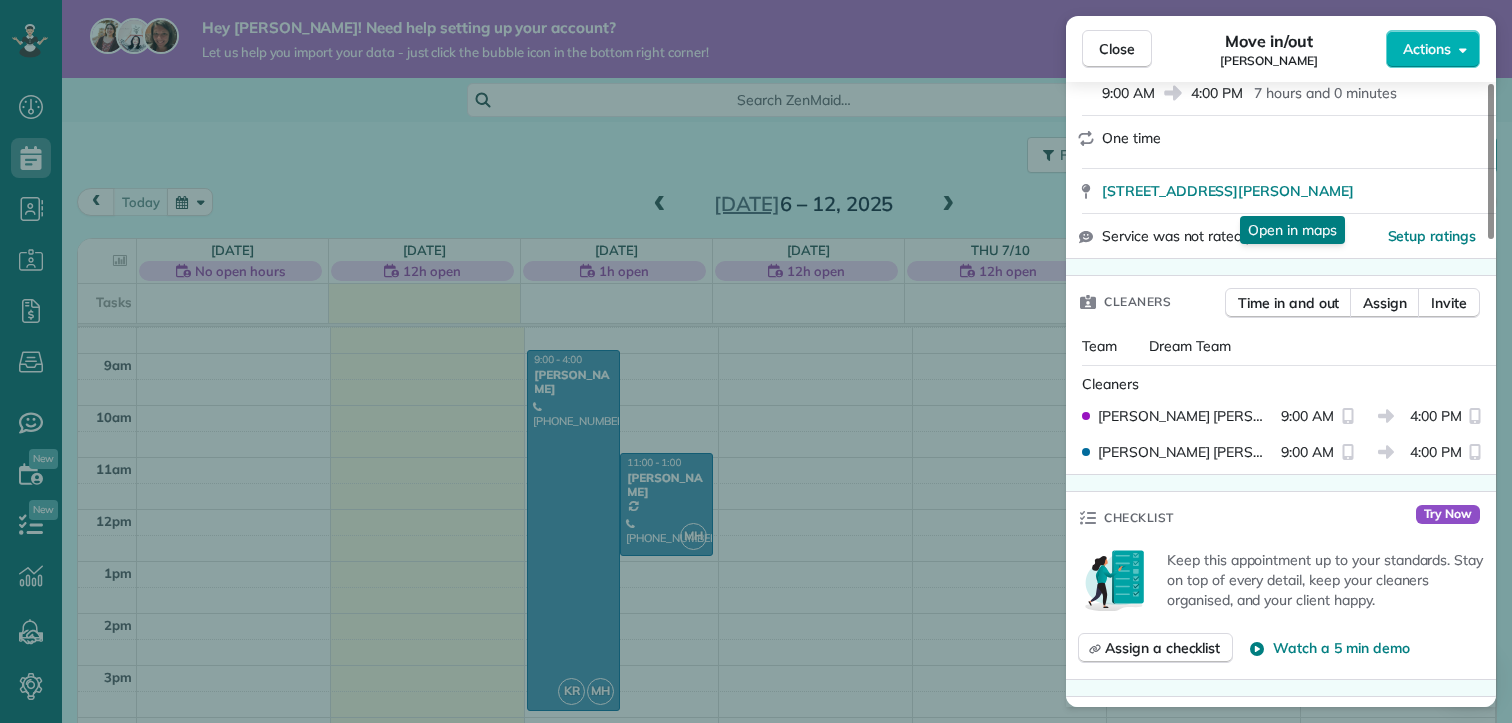 scroll, scrollTop: 310, scrollLeft: 0, axis: vertical 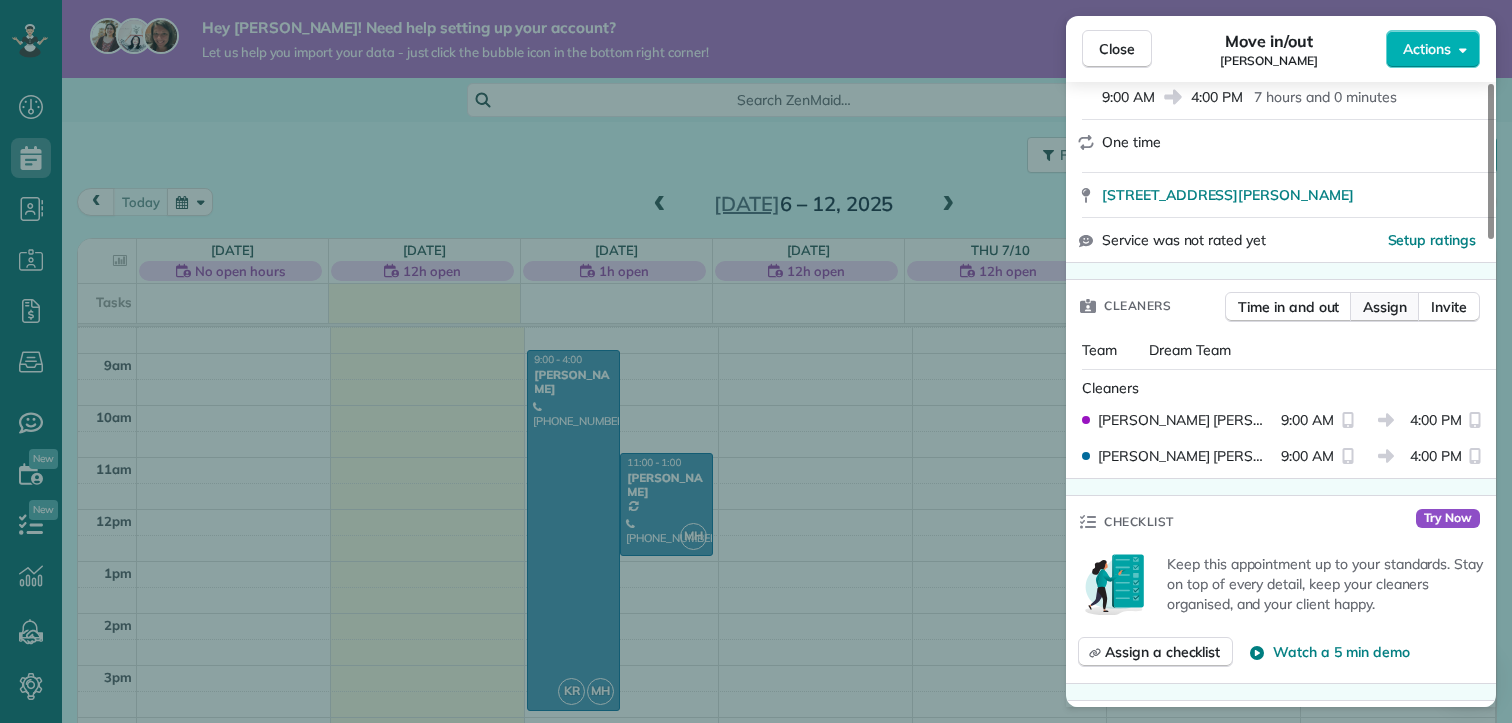 click on "Assign" at bounding box center (1385, 307) 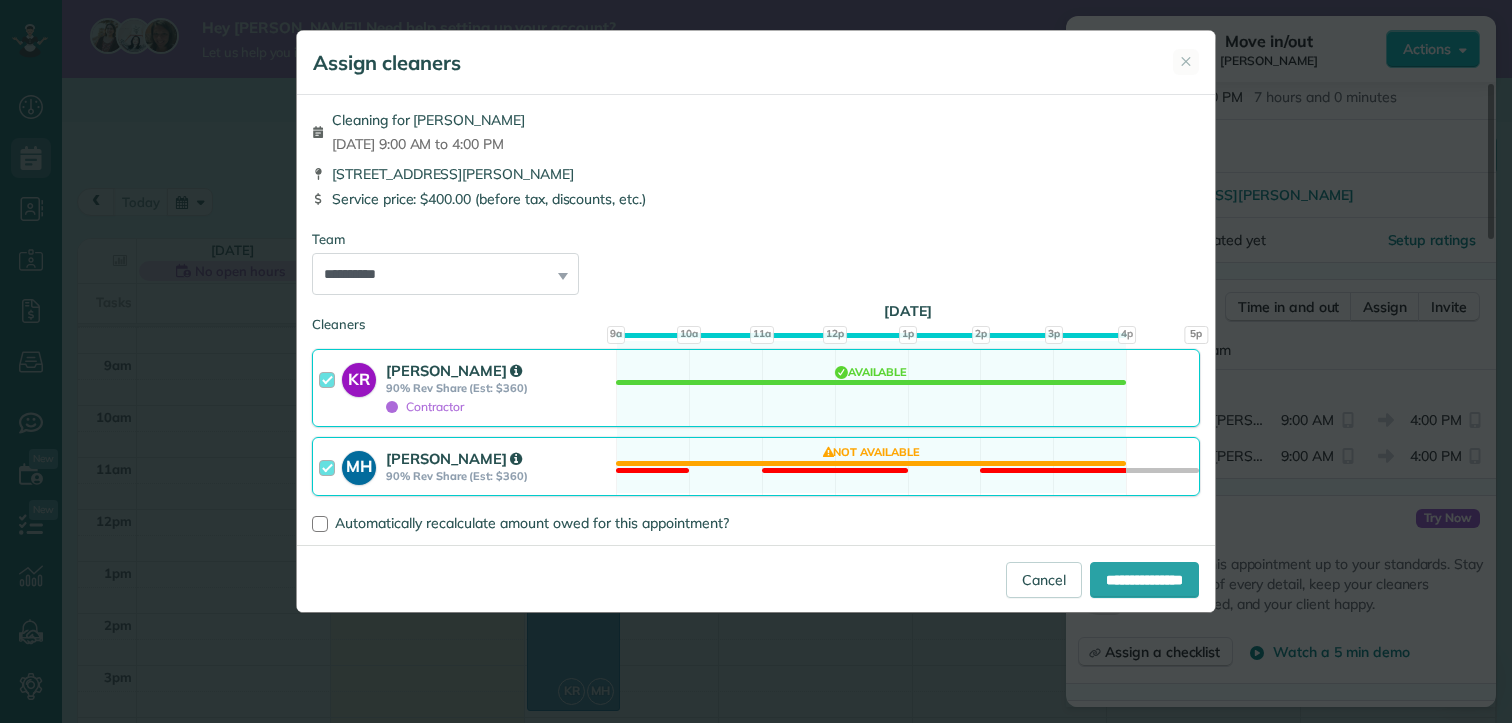 click on "**********" at bounding box center [756, 320] 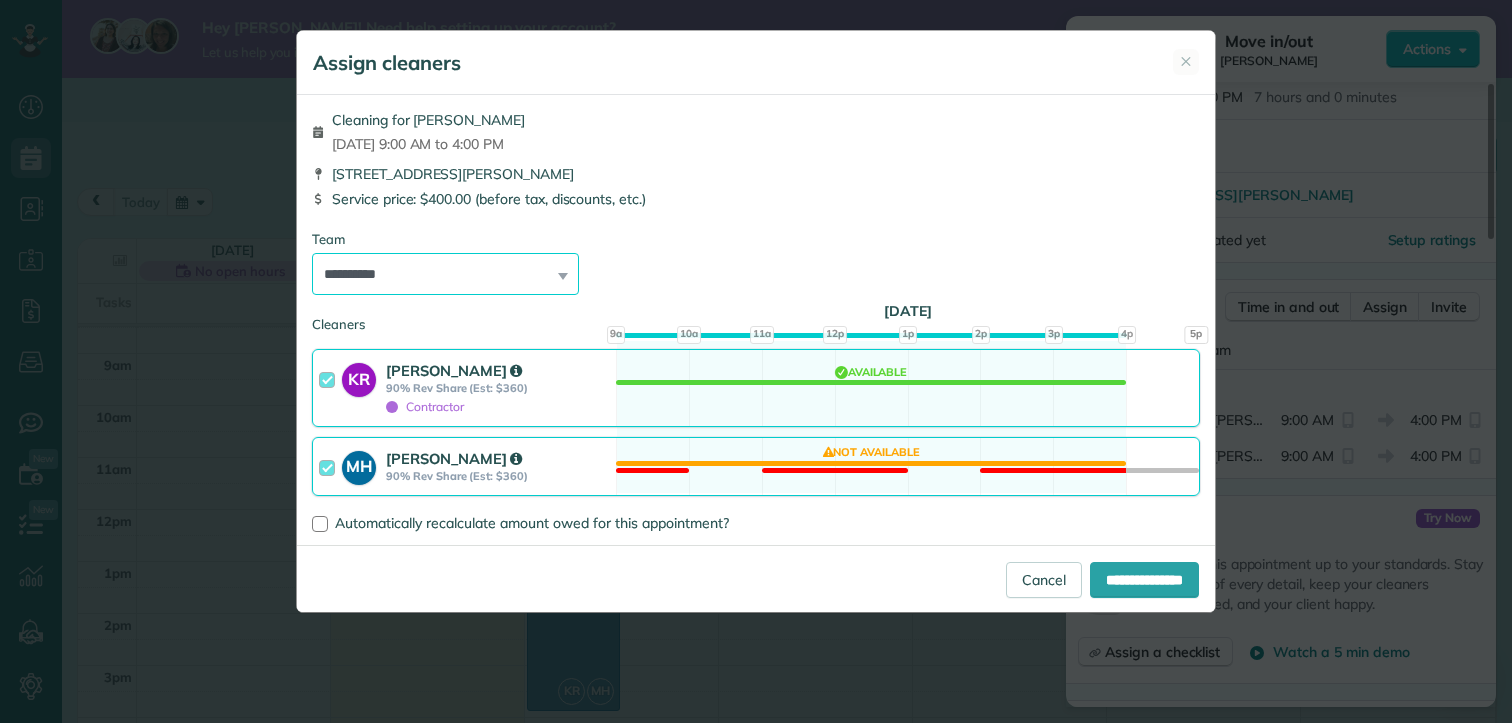 click on "**********" at bounding box center [445, 274] 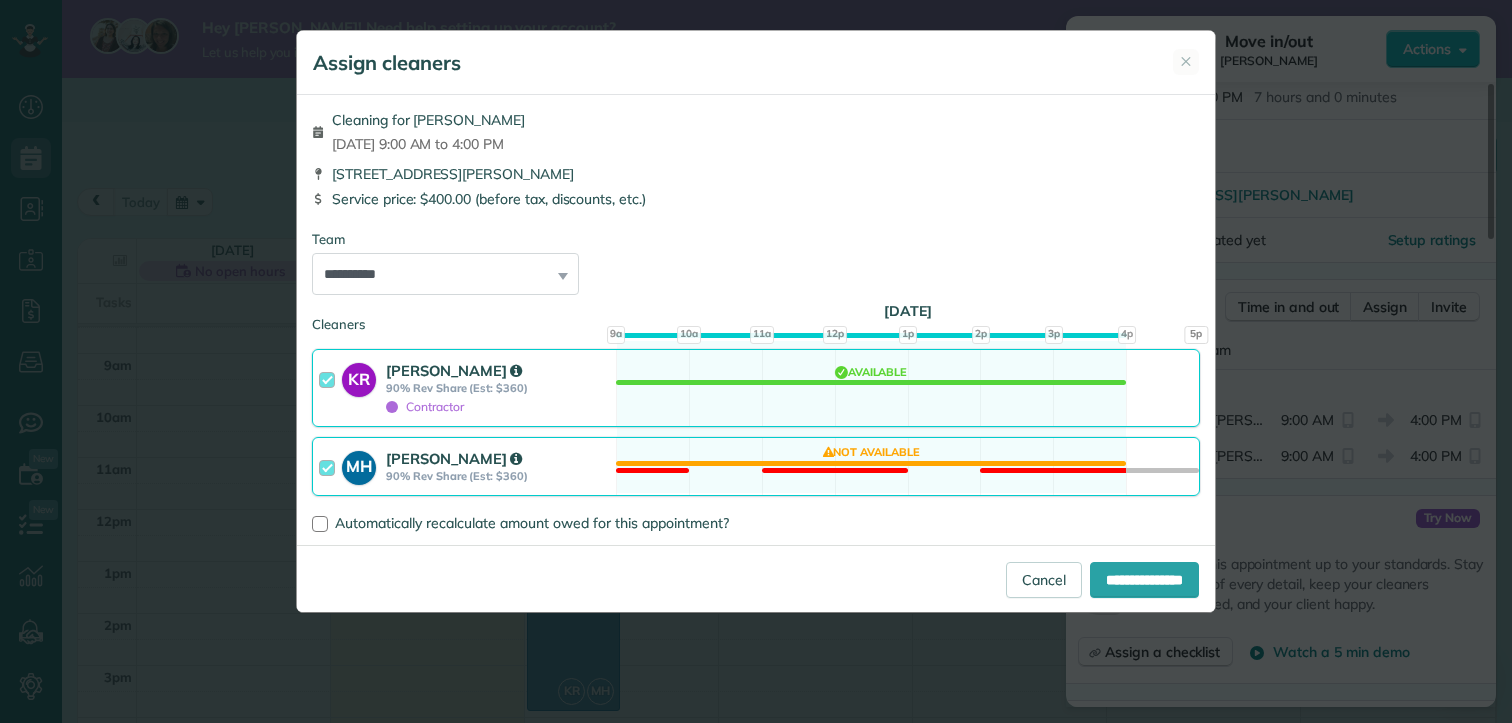 click on "**********" at bounding box center (756, 262) 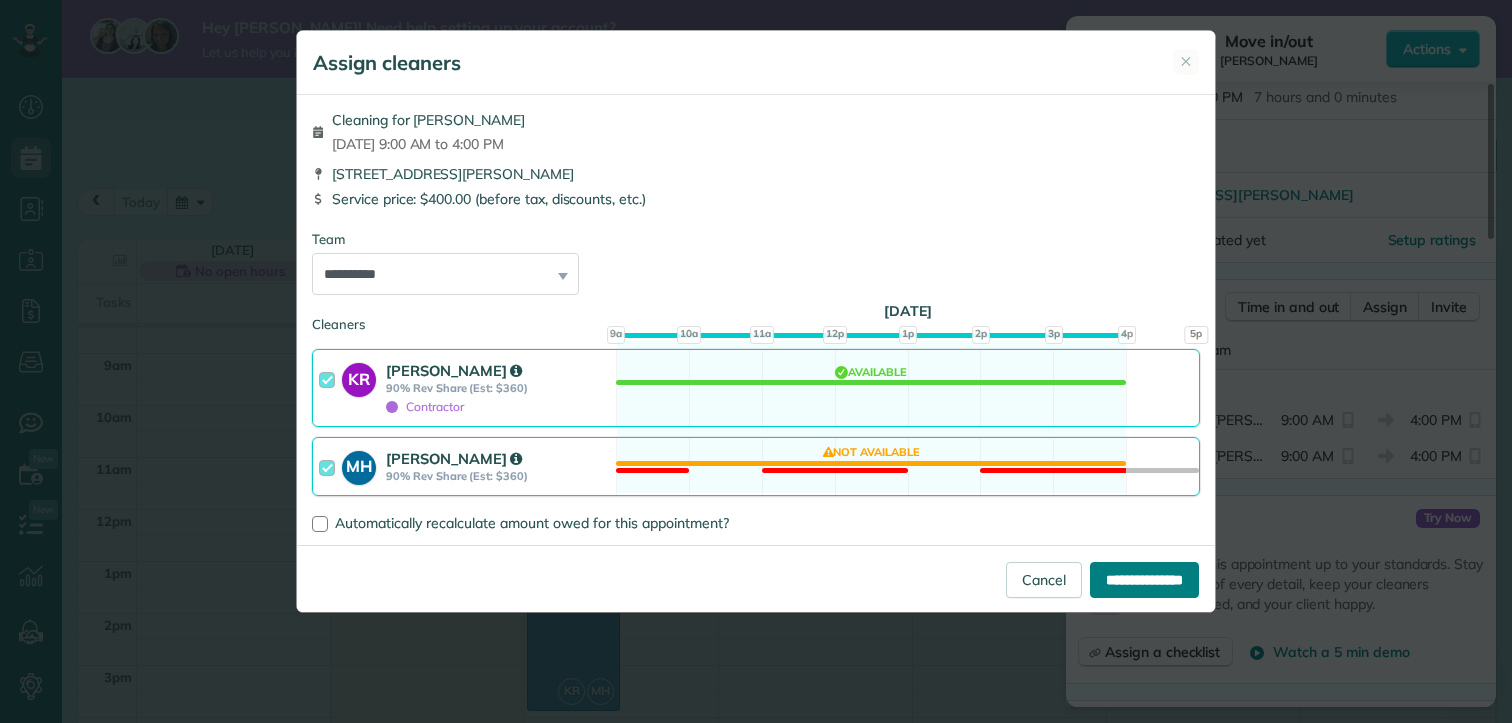 click on "**********" at bounding box center (1144, 580) 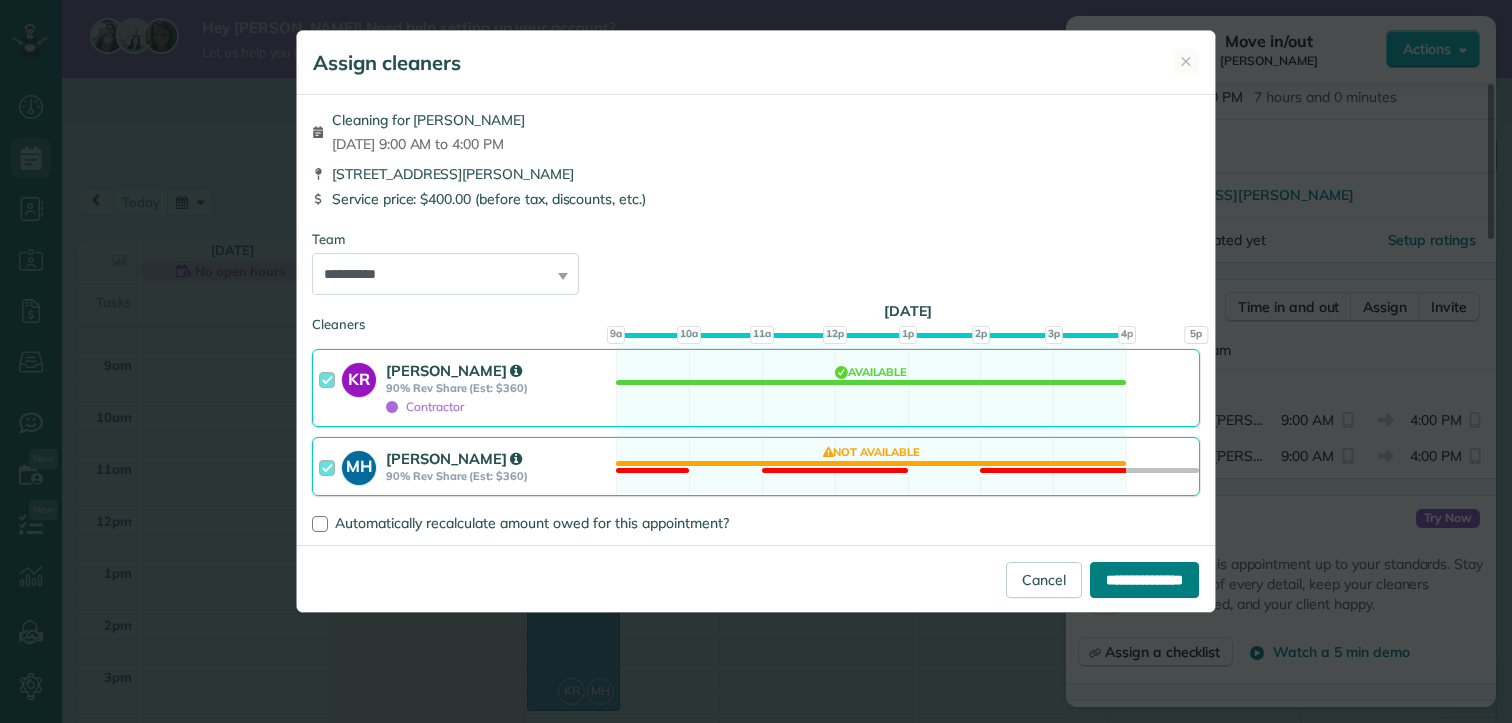 type on "**********" 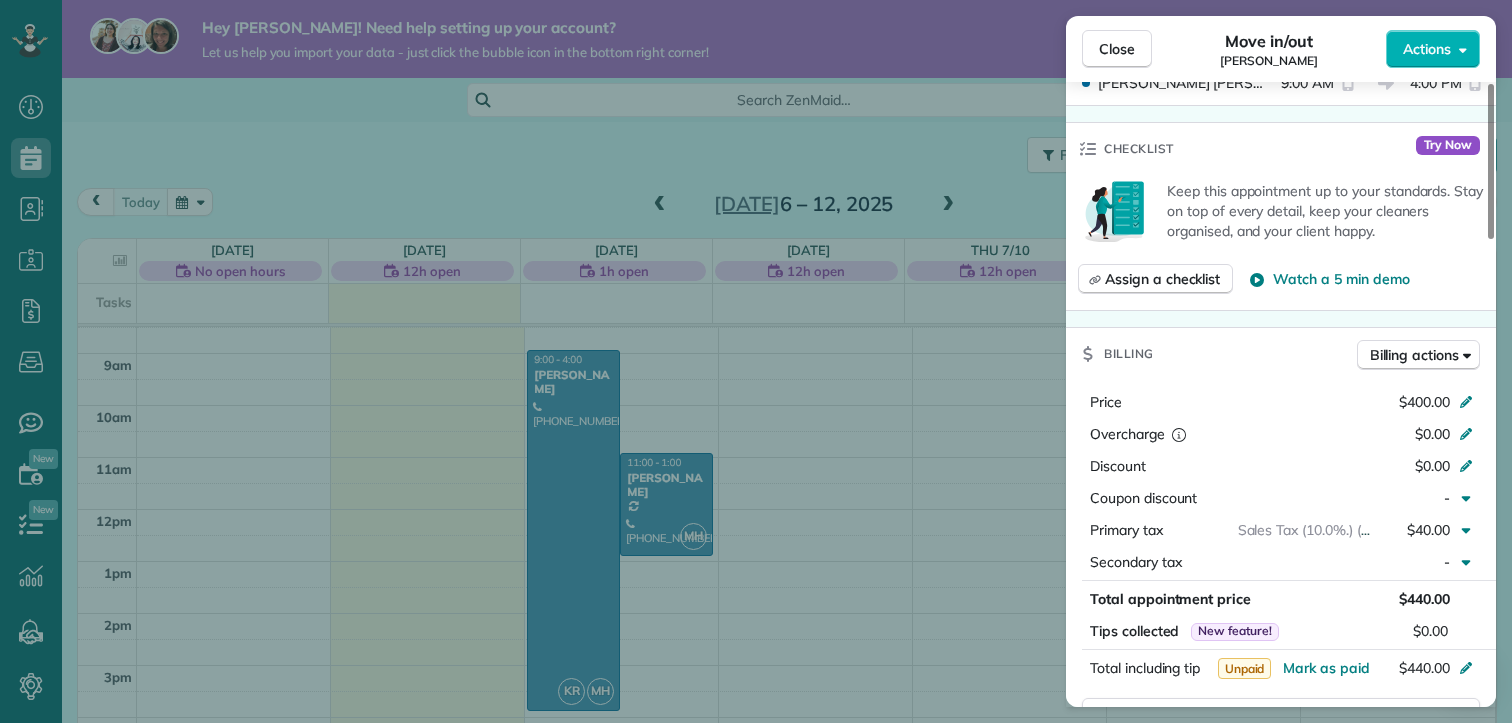 scroll, scrollTop: 652, scrollLeft: 0, axis: vertical 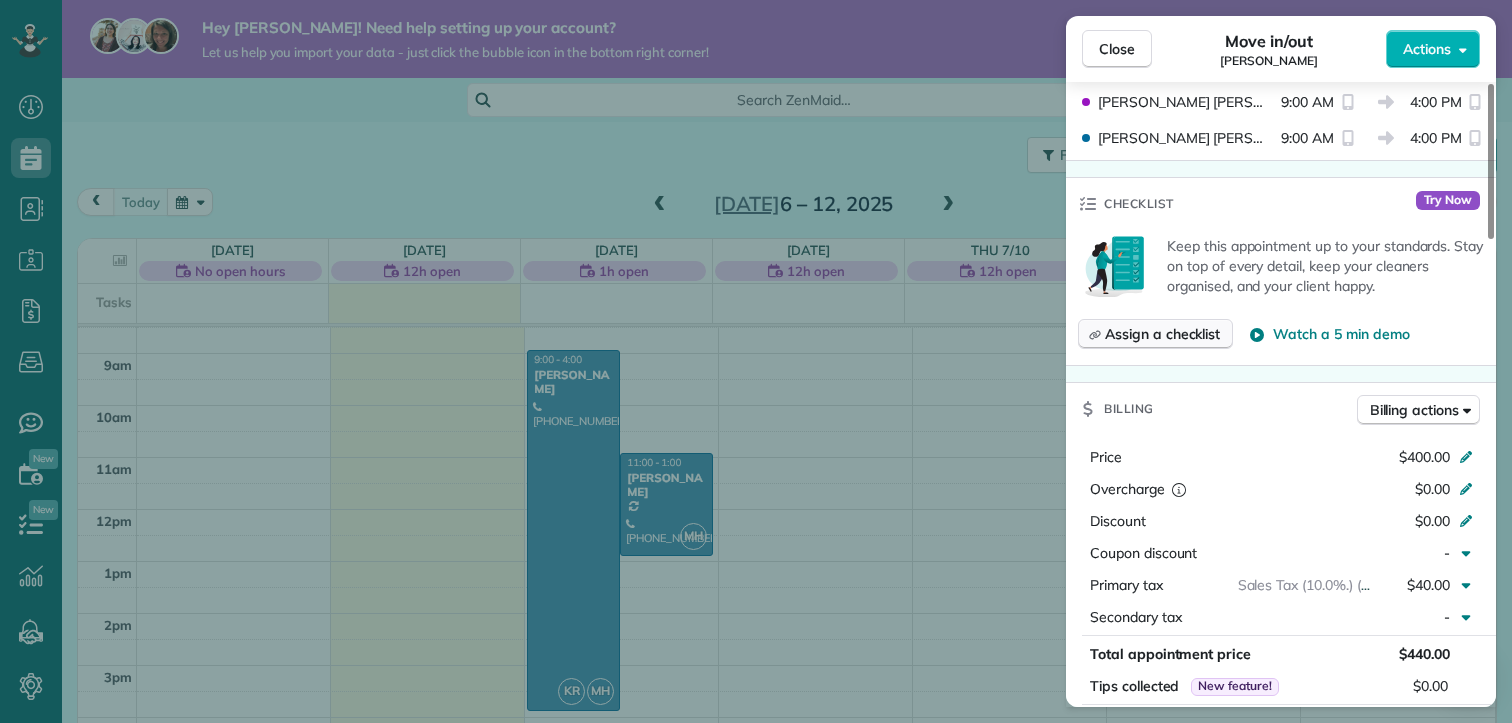 click on "Assign a checklist" at bounding box center [1162, 334] 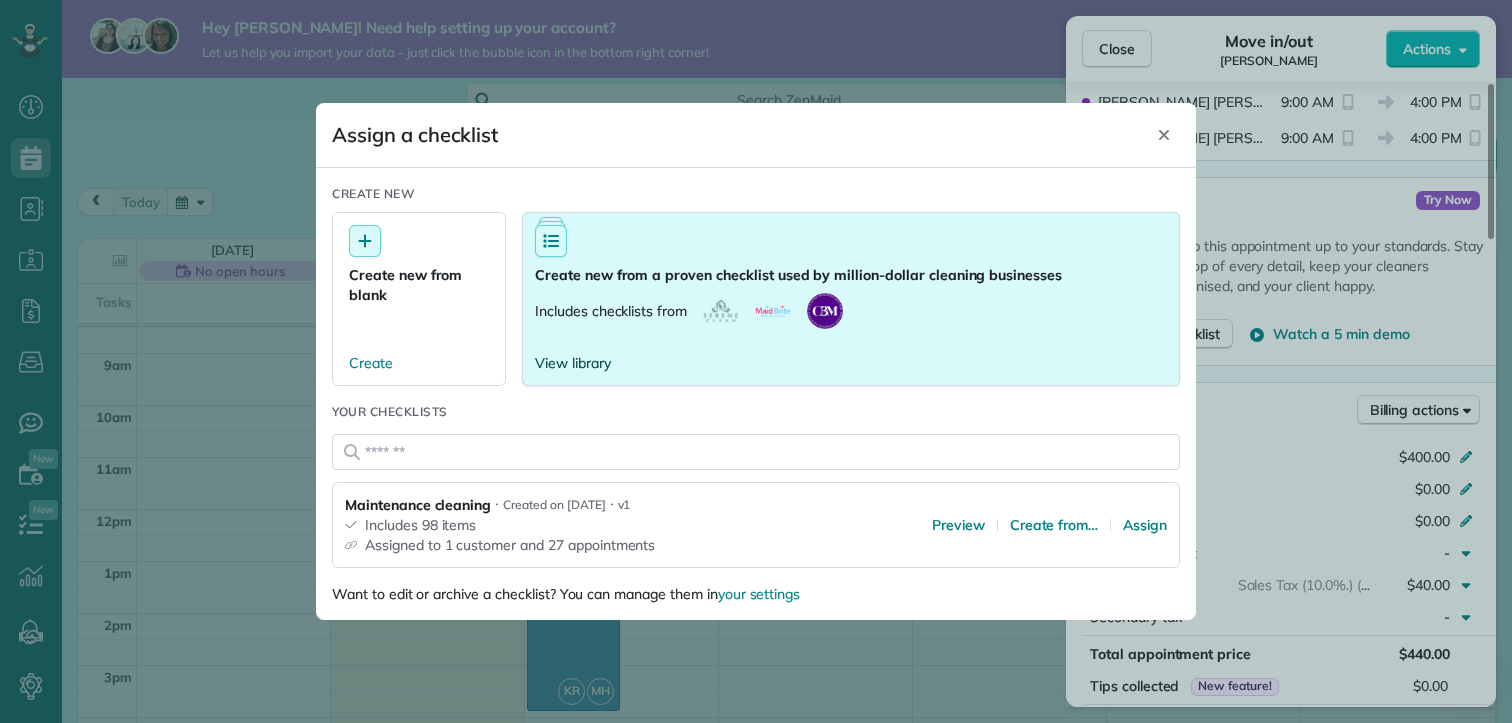click on "View library" at bounding box center (573, 363) 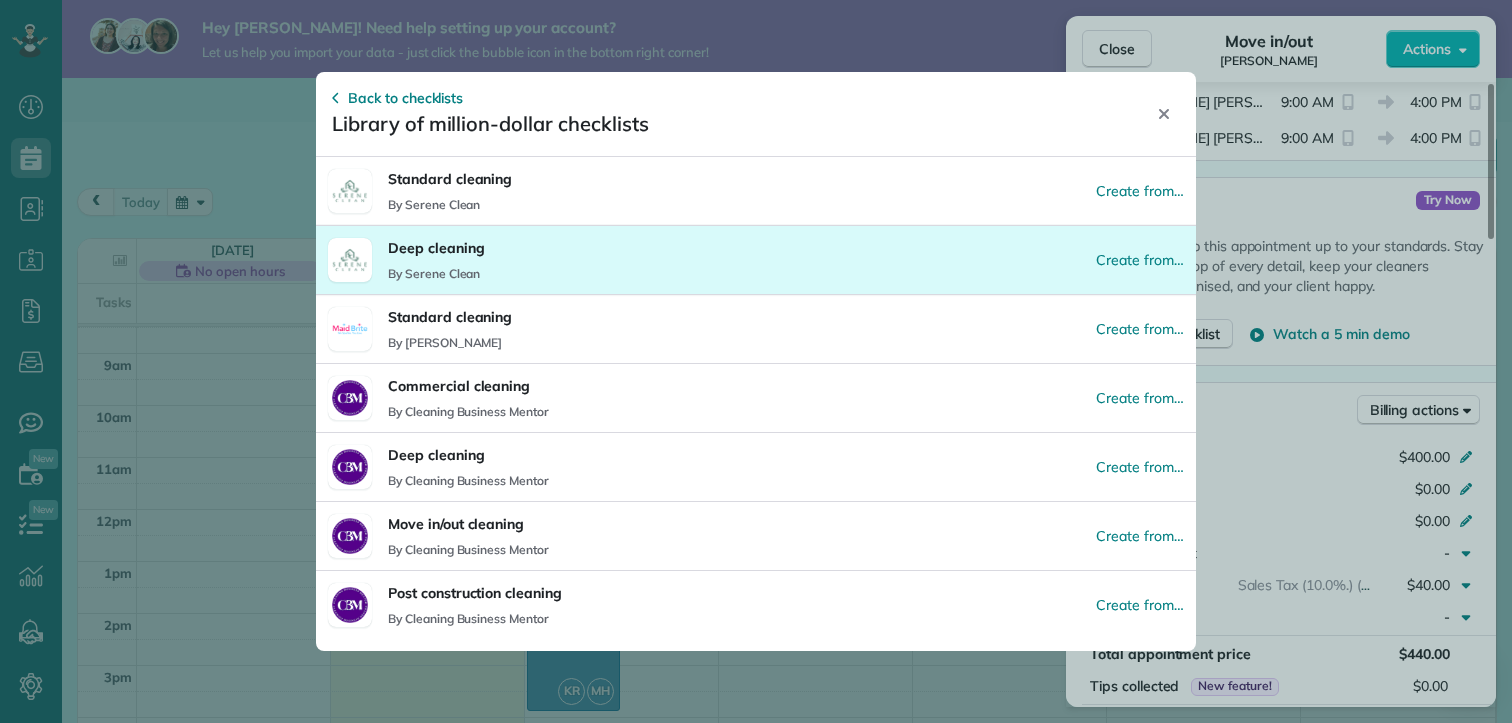 click on "Deep cleaning" at bounding box center (436, 248) 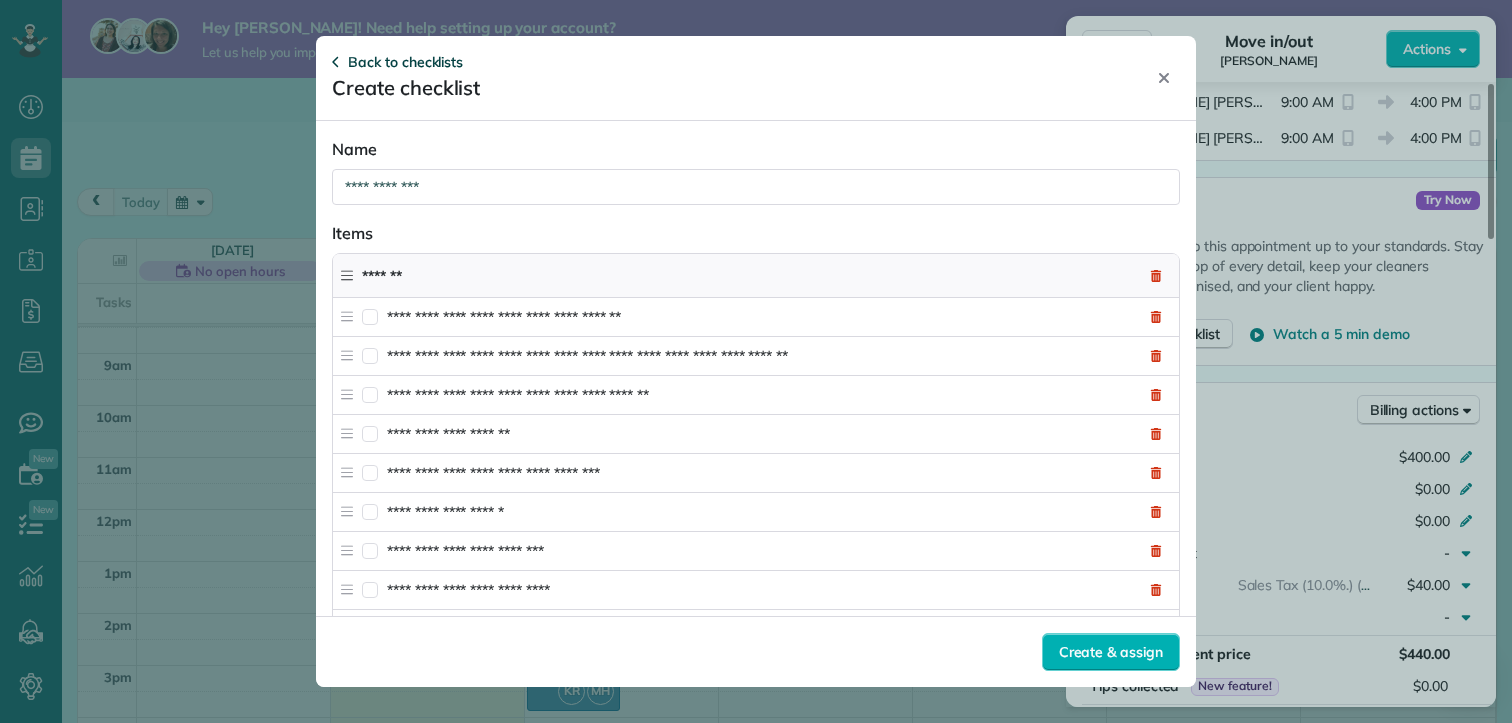 click 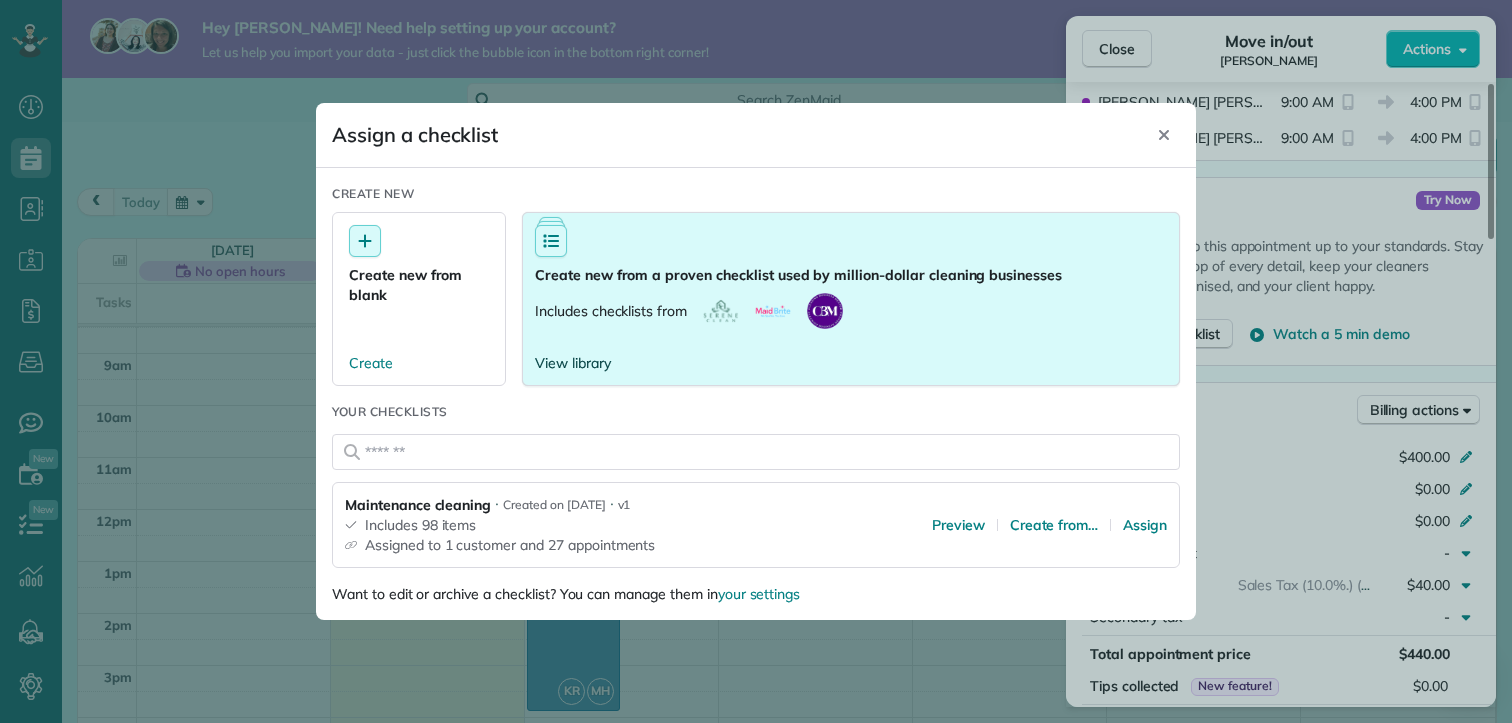click on "View library" at bounding box center [573, 363] 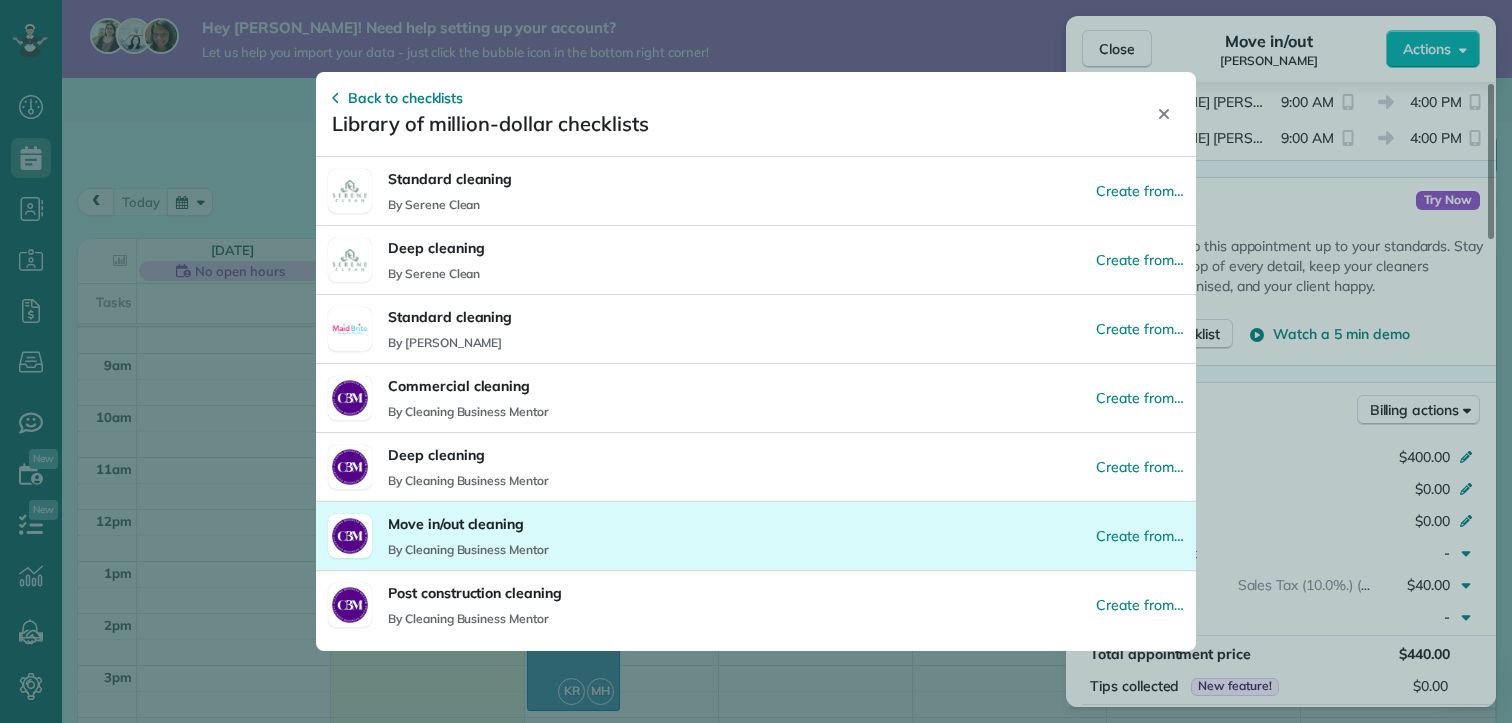click on "Move in/out cleaning By Cleaning Business Mentor Create from…" at bounding box center (756, 535) 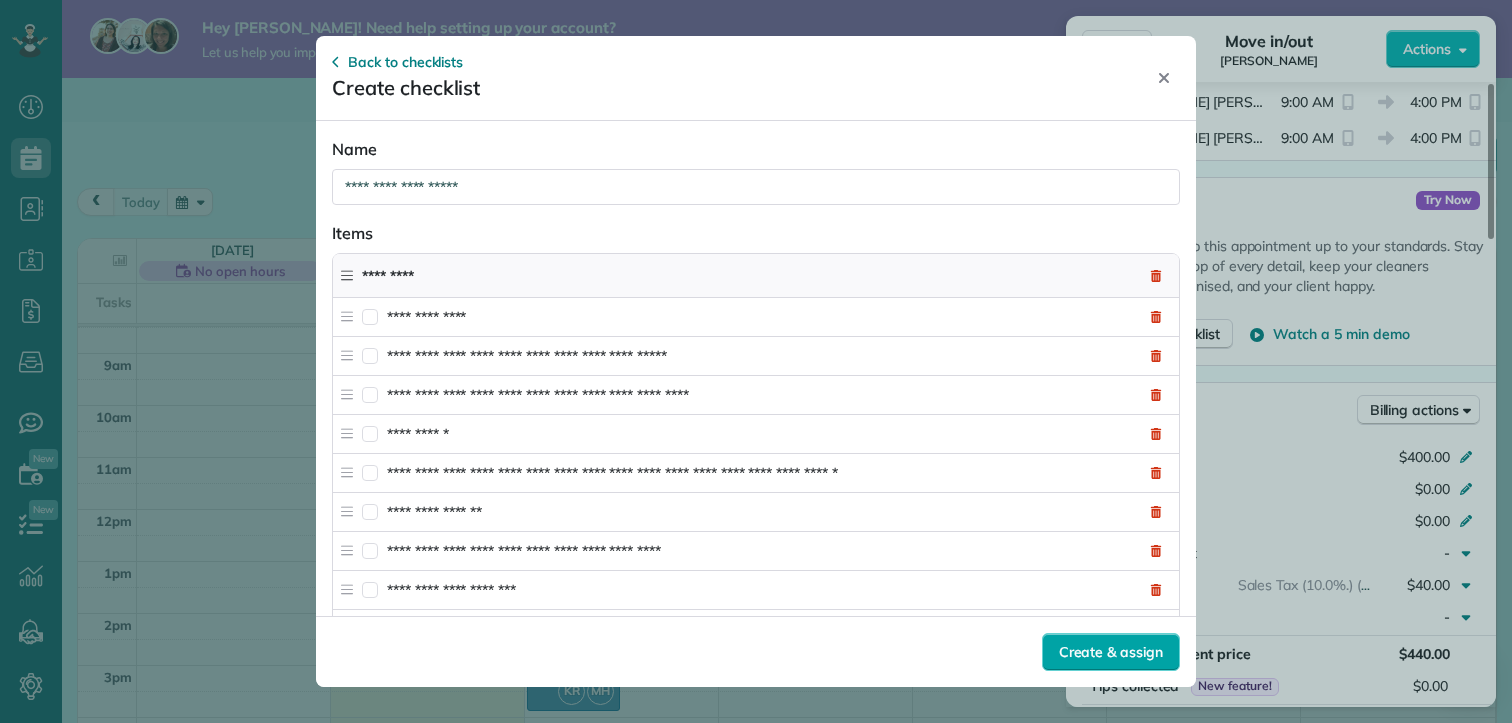 click on "Create & assign" at bounding box center [1111, 652] 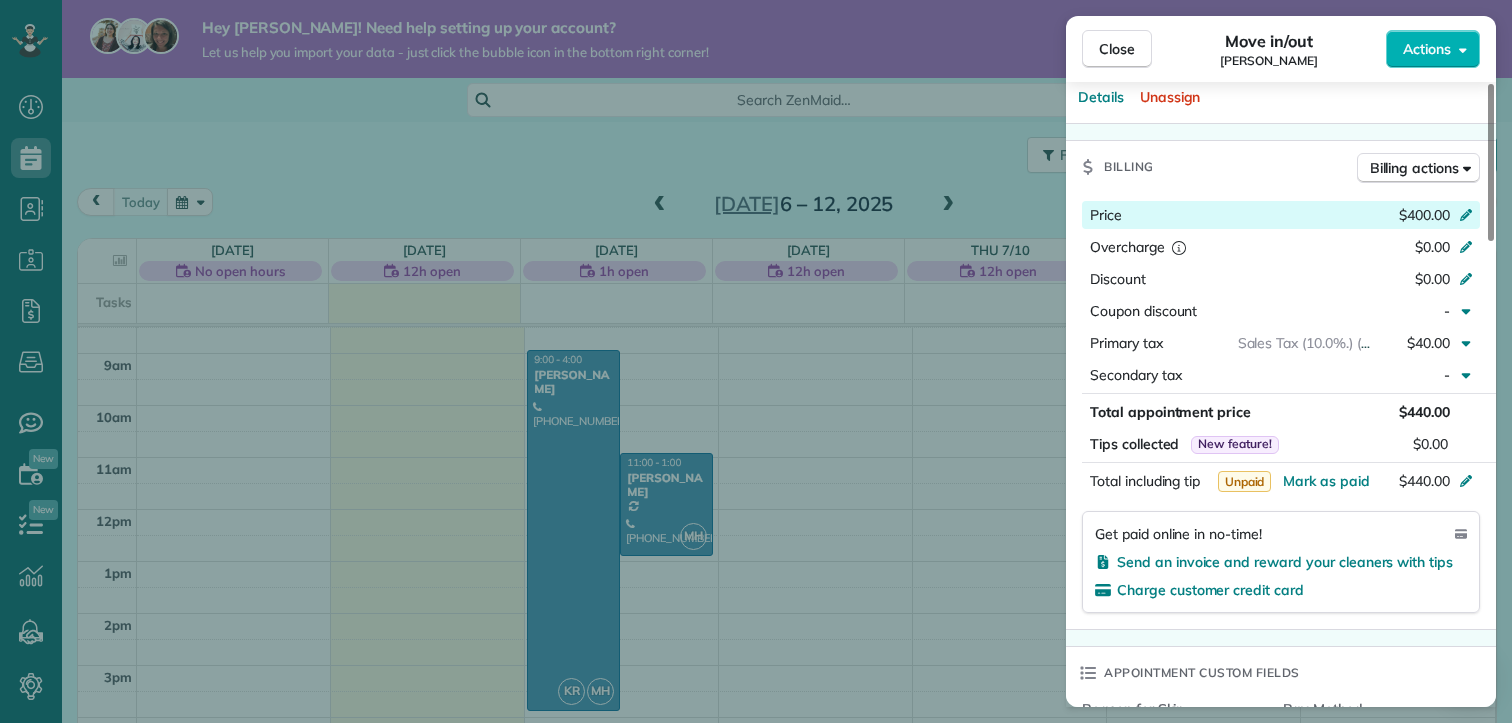 scroll, scrollTop: 827, scrollLeft: 0, axis: vertical 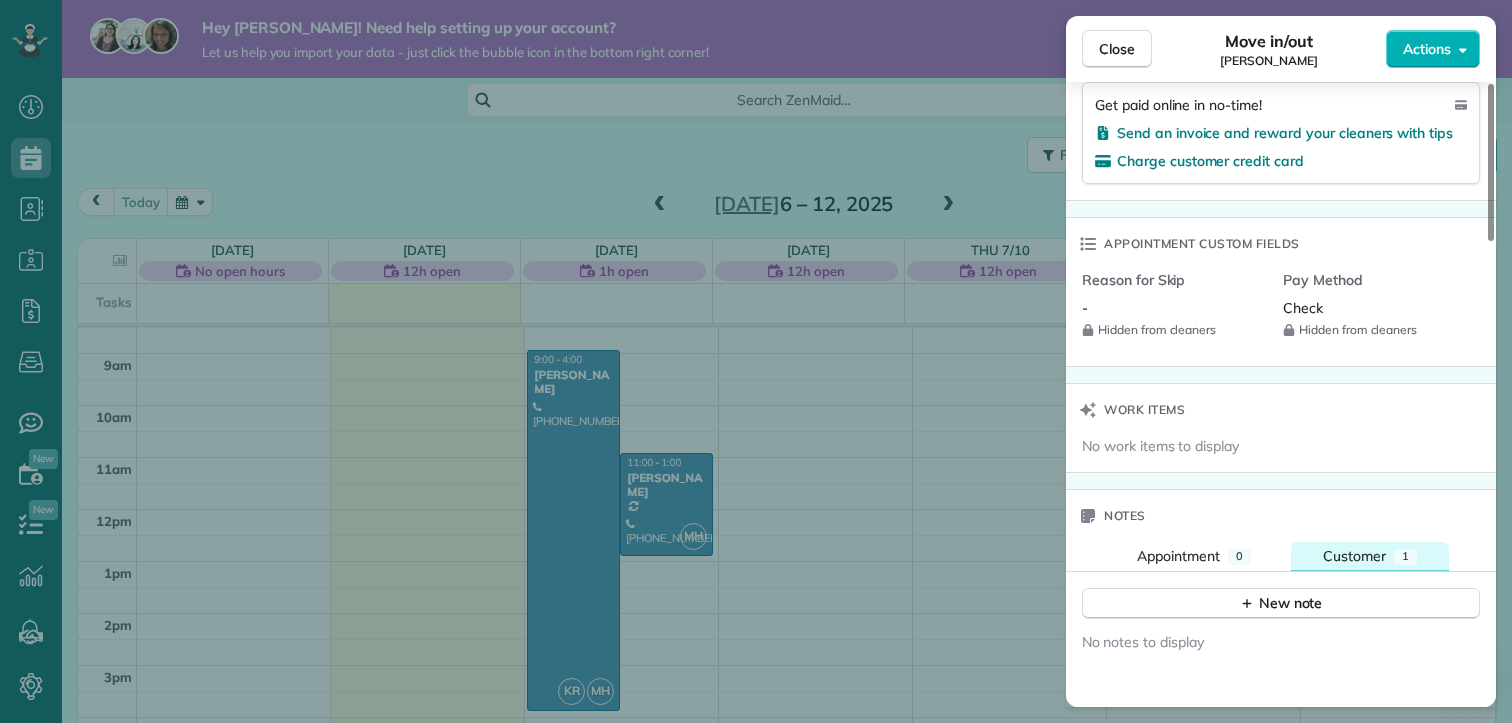 click on "Customer" at bounding box center (1354, 556) 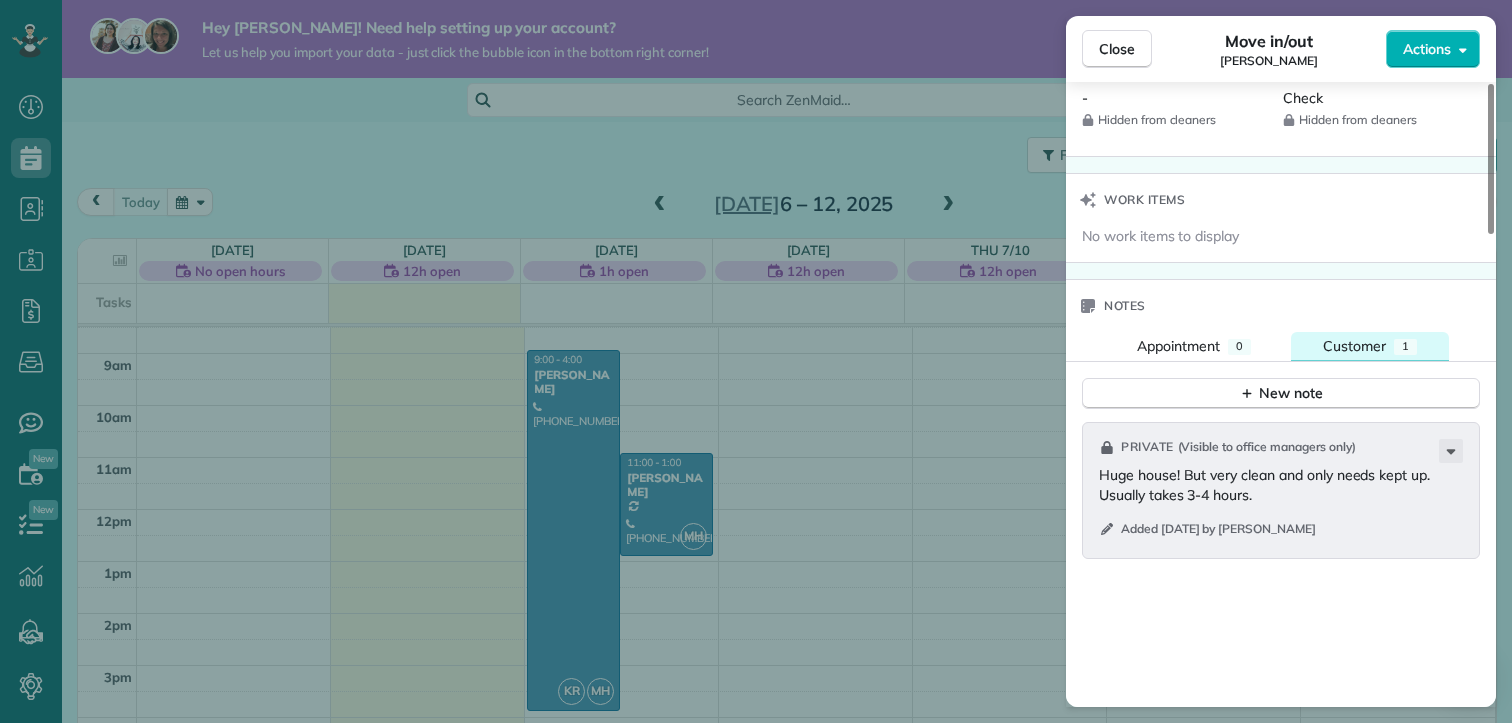 scroll, scrollTop: 1468, scrollLeft: 0, axis: vertical 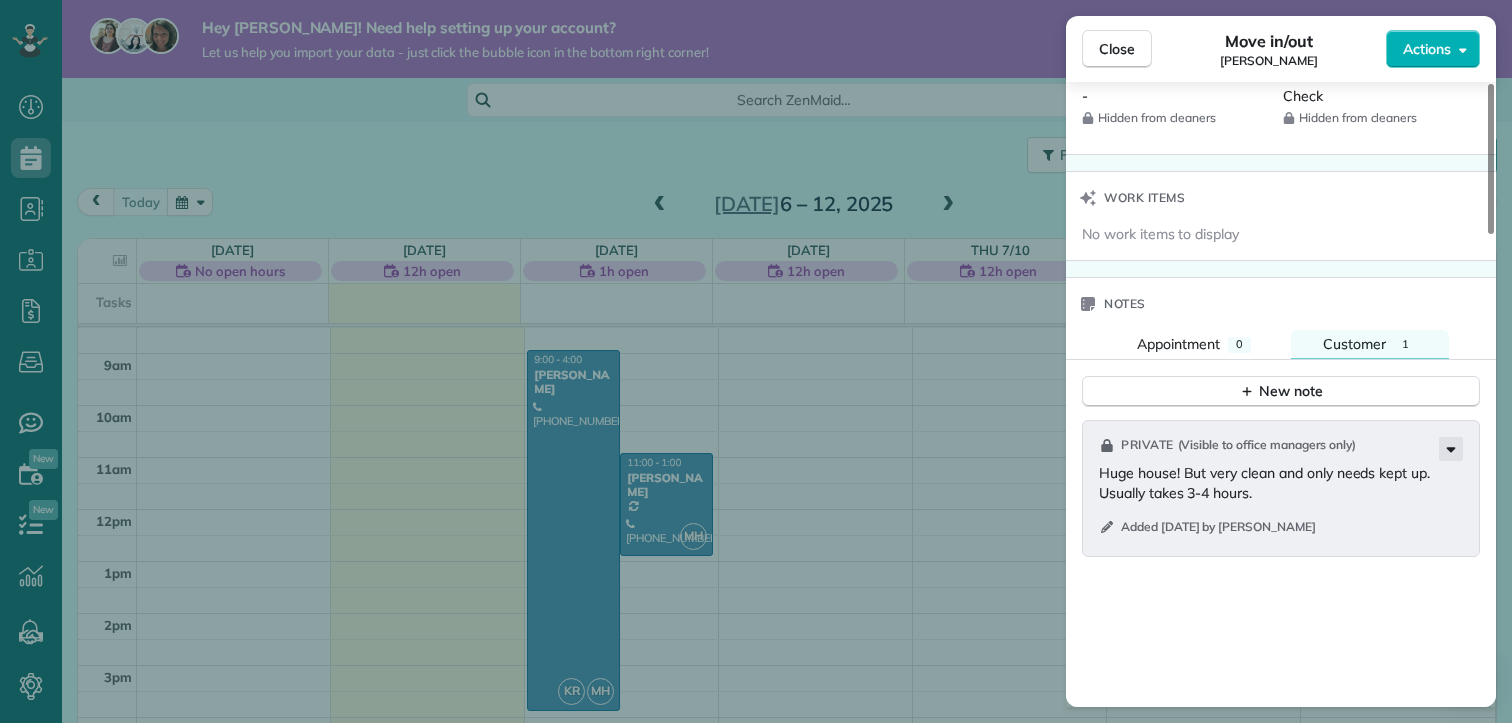click 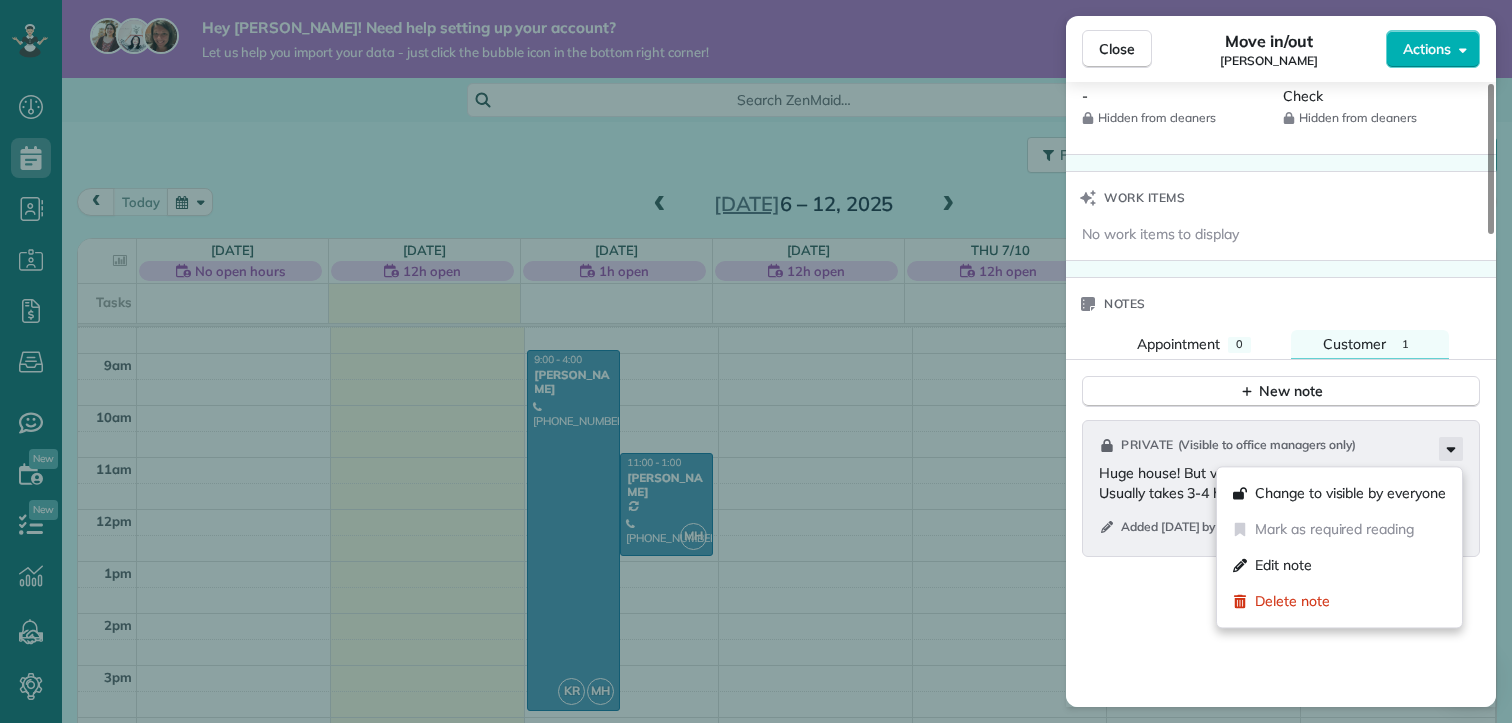 click 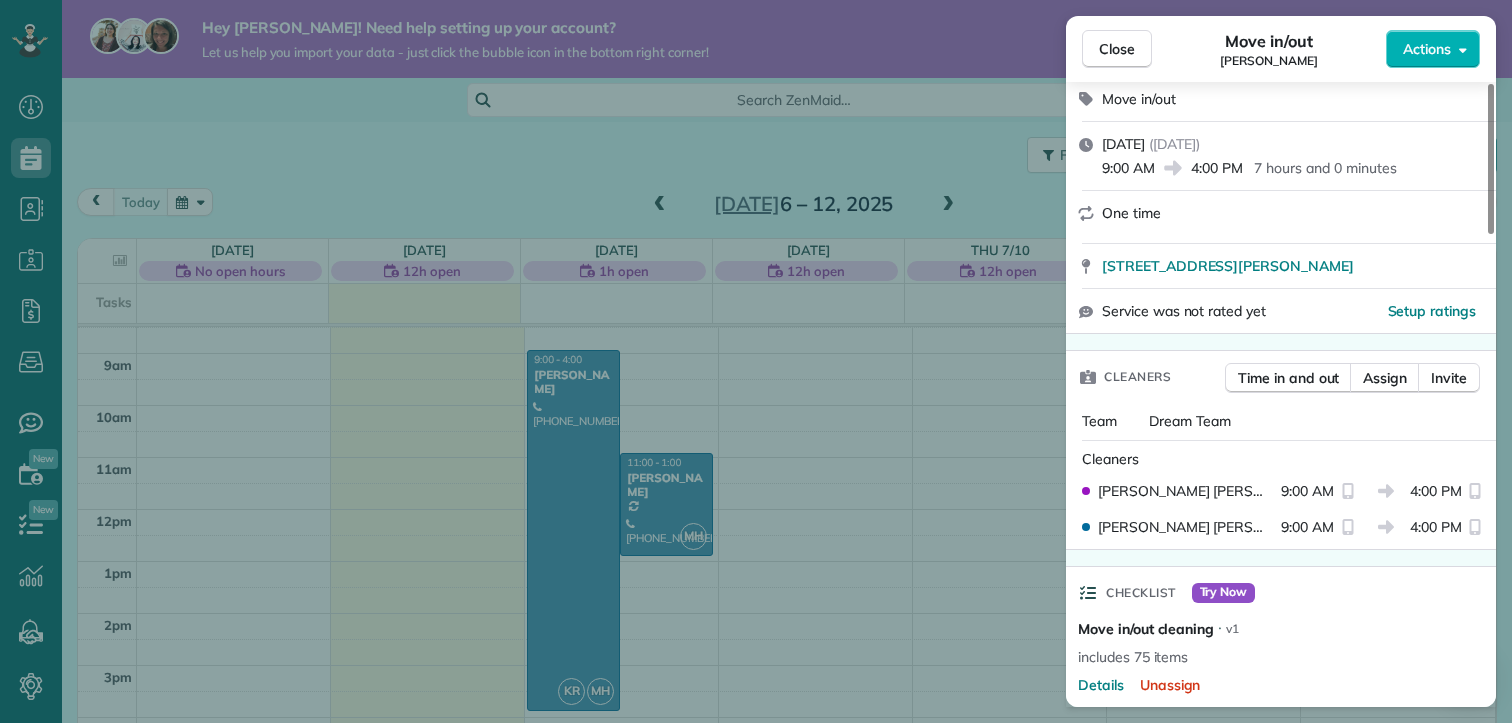 scroll, scrollTop: 219, scrollLeft: 0, axis: vertical 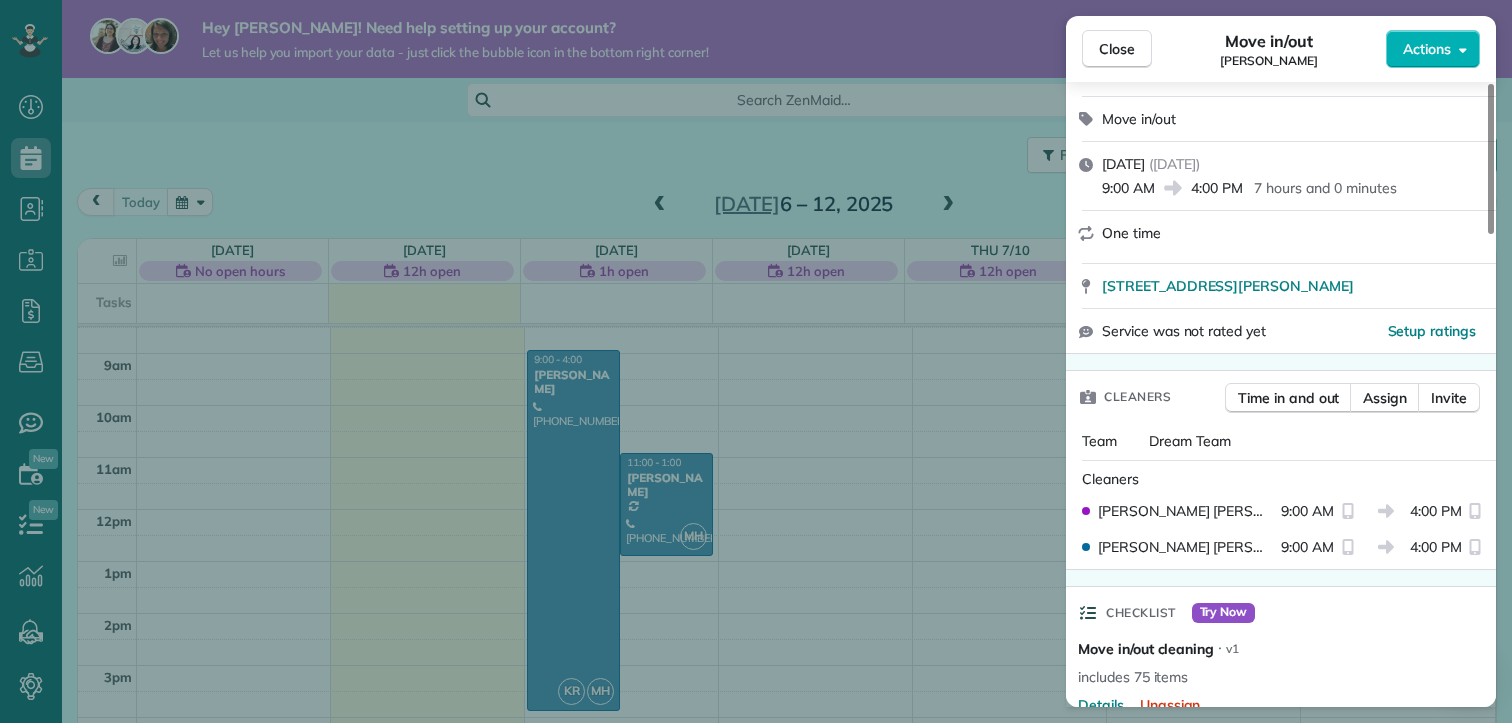 click on "Team Dream Team" at bounding box center [1281, 441] 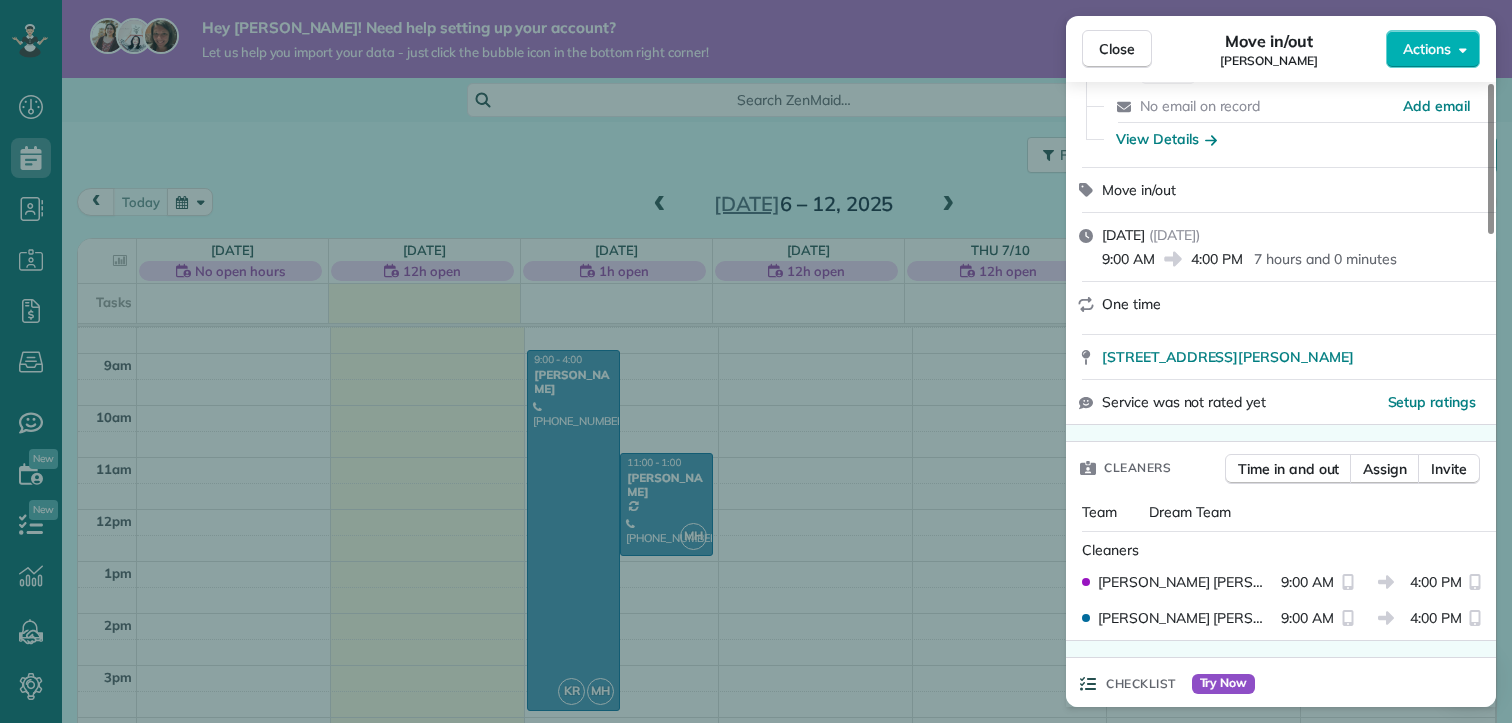 scroll, scrollTop: 152, scrollLeft: 0, axis: vertical 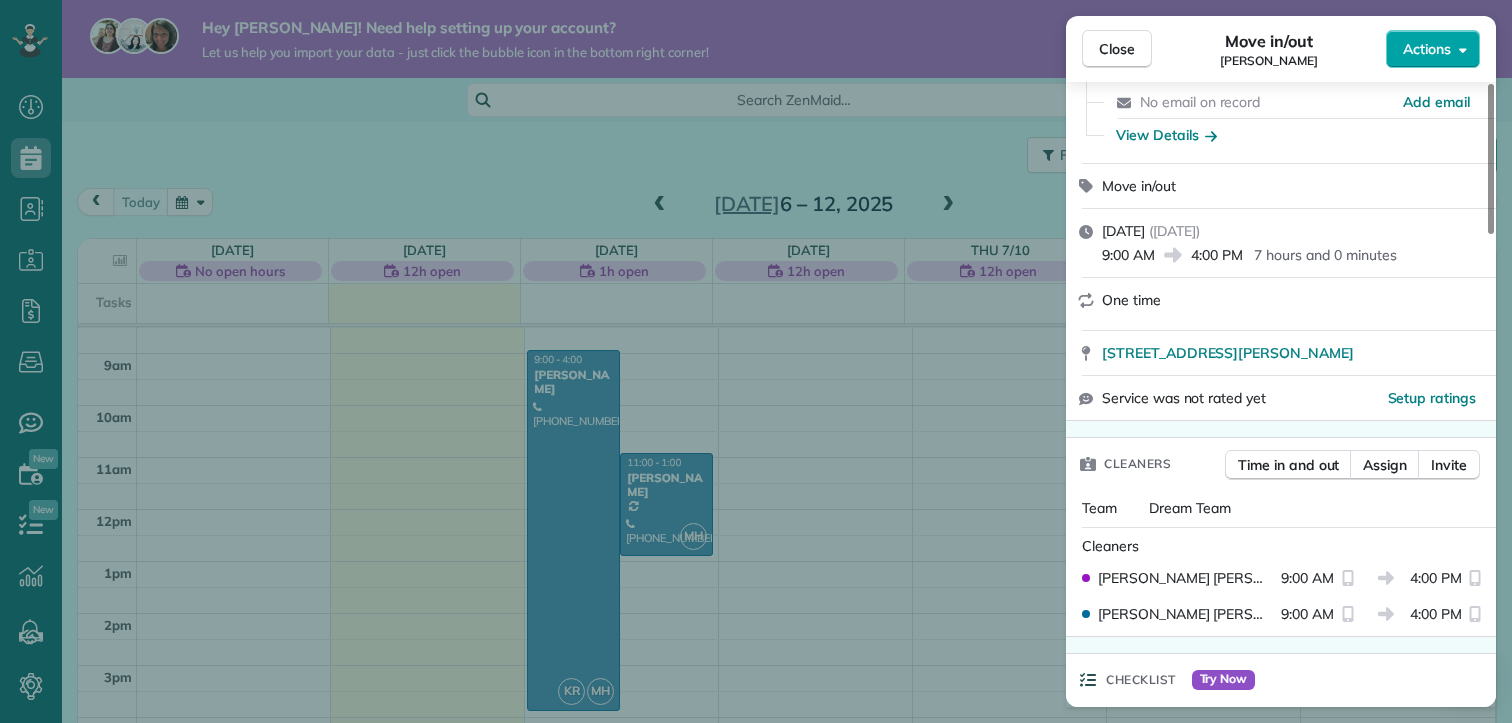 click on "Actions" at bounding box center [1433, 49] 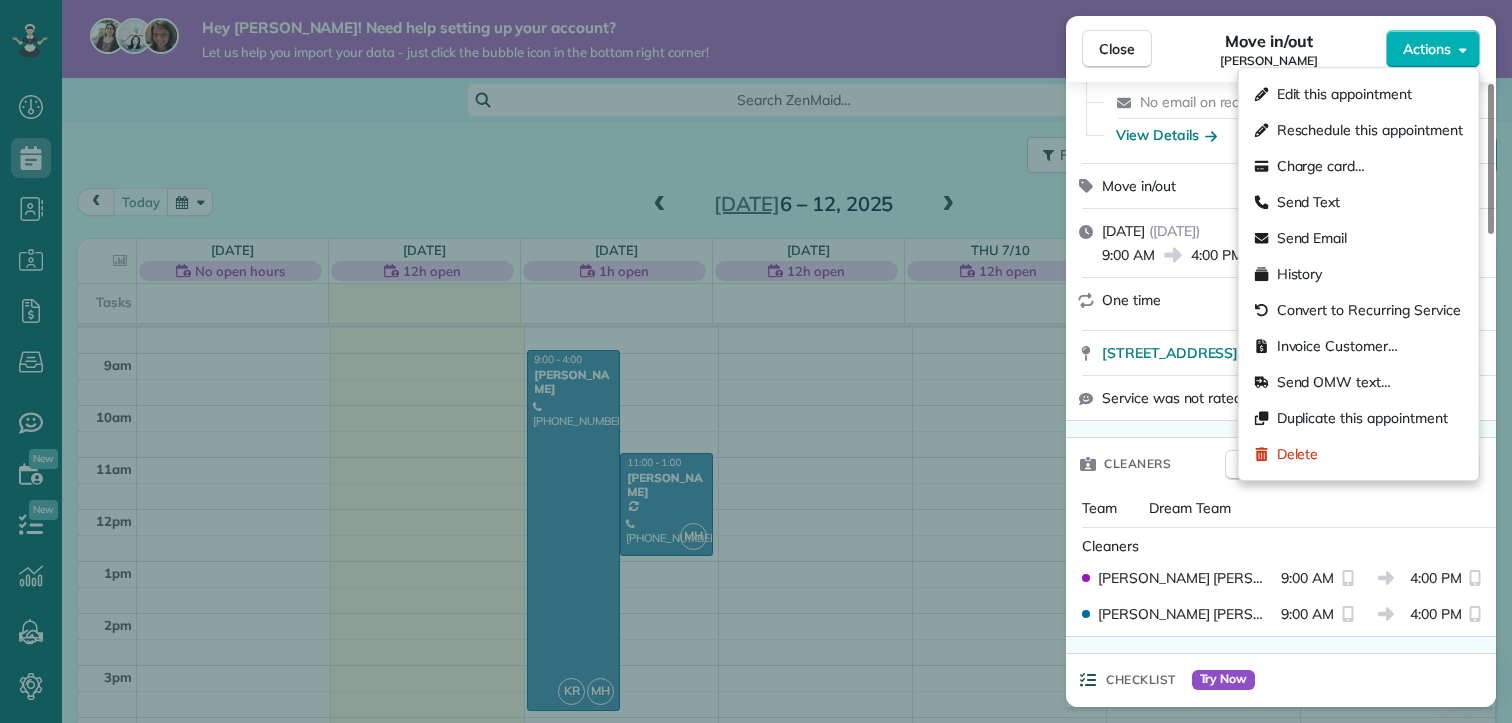 click on "Team Dream Team" at bounding box center [1281, 508] 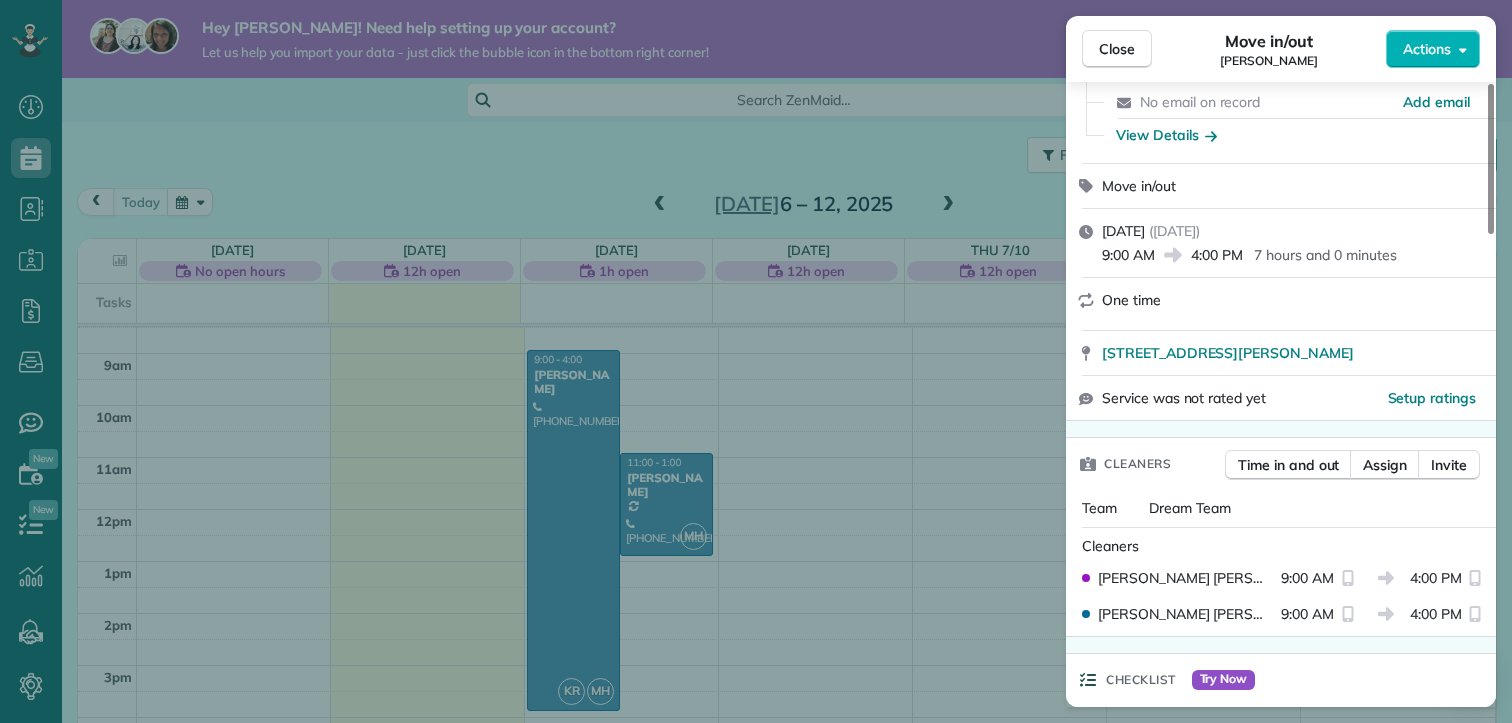 click on "Close Move in/out Beth Christian Actions Status Active Beth Christian · Open profile Mobile (870) 307-1820 Copy No email on record Add email View Details Move in/out Tuesday, July 08, 2025 ( tomorrow ) 9:00 AM 4:00 PM 7 hours and 0 minutes One time 300 Morris Avenue Batesville AR 72501 Service was not rated yet Setup ratings Cleaners Time in and out Assign Invite Team Dream Team Cleaners Kaytlin   Ramsey 9:00 AM 4:00 PM Megan   Hughes 9:00 AM 4:00 PM Checklist Try Now Move in/out cleaning  ⋅  v1 includes 75 items Details Unassign Billing Billing actions Price $400.00 Overcharge $0.00 Discount $0.00 Coupon discount - Primary tax Sales Tax (10.0%.) (10%) $40.00 Secondary tax - Total appointment price $440.00 Tips collected New feature! $0.00 Unpaid Mark as paid Total including tip $440.00 Get paid online in no-time! Send an invoice and reward your cleaners with tips Charge customer credit card Appointment custom fields Reason for Skip - Hidden from cleaners Pay Method Check Hidden from cleaners Work items 0" at bounding box center [756, 361] 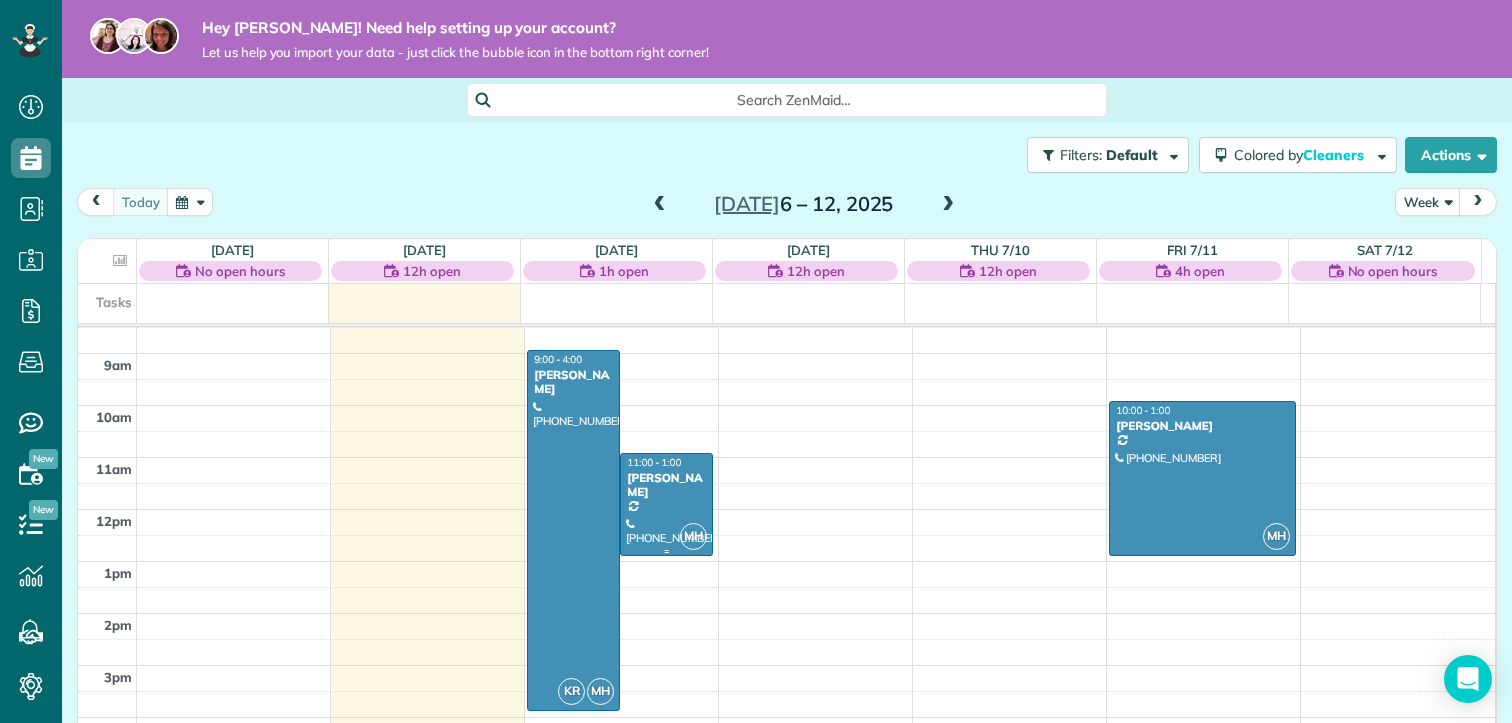click on "Brenda Goodwin" at bounding box center [666, 485] 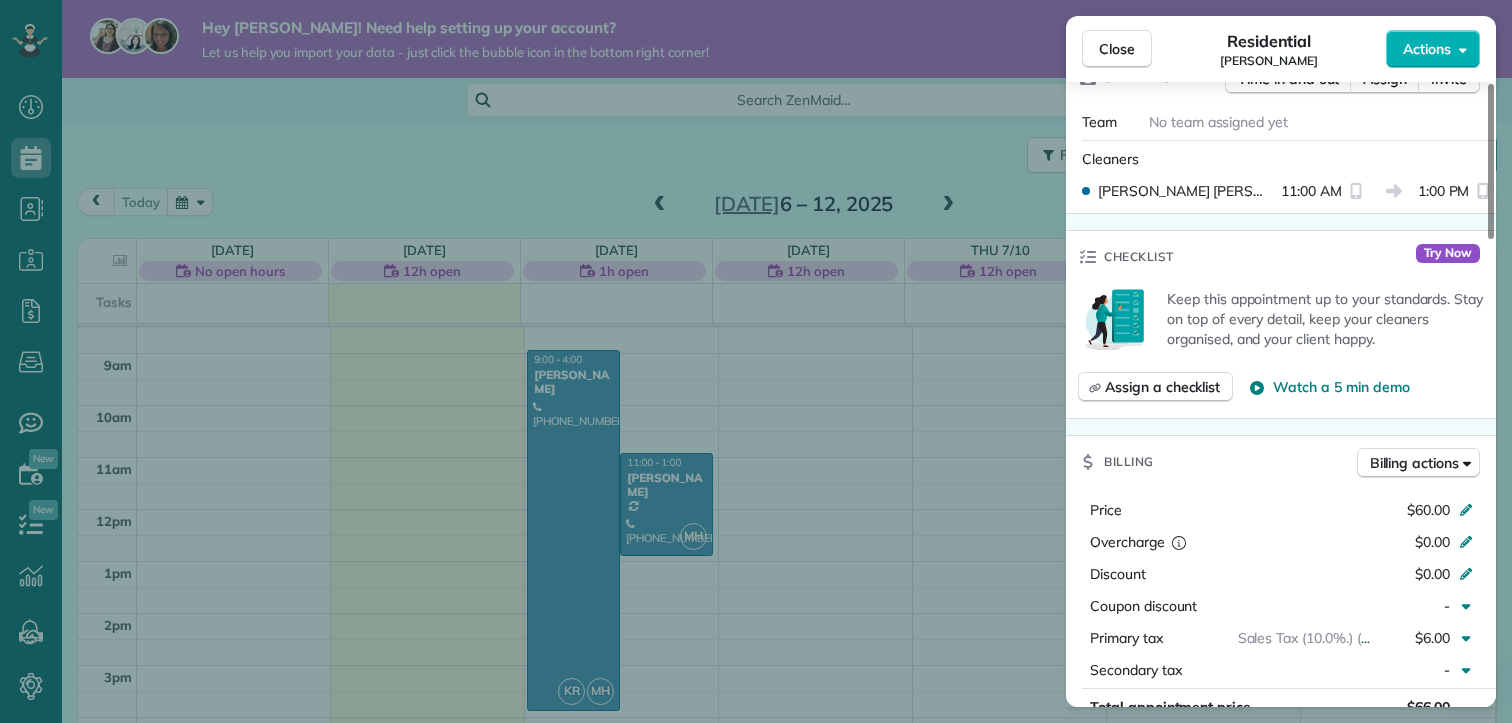 scroll, scrollTop: 564, scrollLeft: 0, axis: vertical 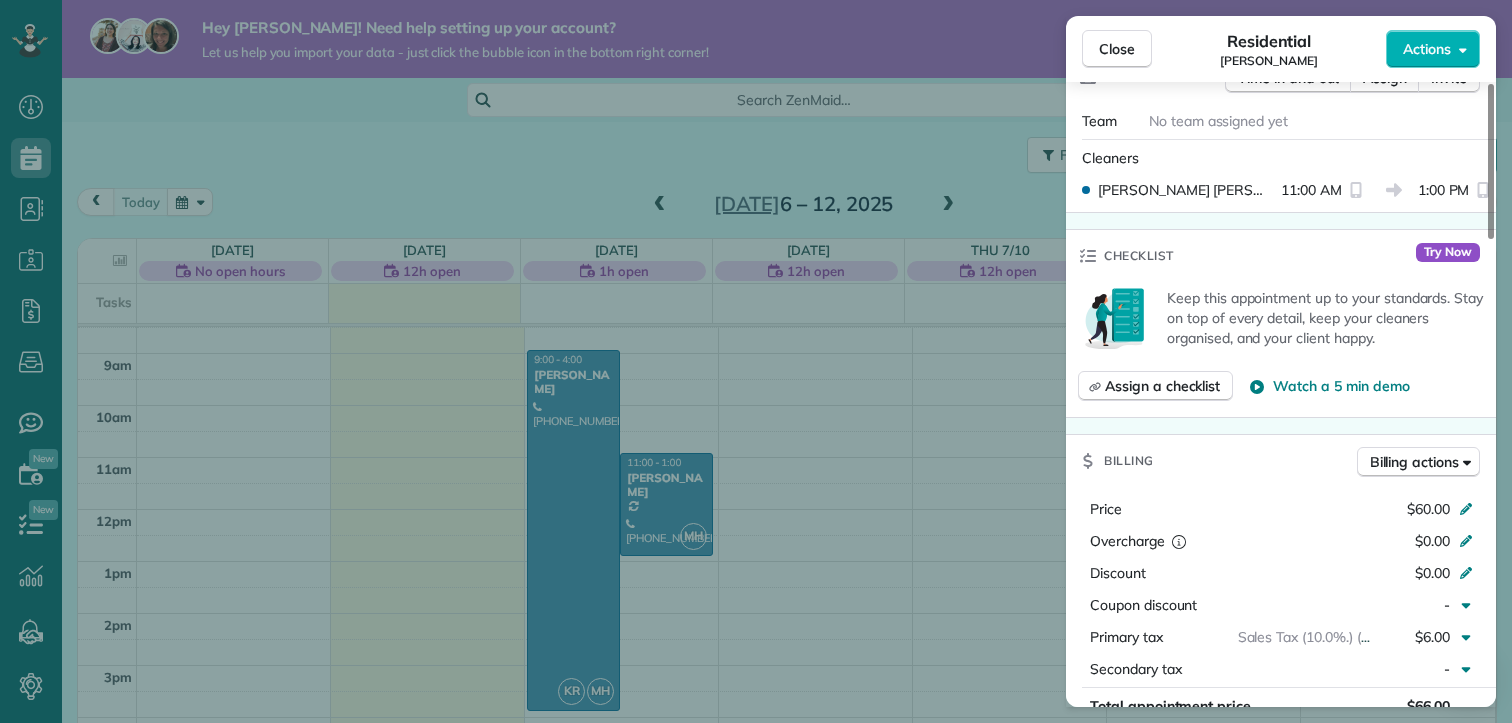 click on "Close Residential Brenda Goodwin Actions Status Active Brenda Goodwin · Open profile Mobile (870) 307-9740 Copy No email on record Add email View Details Residential Tuesday, July 08, 2025 ( tomorrow ) 11:00 AM 1:00 PM 2 hours and 0 minutes Repeats weekly Edit recurring service Next (Jul 14) 810 E Boswell Street Batesville Arkansas 72501 Open access information Service was not rated yet Setup ratings Cleaners Time in and out Assign Invite Team No team assigned yet Cleaners Megan   Hughes 11:00 AM 1:00 PM Checklist Try Now Keep this appointment up to your standards. Stay on top of every detail, keep your cleaners organised, and your client happy. Assign a checklist Watch a 5 min demo Billing Billing actions Price $60.00 Overcharge $0.00 Discount $0.00 Coupon discount - Primary tax Sales Tax (10.0%.) (10%) $6.00 Secondary tax - Total appointment price $66.00 Tips collected New feature! $14.00 Unpaid Mark as paid Total including tip $80.00 Get paid online in no-time! Charge customer credit card Reason for Skip" at bounding box center [756, 361] 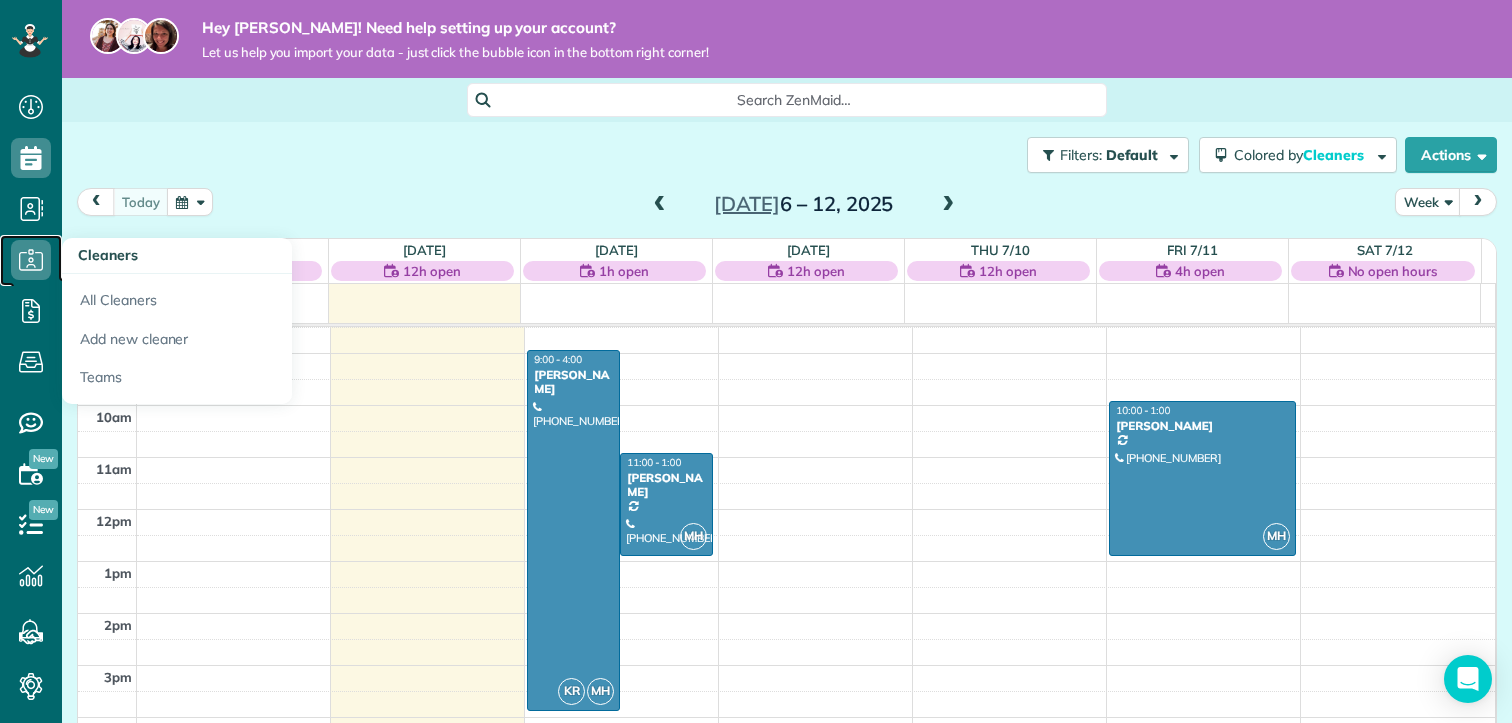 click 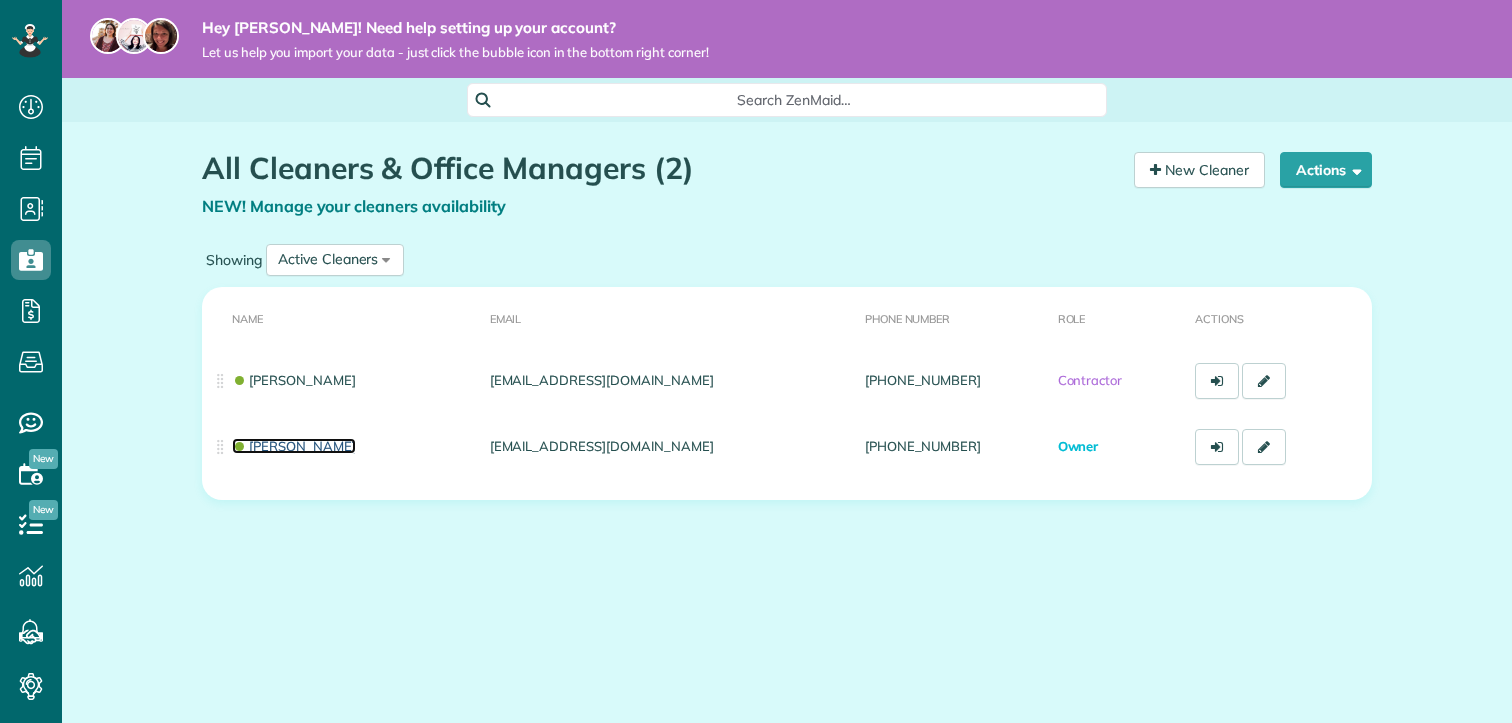 scroll, scrollTop: 0, scrollLeft: 0, axis: both 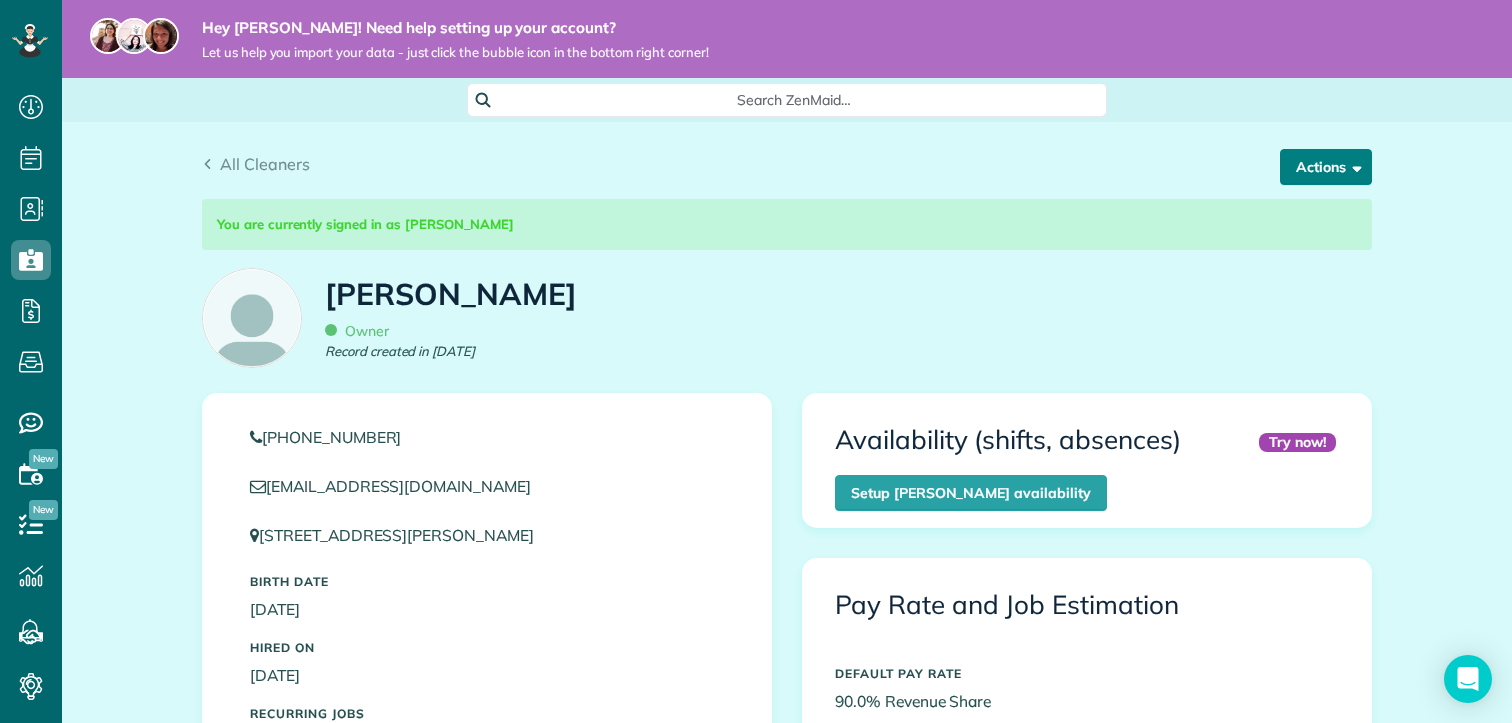 click on "Actions" at bounding box center (1326, 167) 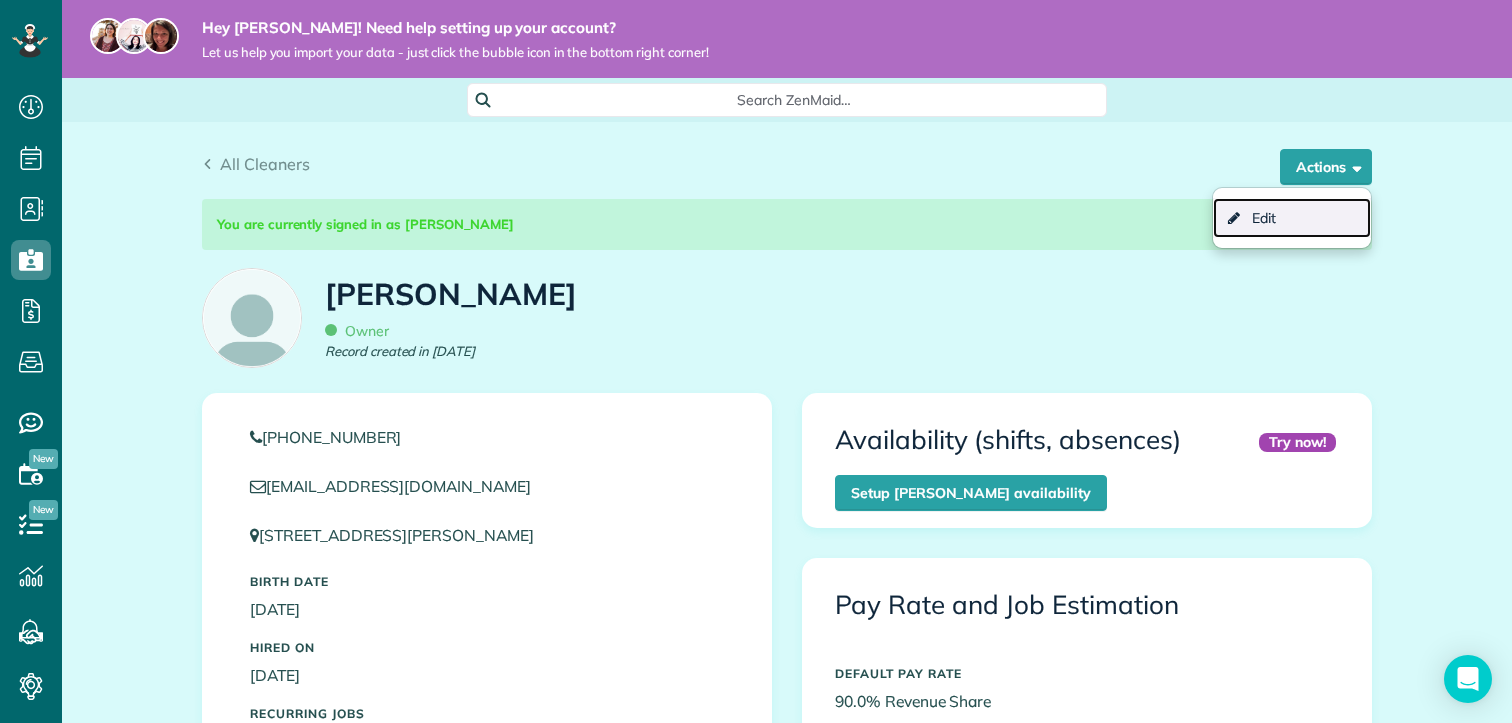 click on "Edit" at bounding box center (1292, 218) 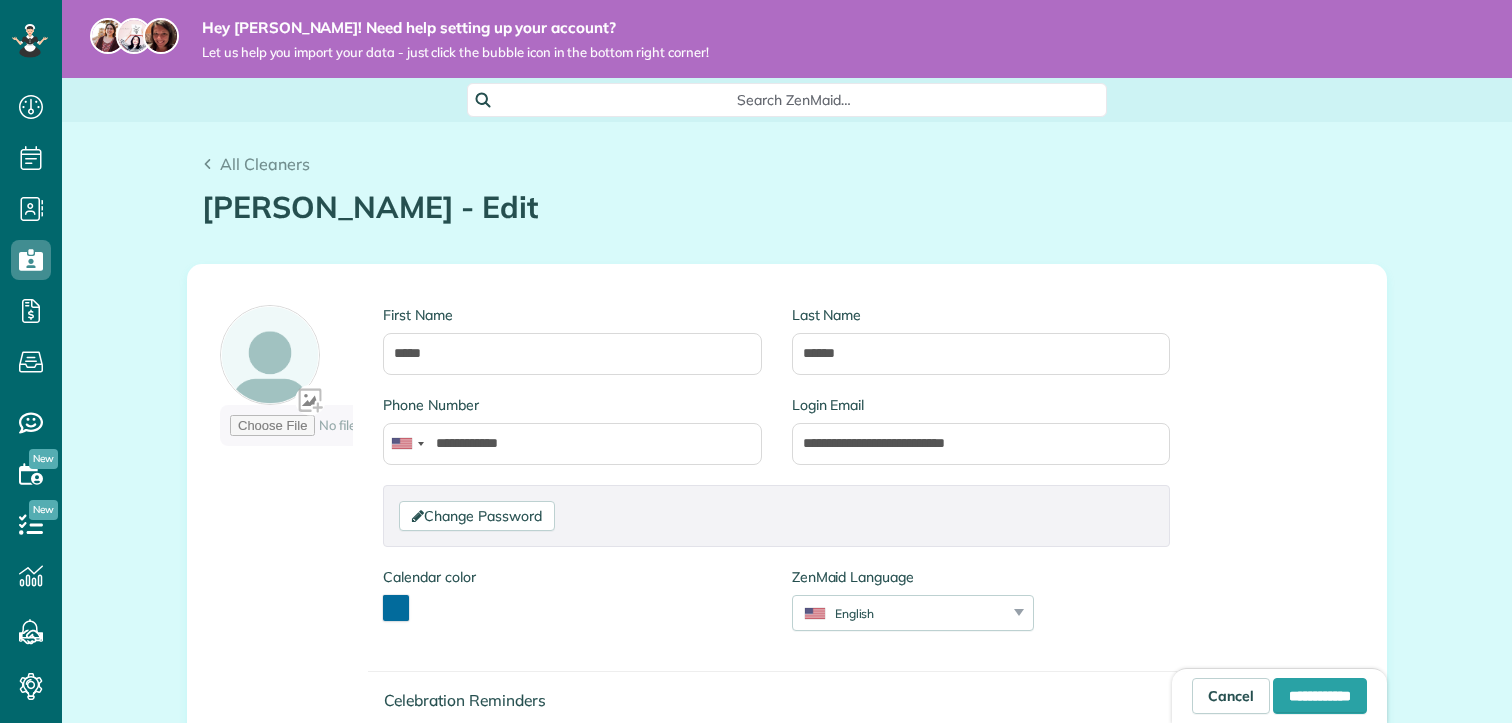 scroll, scrollTop: 0, scrollLeft: 0, axis: both 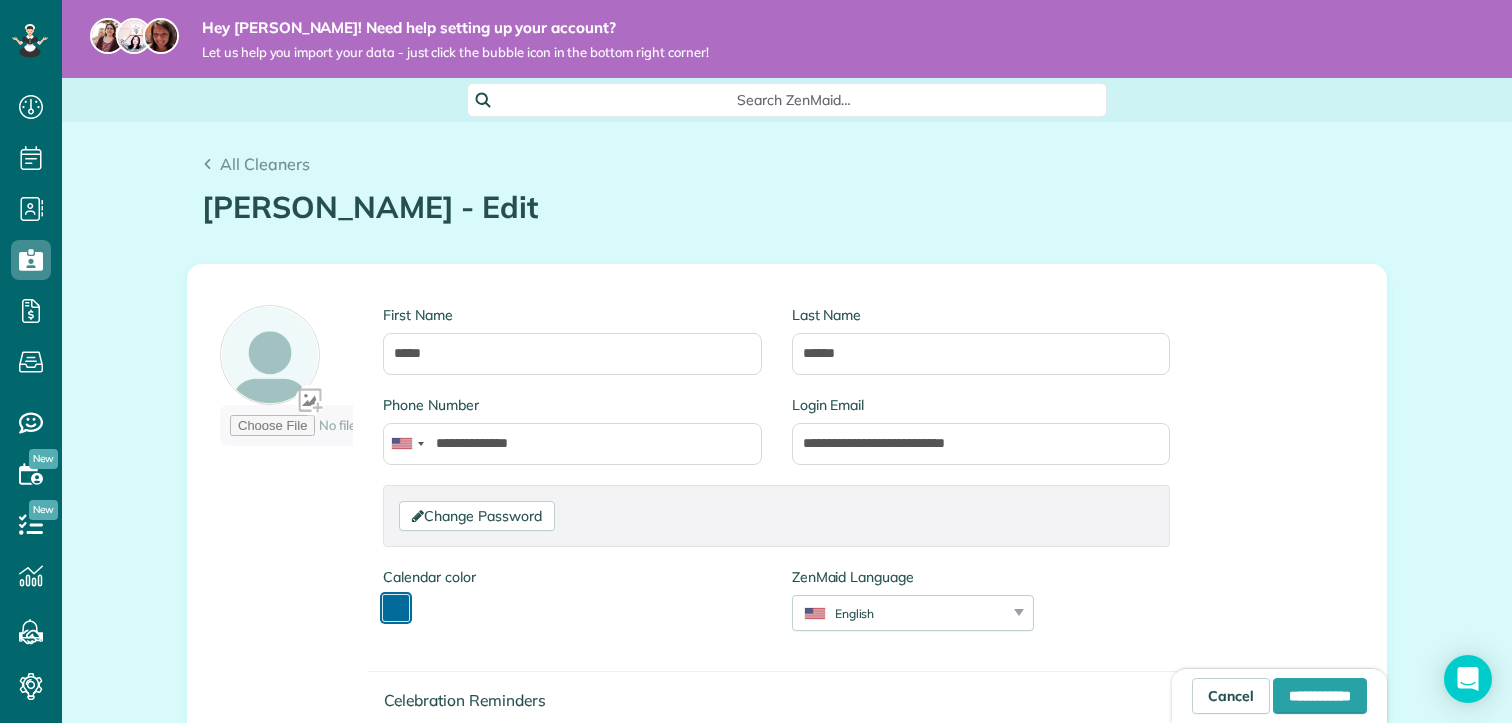 click at bounding box center [396, 608] 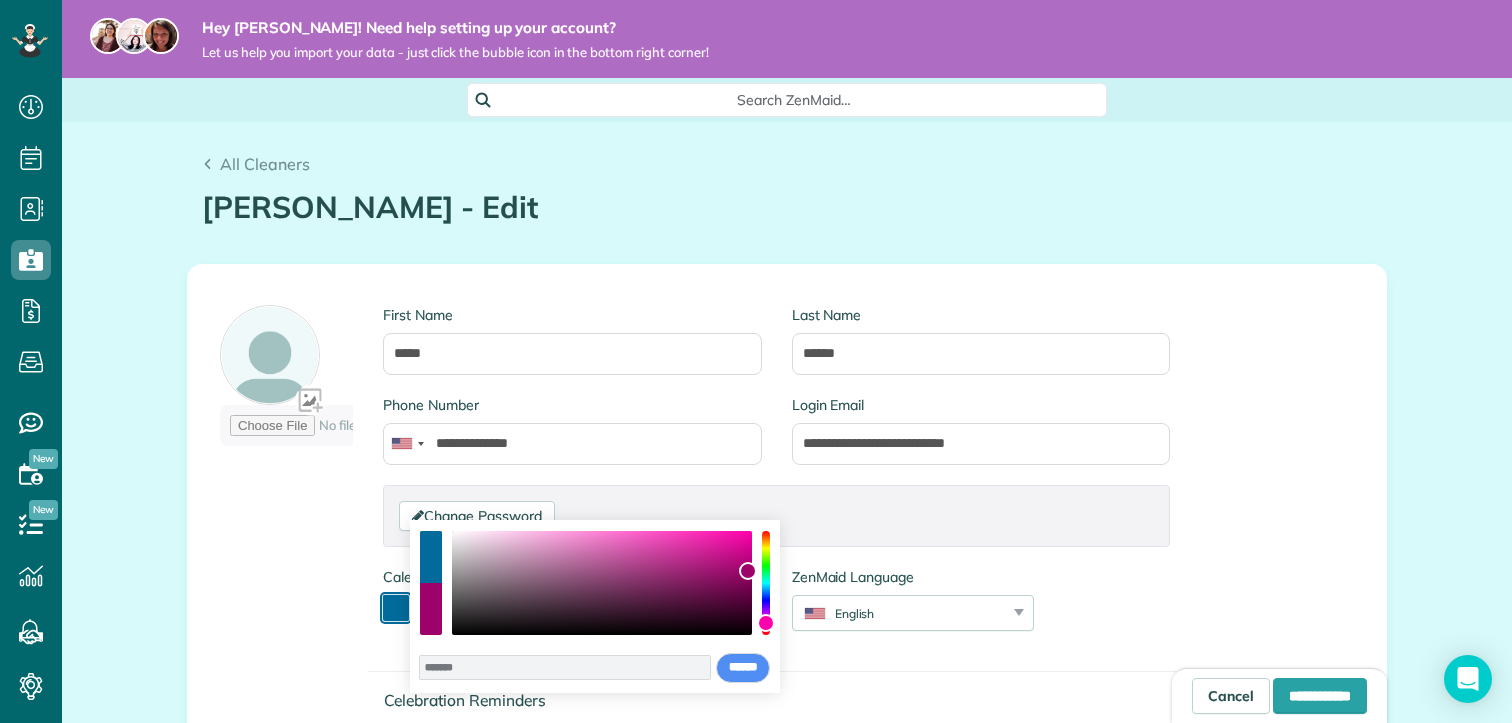 click at bounding box center (766, 583) 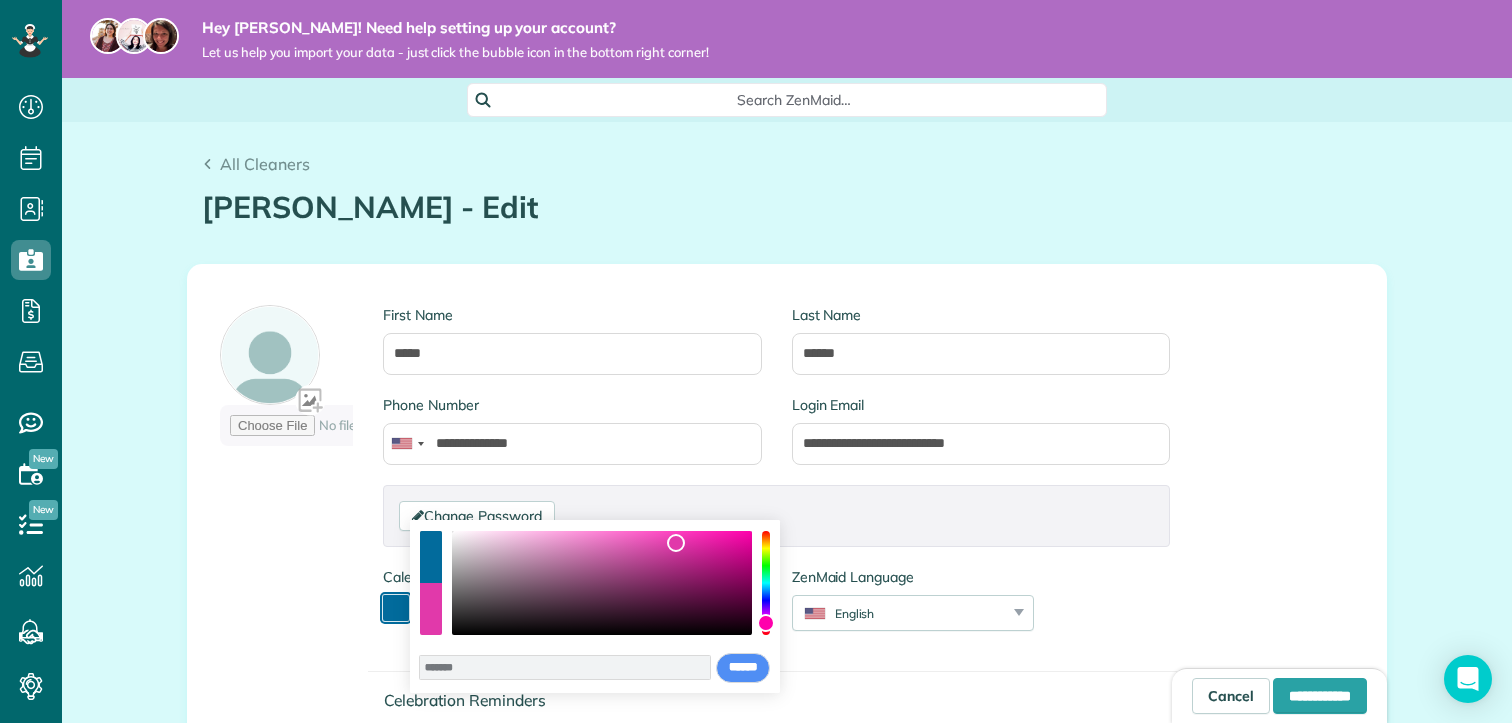 drag, startPoint x: 748, startPoint y: 575, endPoint x: 676, endPoint y: 543, distance: 78.79086 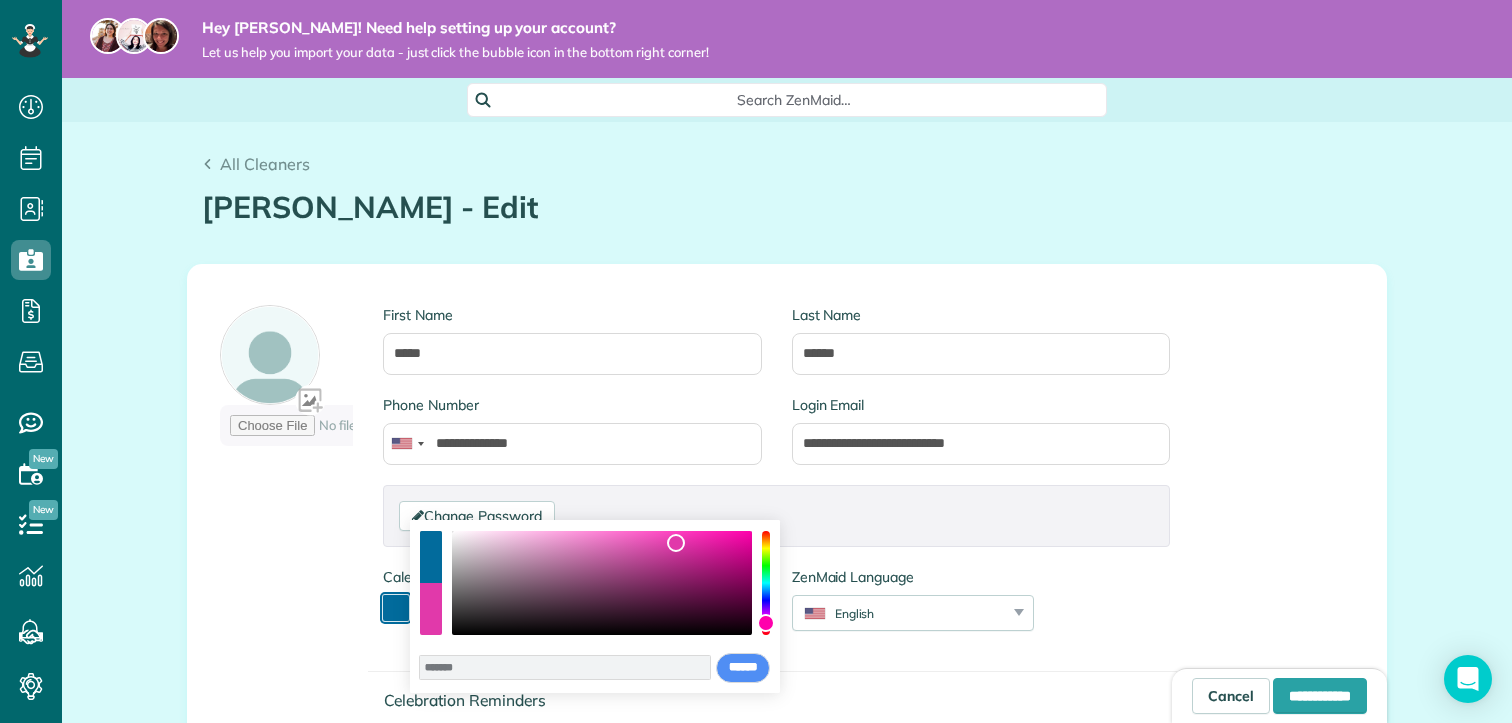 click at bounding box center (676, 543) 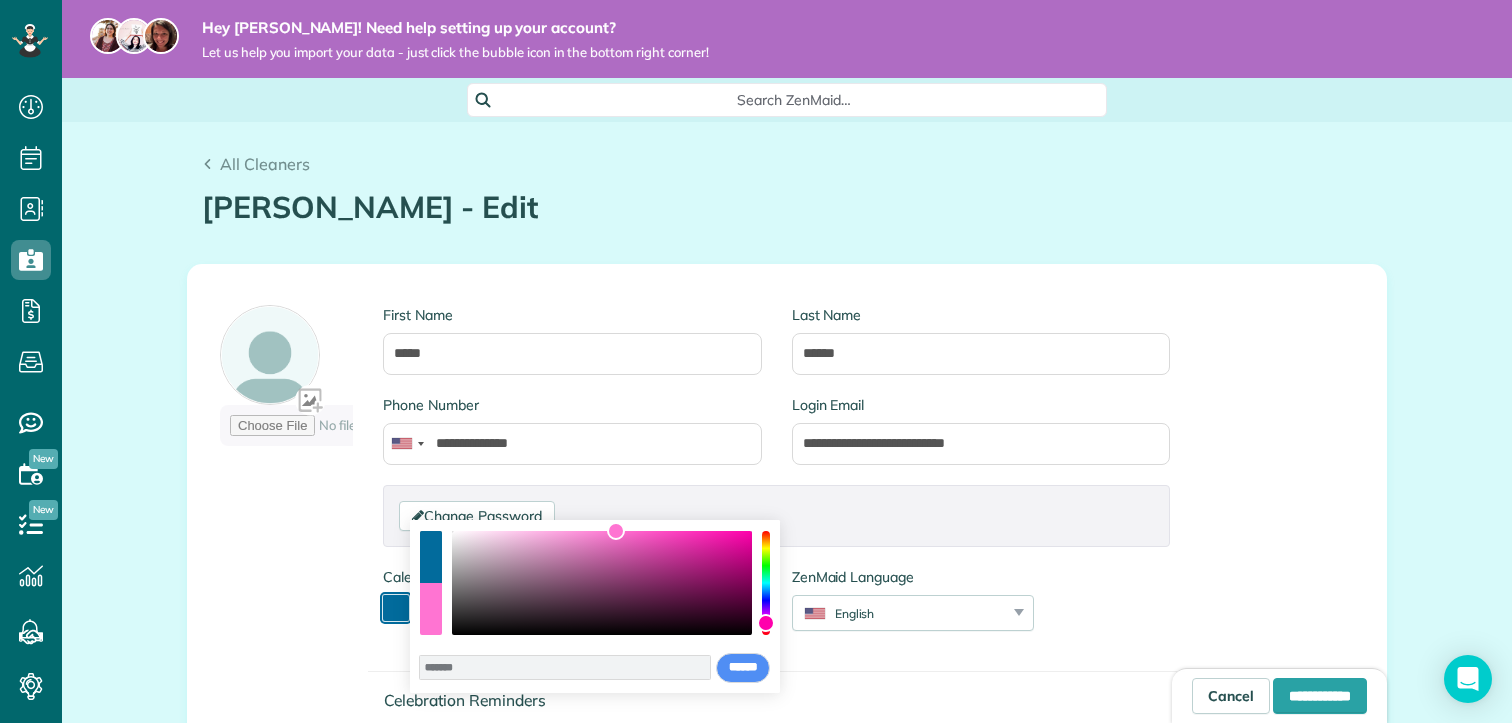 type on "*******" 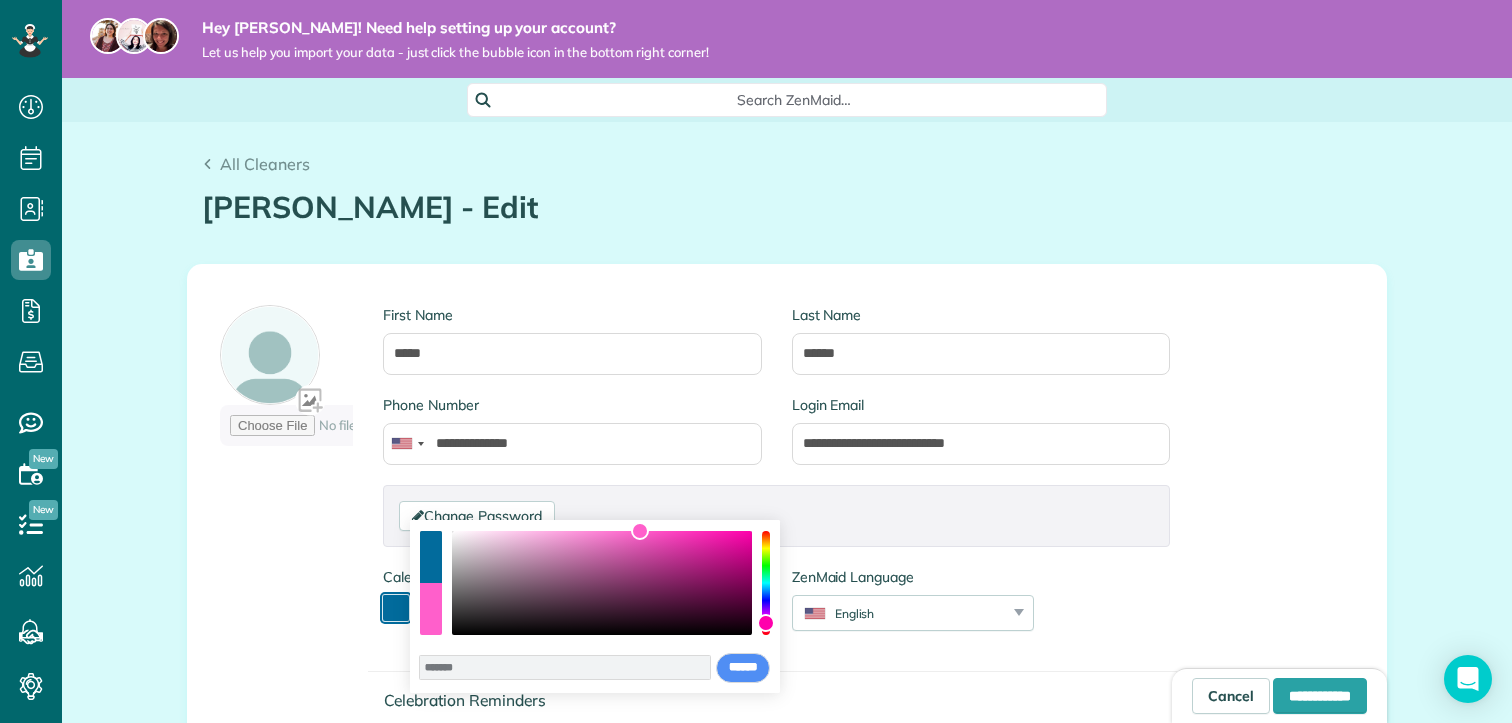 drag, startPoint x: 676, startPoint y: 543, endPoint x: 640, endPoint y: 527, distance: 39.39543 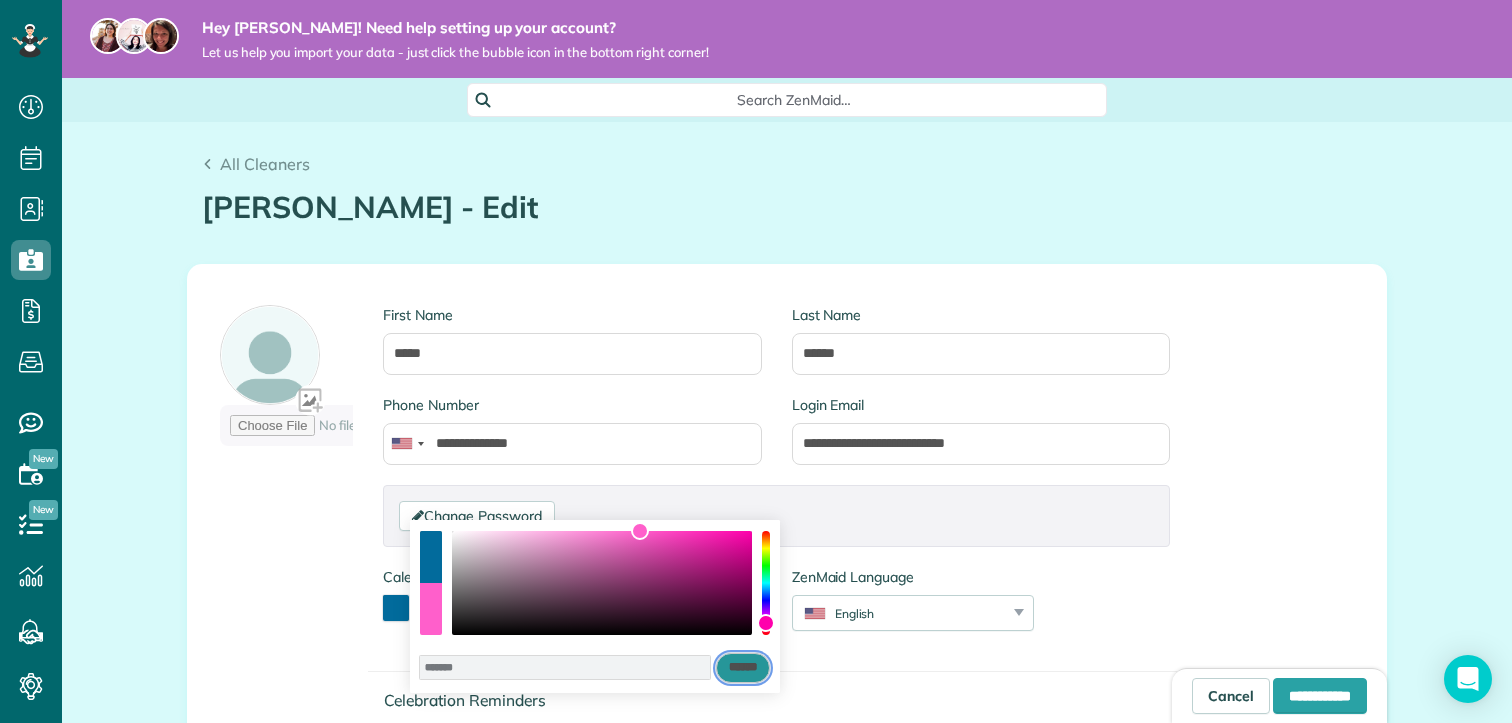 click on "******" at bounding box center [743, 668] 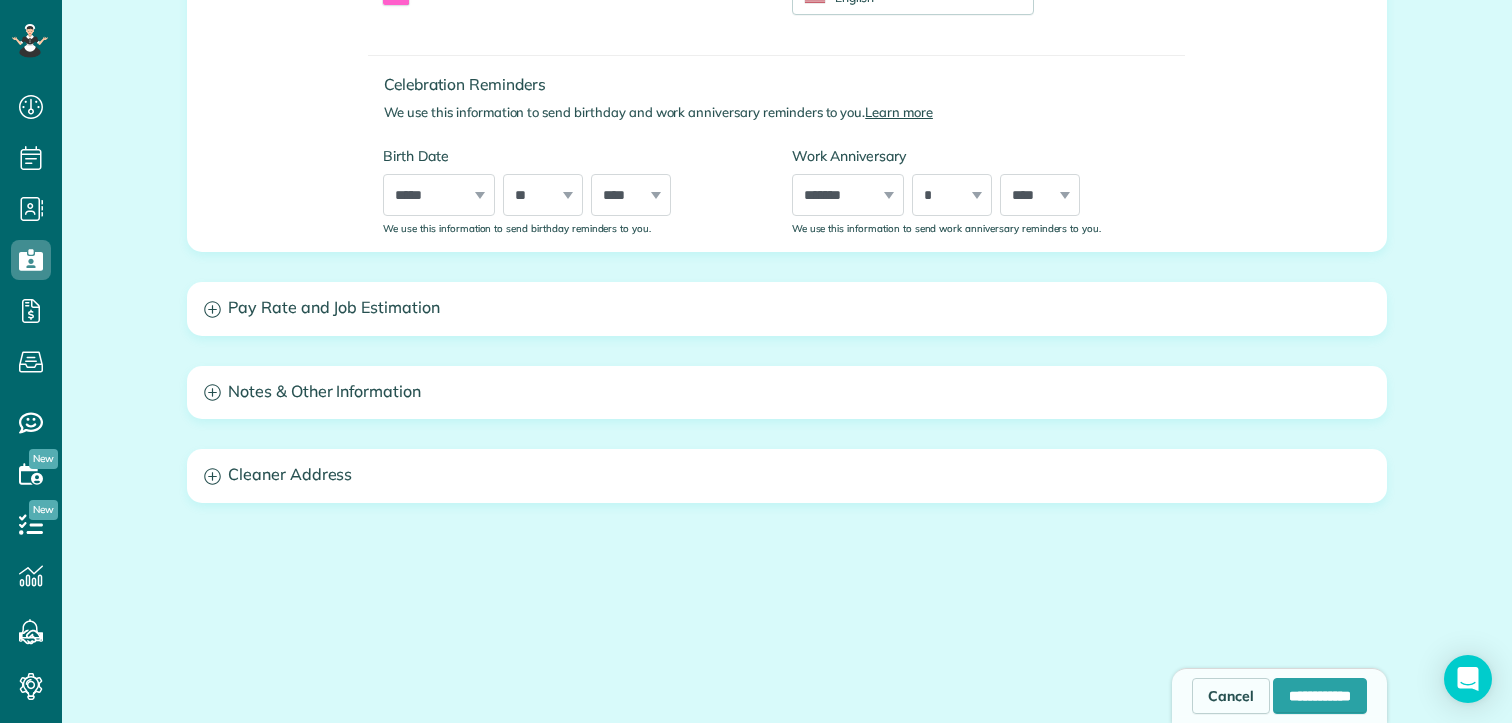 scroll, scrollTop: 654, scrollLeft: 0, axis: vertical 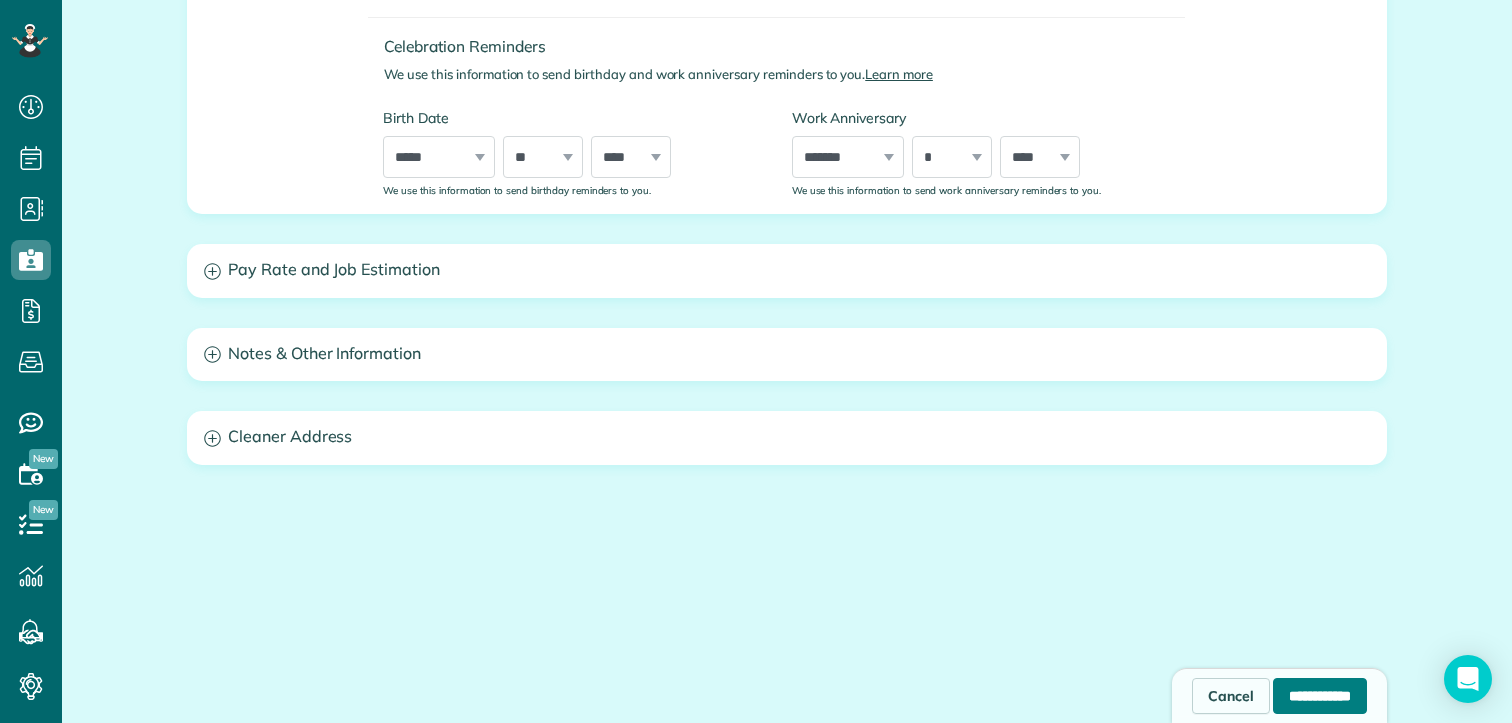 click on "**********" at bounding box center [1320, 696] 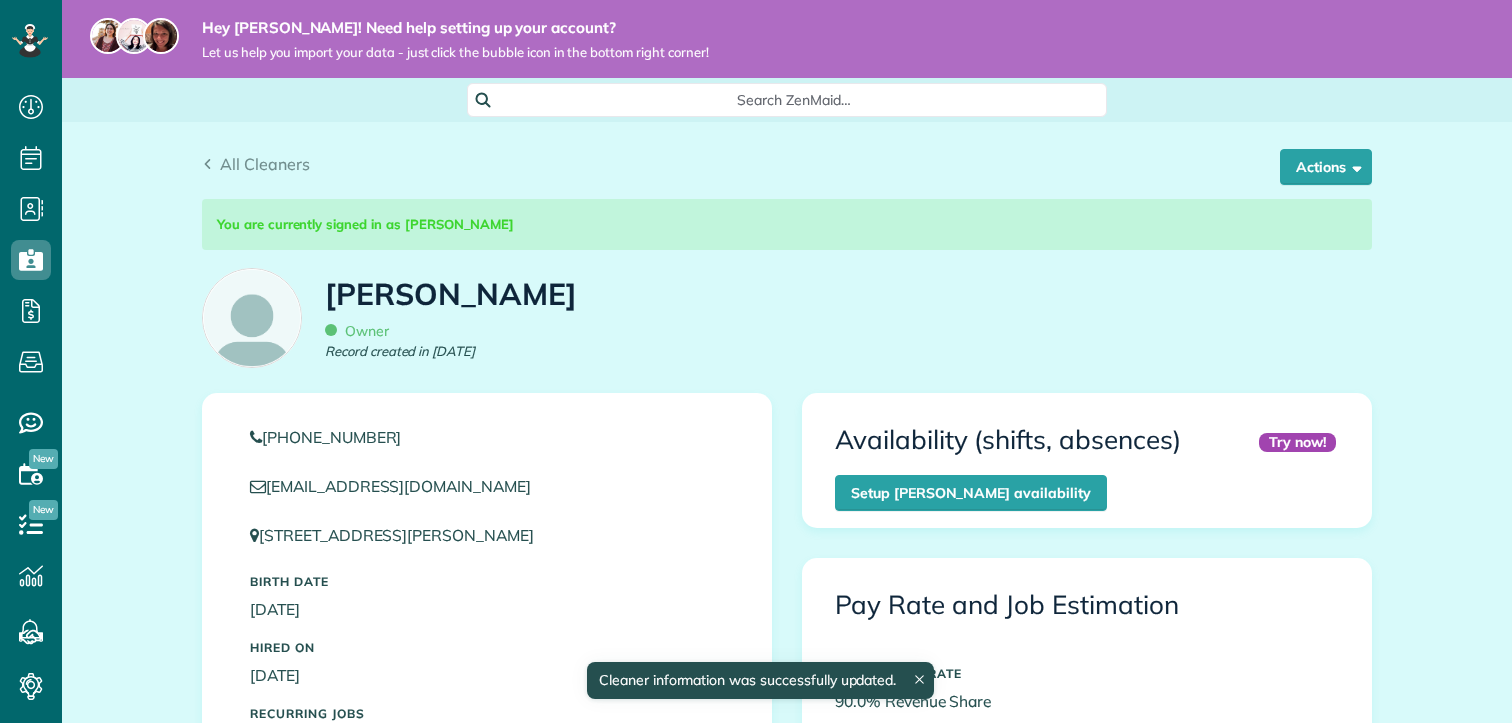 scroll, scrollTop: 0, scrollLeft: 0, axis: both 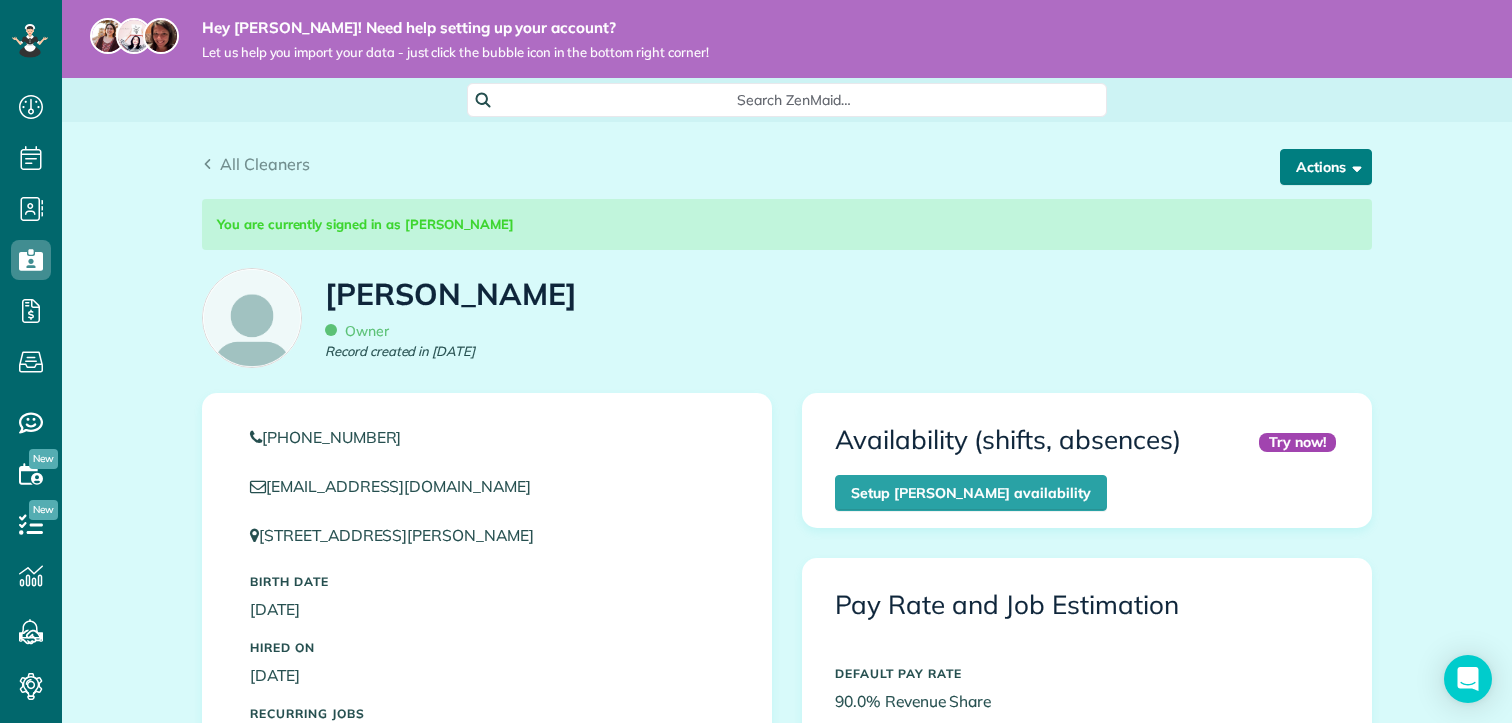 click on "Actions" at bounding box center (1326, 167) 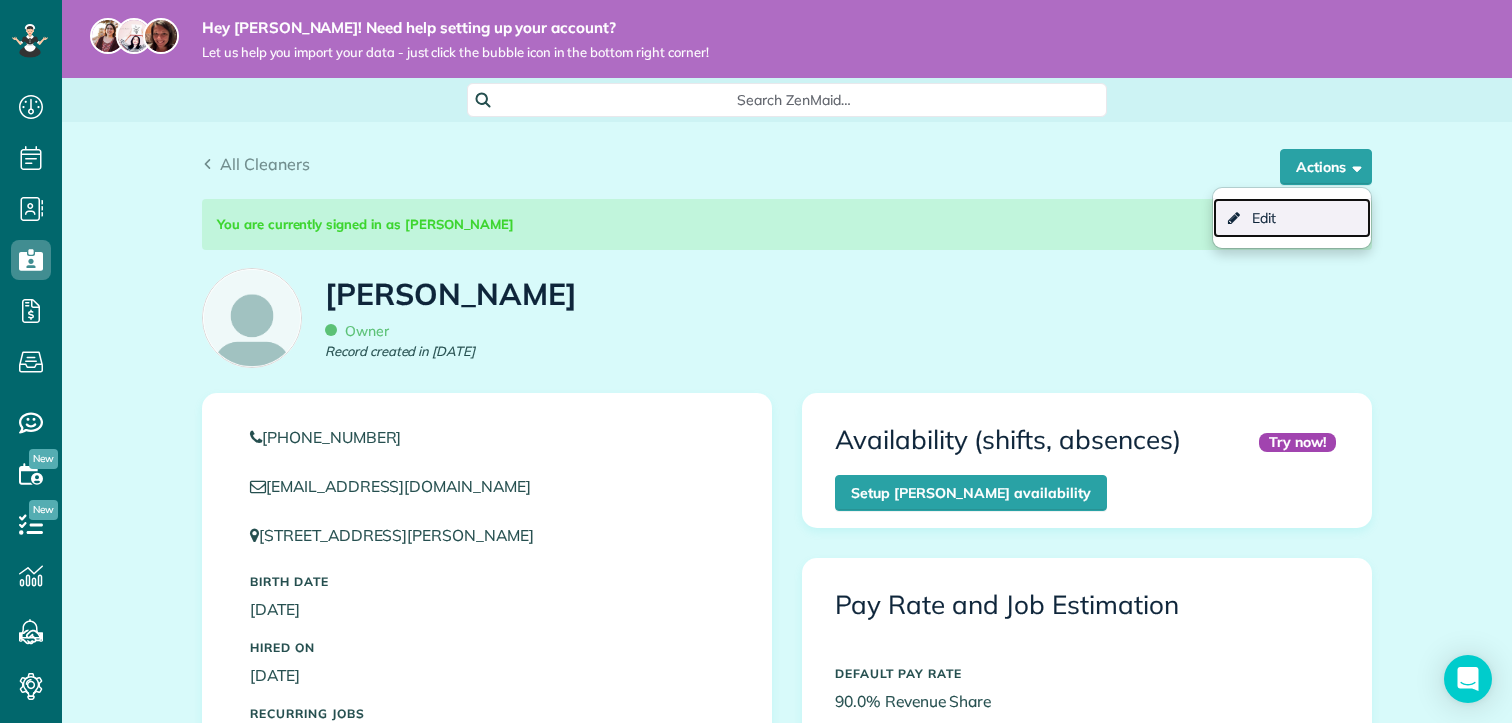 click on "Edit" at bounding box center [1292, 218] 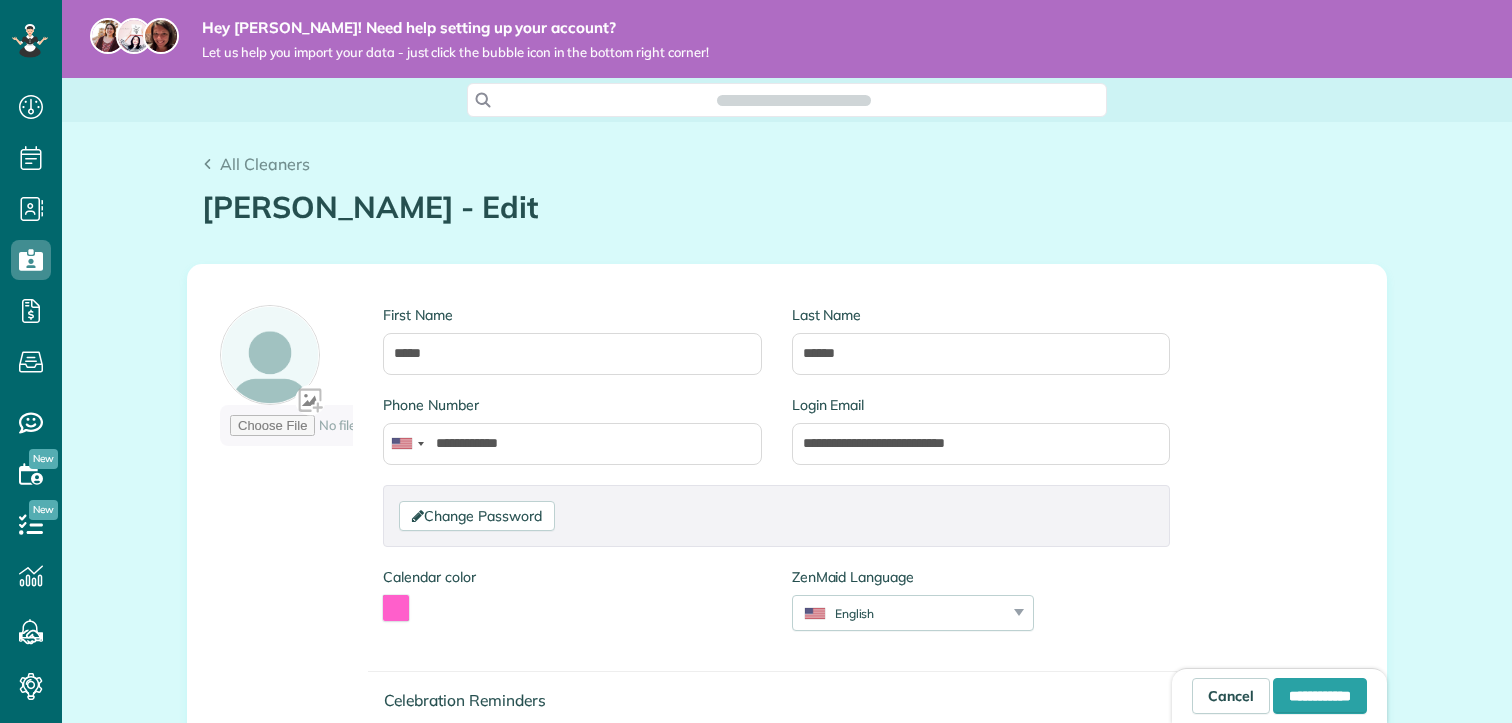 scroll, scrollTop: 0, scrollLeft: 0, axis: both 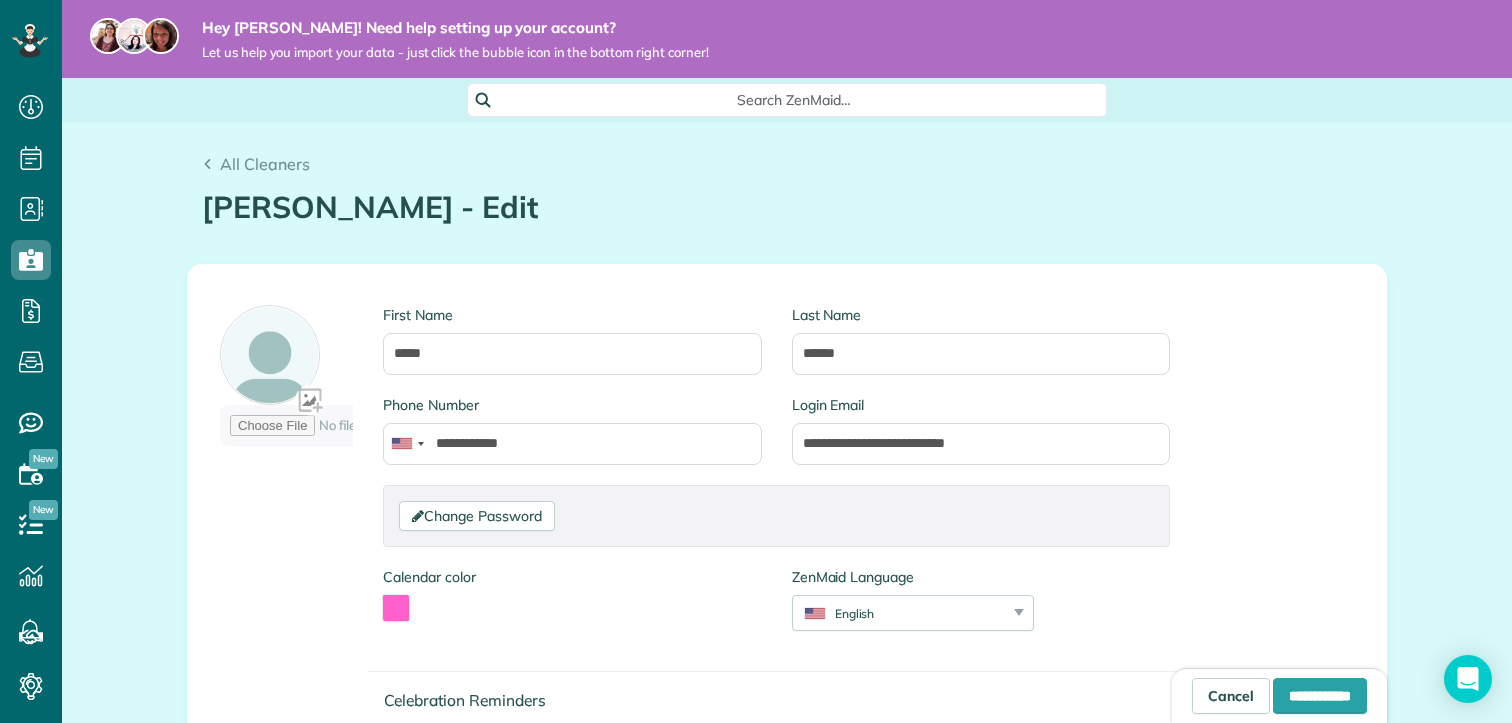 type on "**********" 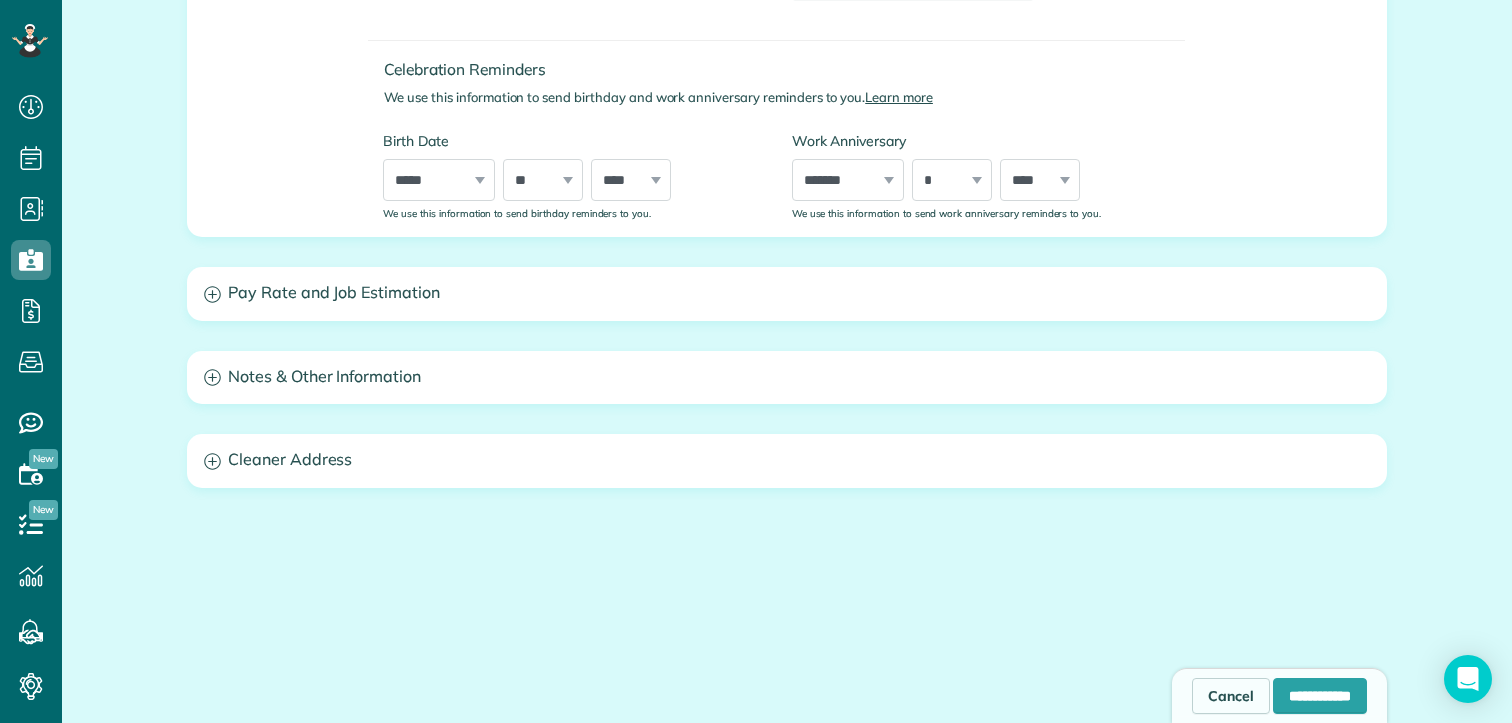 scroll, scrollTop: 632, scrollLeft: 0, axis: vertical 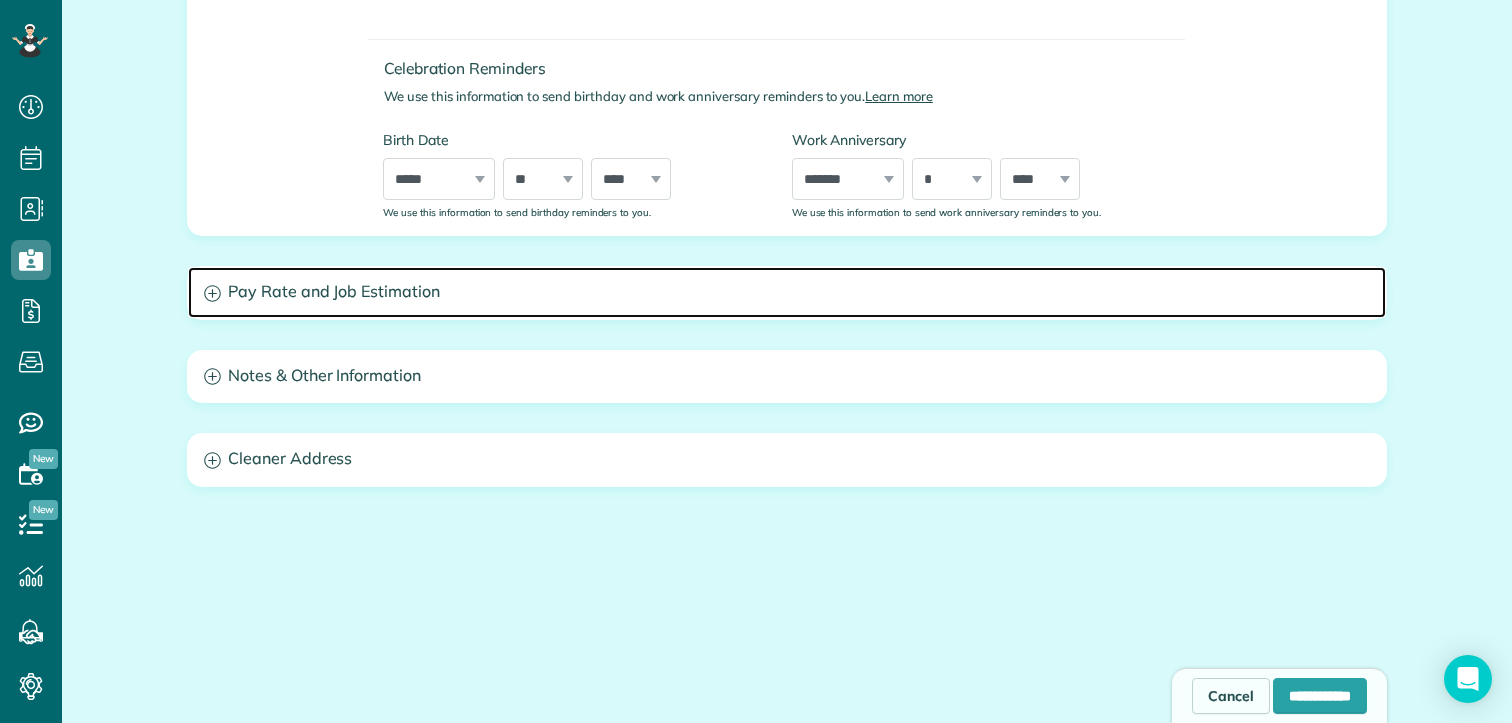 click on "Pay Rate and Job Estimation" at bounding box center [787, 292] 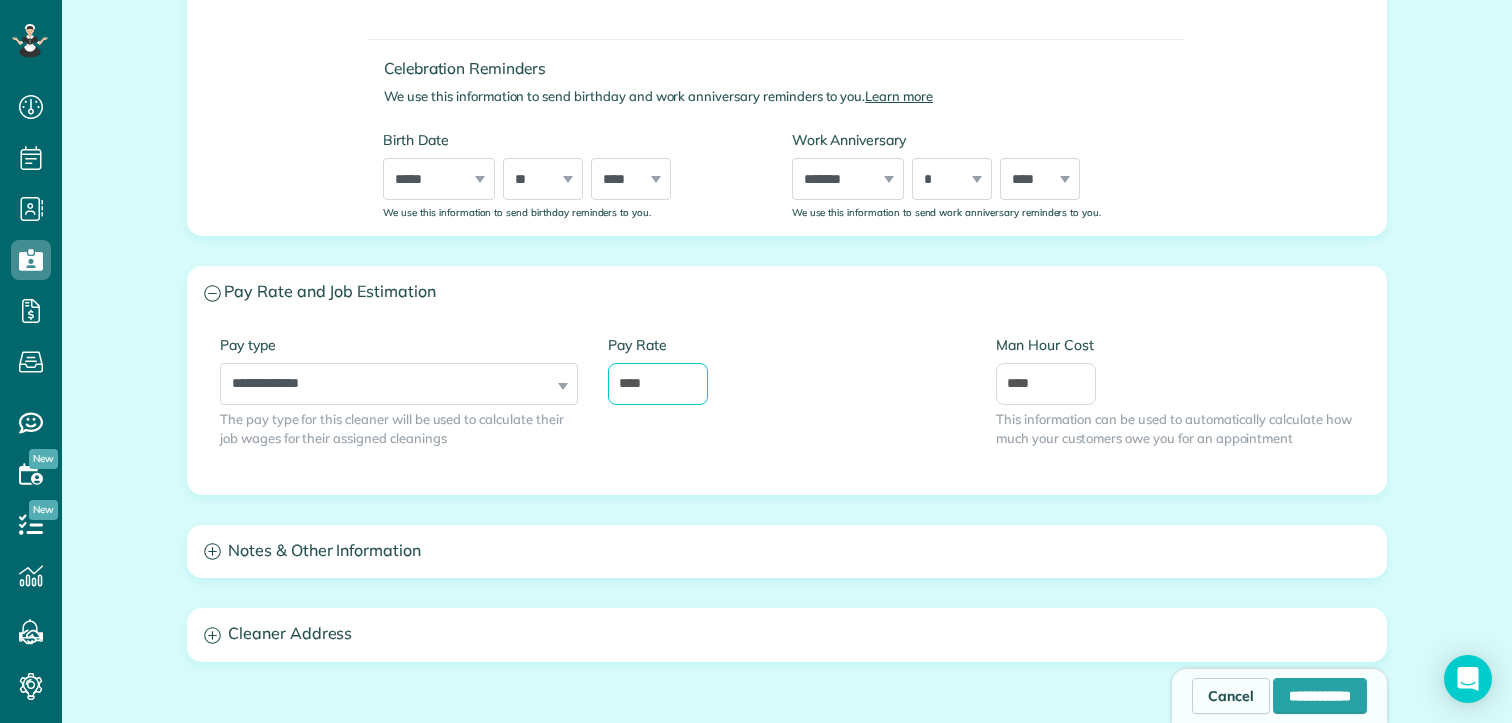 click on "****" at bounding box center [658, 384] 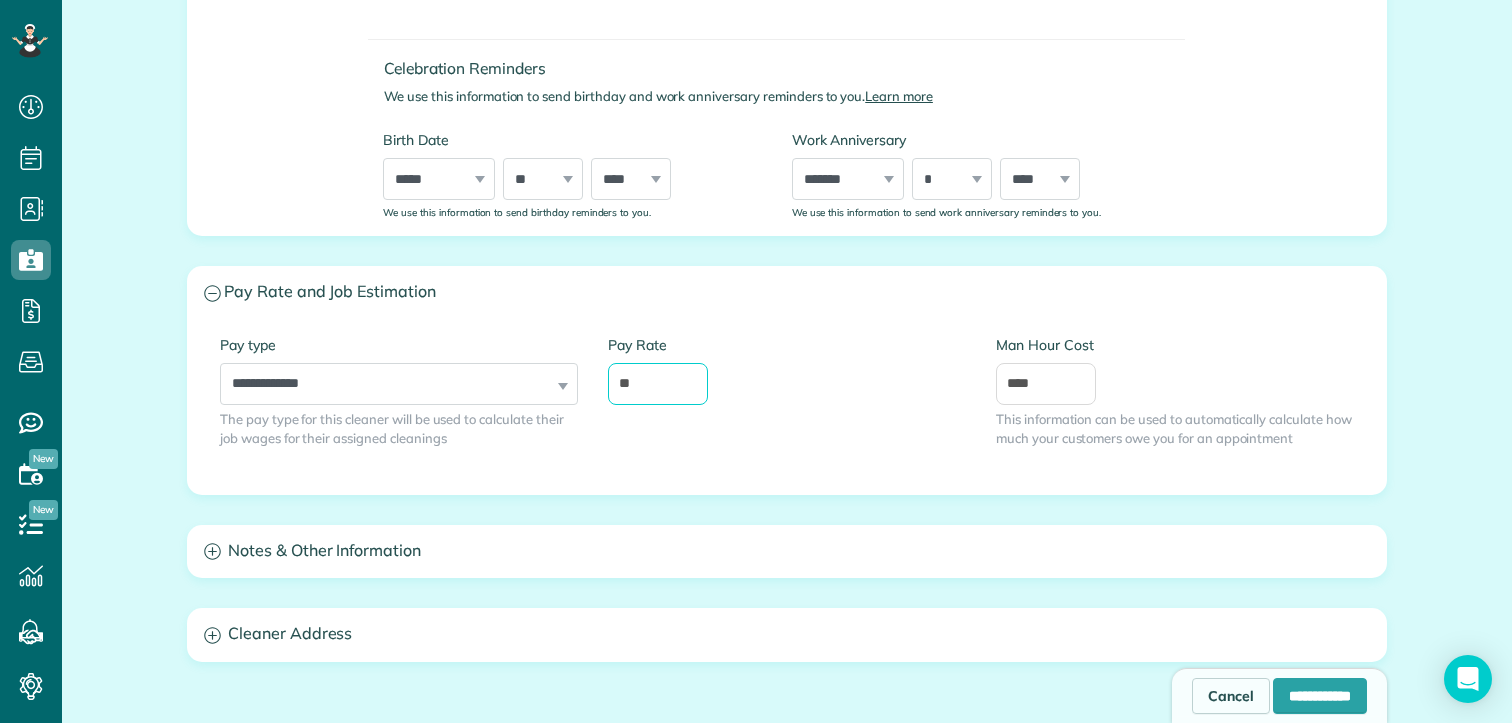 type on "**" 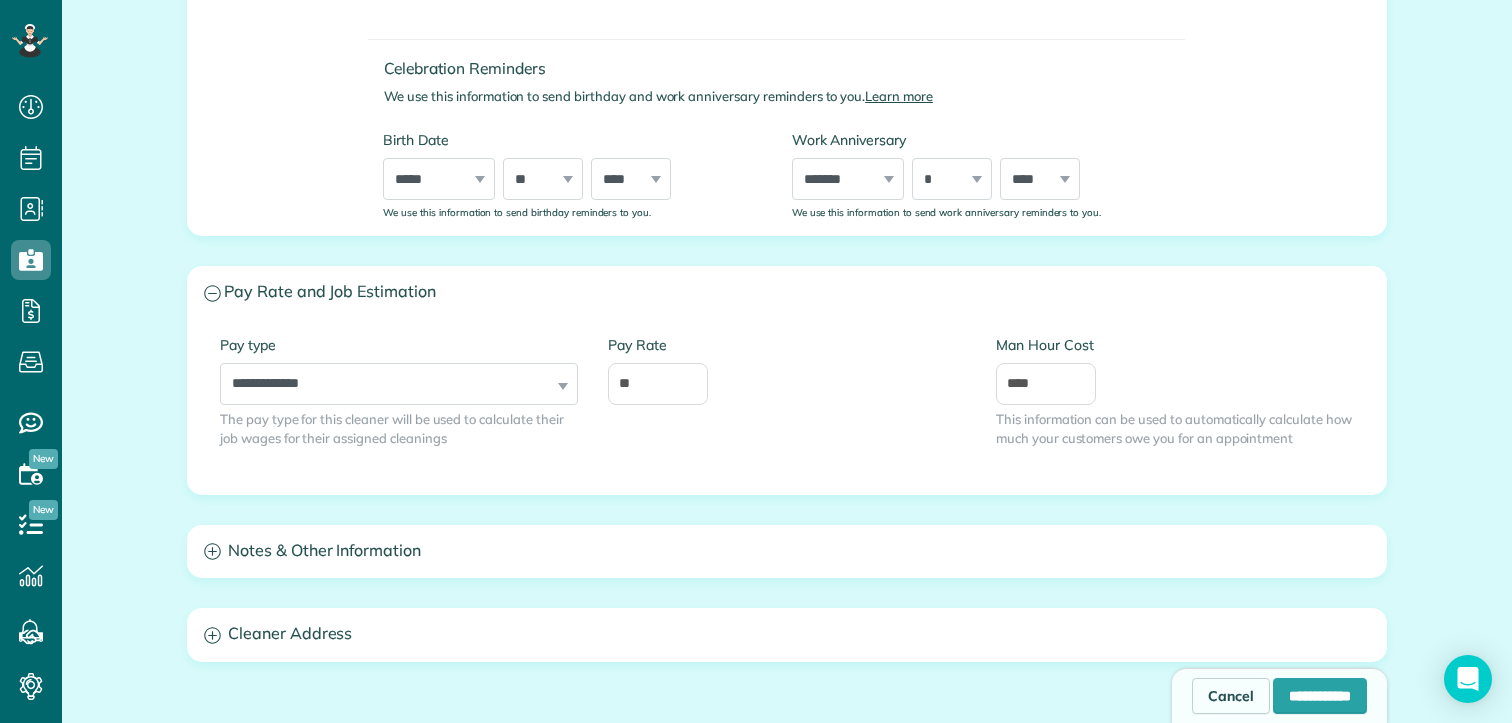 click on "Pay Rate **" at bounding box center [787, 380] 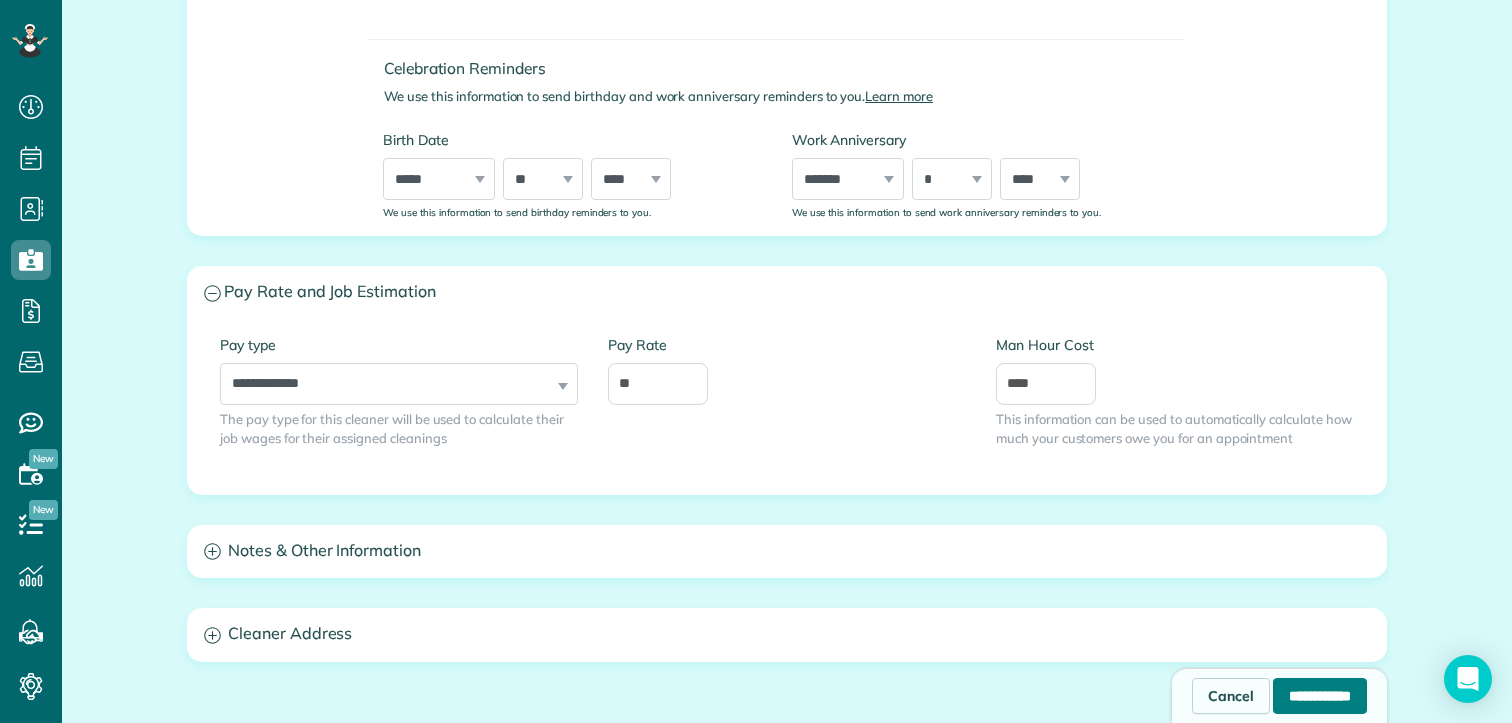 click on "**********" at bounding box center [1320, 696] 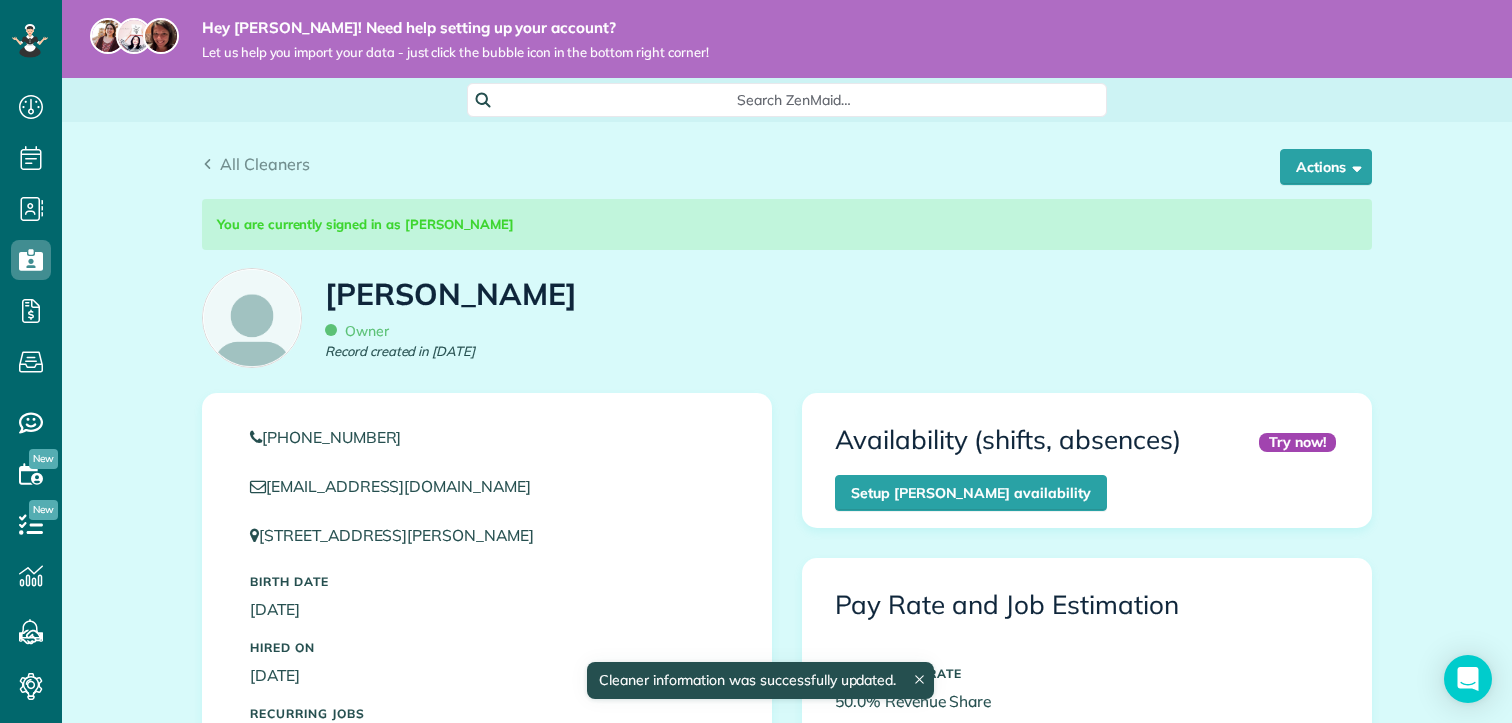 scroll, scrollTop: 0, scrollLeft: 0, axis: both 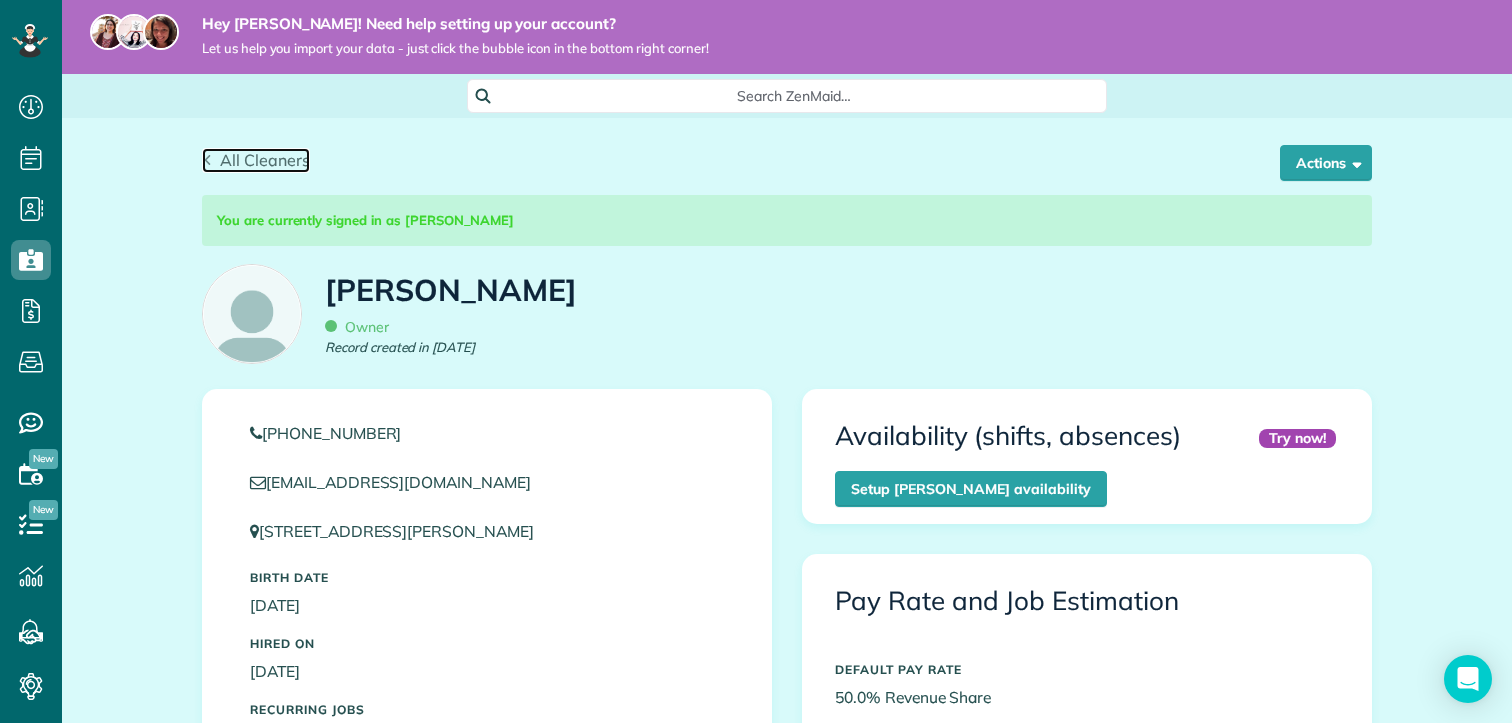 click on "All Cleaners" at bounding box center [265, 160] 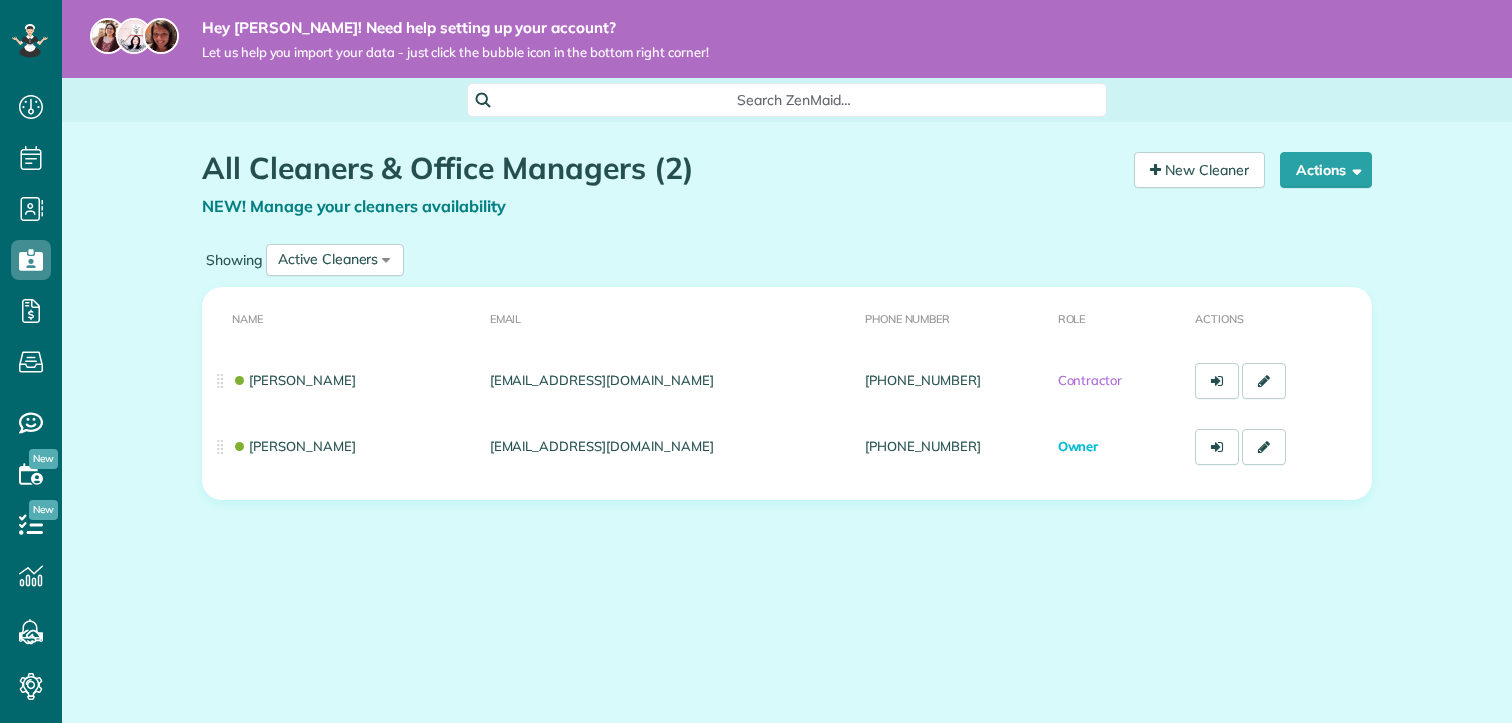 scroll, scrollTop: 0, scrollLeft: 0, axis: both 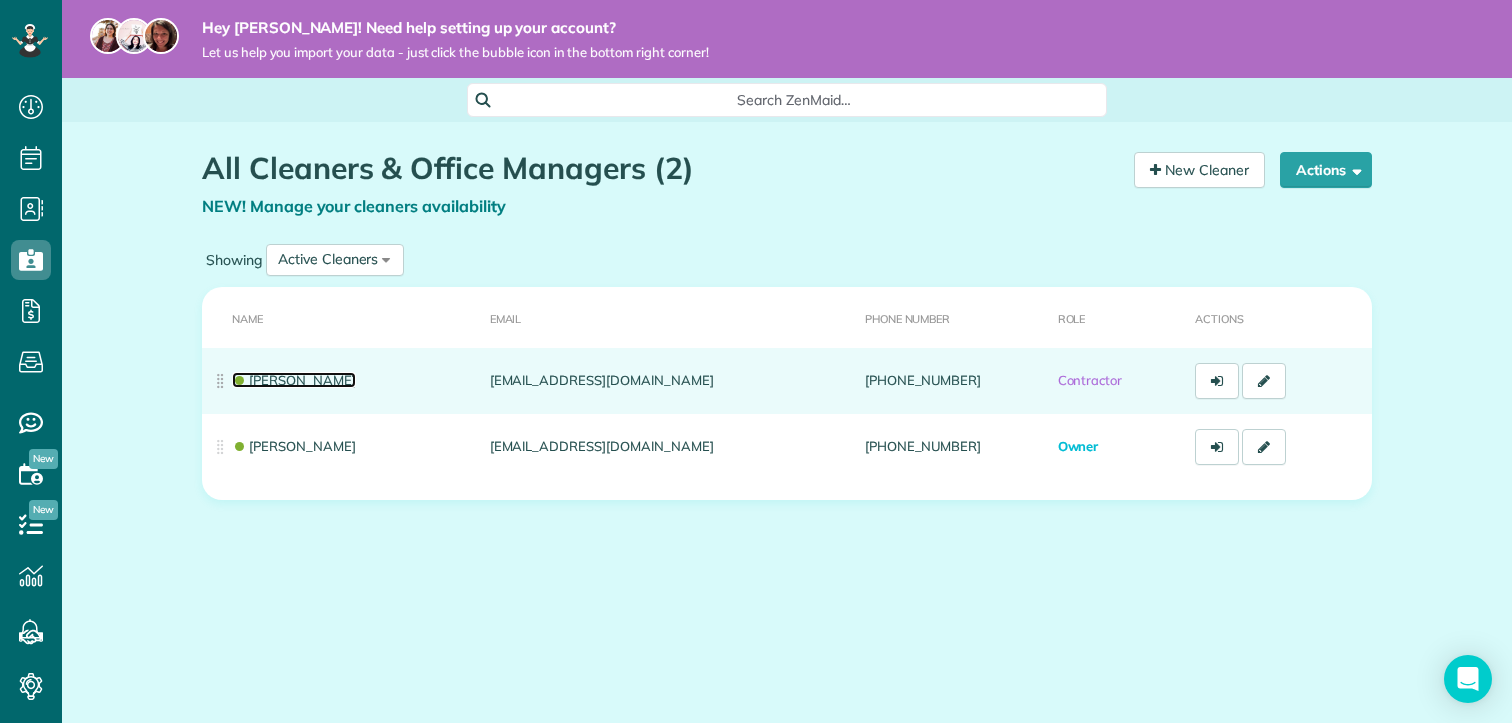 click on "[PERSON_NAME]" at bounding box center [294, 380] 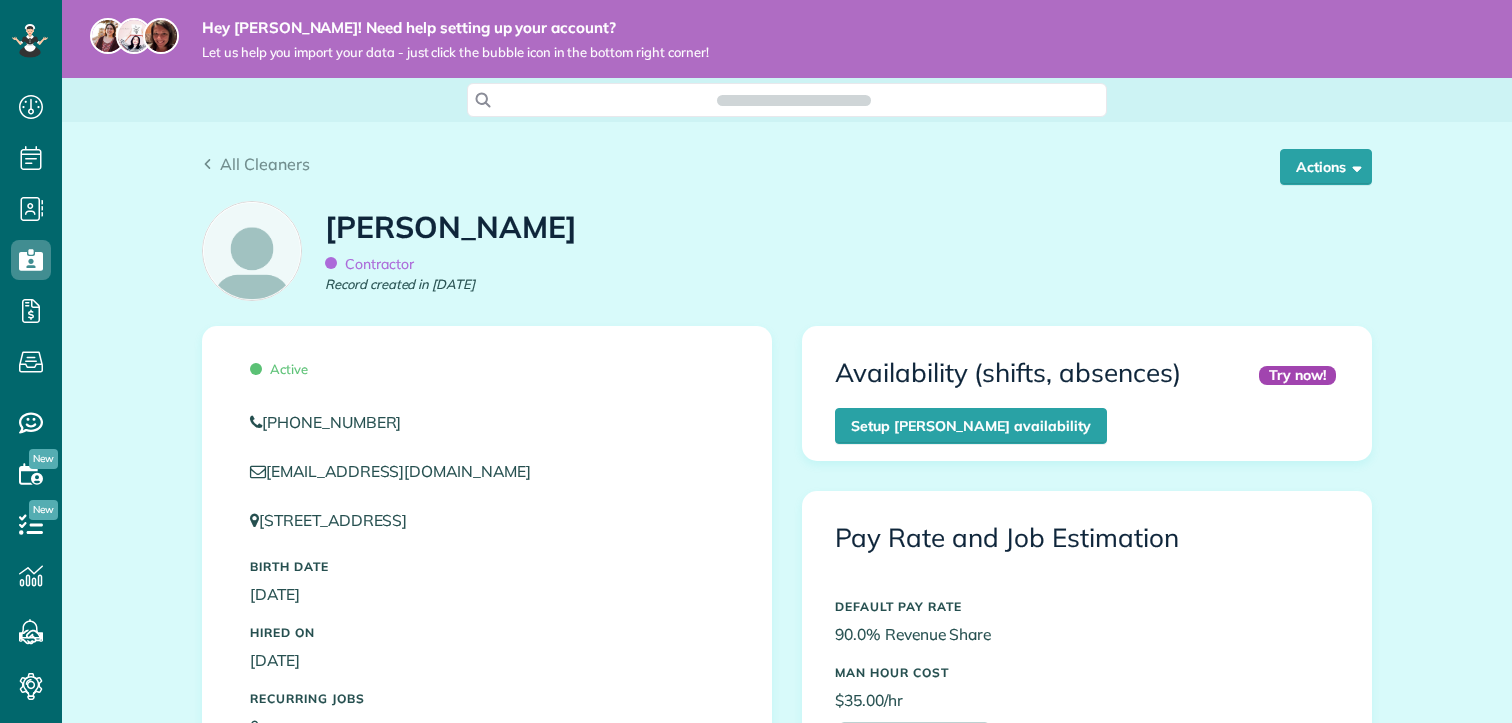 scroll, scrollTop: 0, scrollLeft: 0, axis: both 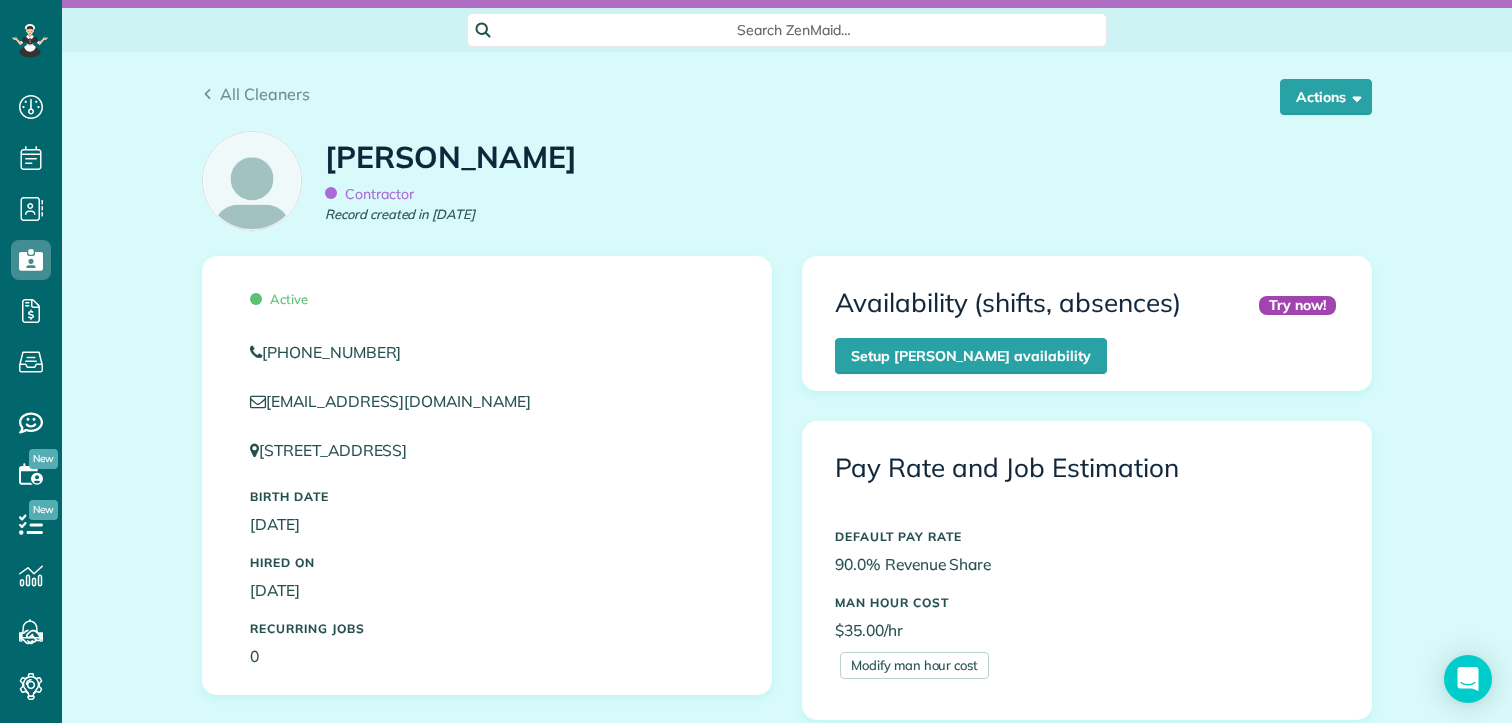 click on "All Cleaners
Actions
Edit
Resend login info
Inactivate
Replace Kaytlin Ramsey
Delete" at bounding box center (787, 101) 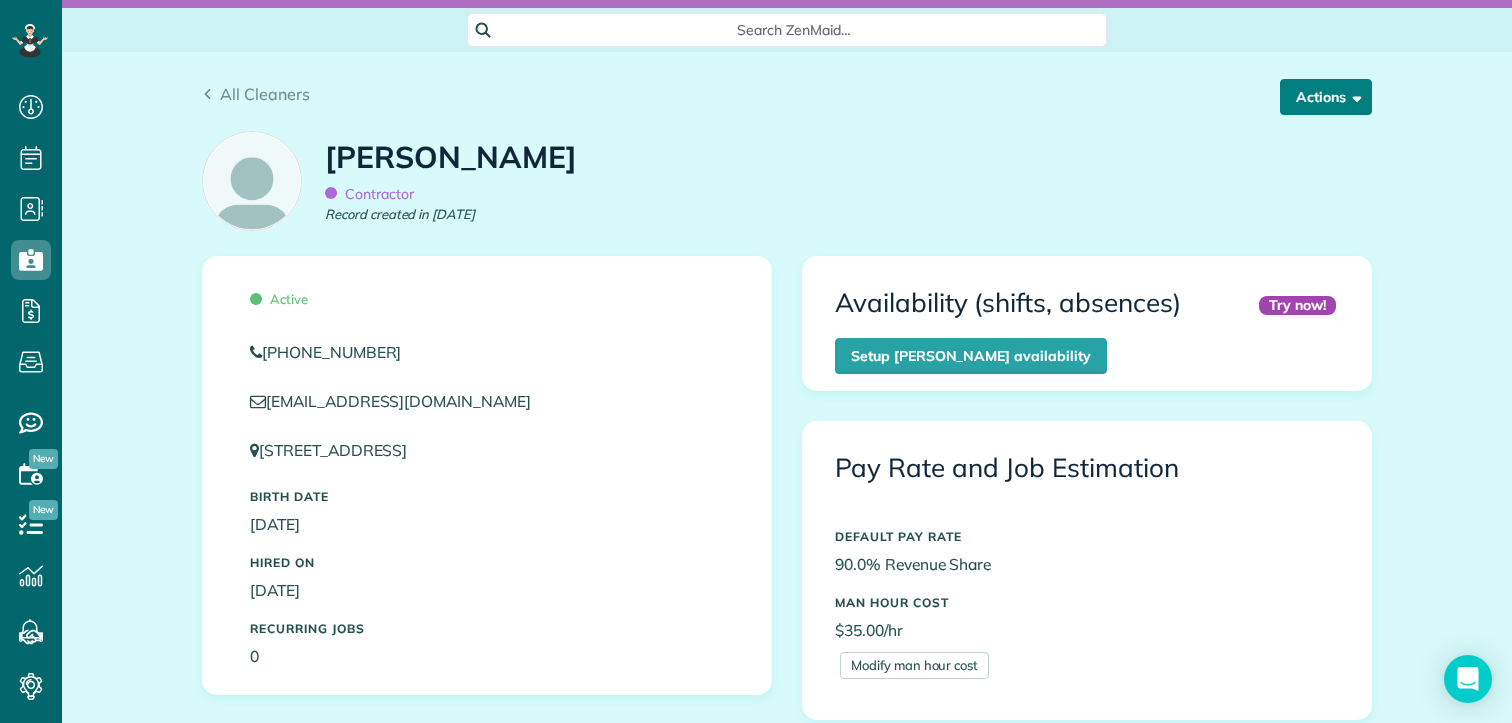 click at bounding box center (1353, 96) 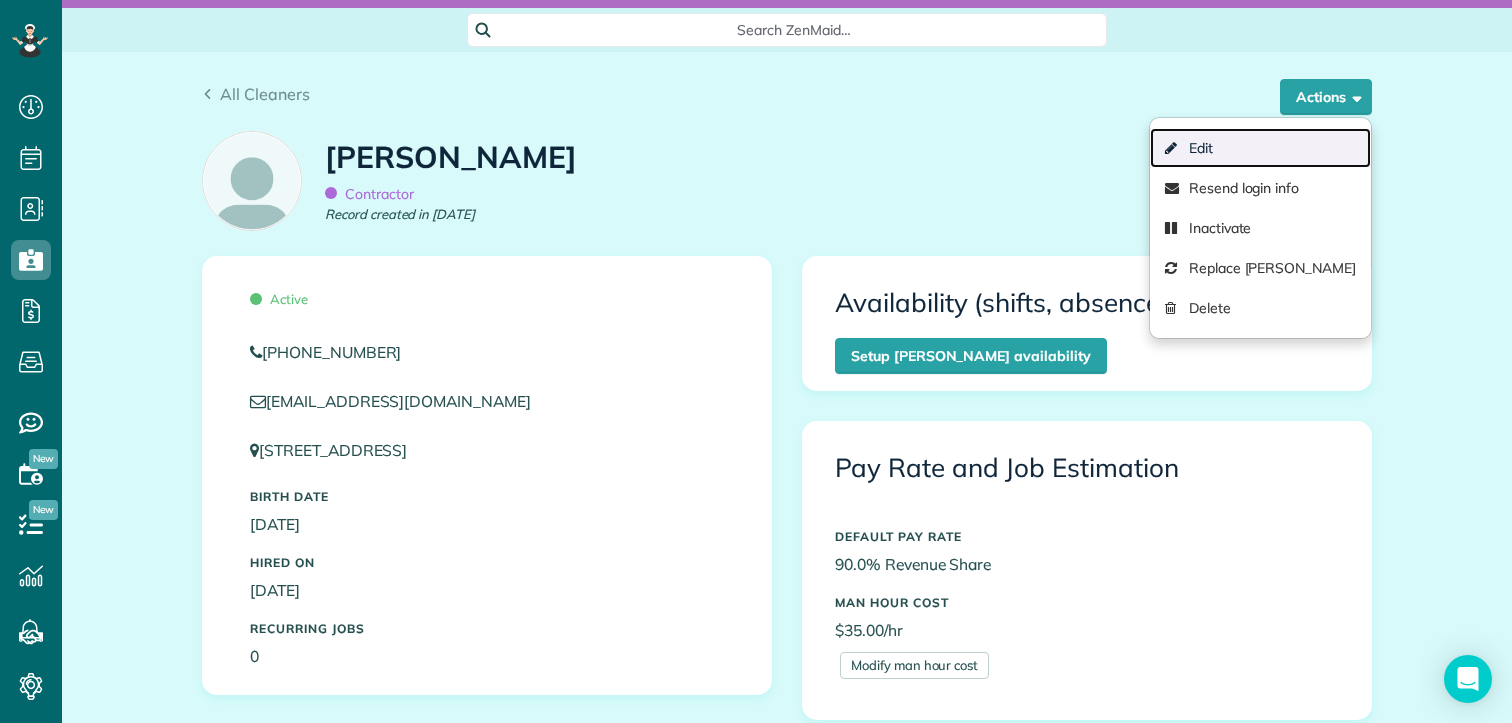 click on "Edit" at bounding box center [1260, 148] 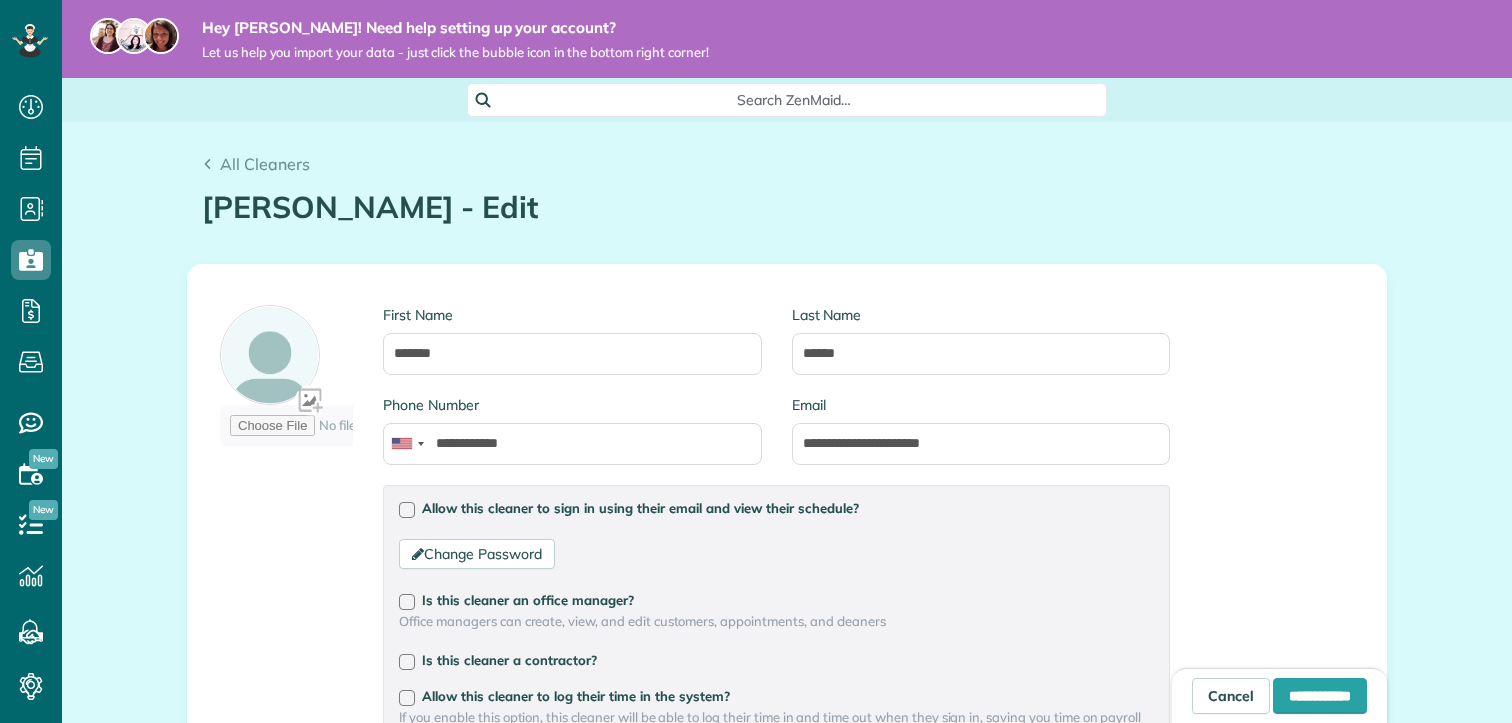 scroll, scrollTop: 0, scrollLeft: 0, axis: both 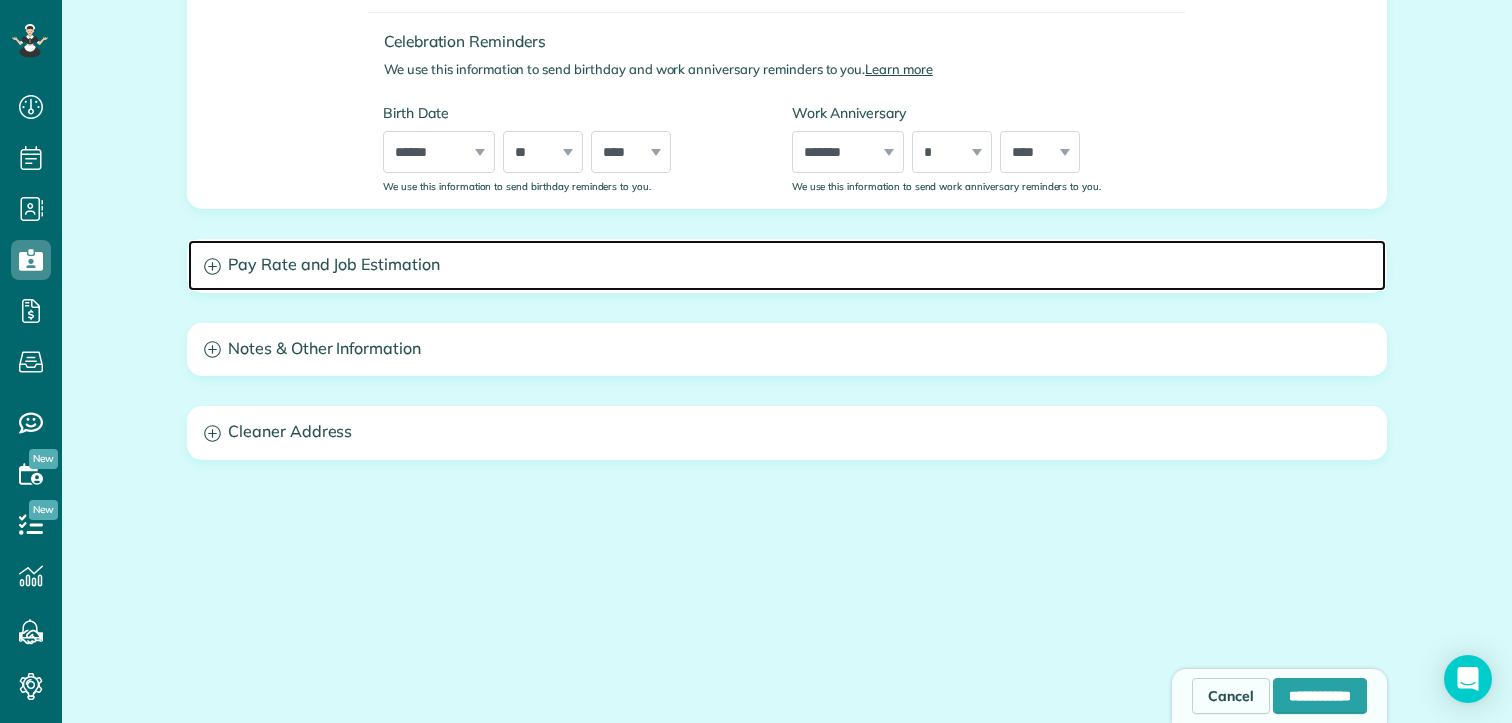 click on "Pay Rate and Job Estimation" at bounding box center [787, 265] 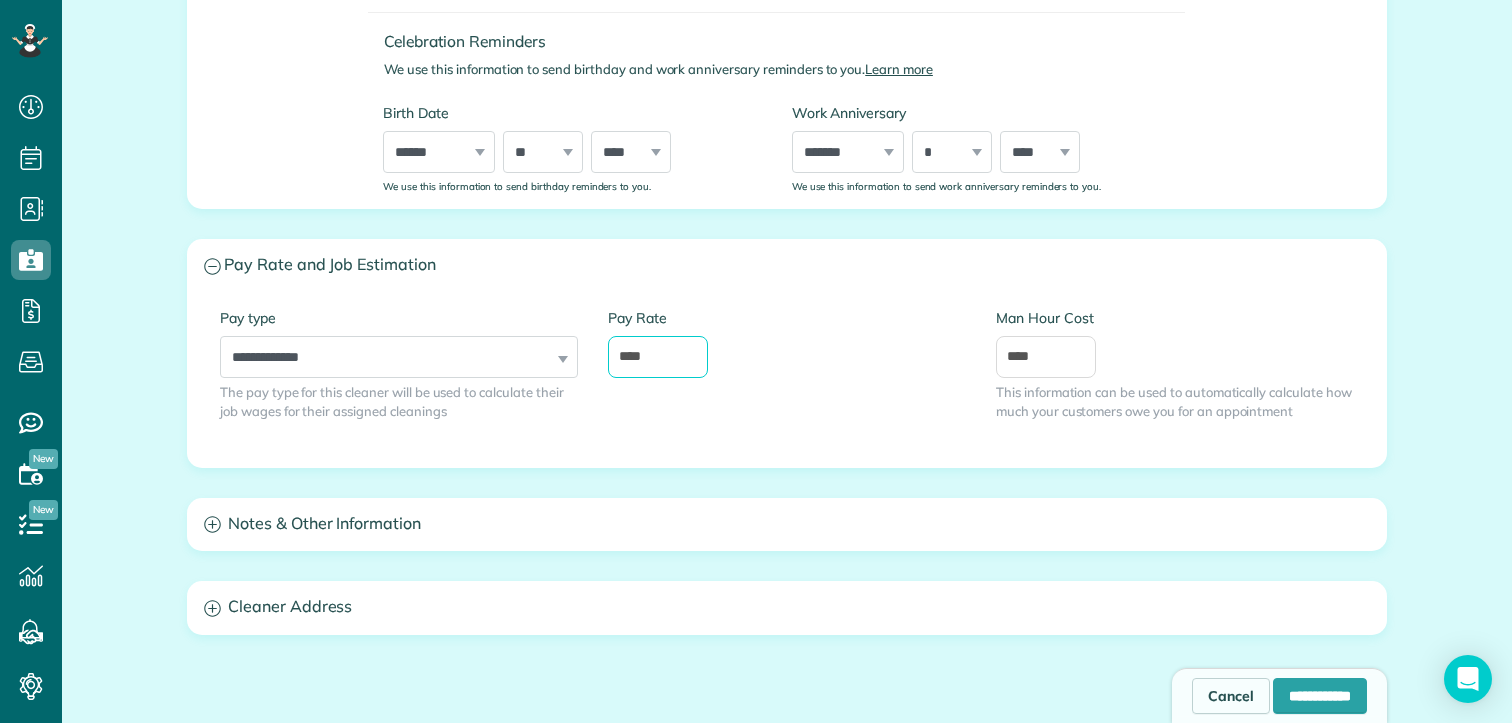 click on "****" at bounding box center [658, 357] 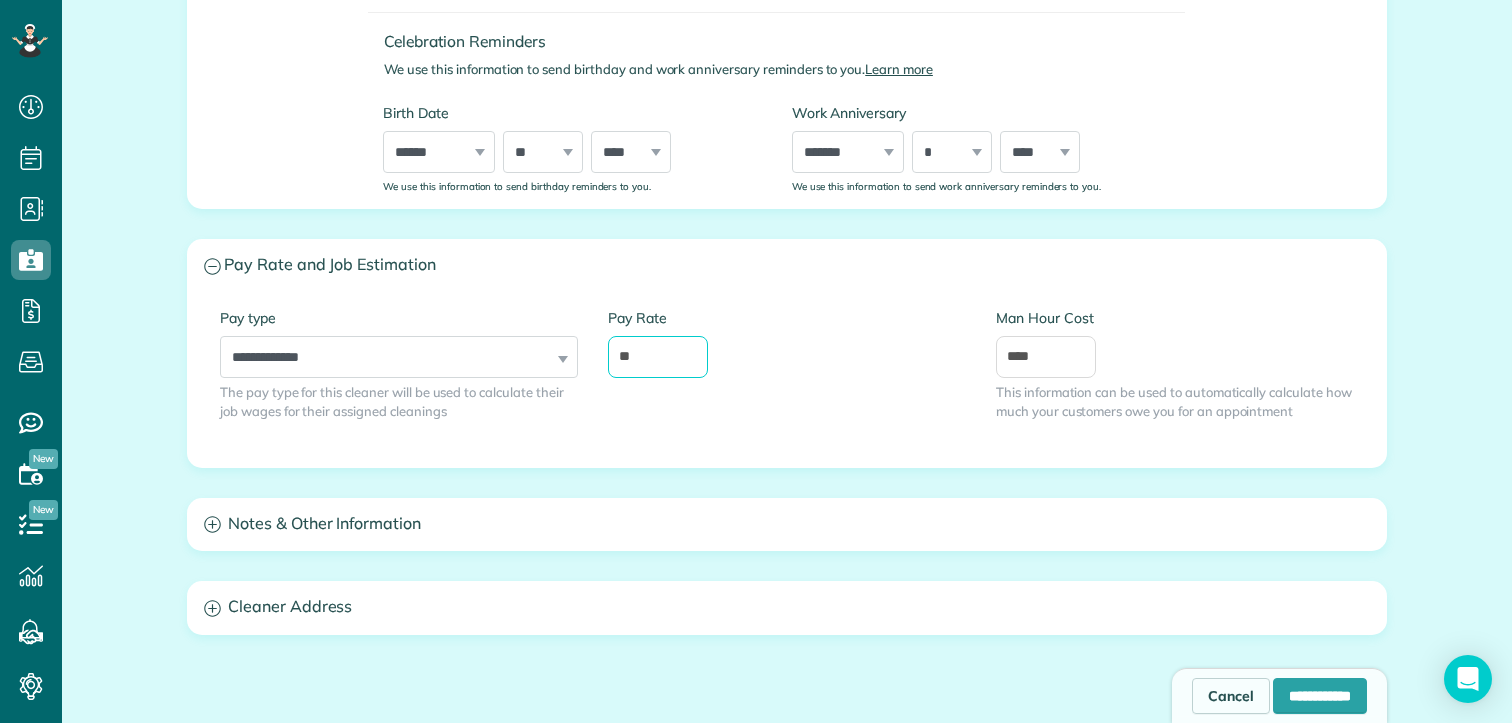 type on "**" 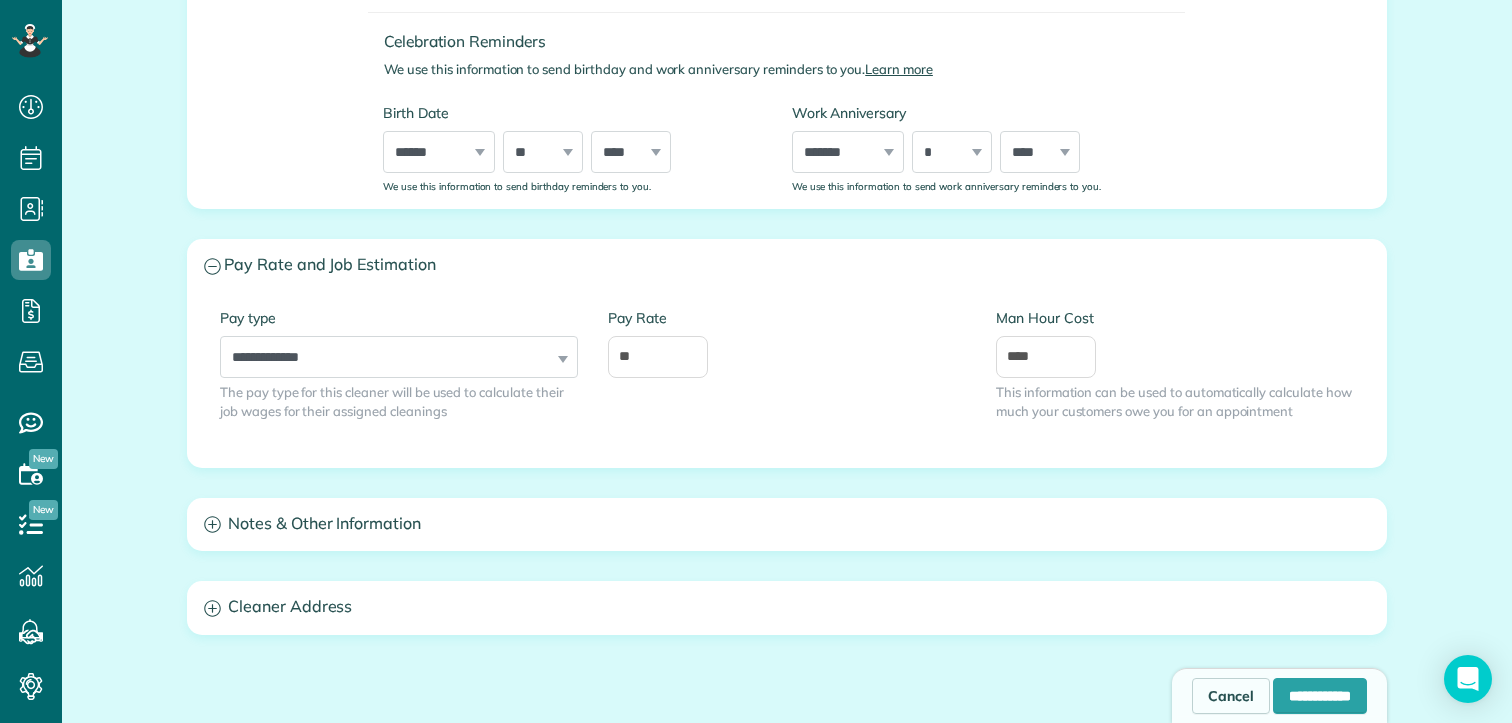 click on "Pay Rate **" at bounding box center [787, 343] 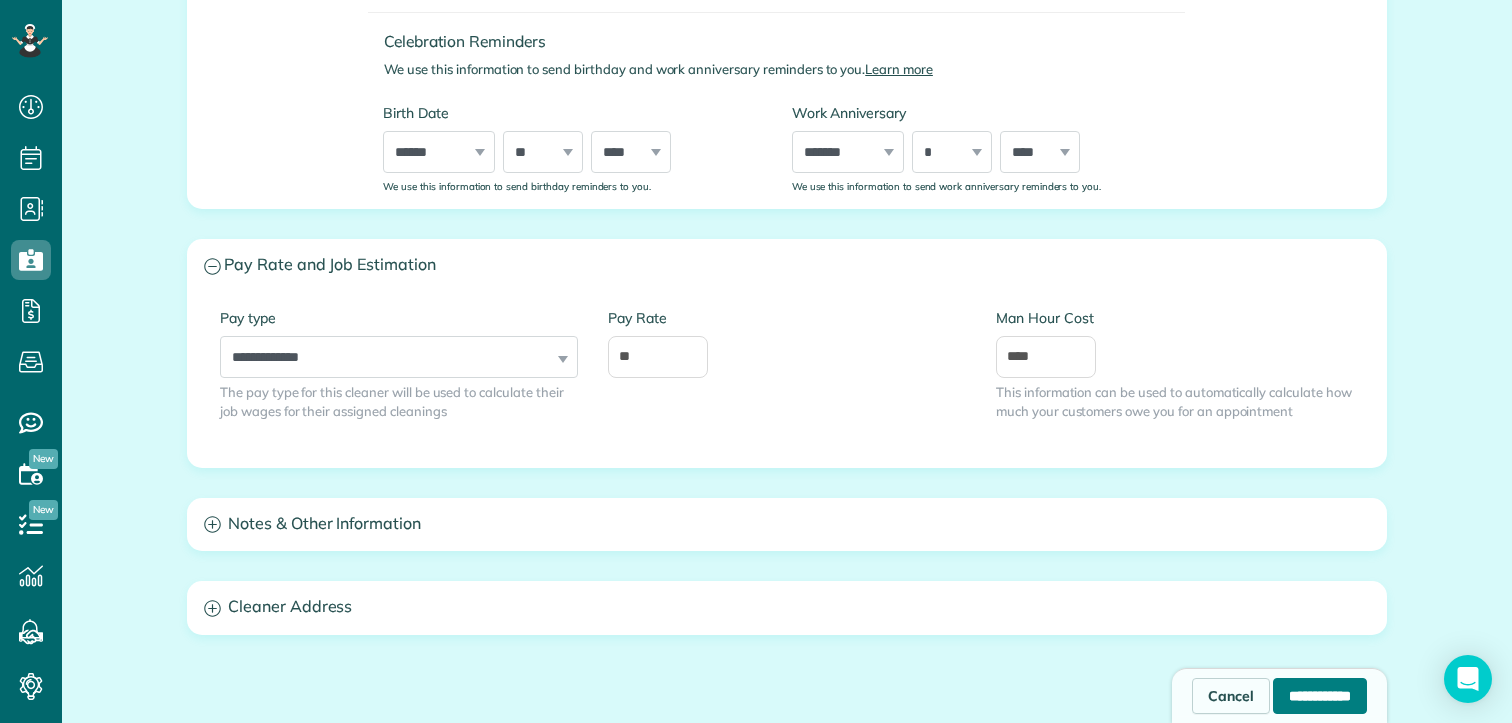click on "**********" at bounding box center (1320, 696) 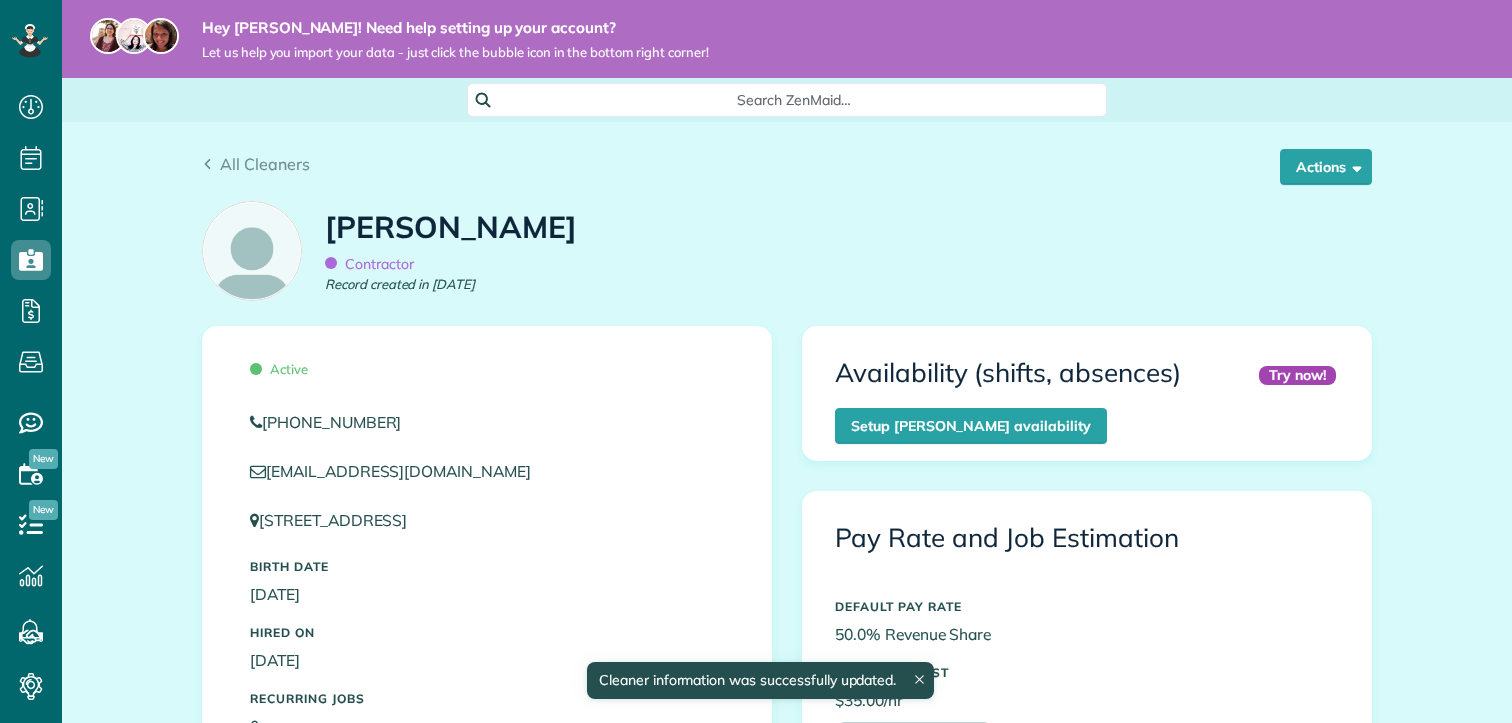 scroll, scrollTop: 0, scrollLeft: 0, axis: both 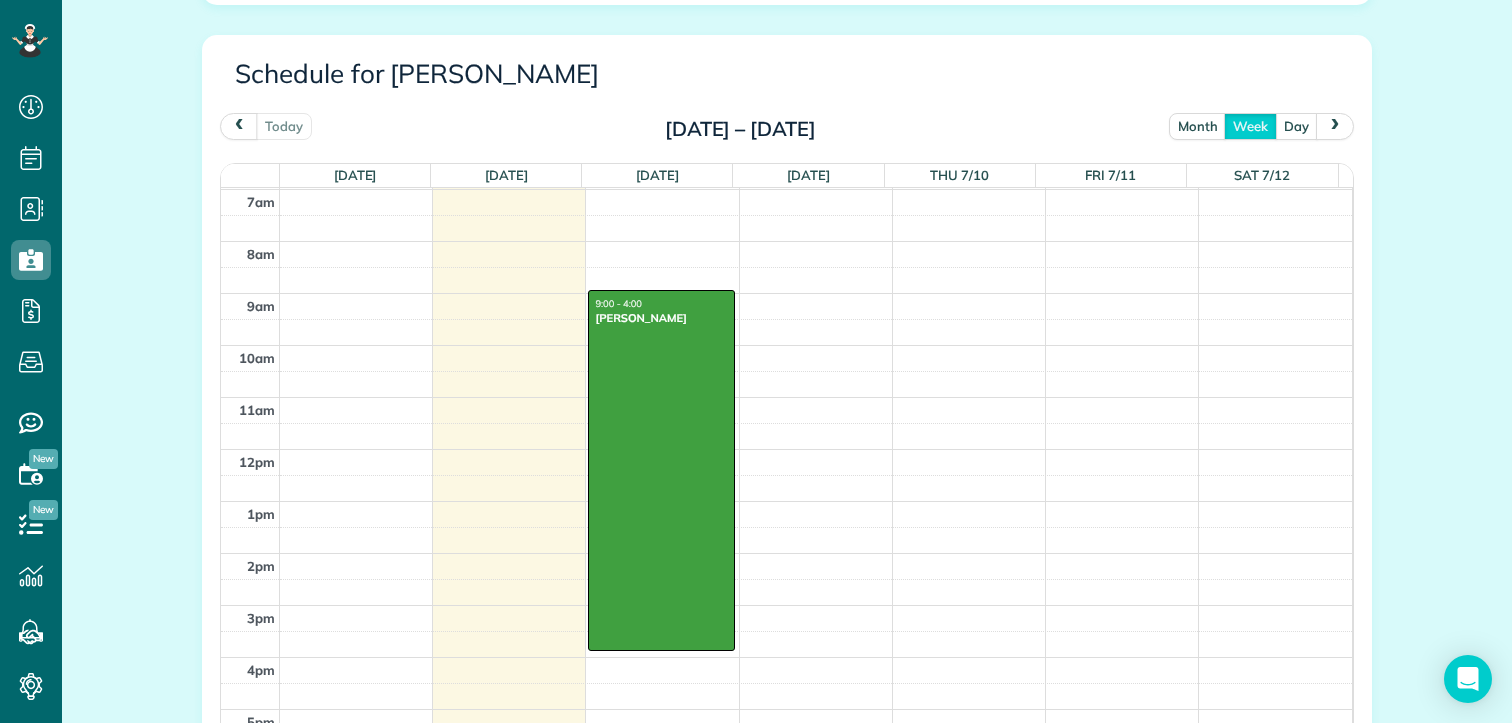click on "12am 1am 2am 3am 4am 5am 6am 7am 8am 9am 10am 11am 12pm 1pm 2pm 3pm 4pm 5pm 6pm 7pm 8pm 9pm 10pm 11pm 9:00 - 4:00 Mrs. Beth Christian" at bounding box center [786, 449] 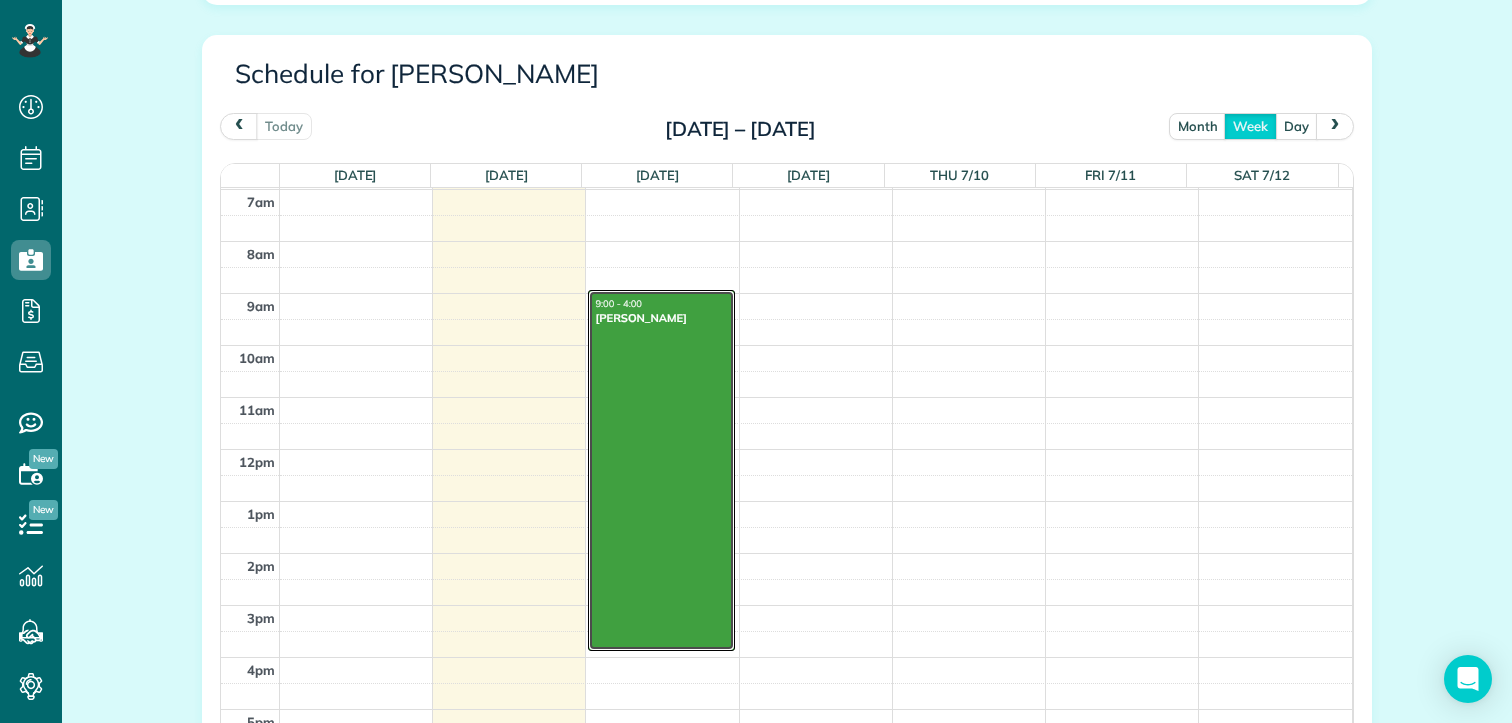 click at bounding box center (661, 470) 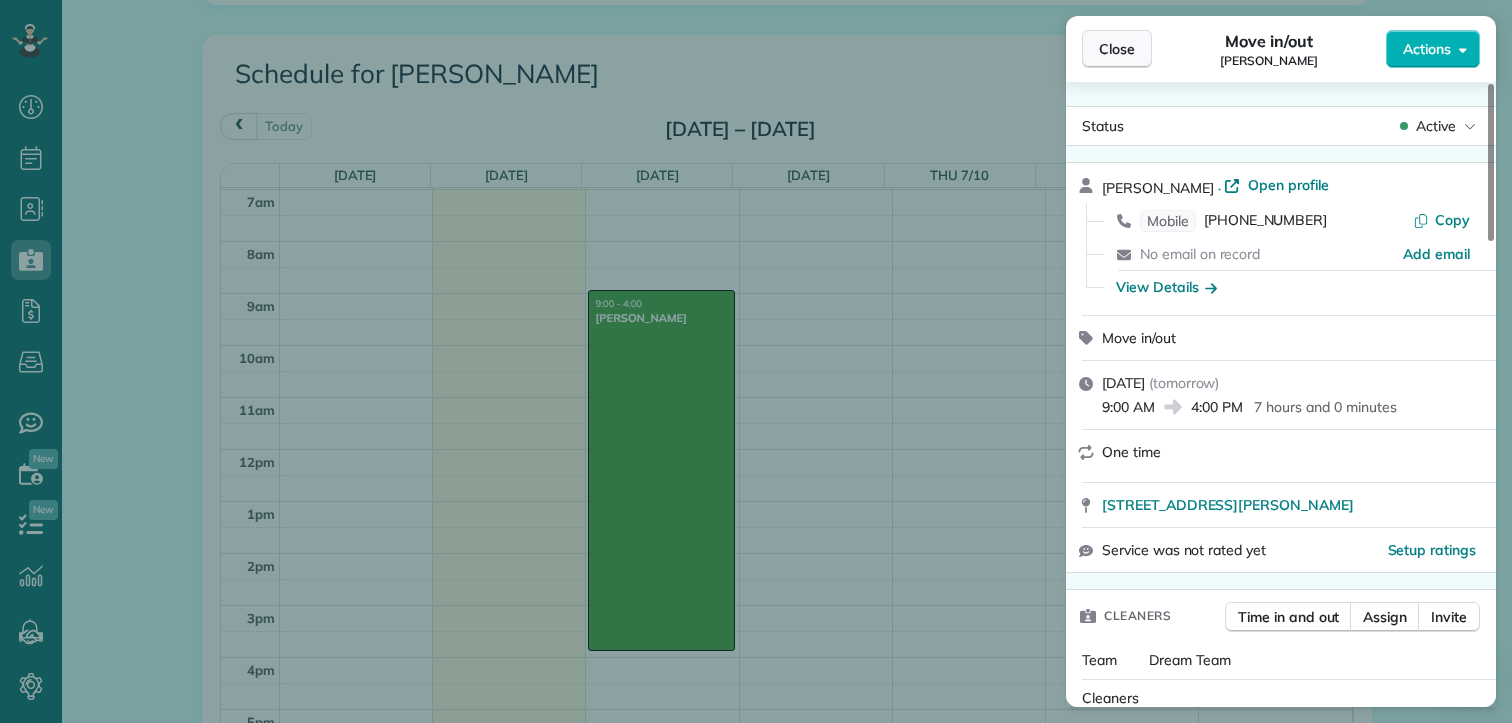 click on "Close" at bounding box center (1117, 49) 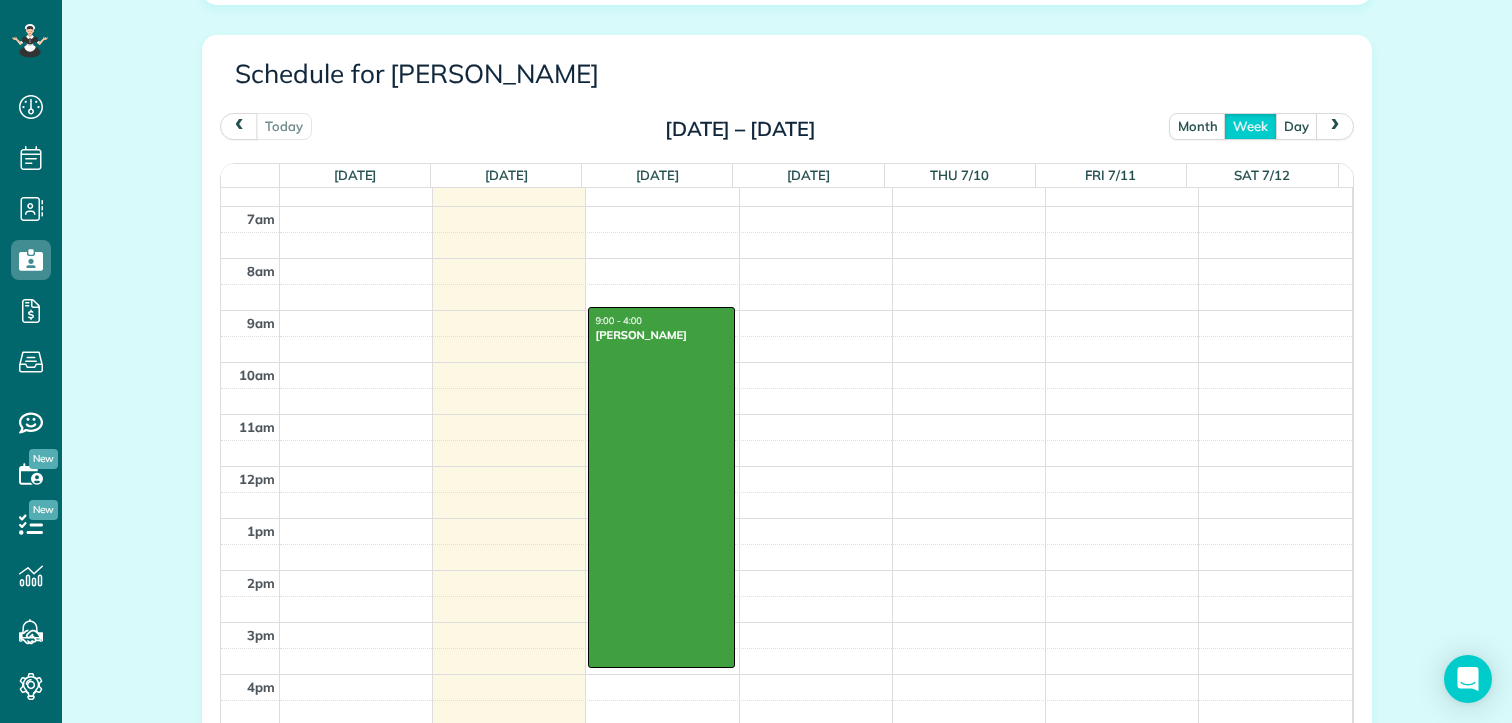 scroll, scrollTop: 346, scrollLeft: 0, axis: vertical 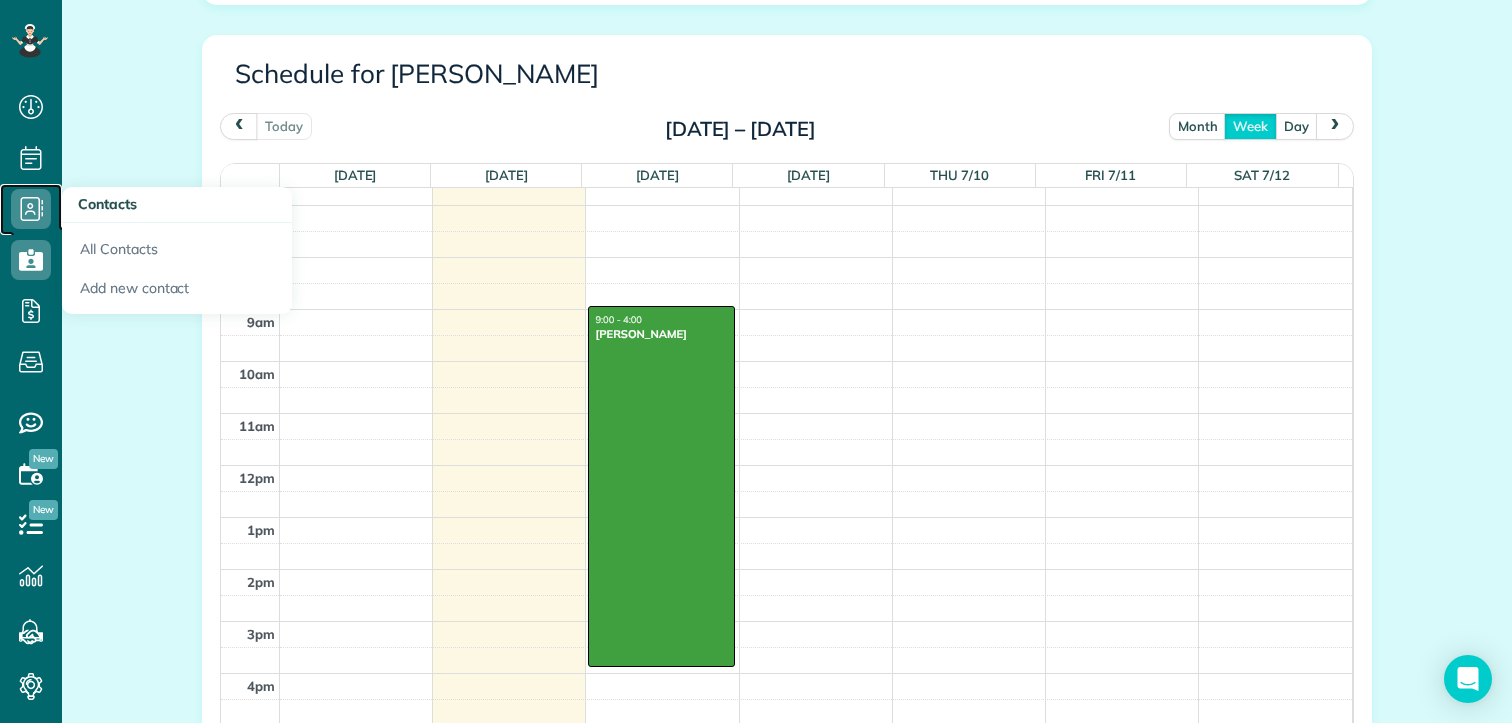 click 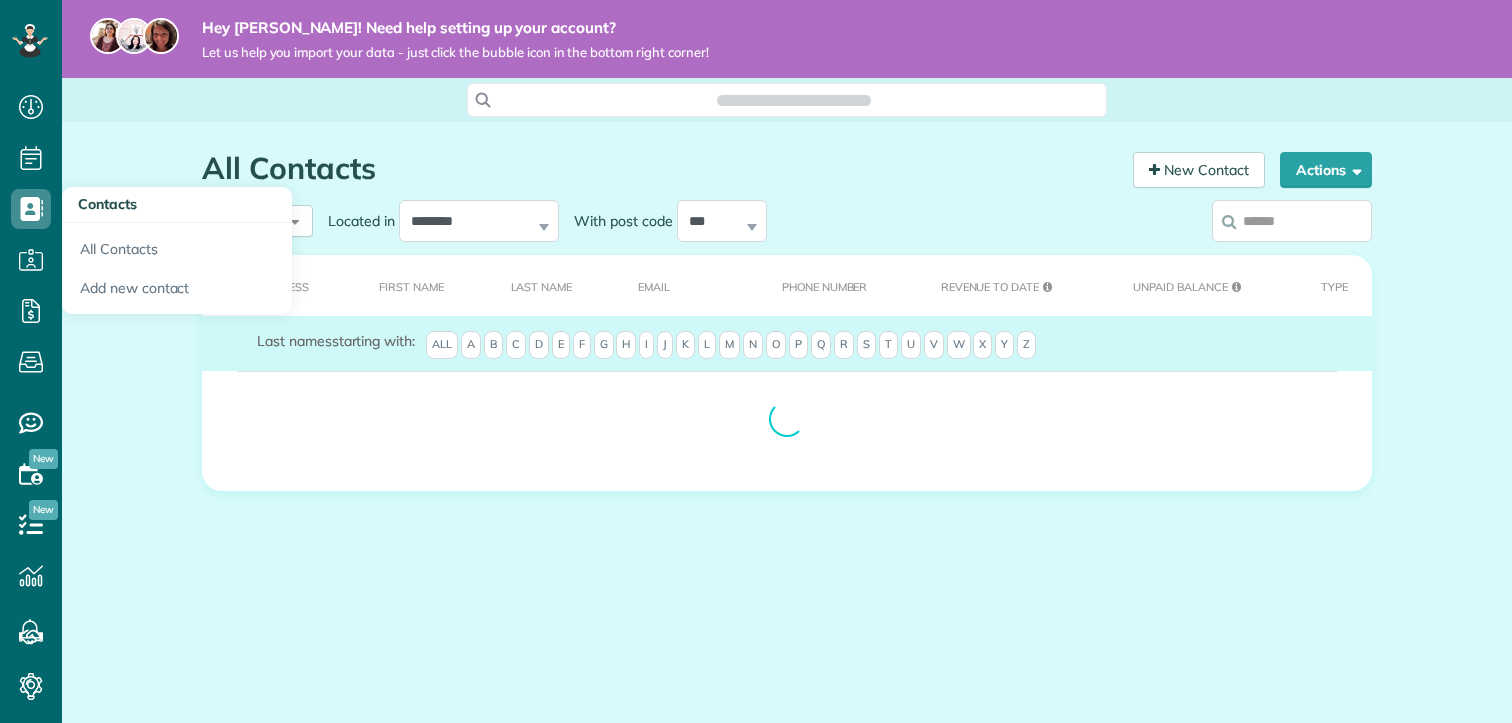 scroll, scrollTop: 0, scrollLeft: 0, axis: both 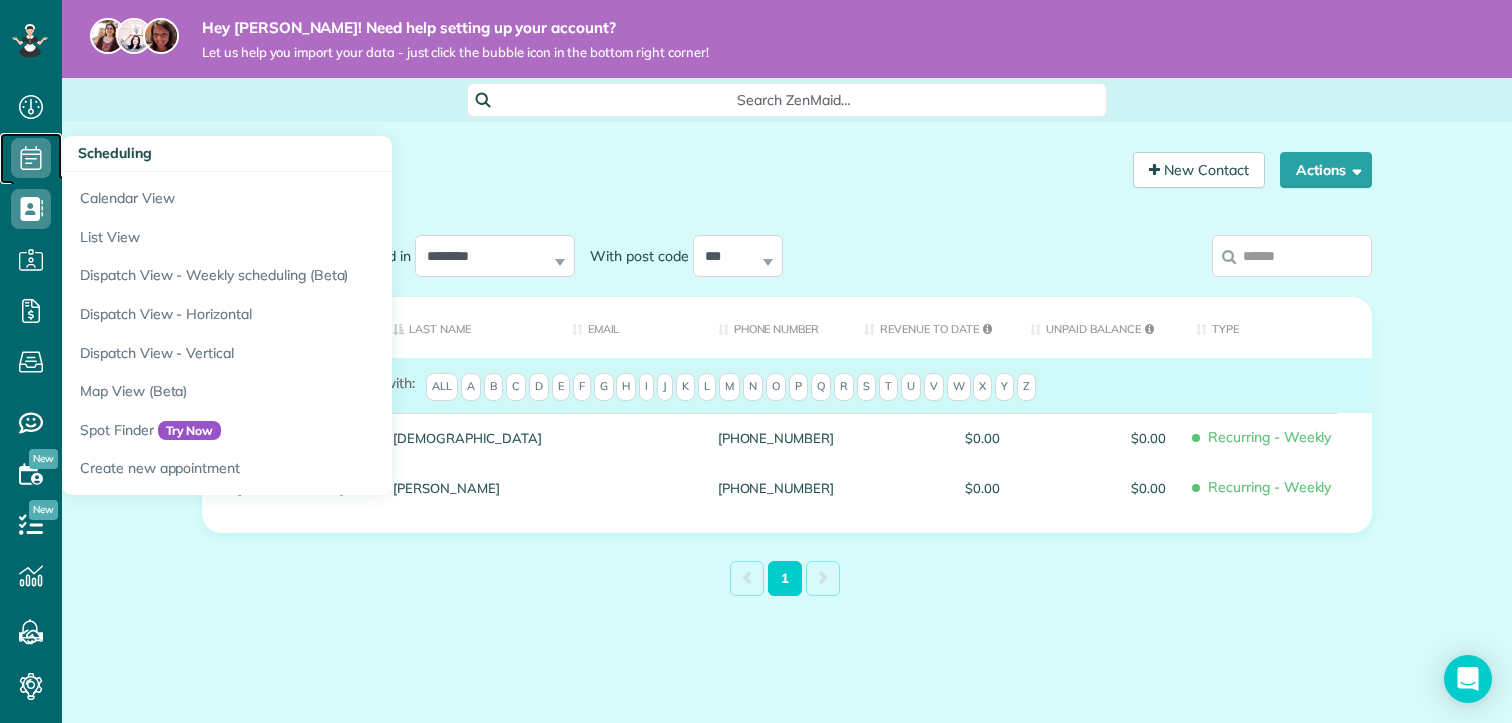 click 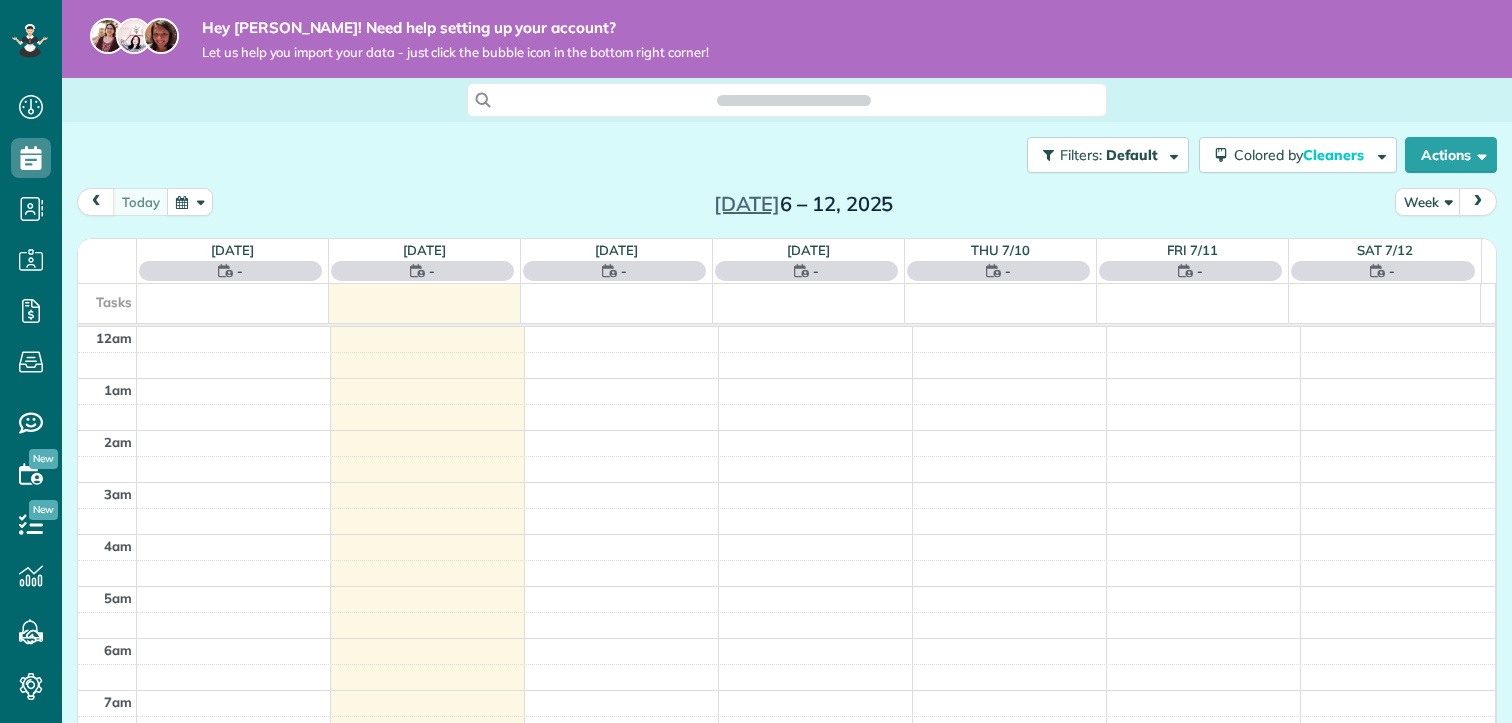 scroll, scrollTop: 0, scrollLeft: 0, axis: both 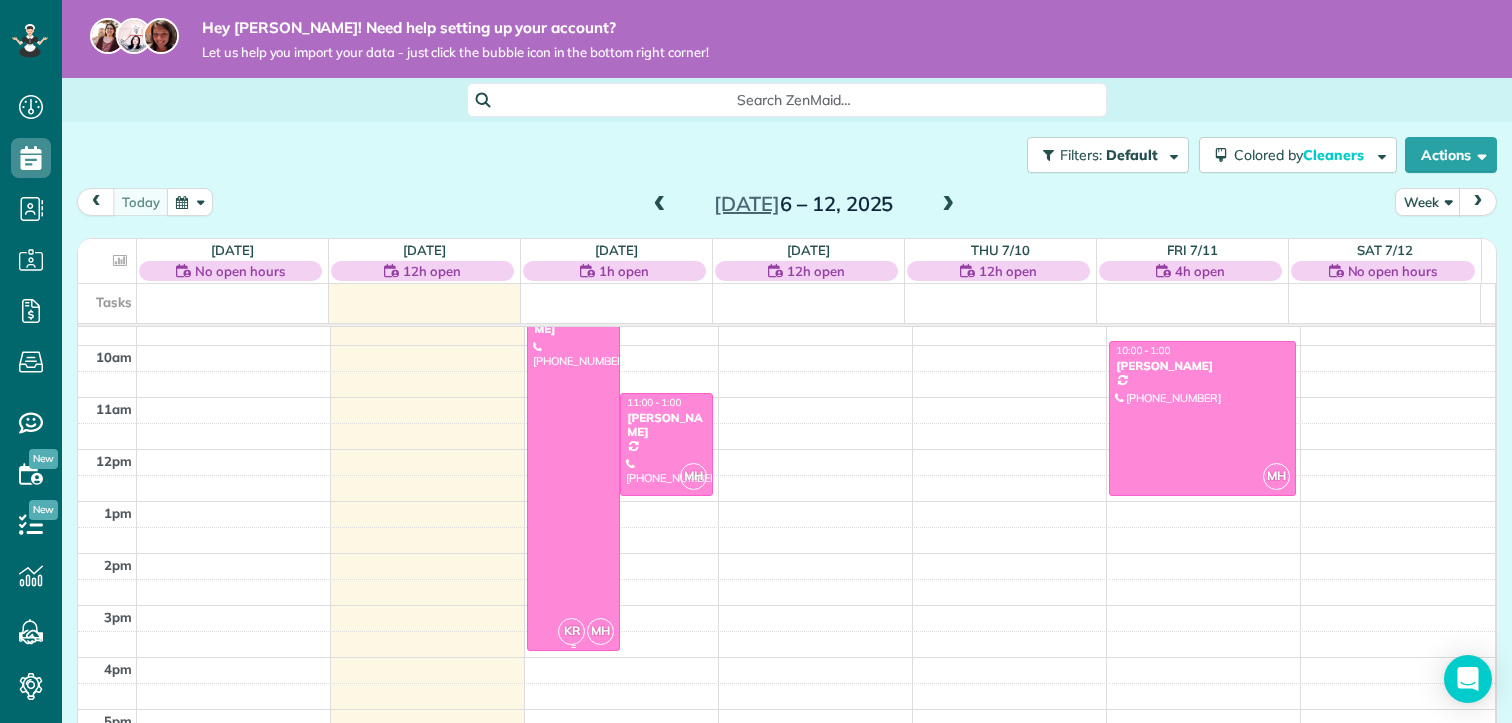 click at bounding box center (573, 470) 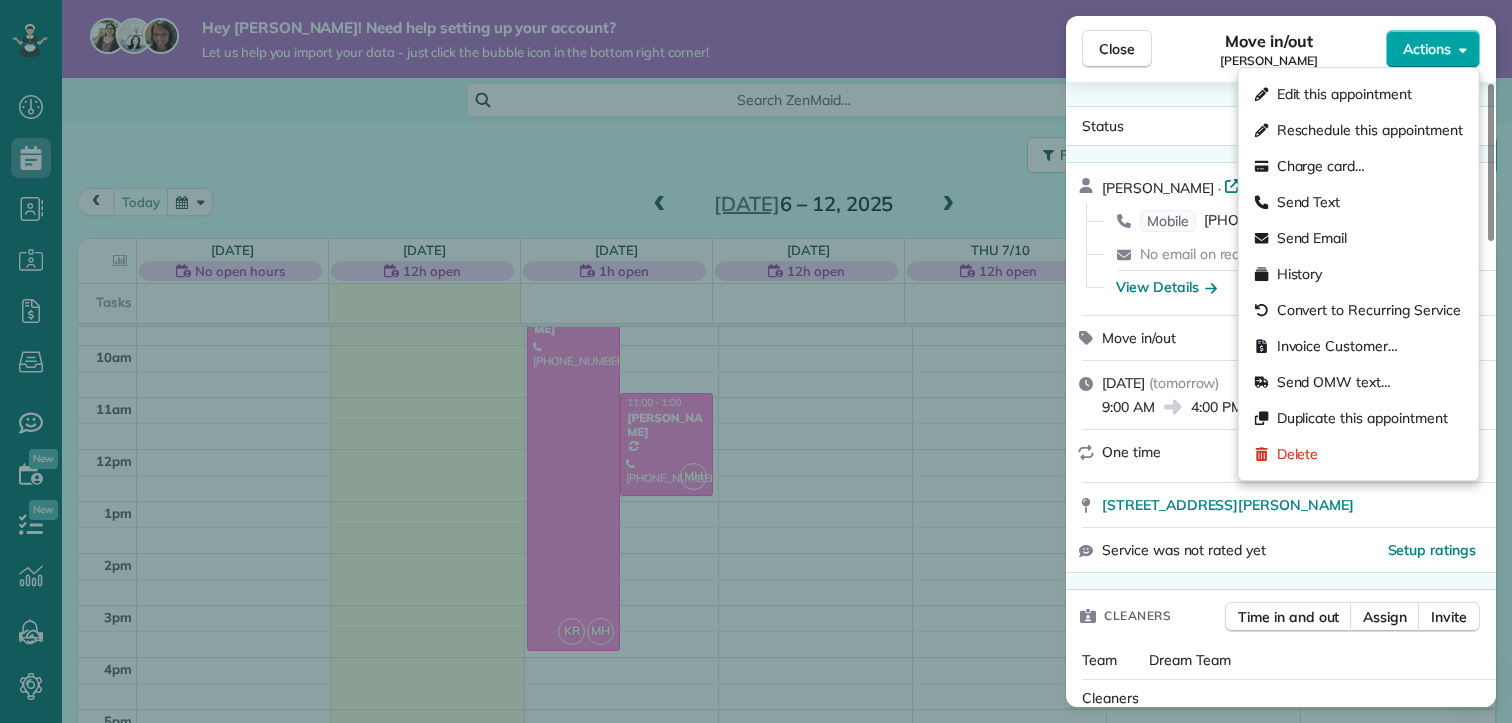 click on "Actions" at bounding box center [1427, 49] 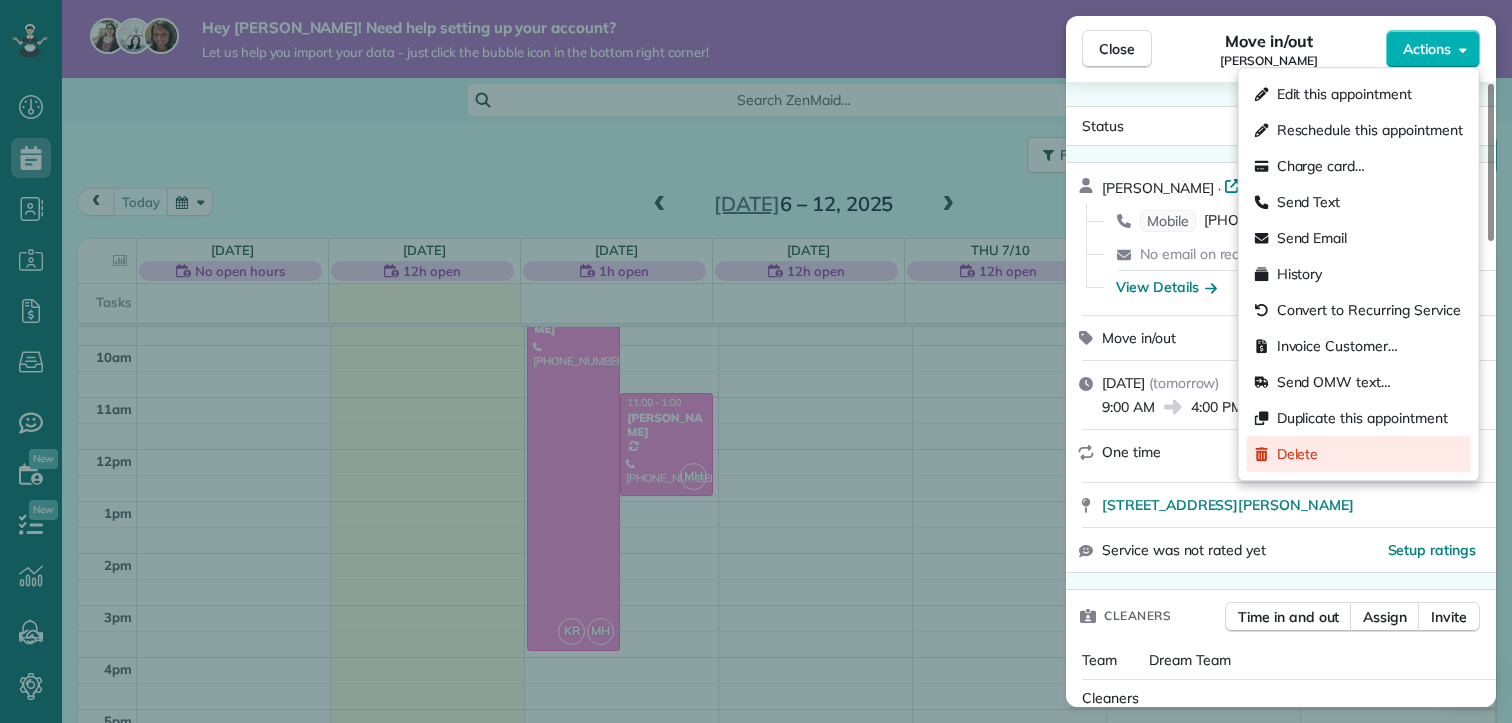 click on "Delete" at bounding box center [1298, 454] 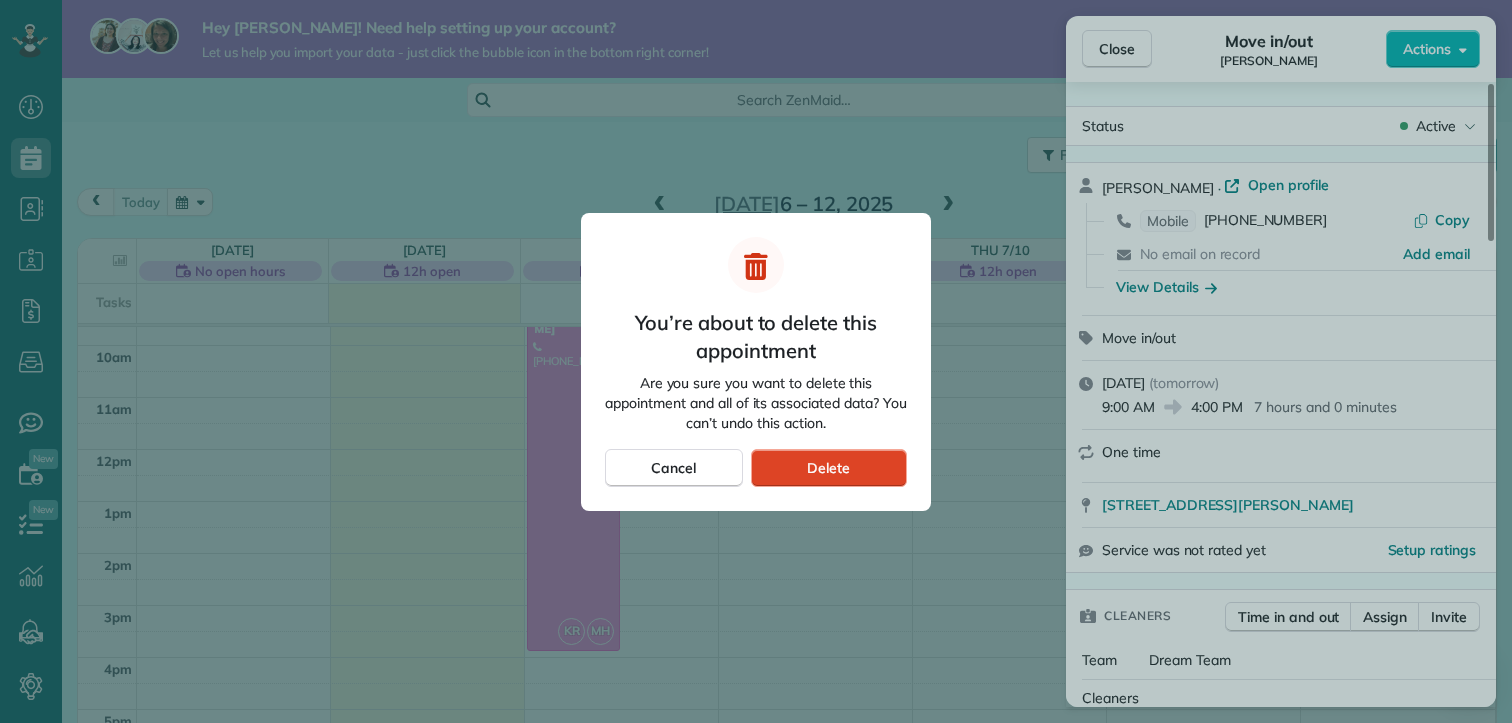 click on "Delete" at bounding box center [828, 468] 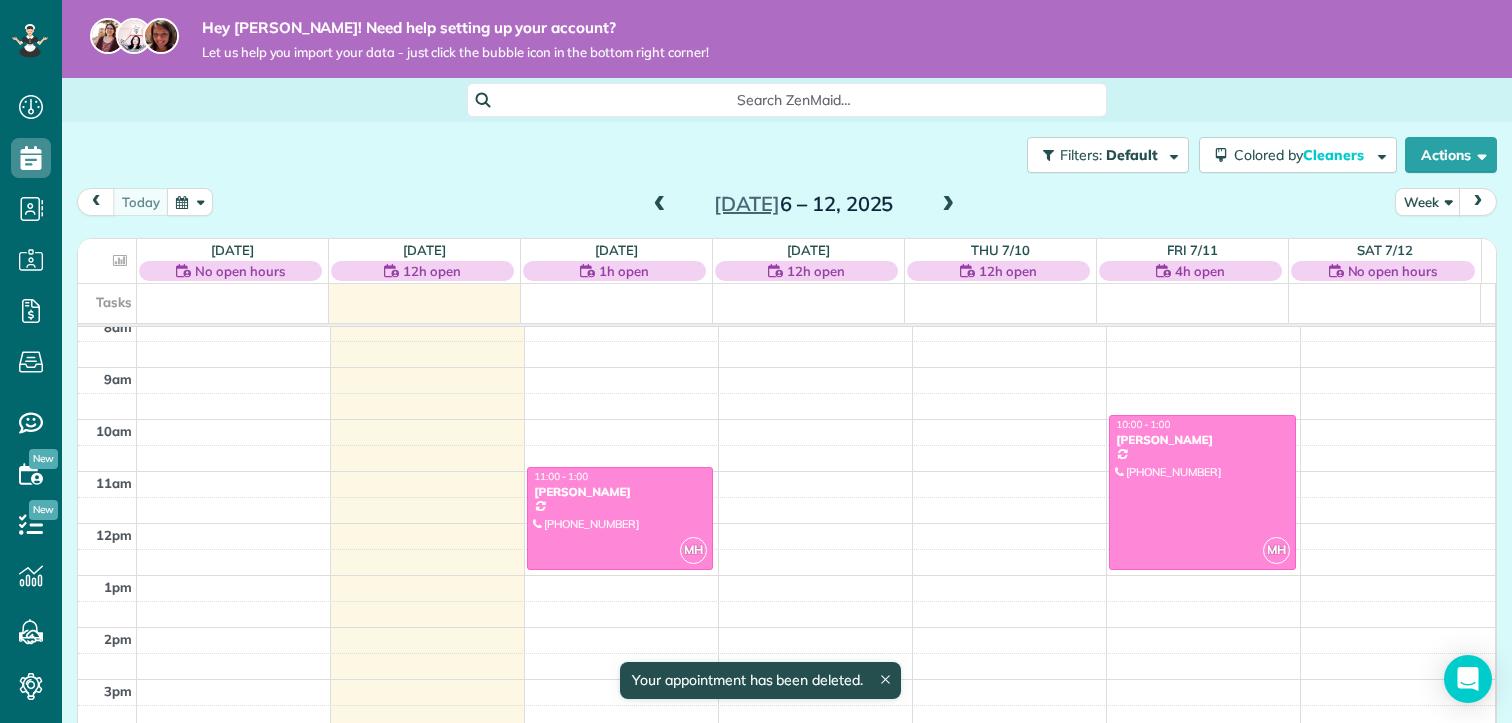 scroll, scrollTop: 421, scrollLeft: 0, axis: vertical 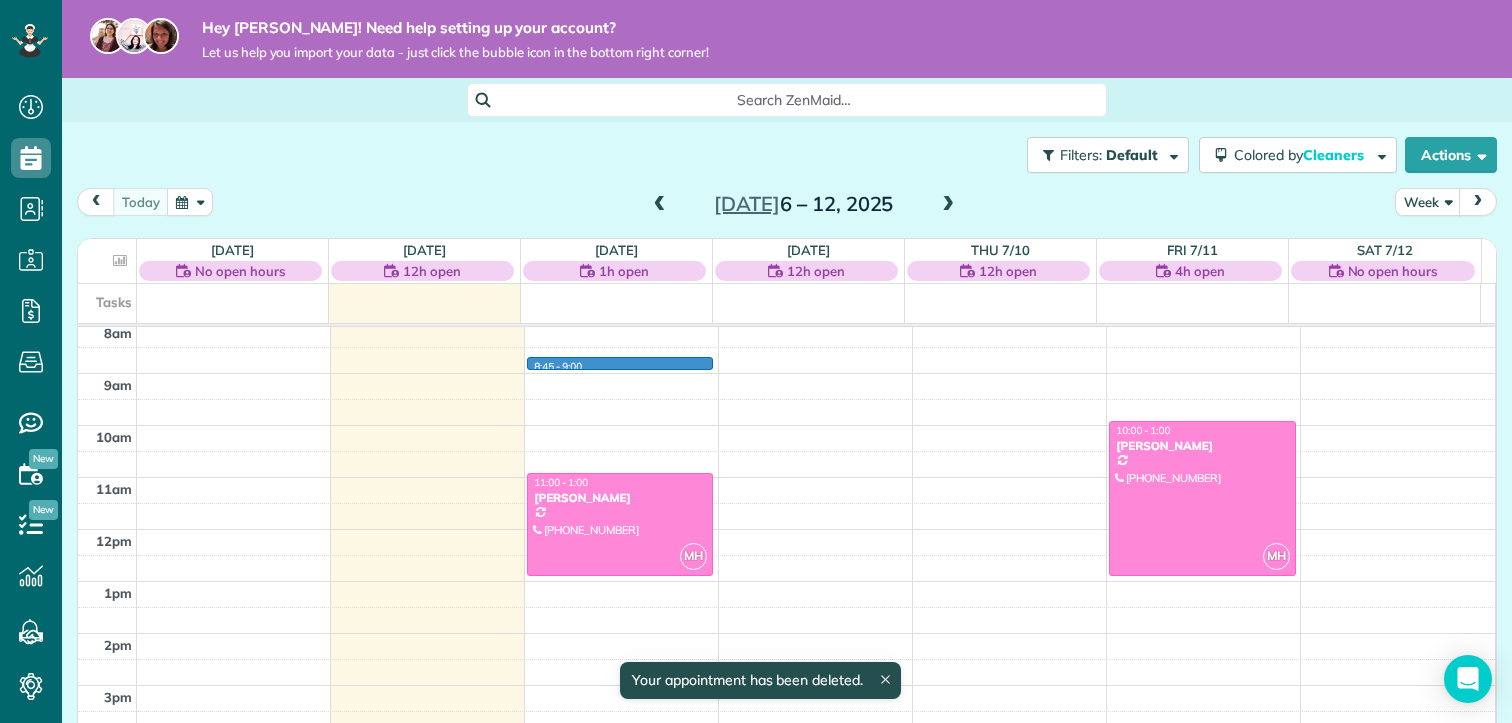 click at bounding box center (816, 386) 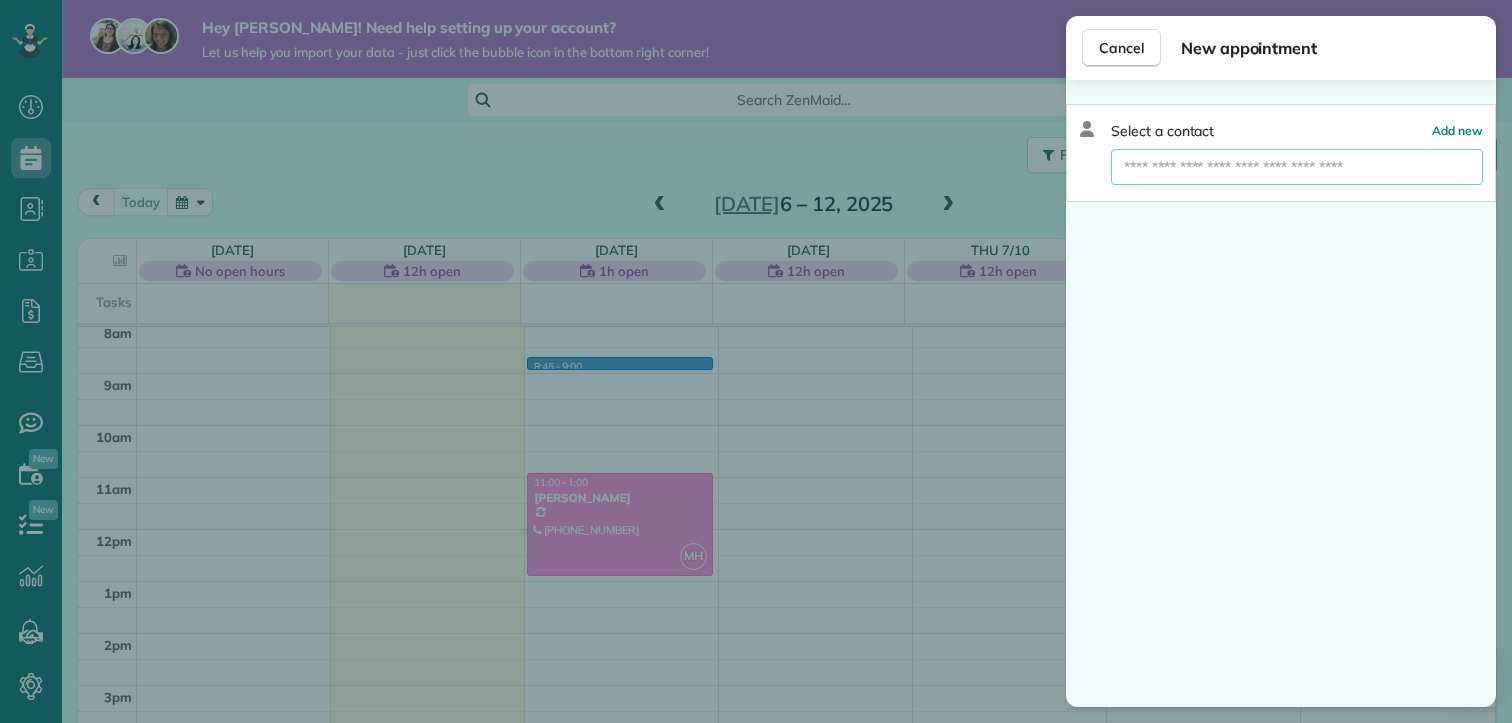 click at bounding box center (1297, 167) 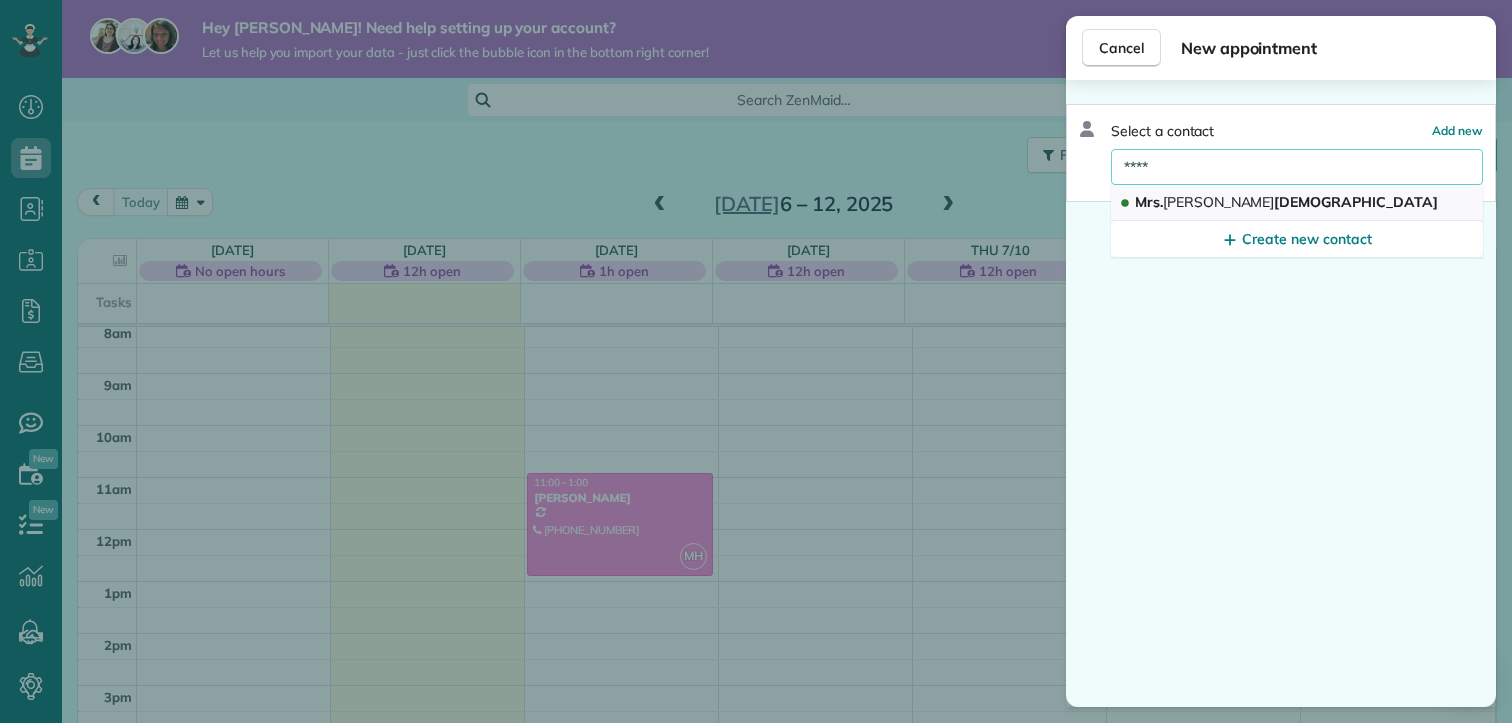 type on "****" 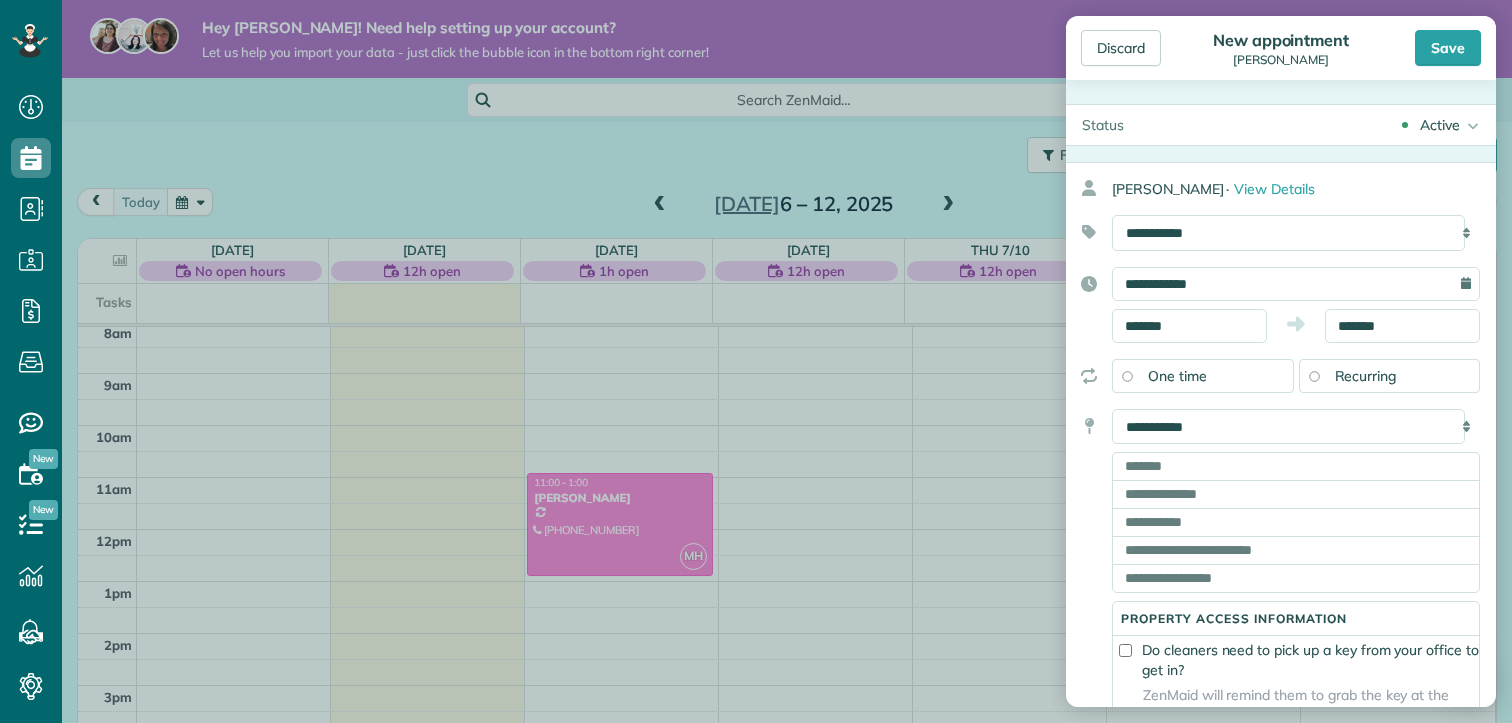 click on "Recurring" at bounding box center (1366, 376) 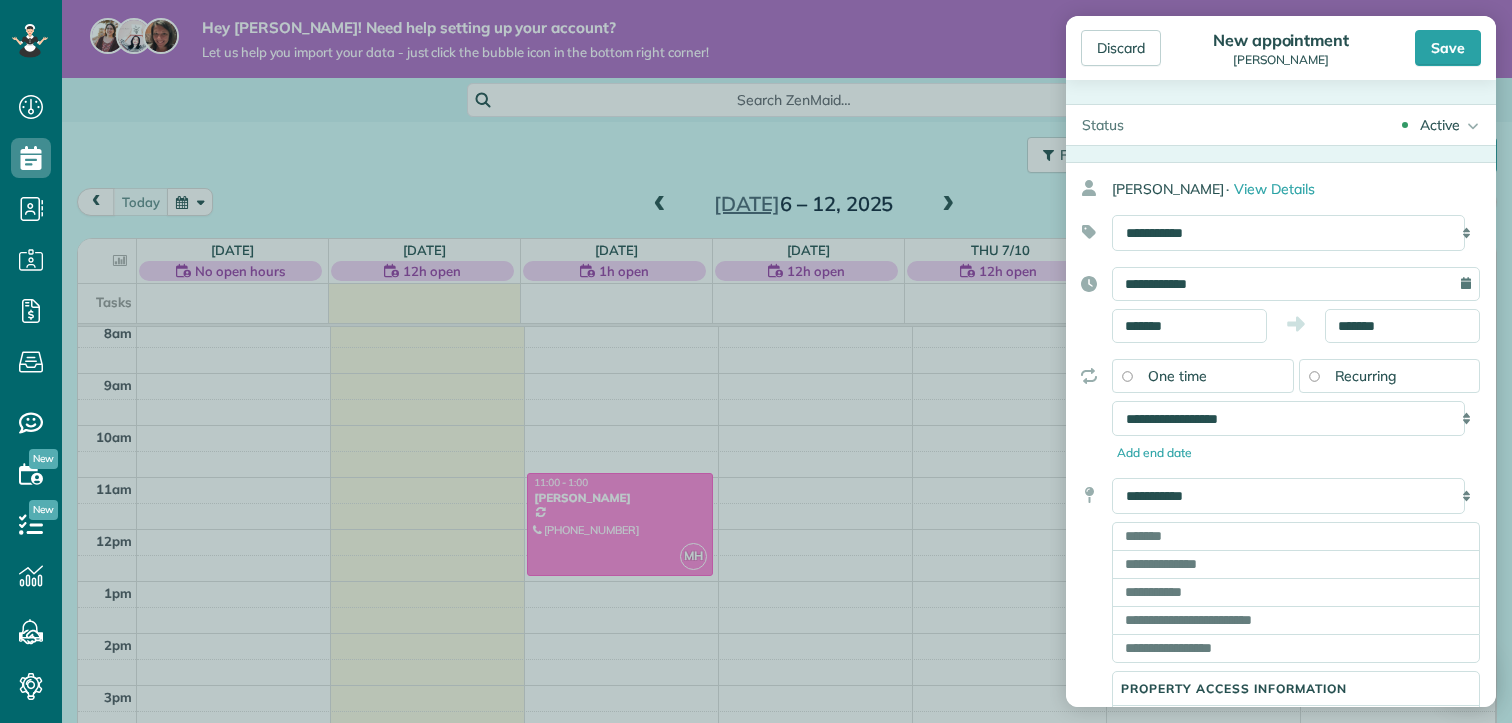 click on "One time" at bounding box center [1177, 376] 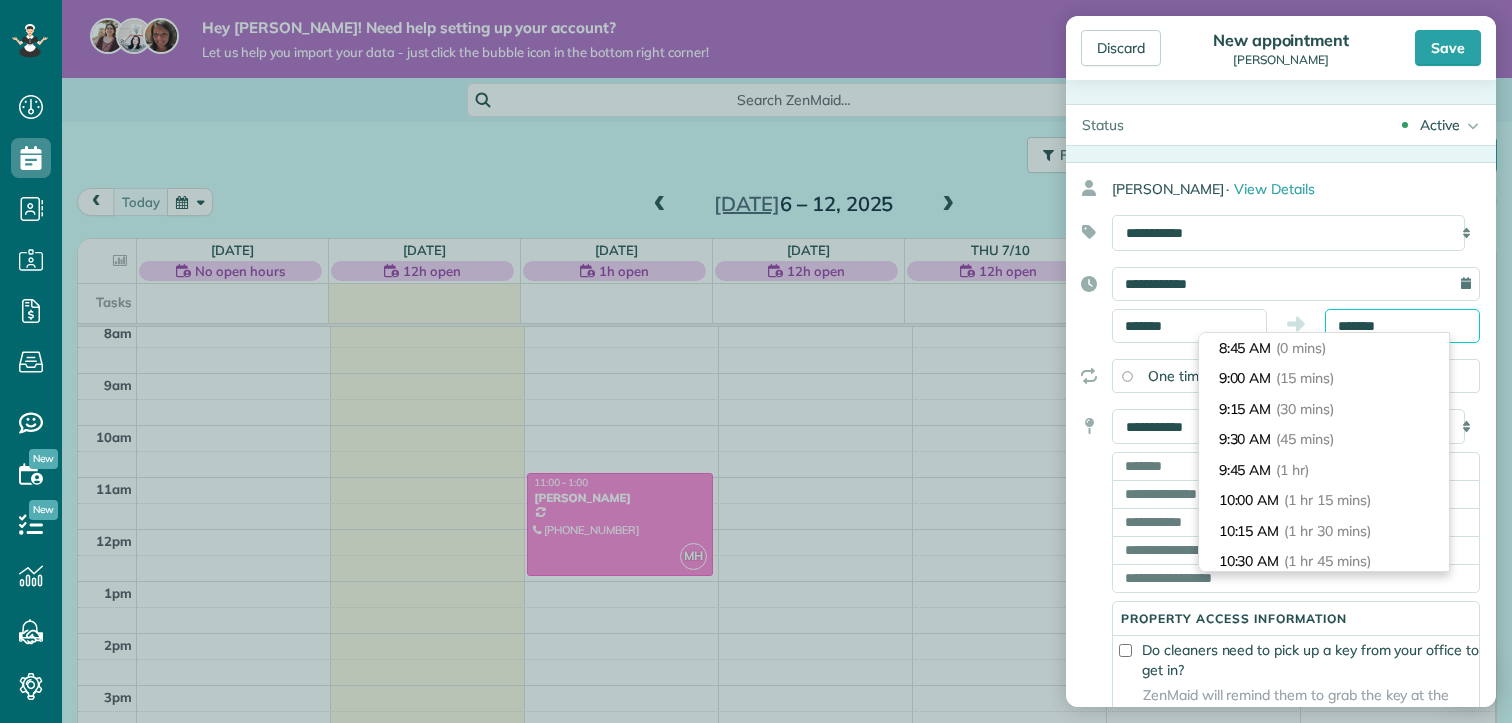 click on "*******" at bounding box center (1402, 326) 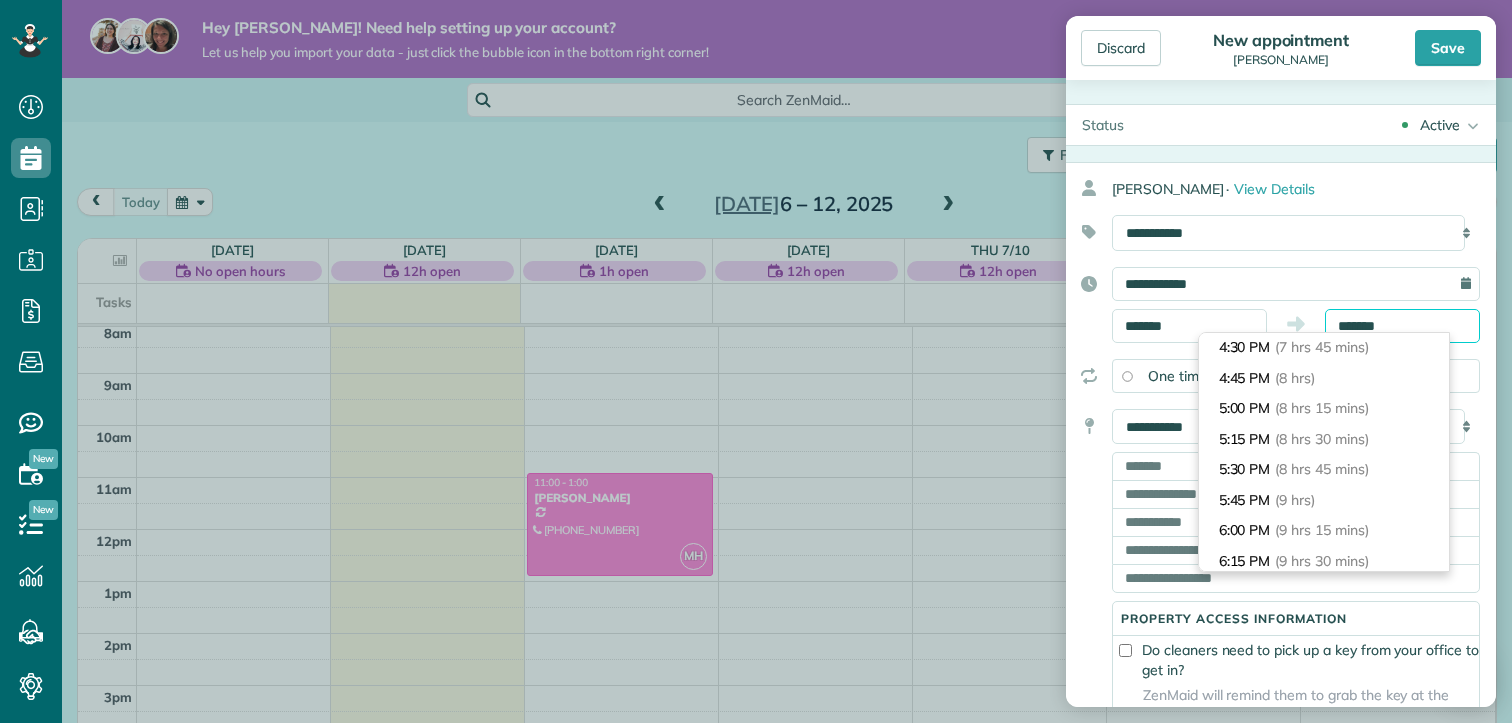 scroll, scrollTop: 944, scrollLeft: 0, axis: vertical 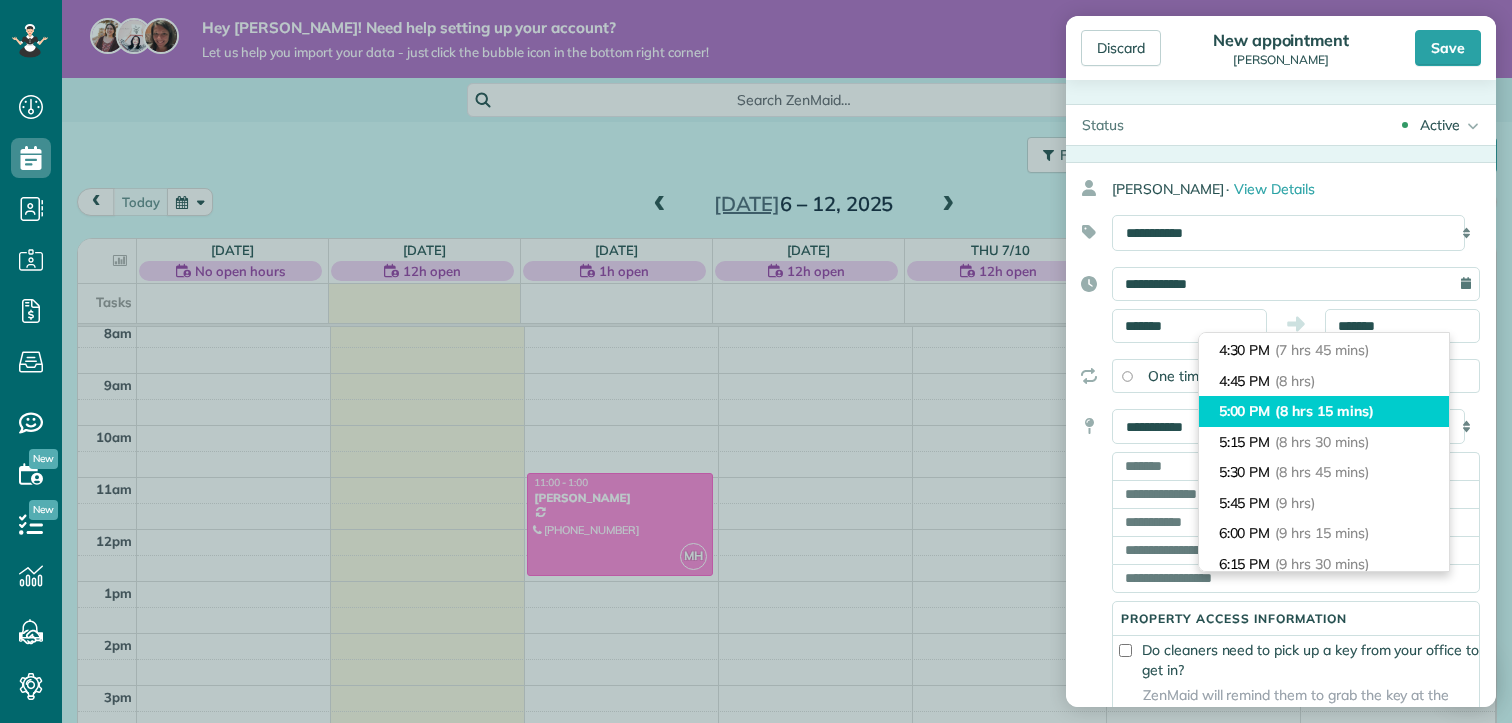 type on "*******" 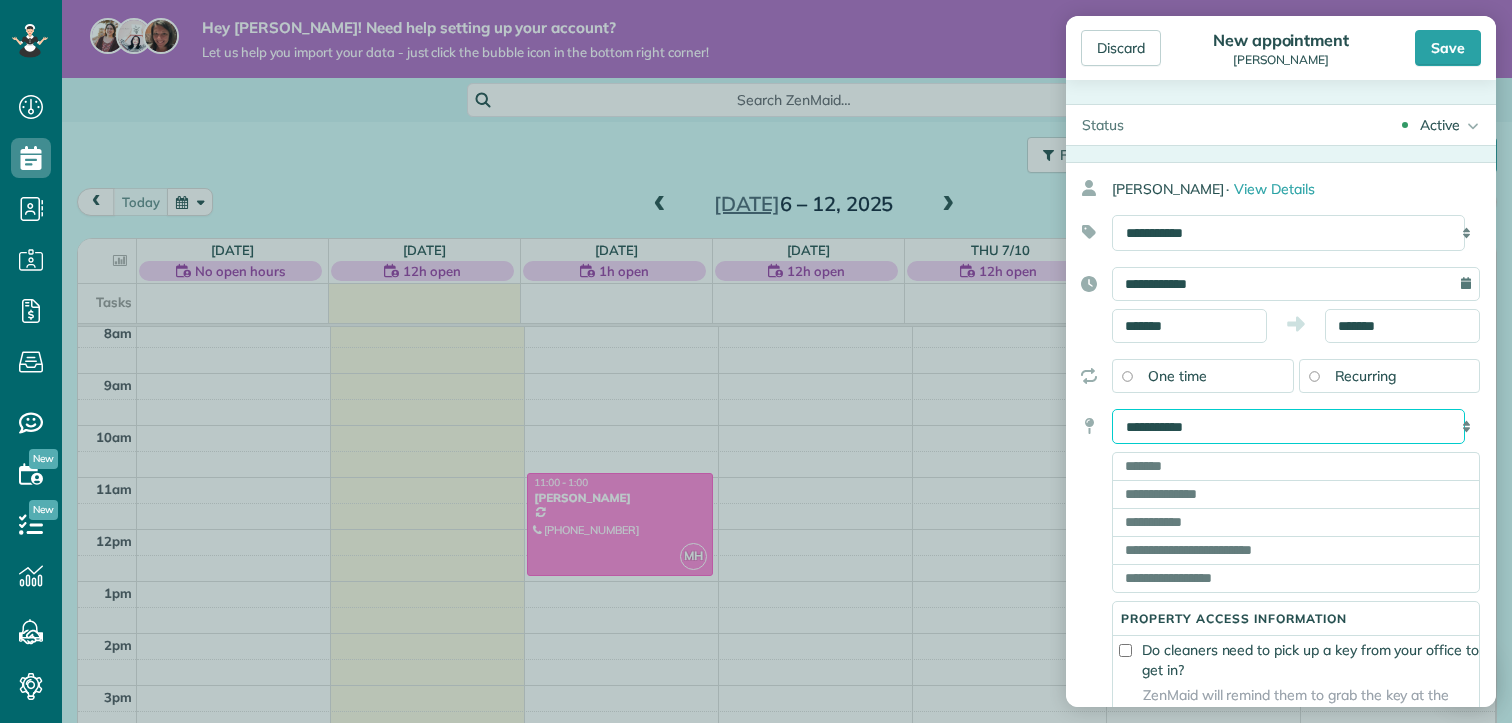click on "**********" at bounding box center [1288, 427] 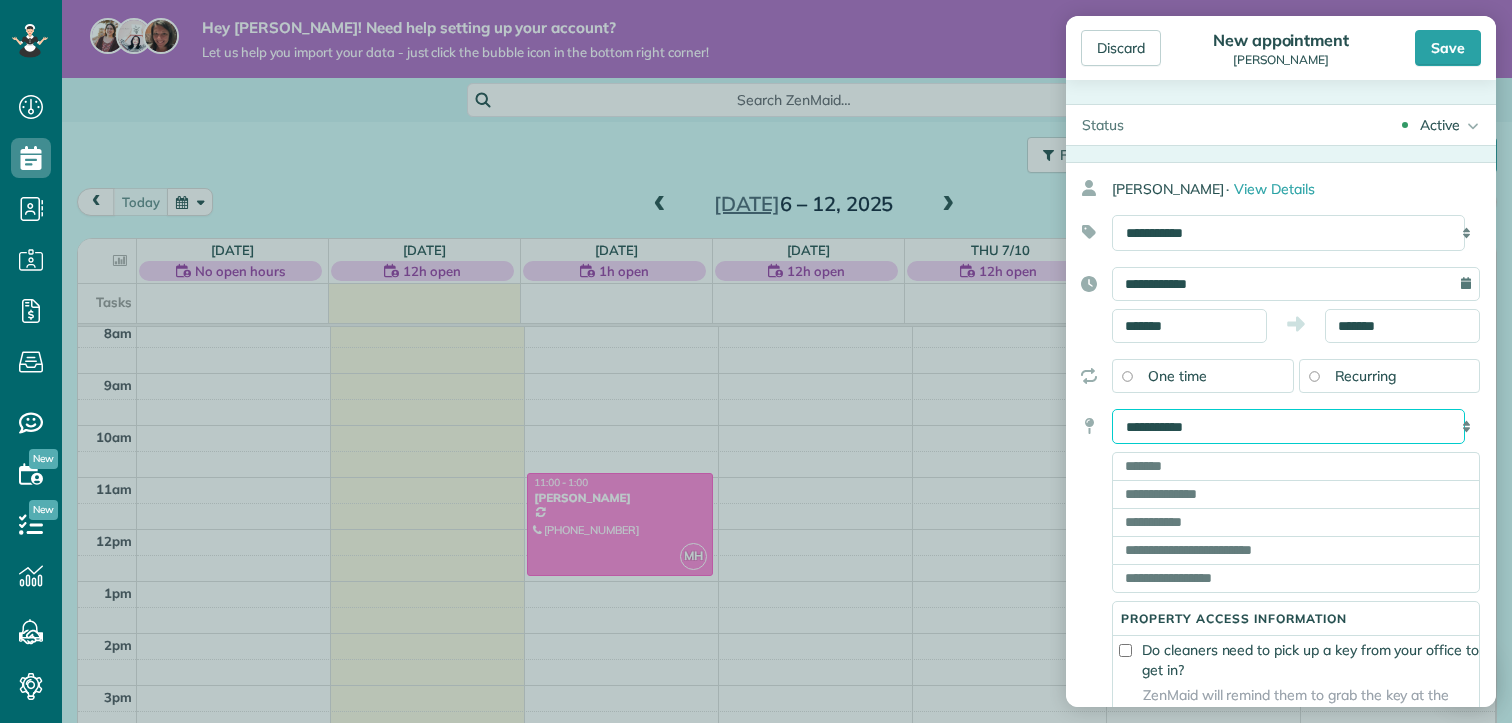 select on "*******" 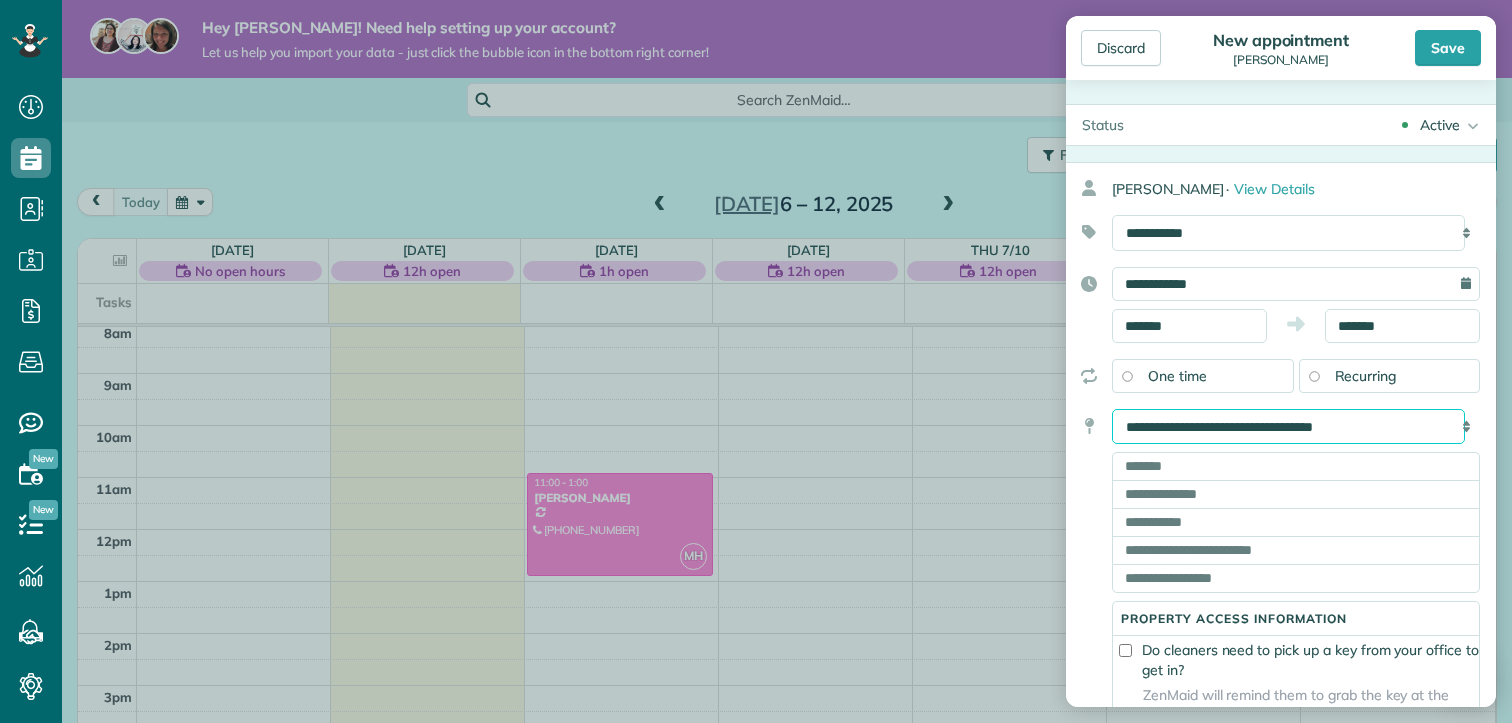 click on "**********" at bounding box center (1288, 427) 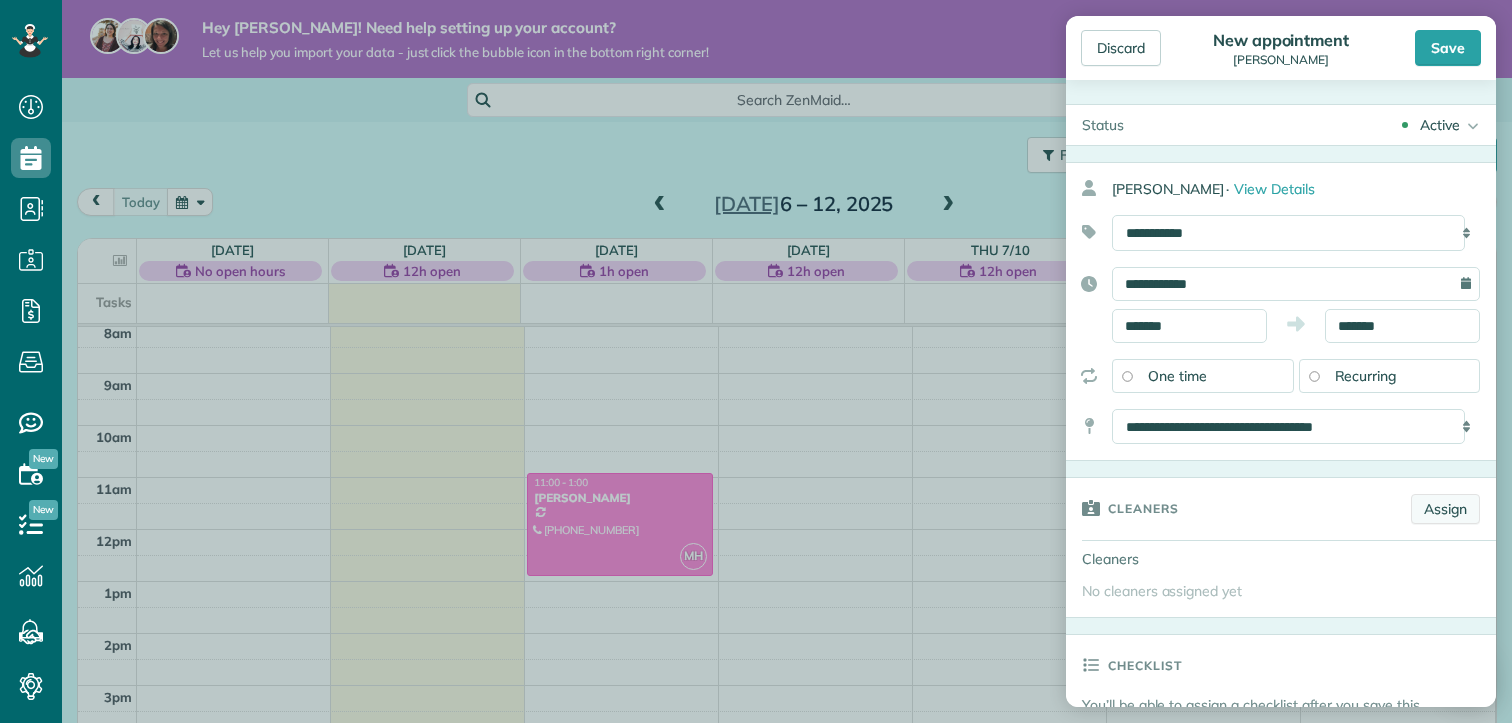 click on "Assign" at bounding box center [1445, 509] 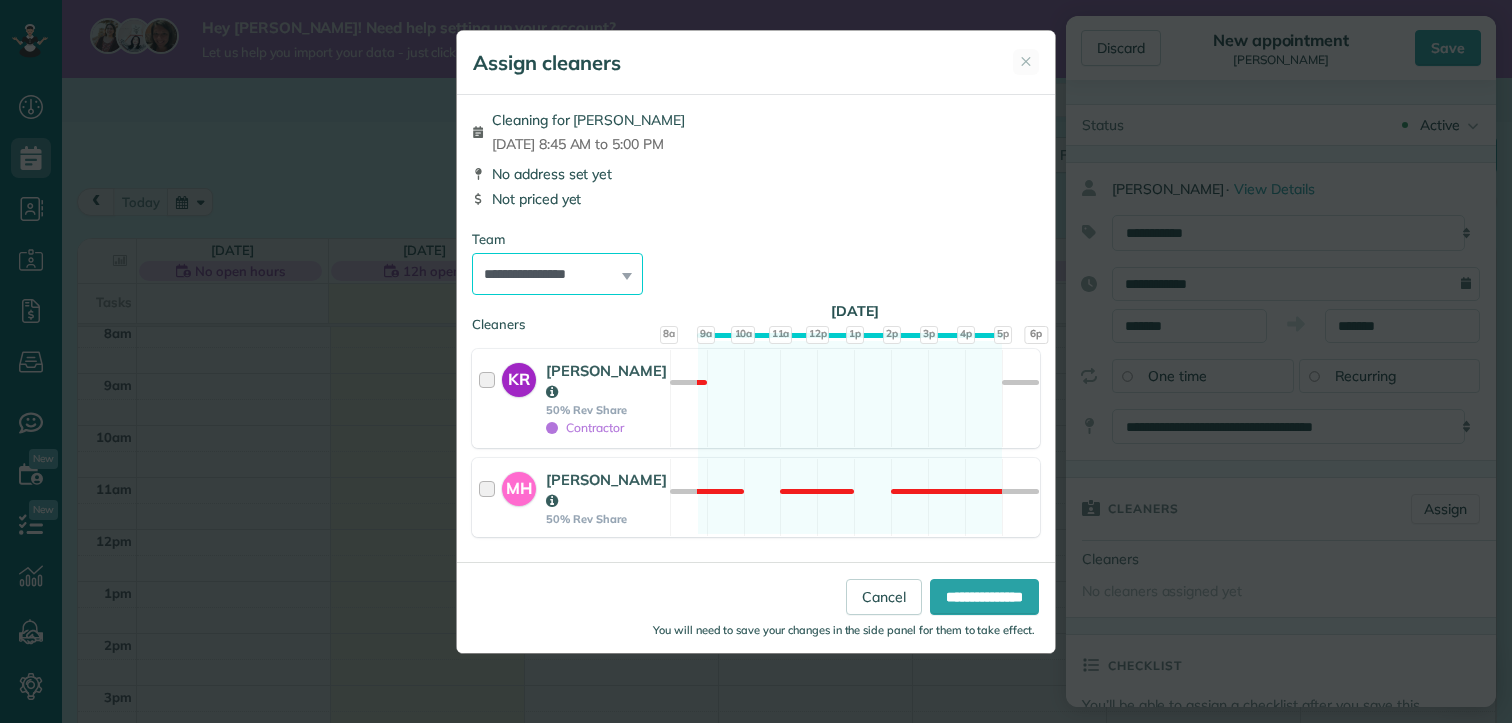 click on "**********" at bounding box center (557, 274) 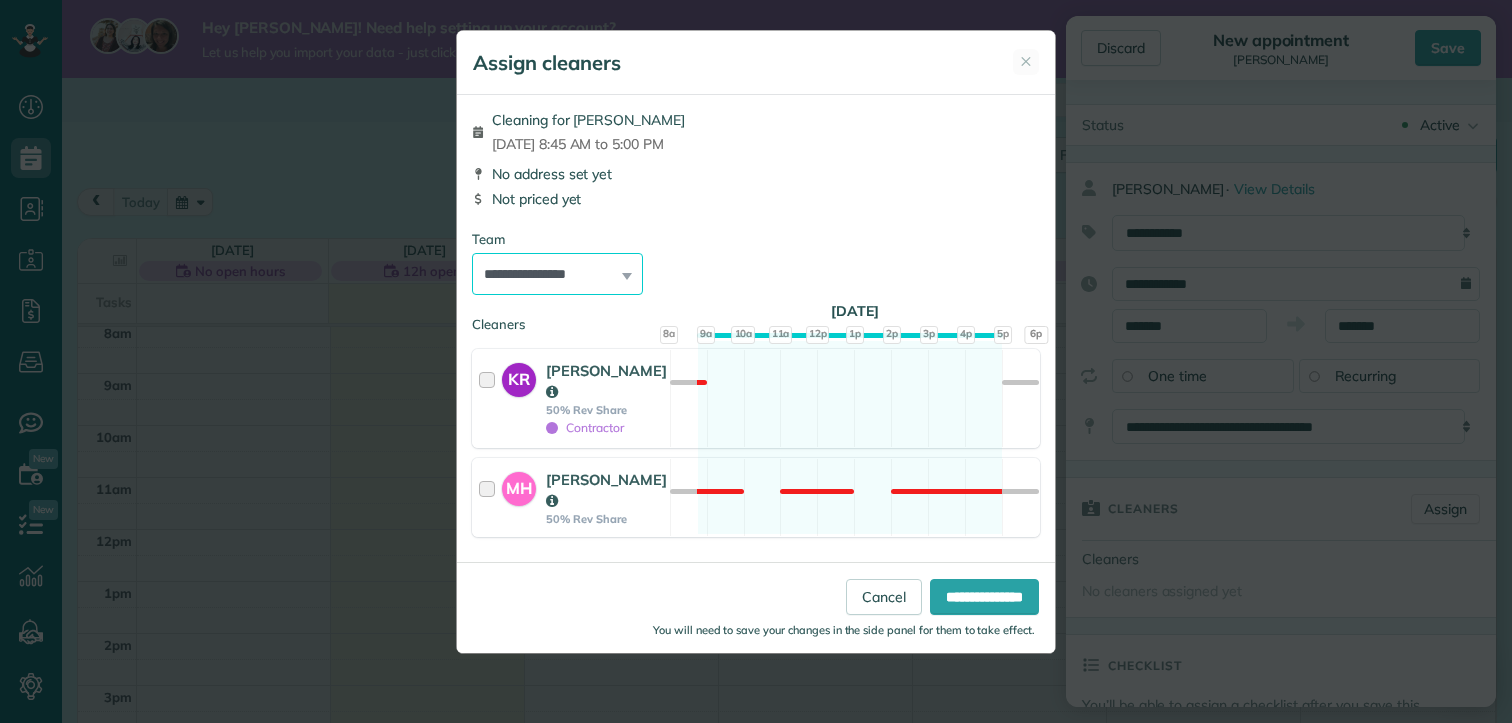 select on "*****" 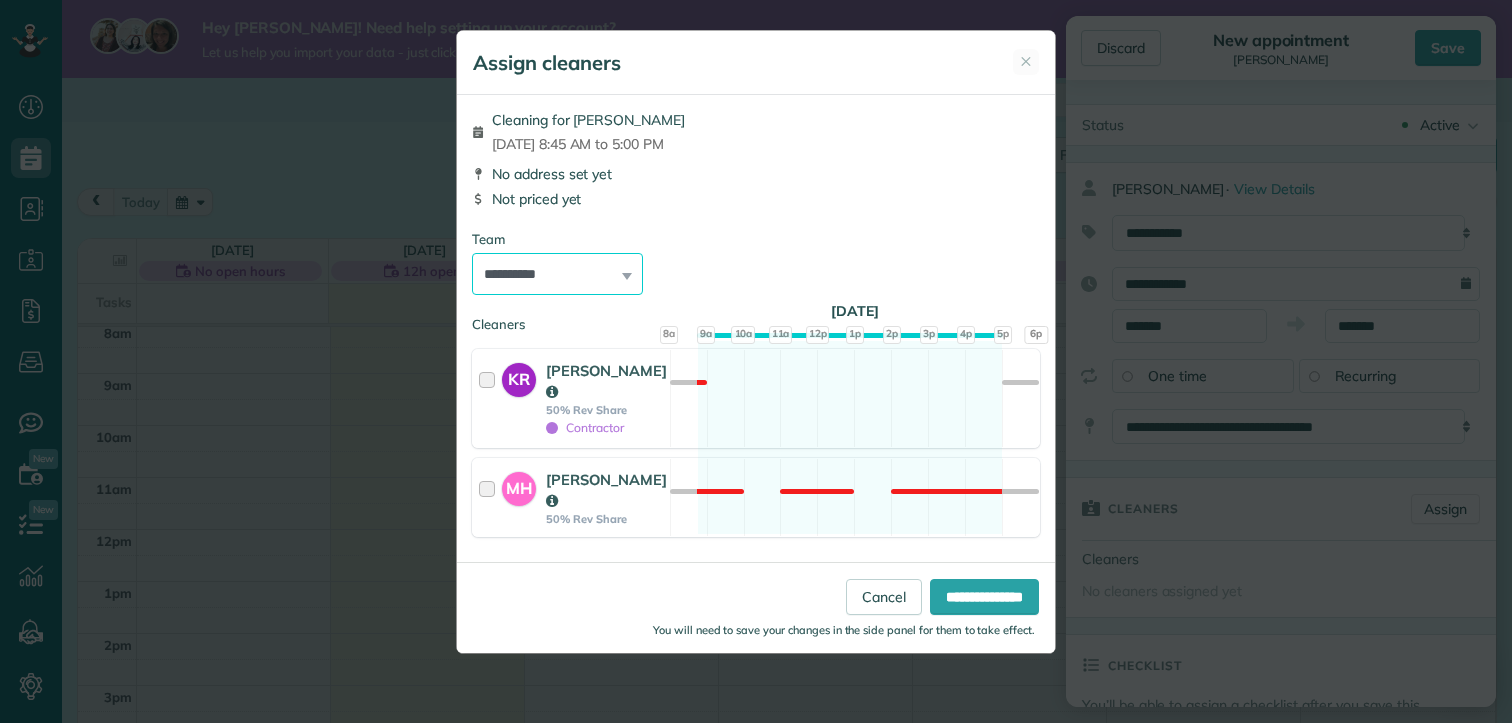 click on "**********" at bounding box center (557, 274) 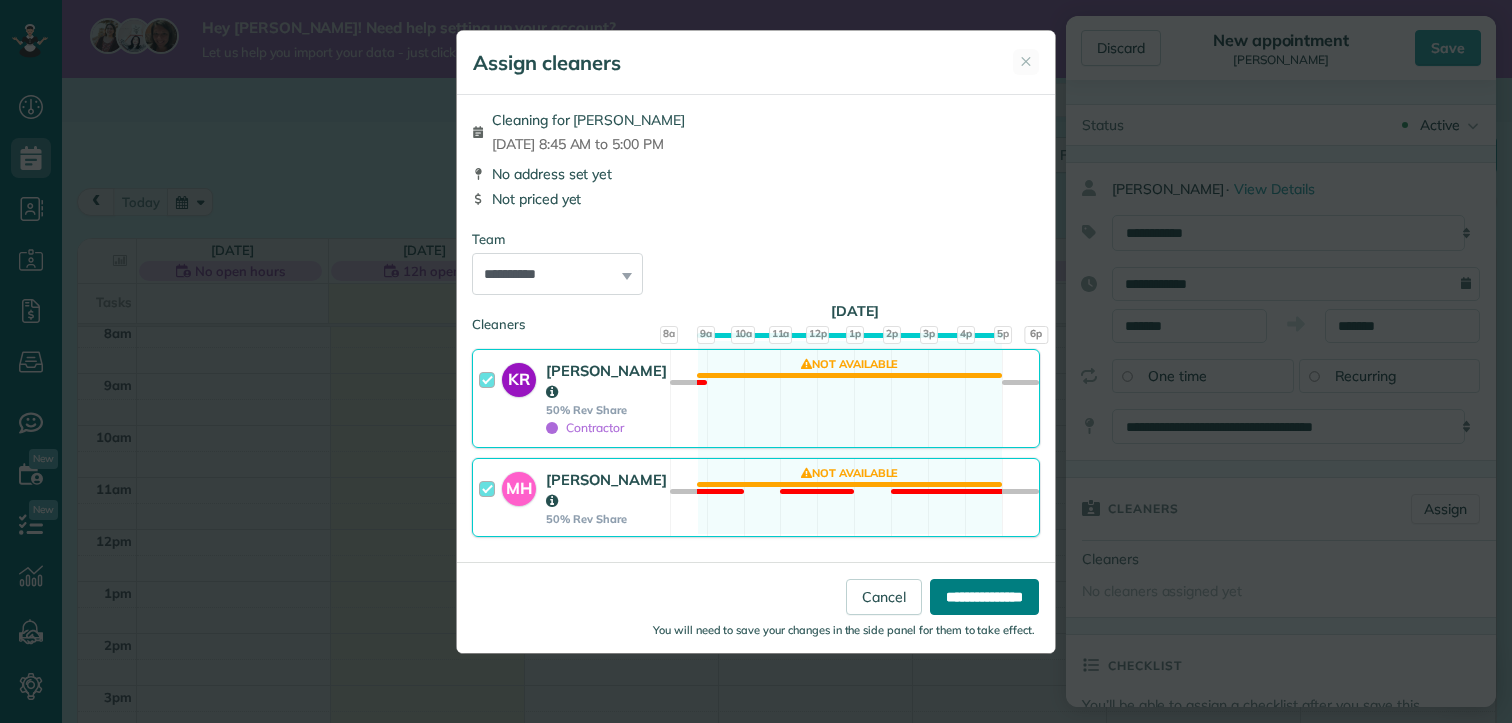 click on "**********" at bounding box center (984, 597) 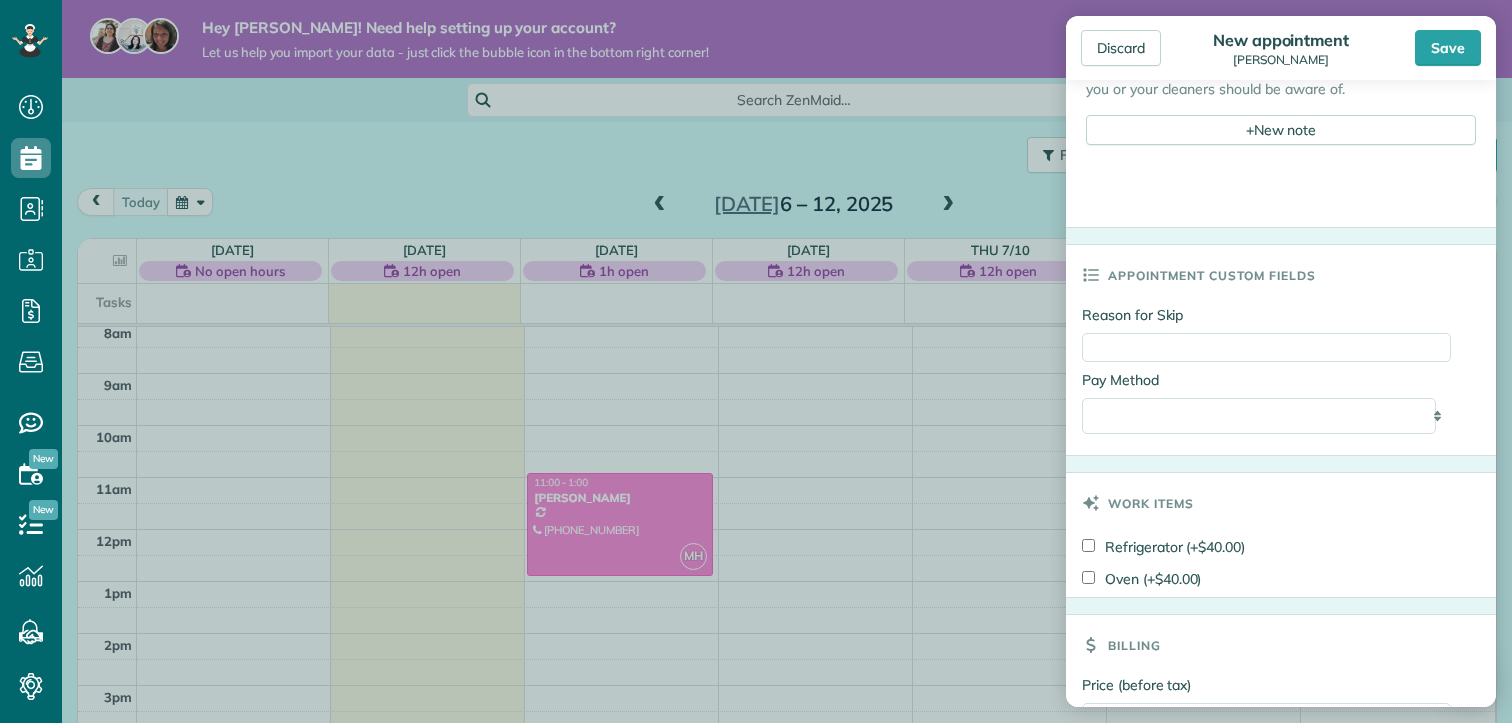 scroll, scrollTop: 915, scrollLeft: 0, axis: vertical 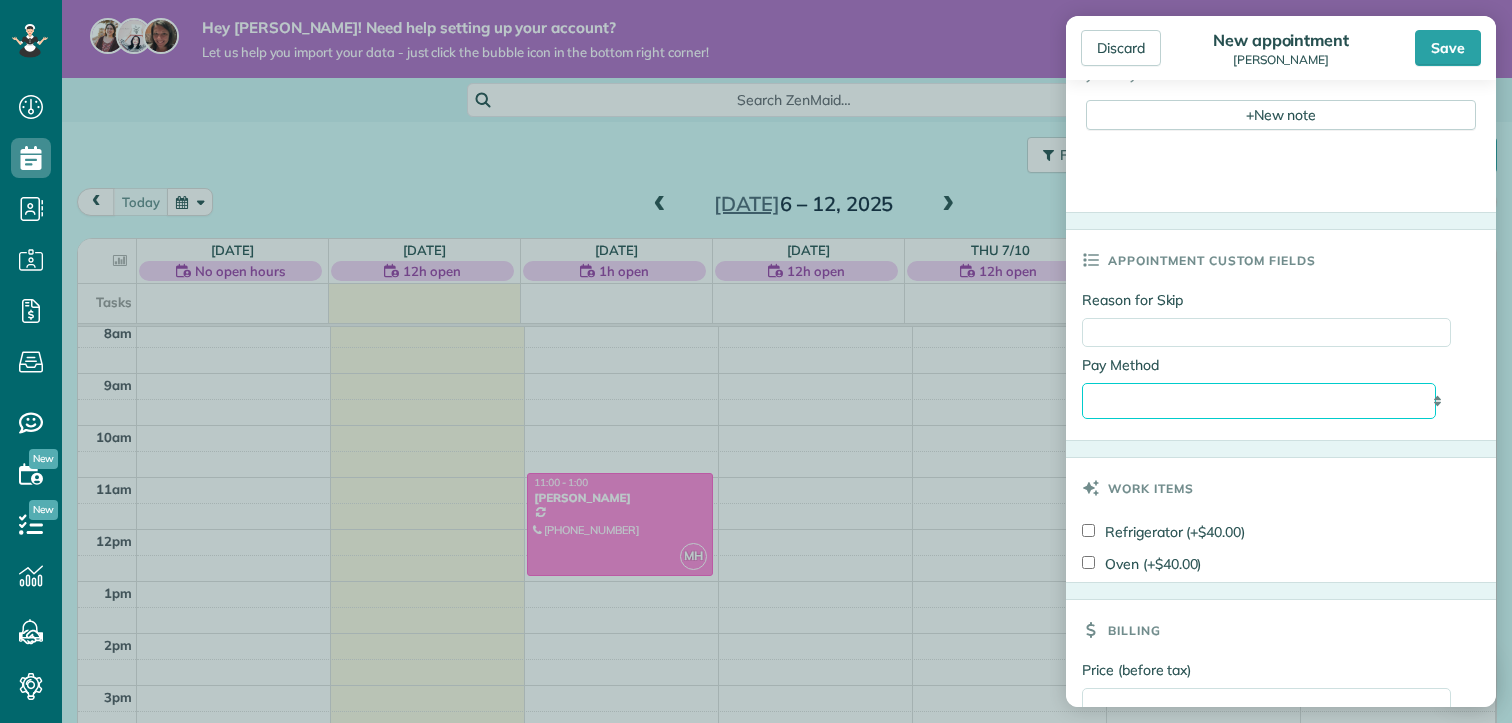 click on "**********" at bounding box center [1259, 401] 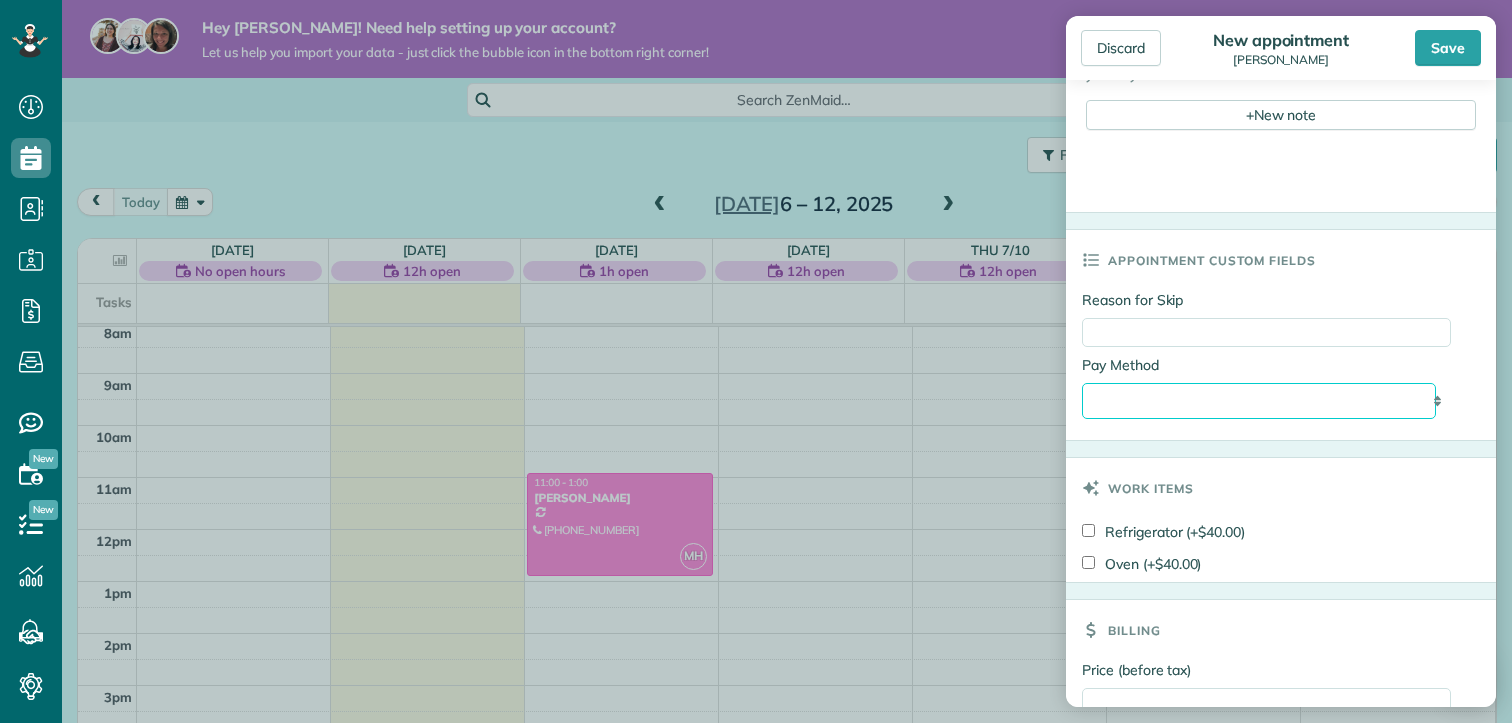 select on "*****" 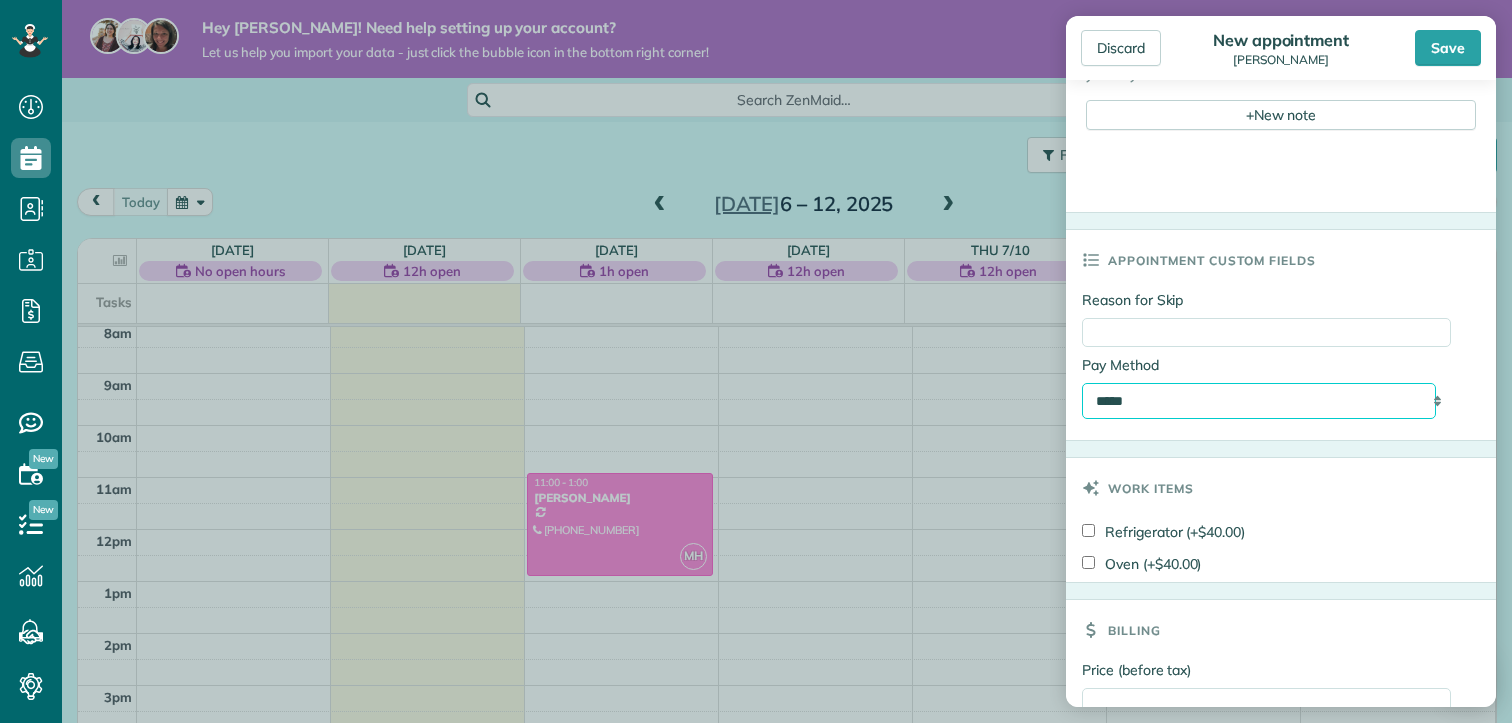 click on "**********" at bounding box center [1259, 401] 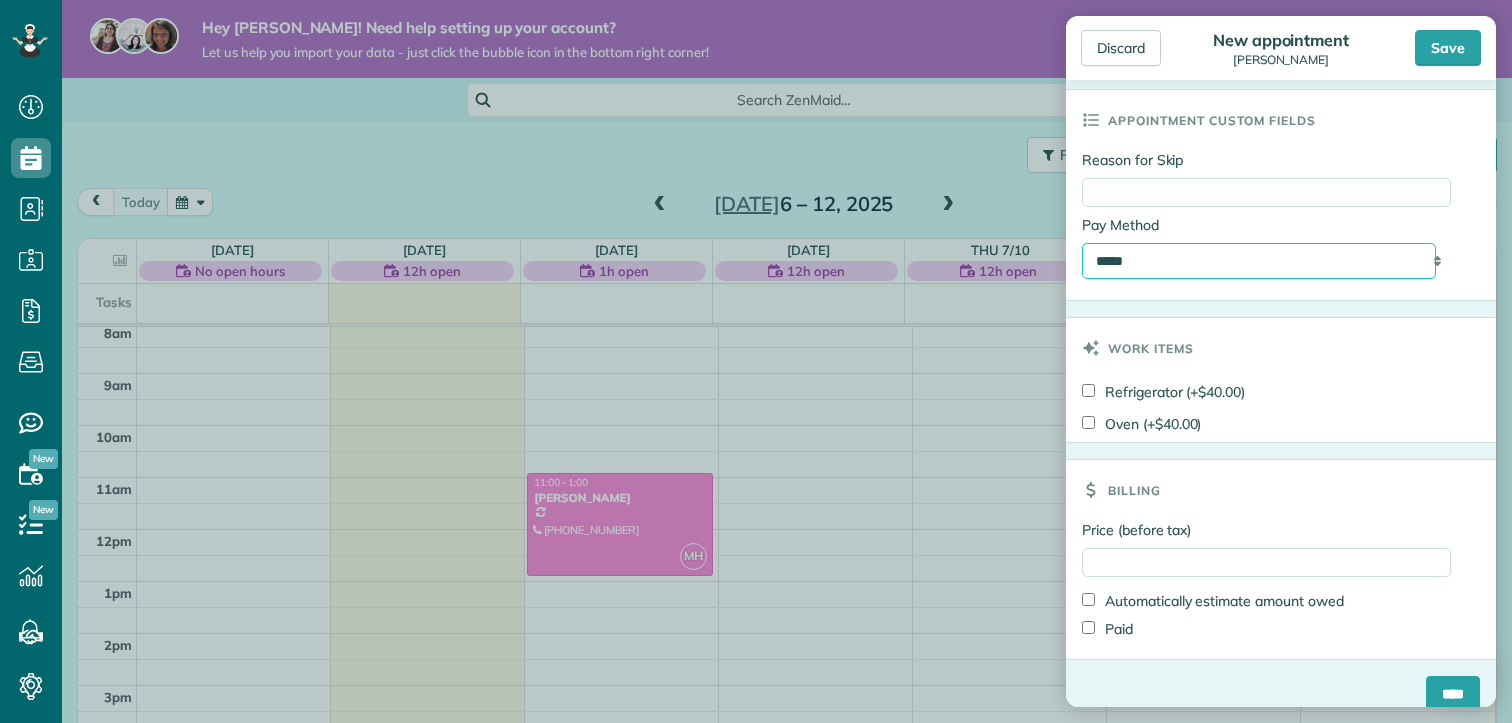 scroll, scrollTop: 1076, scrollLeft: 0, axis: vertical 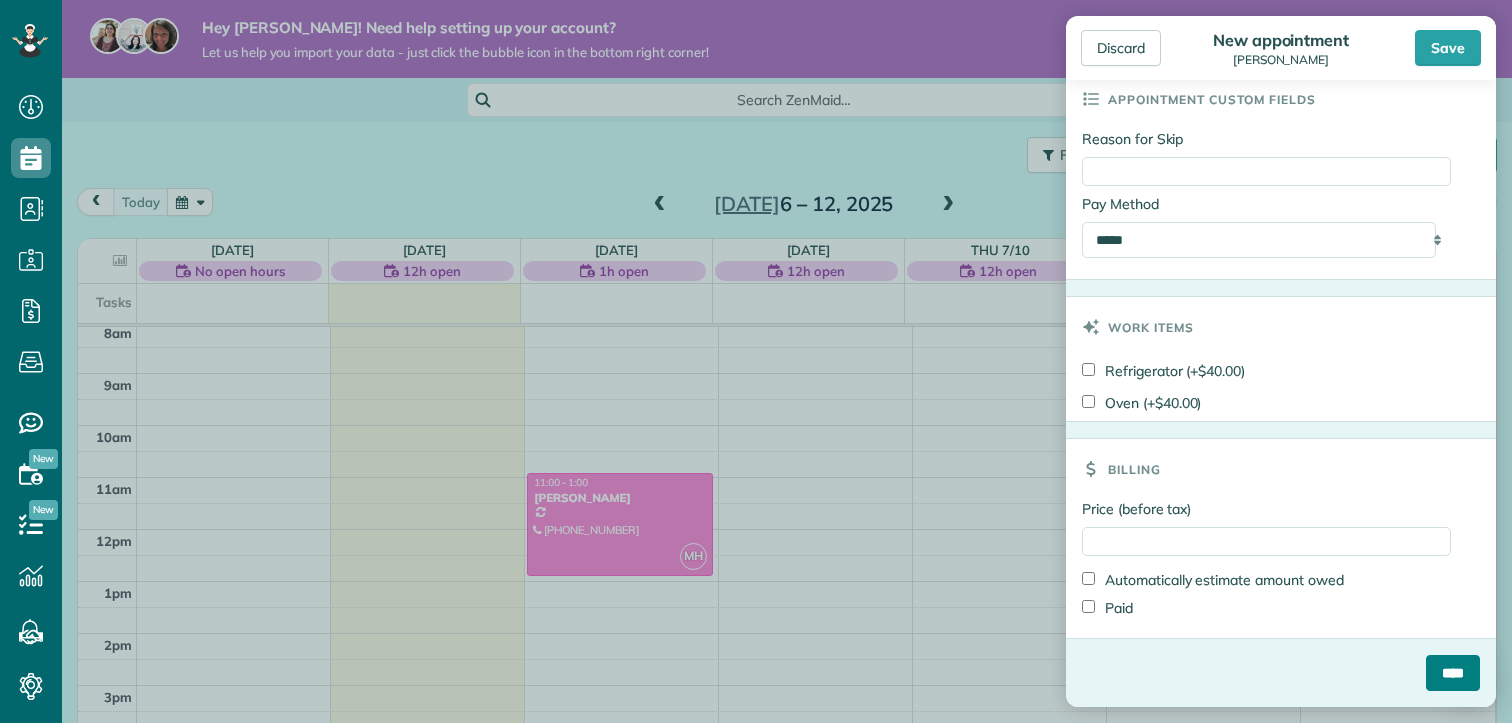 click on "****" at bounding box center [1453, 673] 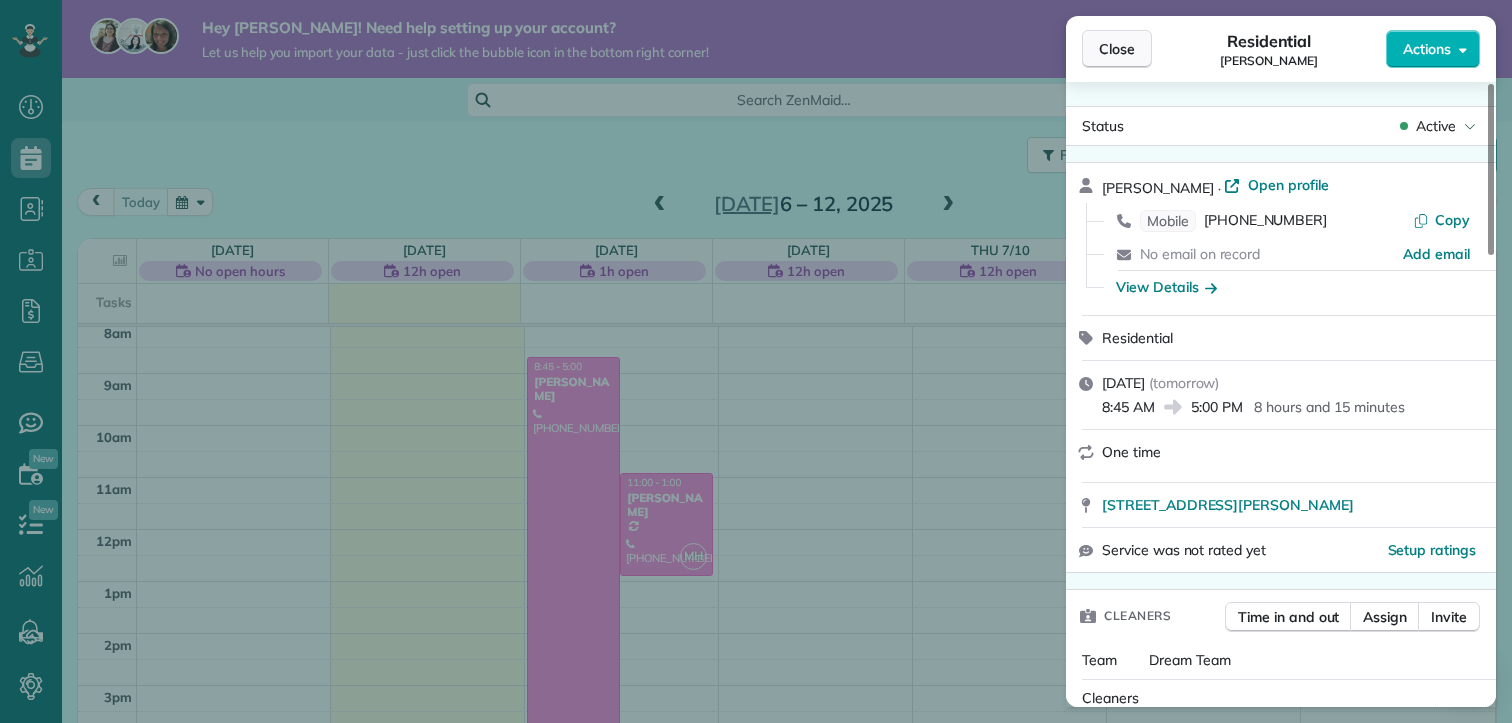 click on "Close" at bounding box center (1117, 49) 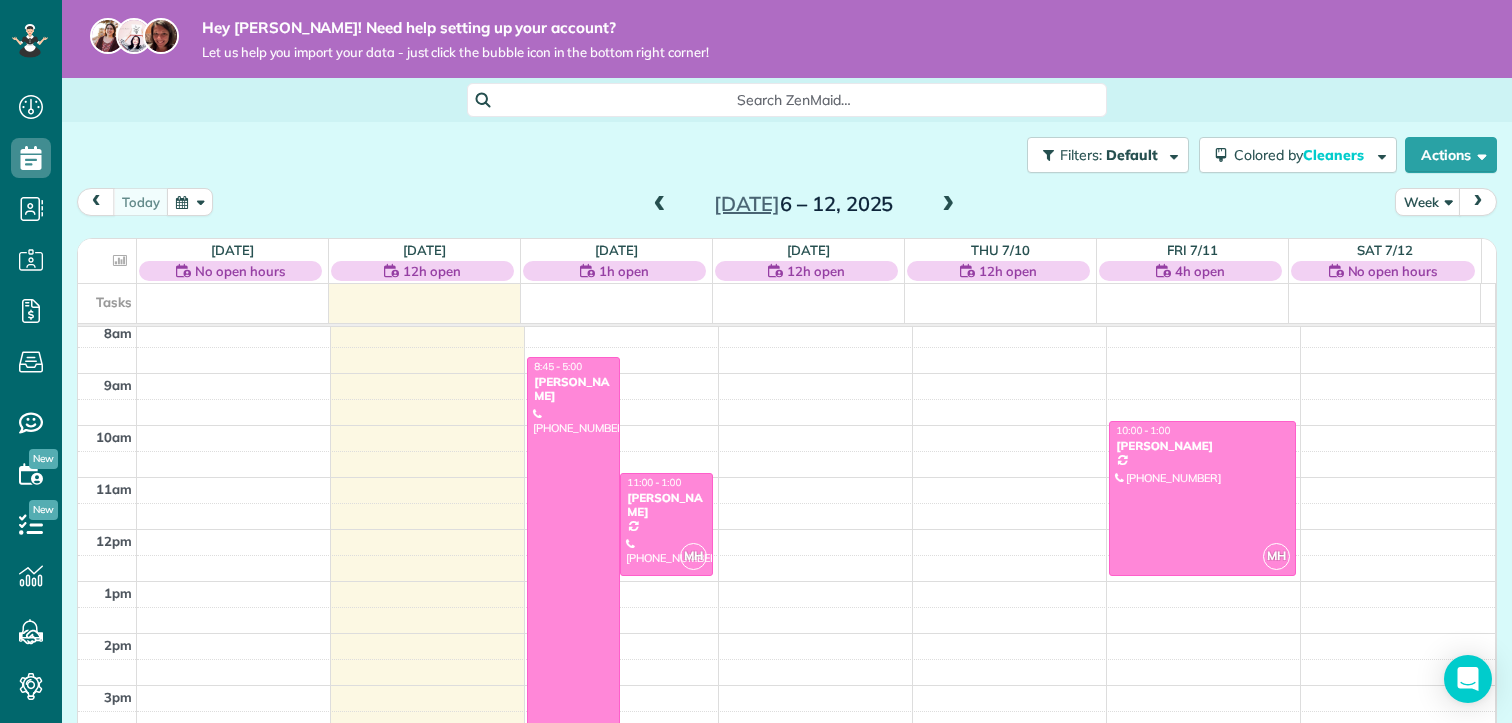 click at bounding box center [573, 570] 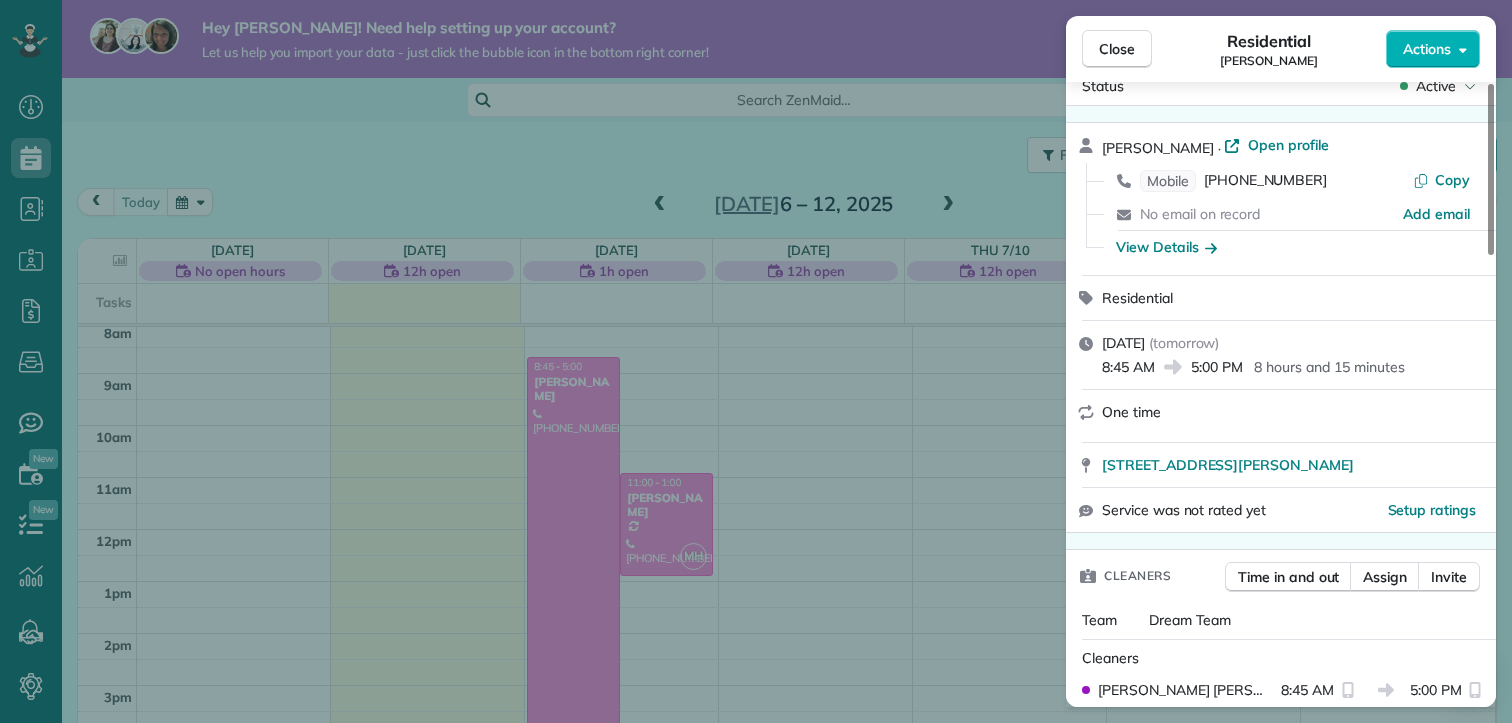 scroll, scrollTop: 52, scrollLeft: 0, axis: vertical 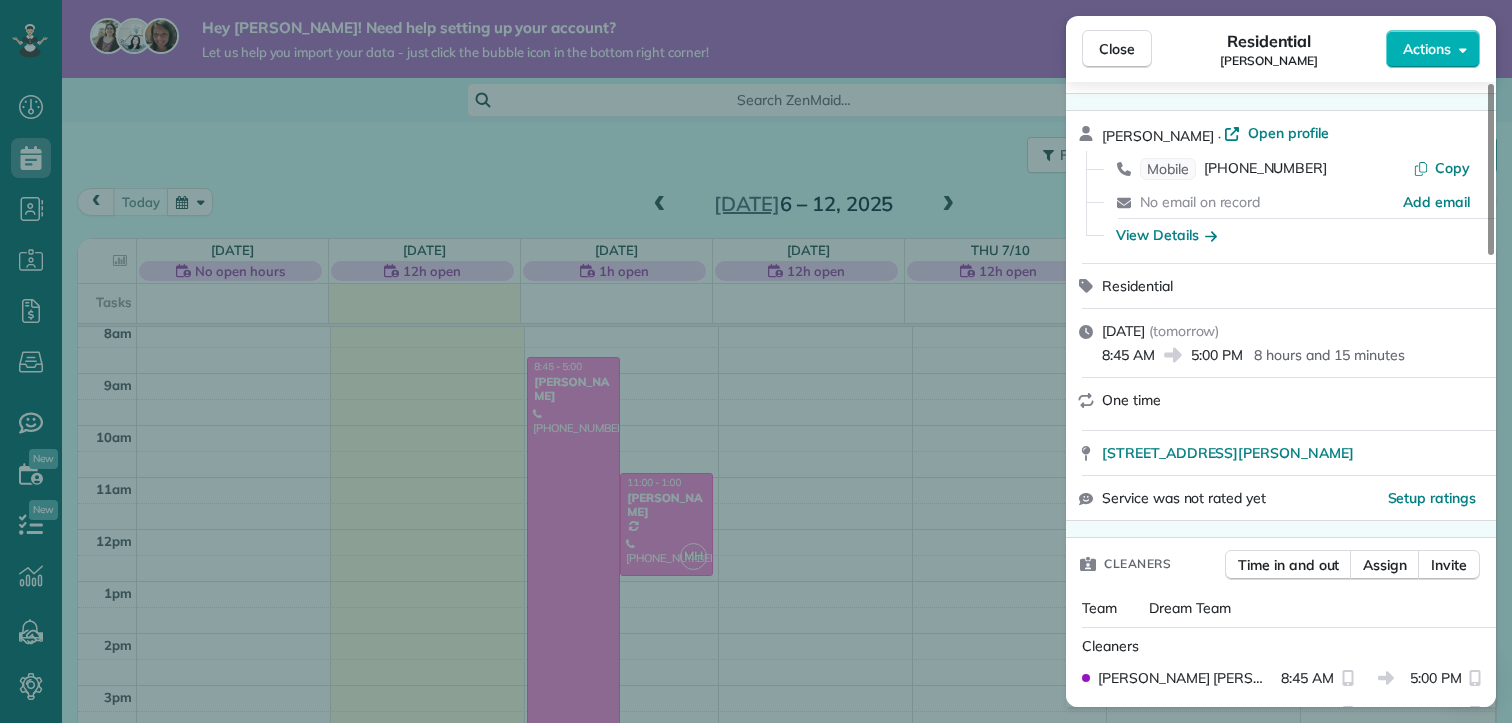 click on "Close Residential Beth Christian Actions" at bounding box center (1281, 49) 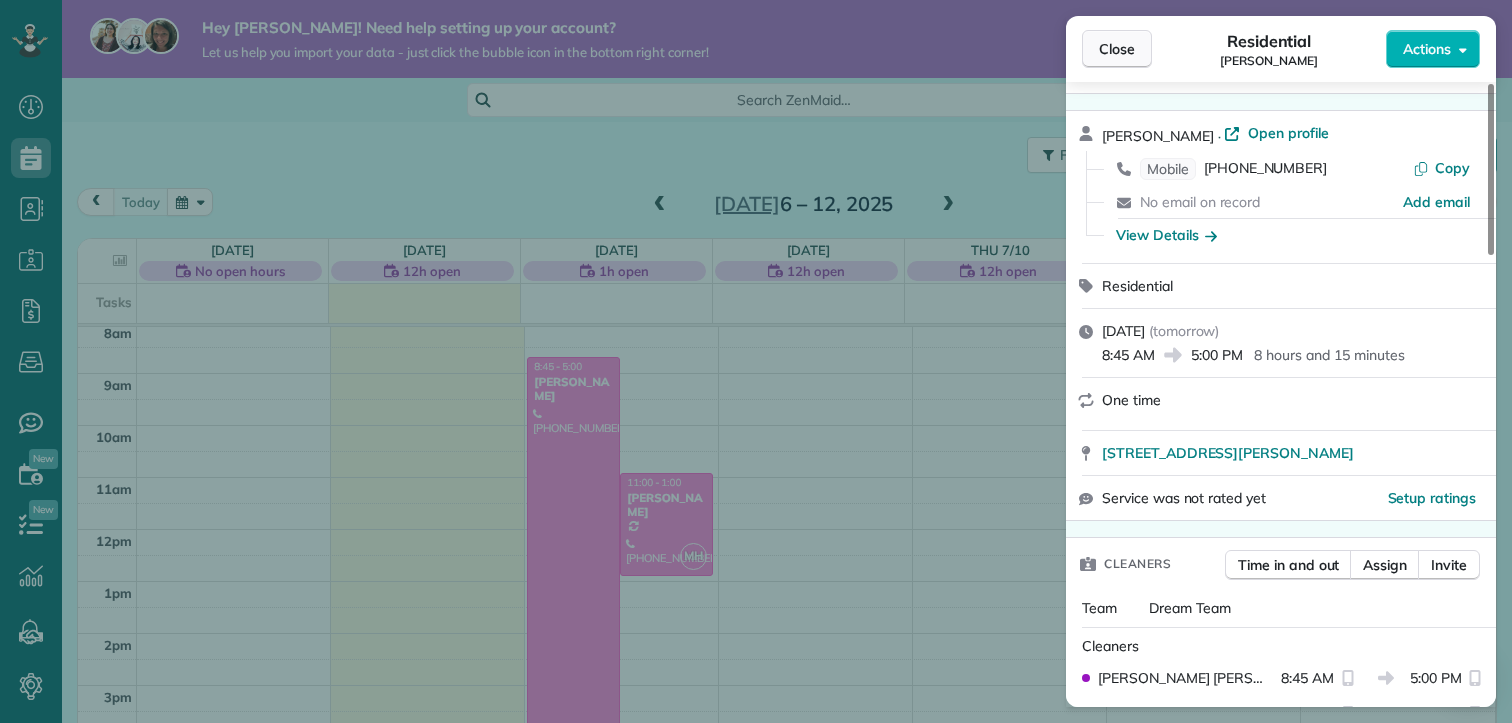 click on "Close" at bounding box center [1117, 49] 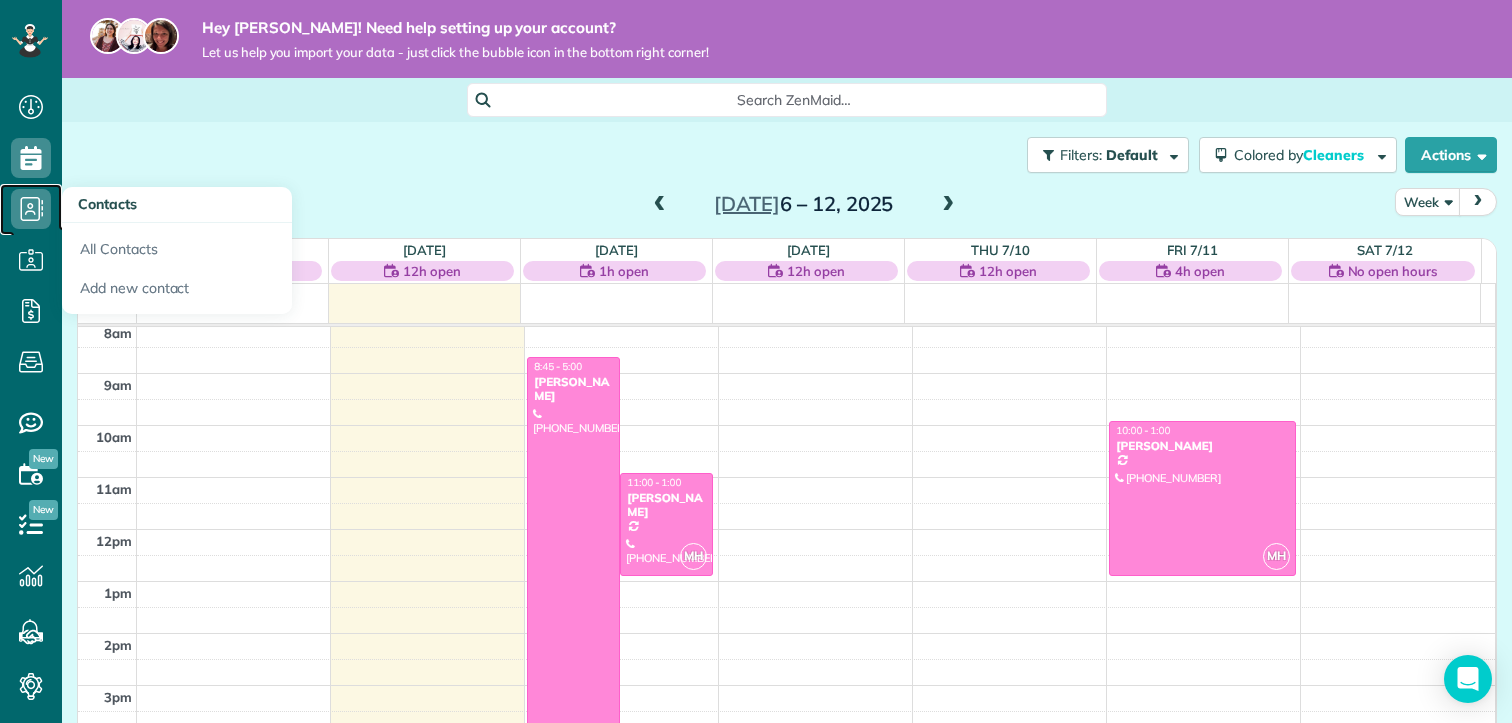 click 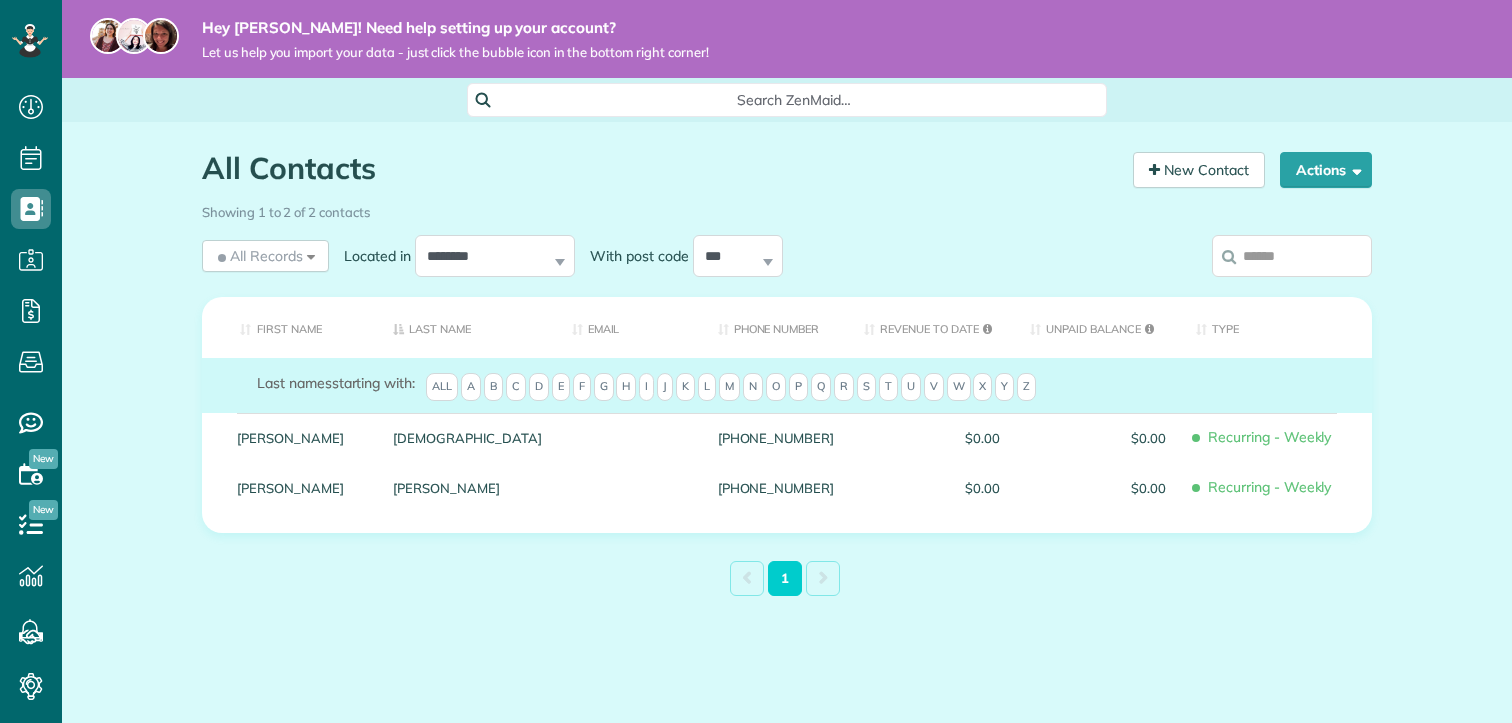scroll, scrollTop: 0, scrollLeft: 0, axis: both 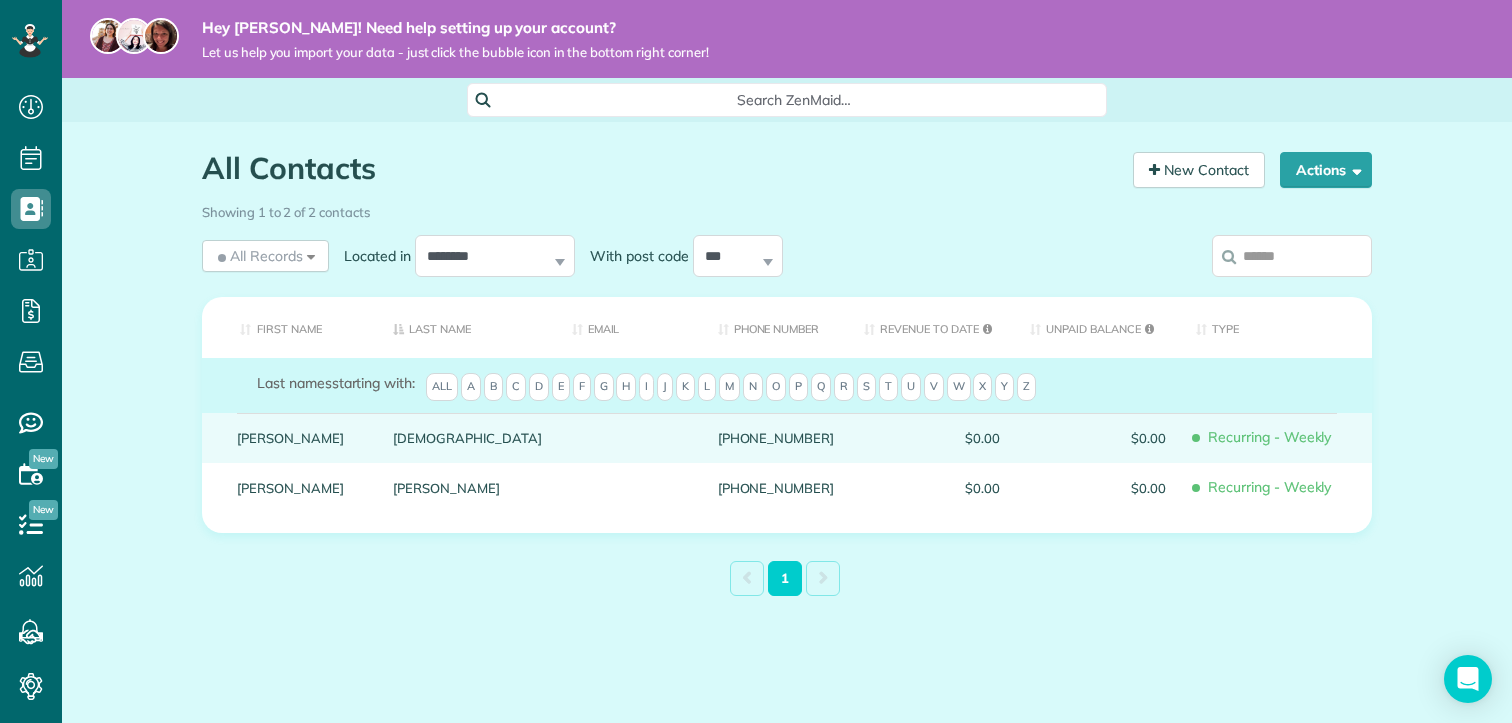 click on "[PERSON_NAME]" at bounding box center (300, 438) 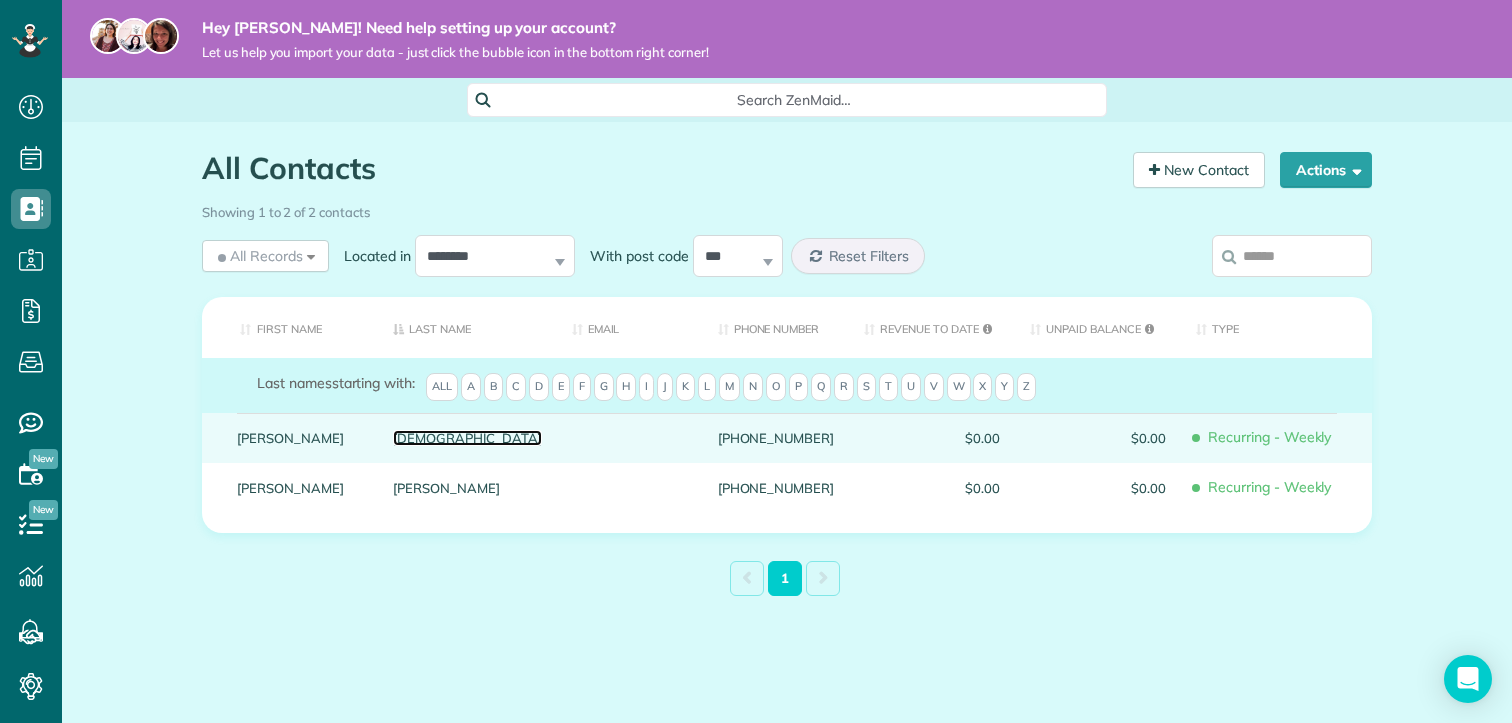 click on "[DEMOGRAPHIC_DATA]" at bounding box center [467, 438] 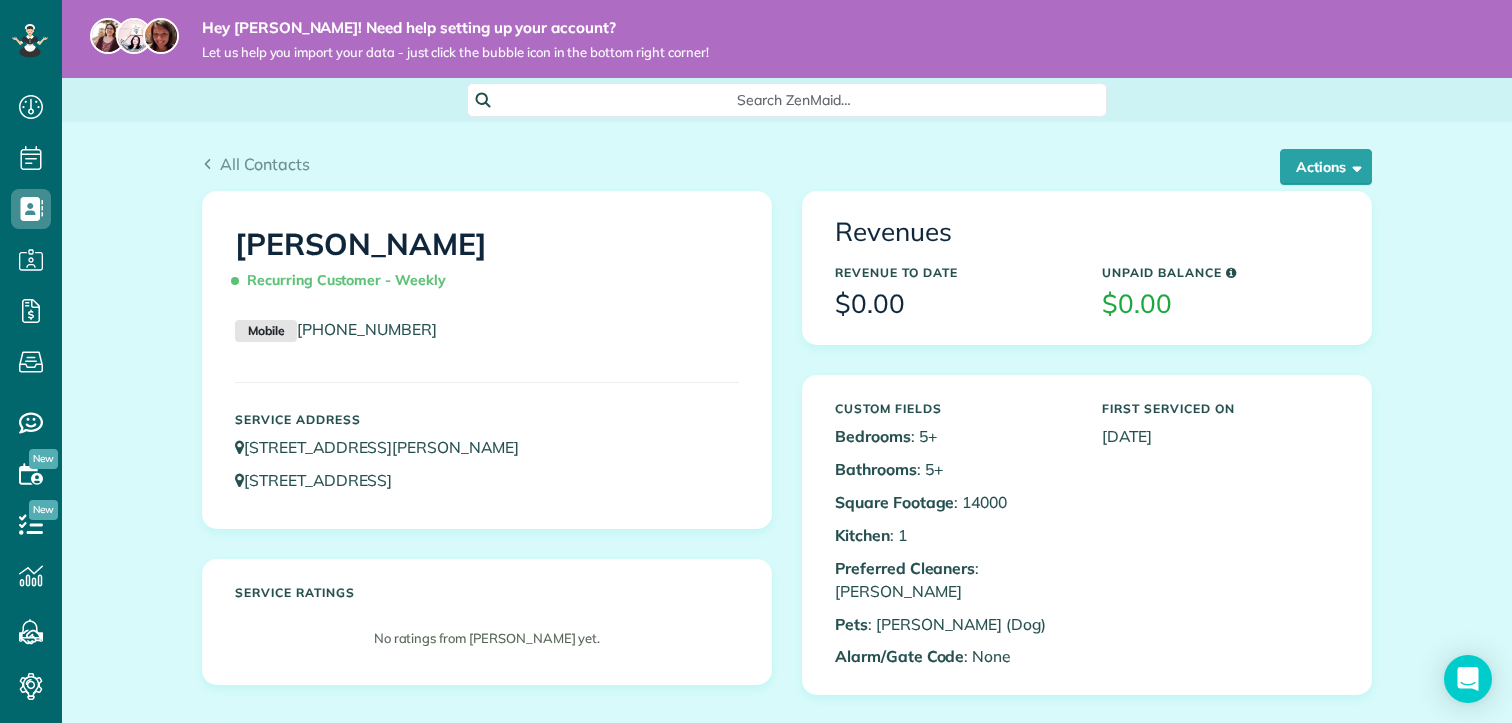 scroll, scrollTop: 0, scrollLeft: 0, axis: both 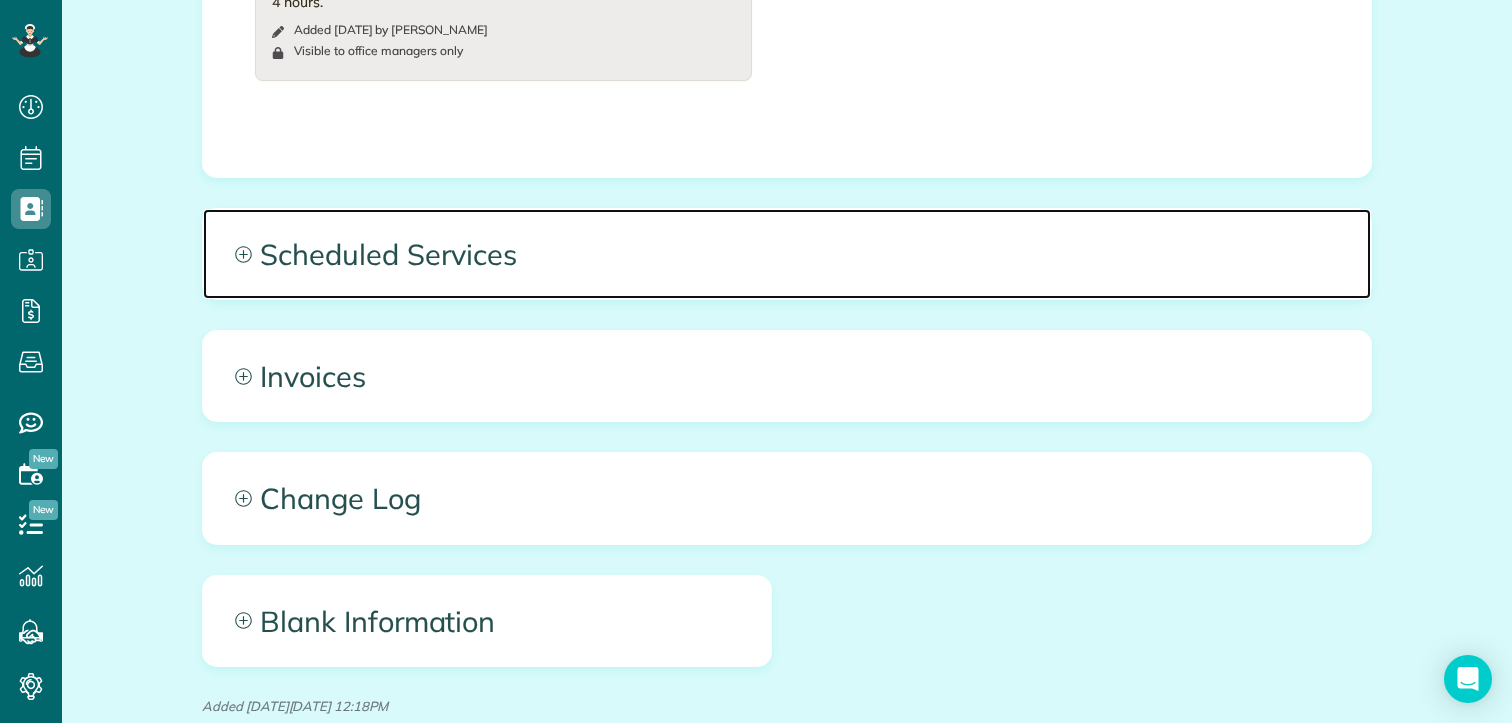 click on "Scheduled Services" at bounding box center [787, 254] 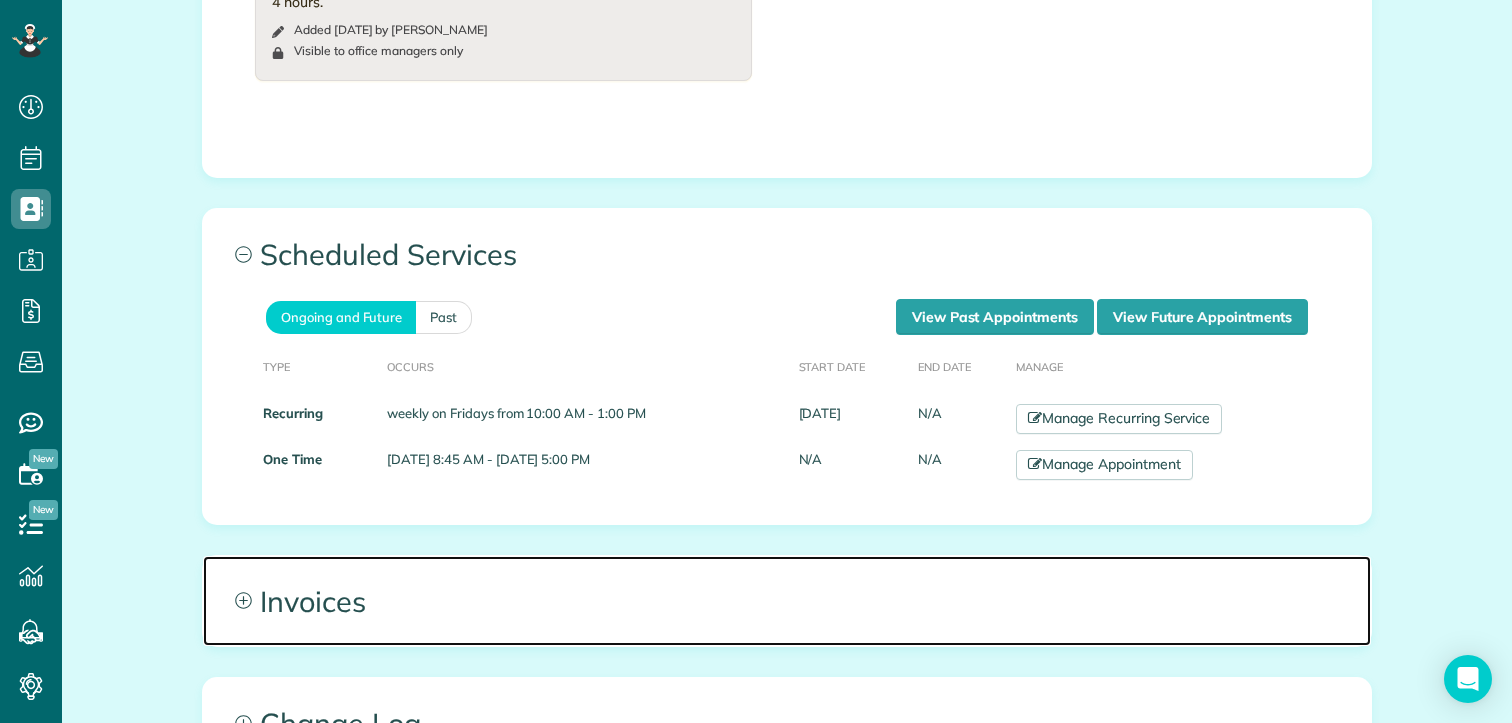 click on "Invoices" at bounding box center (787, 601) 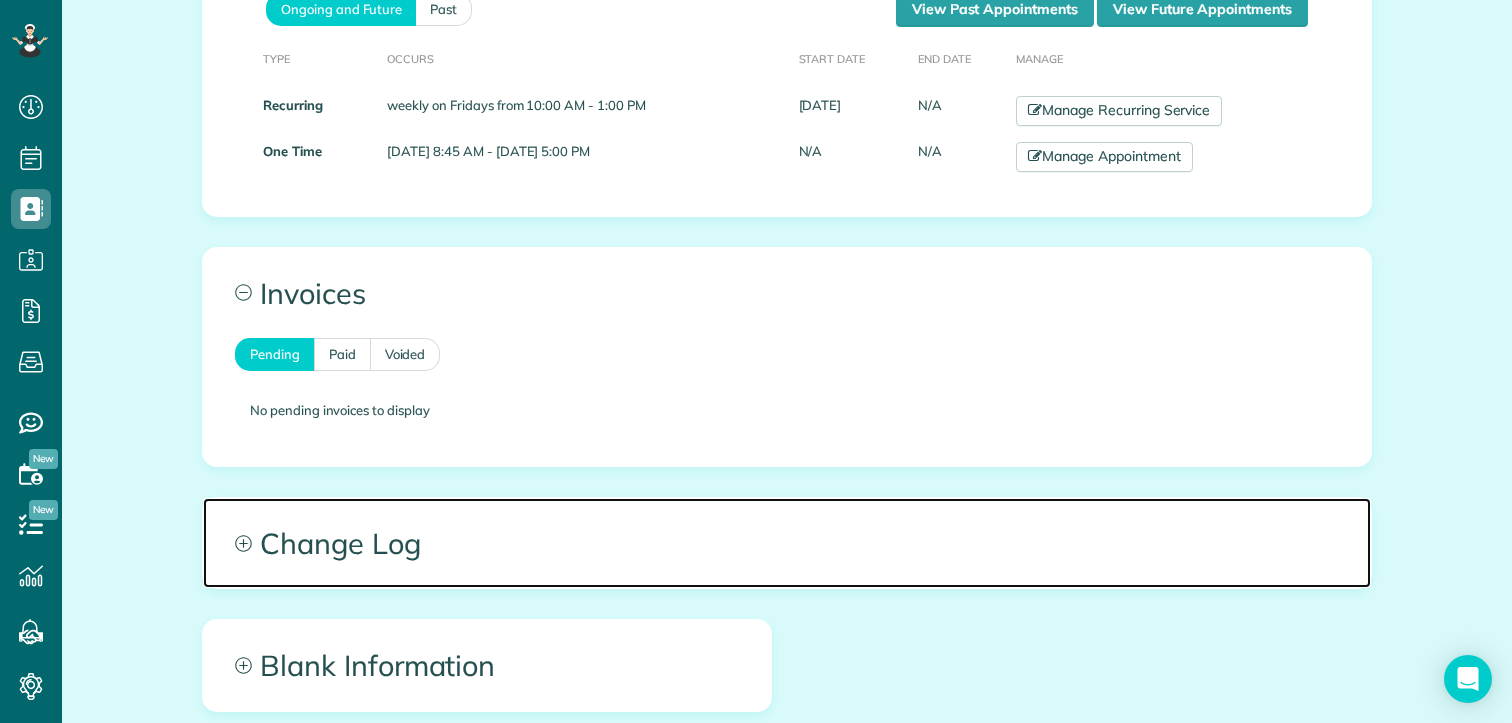 click on "Change Log" at bounding box center (787, 543) 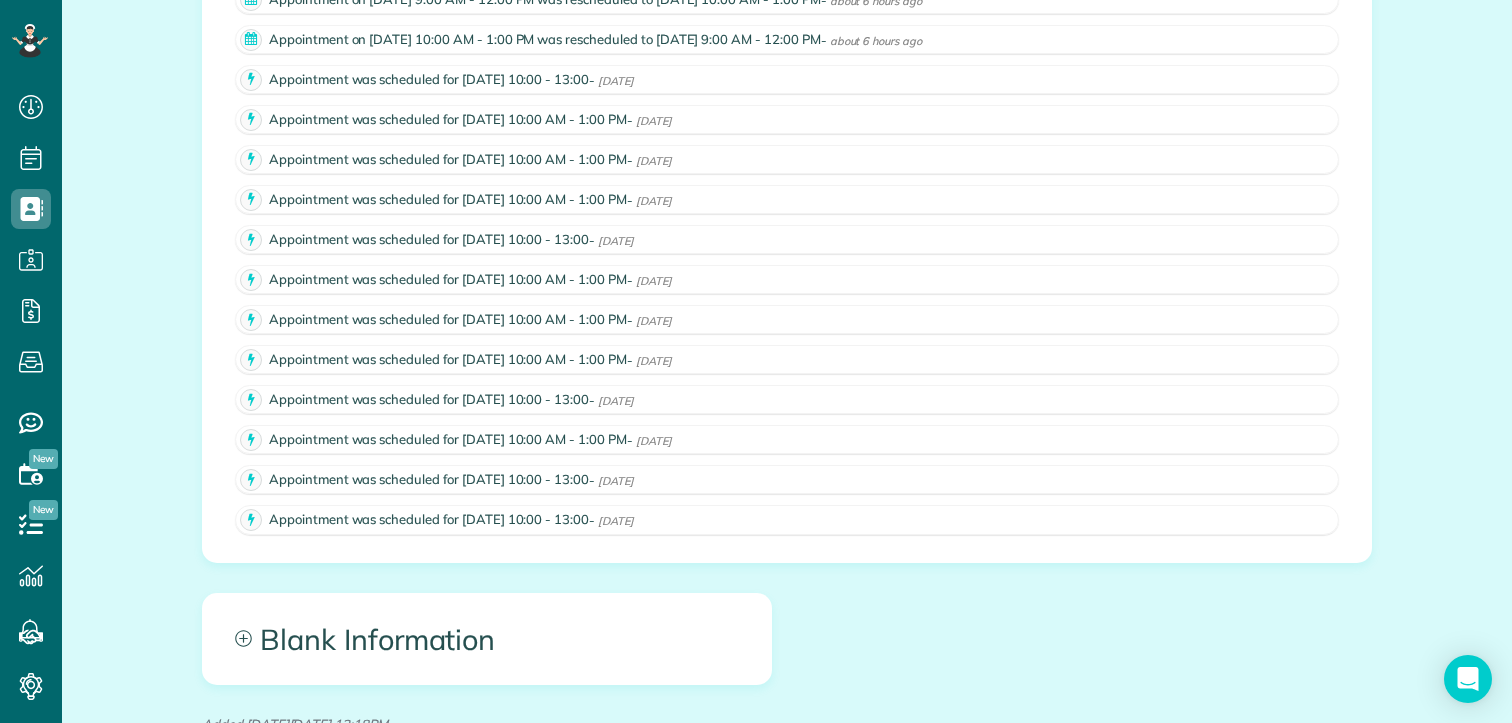 scroll, scrollTop: 2088, scrollLeft: 0, axis: vertical 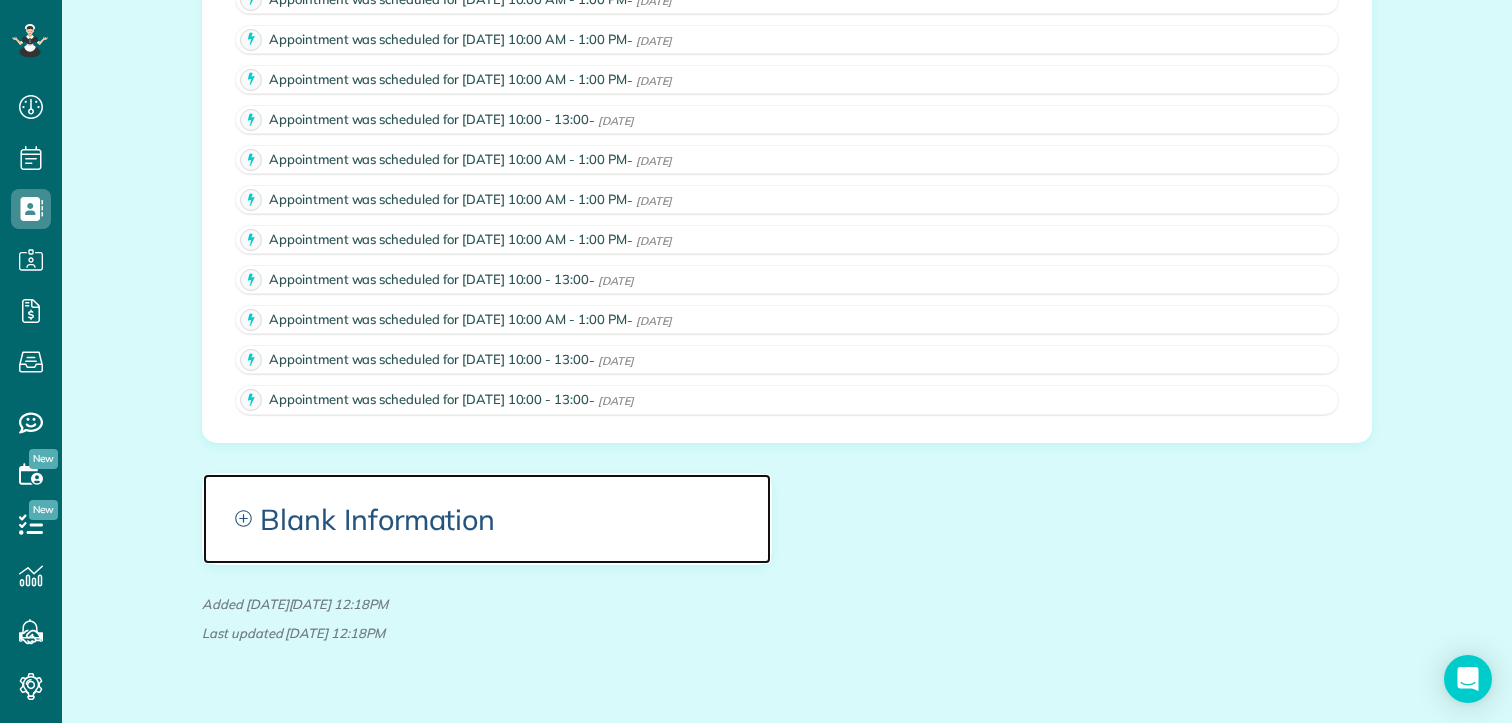 click on "Blank Information" at bounding box center [487, 519] 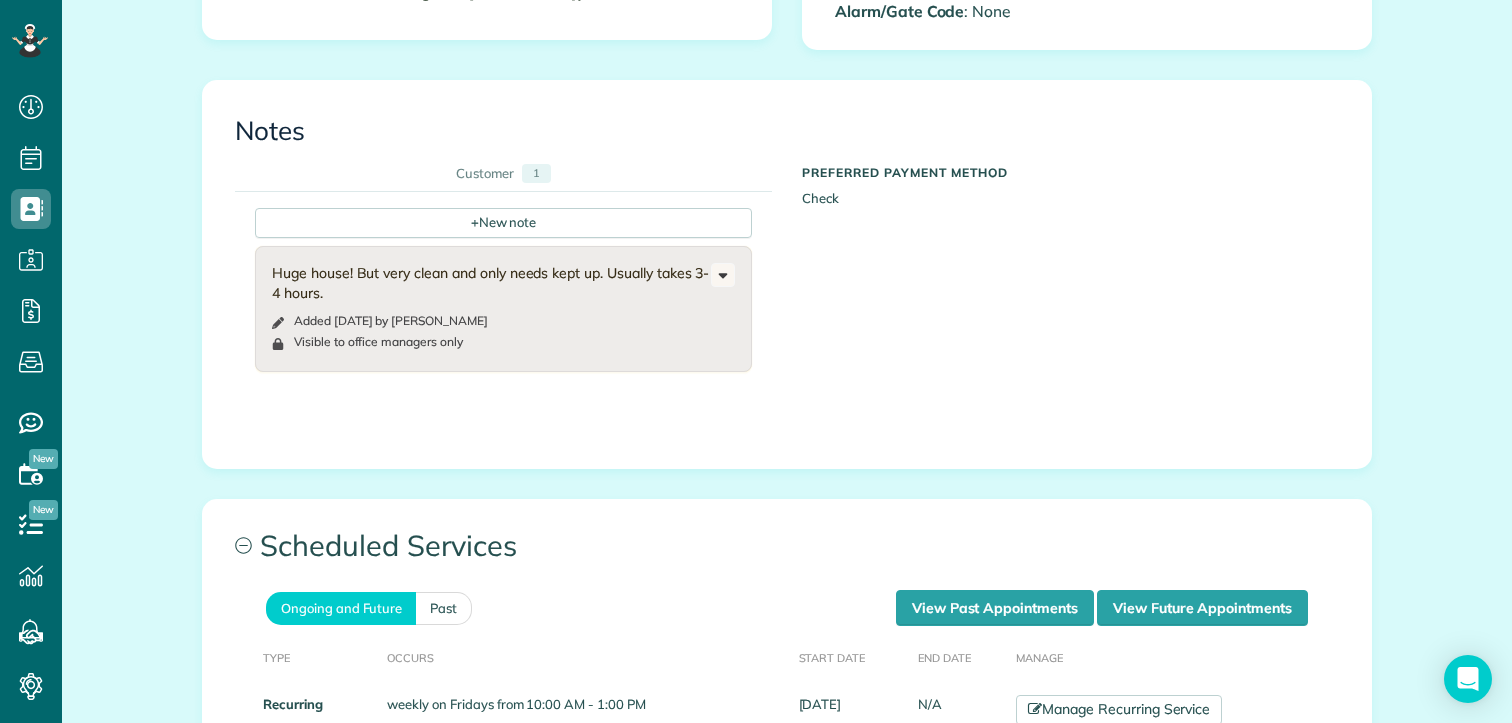 scroll, scrollTop: 0, scrollLeft: 0, axis: both 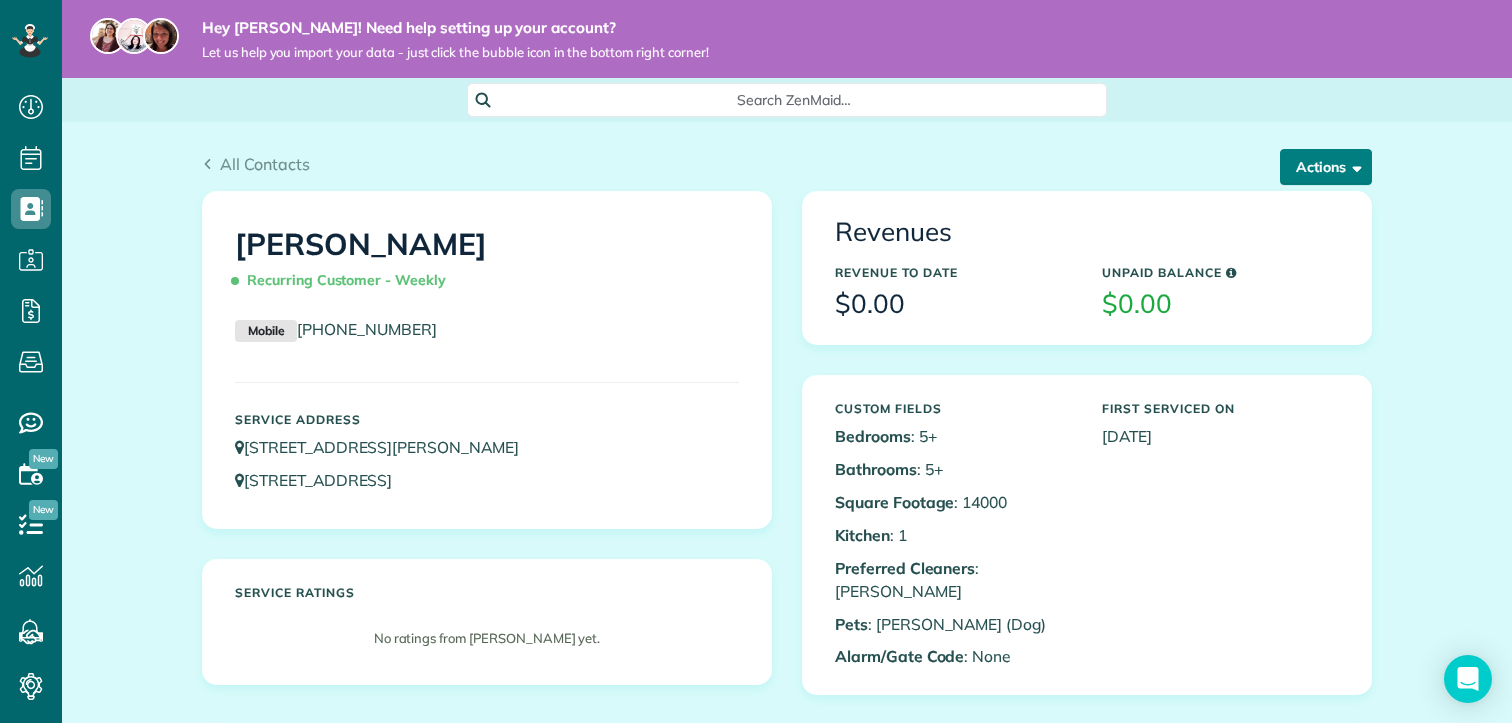 click on "Actions" at bounding box center [1326, 167] 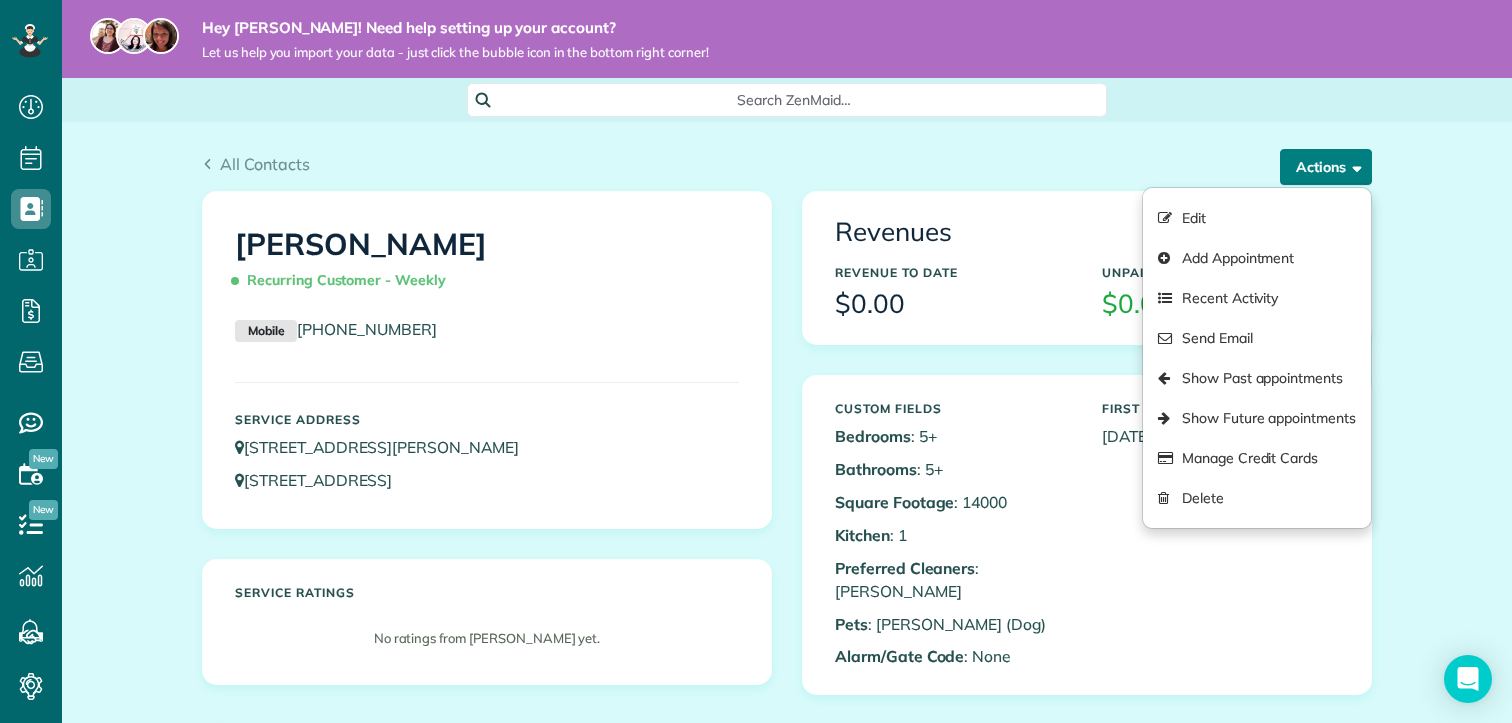 click at bounding box center [1353, 166] 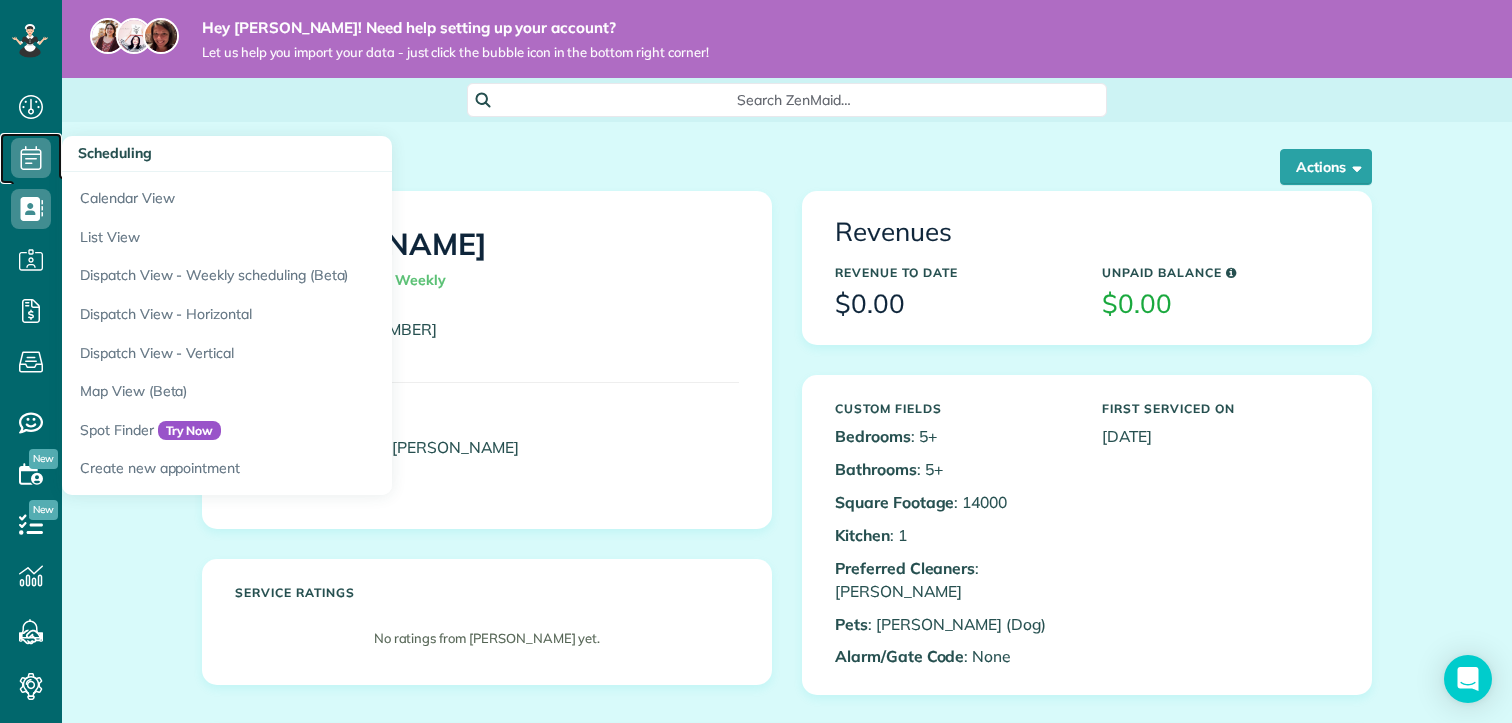 click 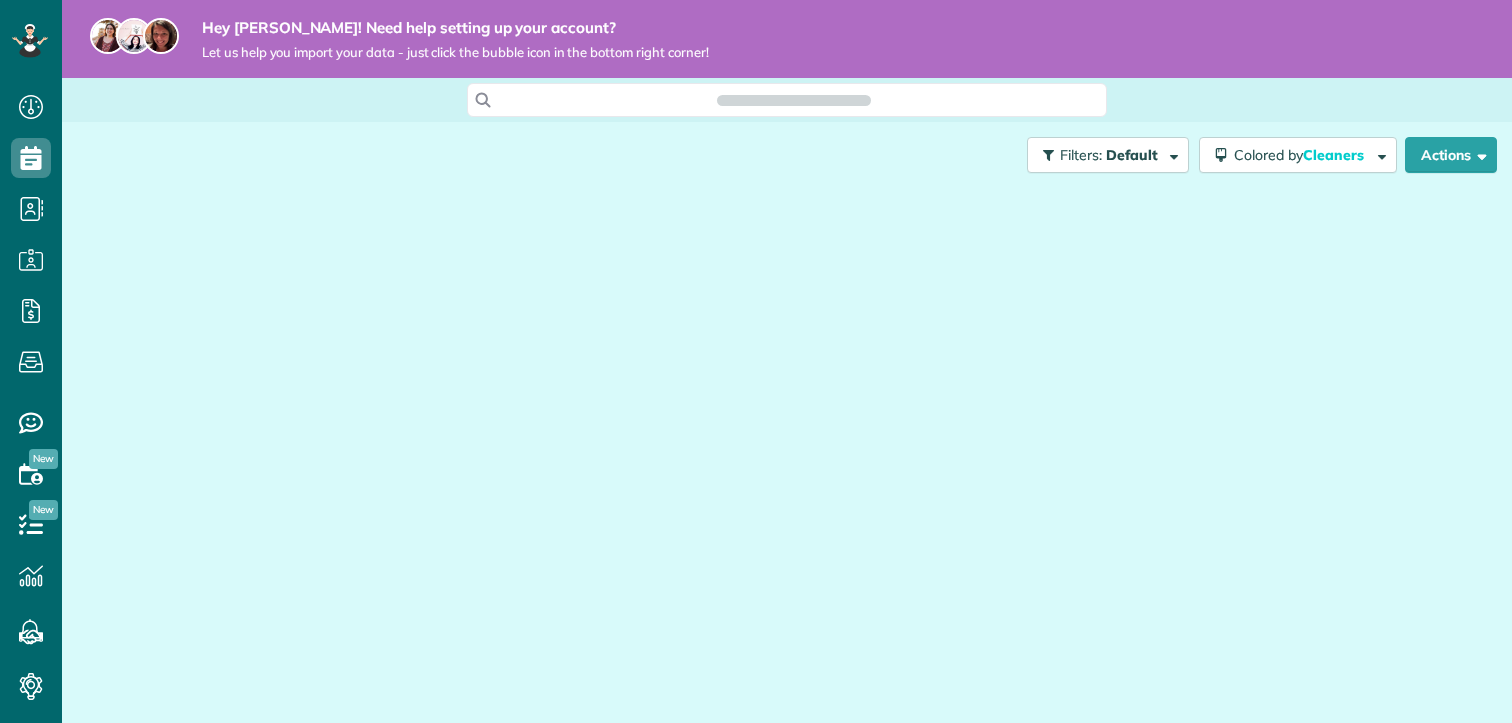 scroll, scrollTop: 0, scrollLeft: 0, axis: both 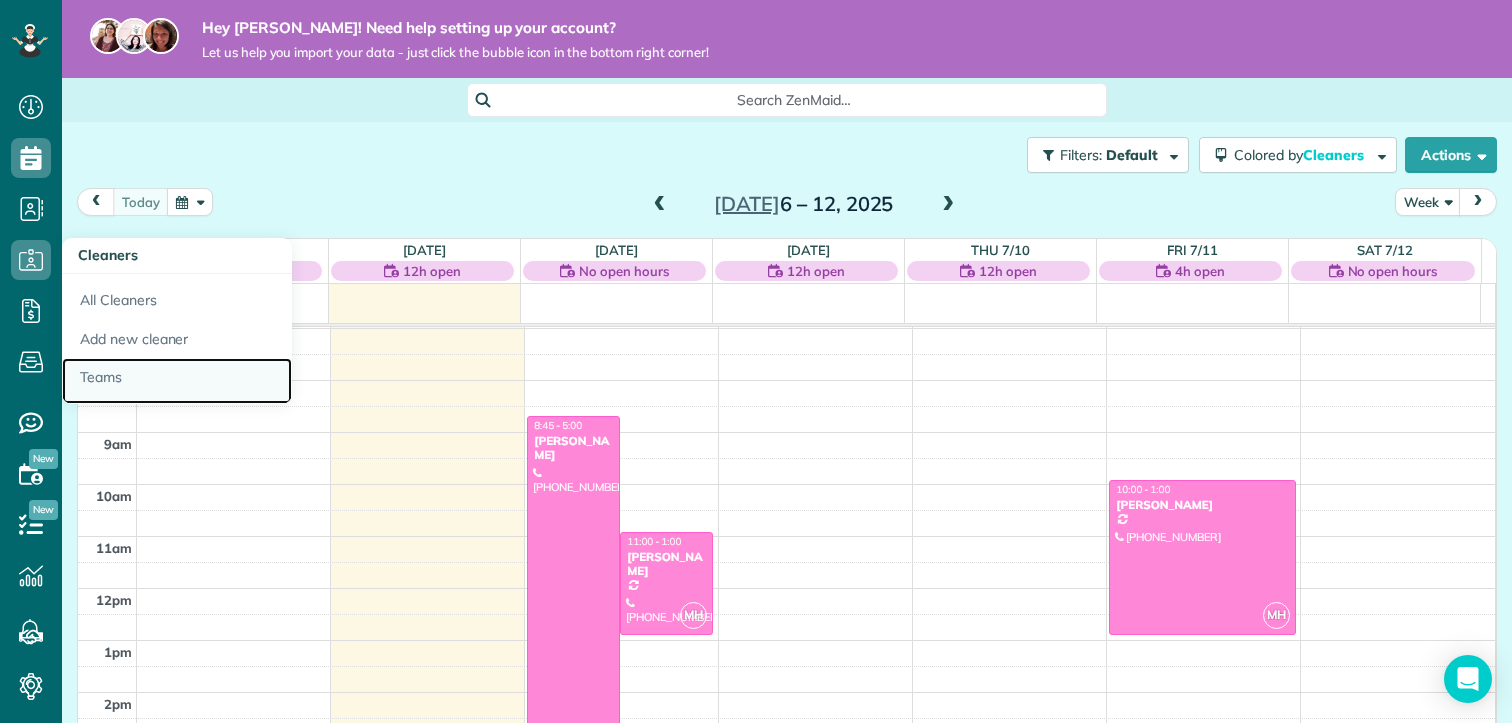 click on "Teams" at bounding box center (177, 381) 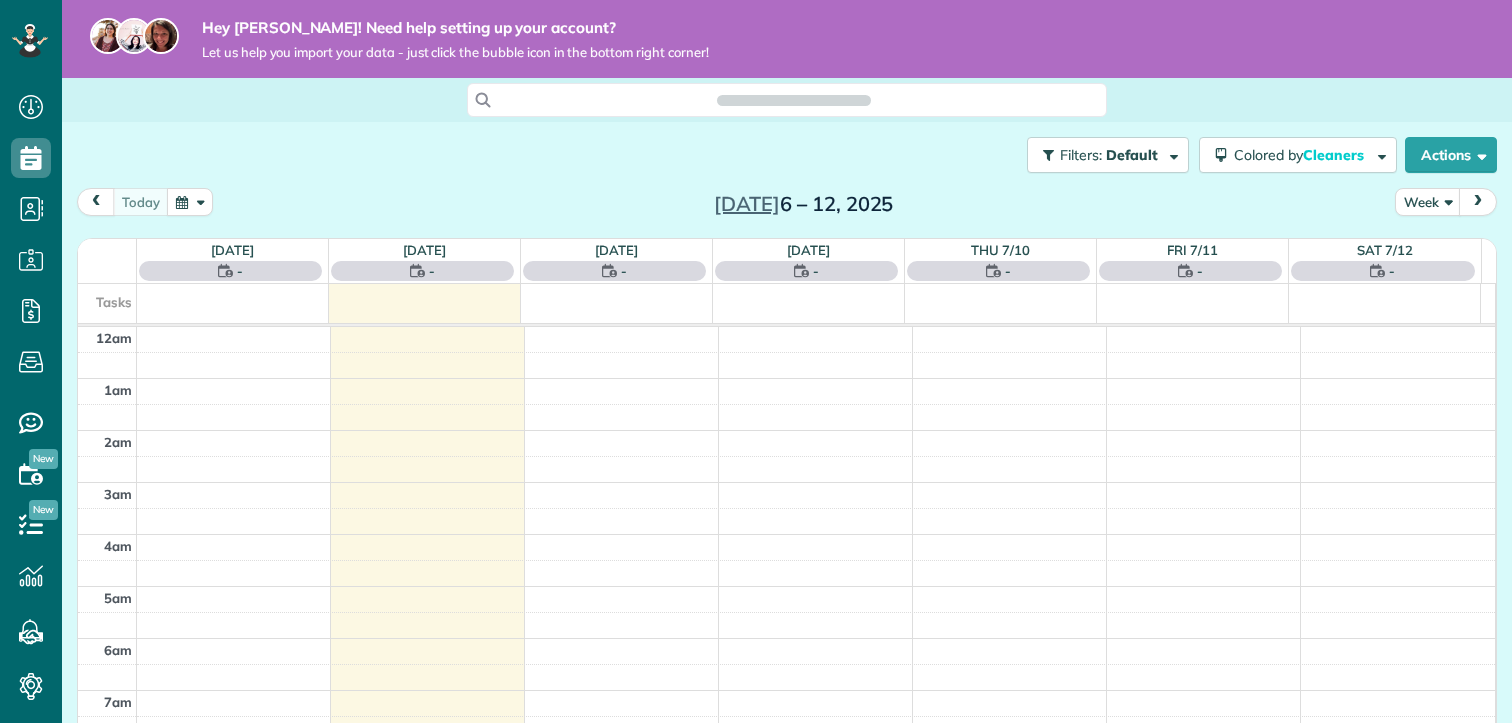 scroll, scrollTop: 0, scrollLeft: 0, axis: both 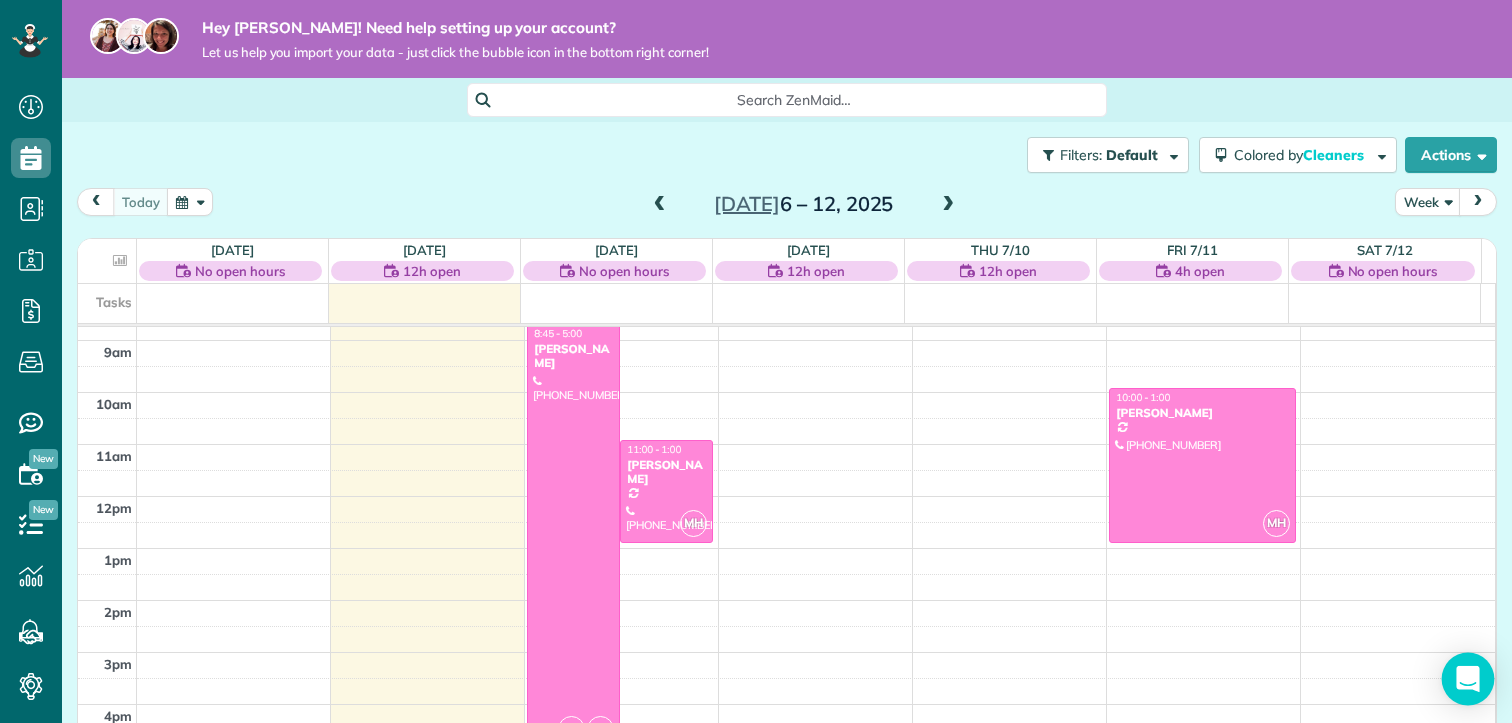 click 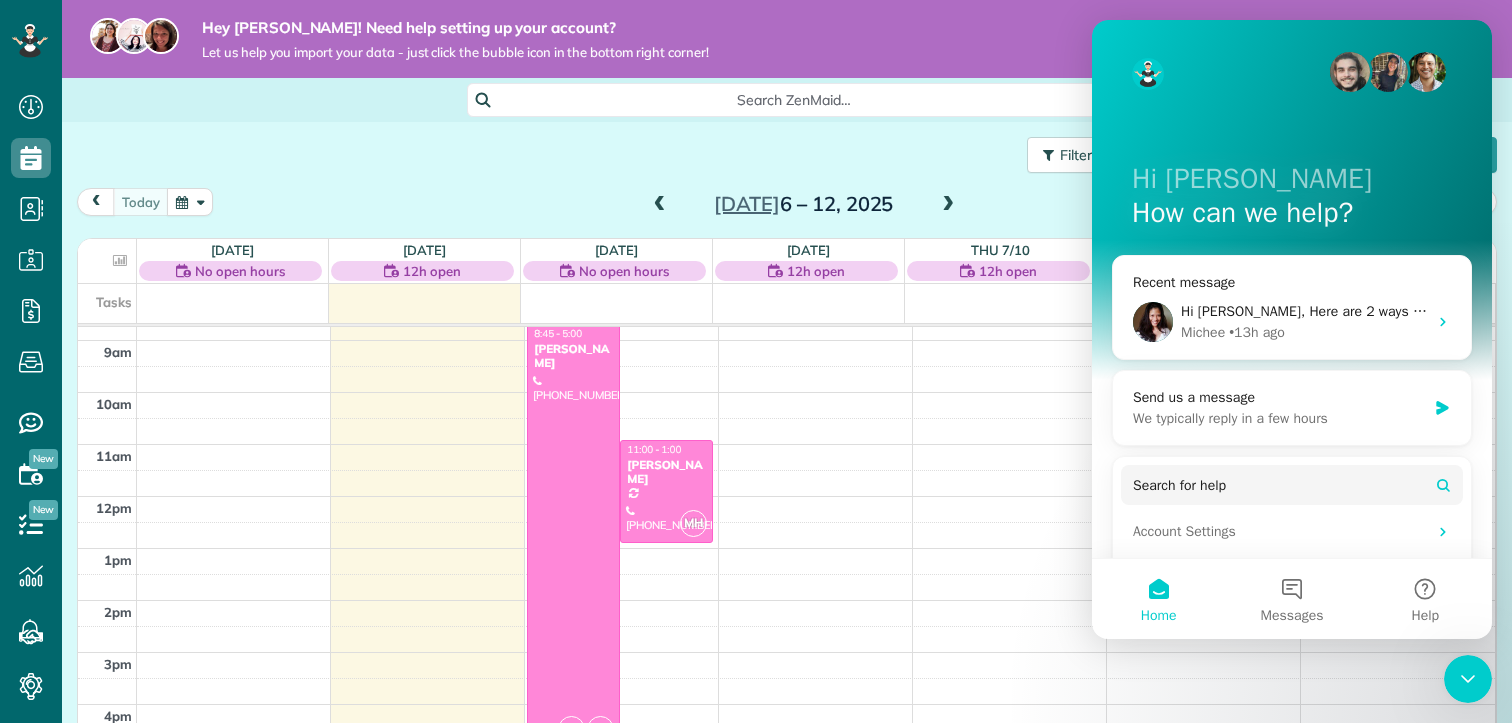 scroll, scrollTop: 0, scrollLeft: 0, axis: both 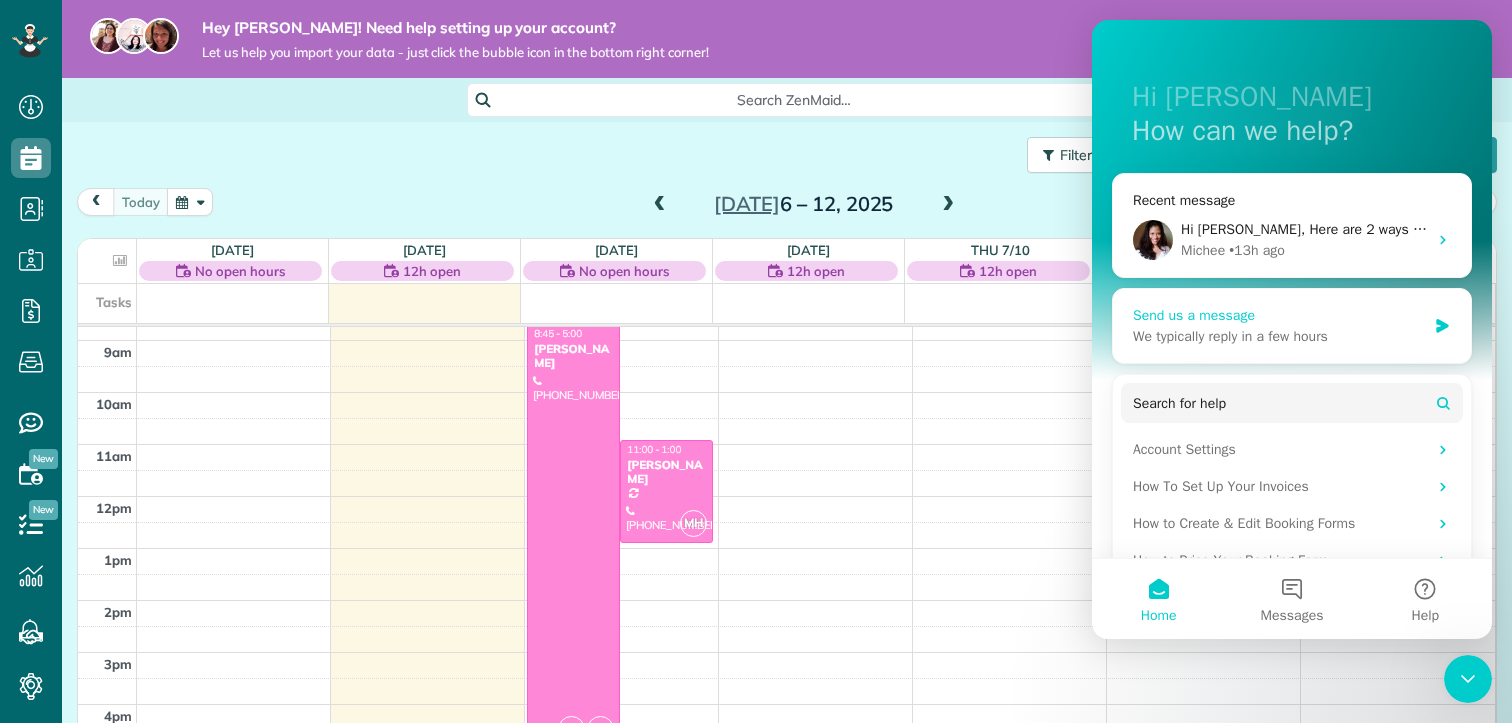 click on "We typically reply in a few hours" at bounding box center (1279, 336) 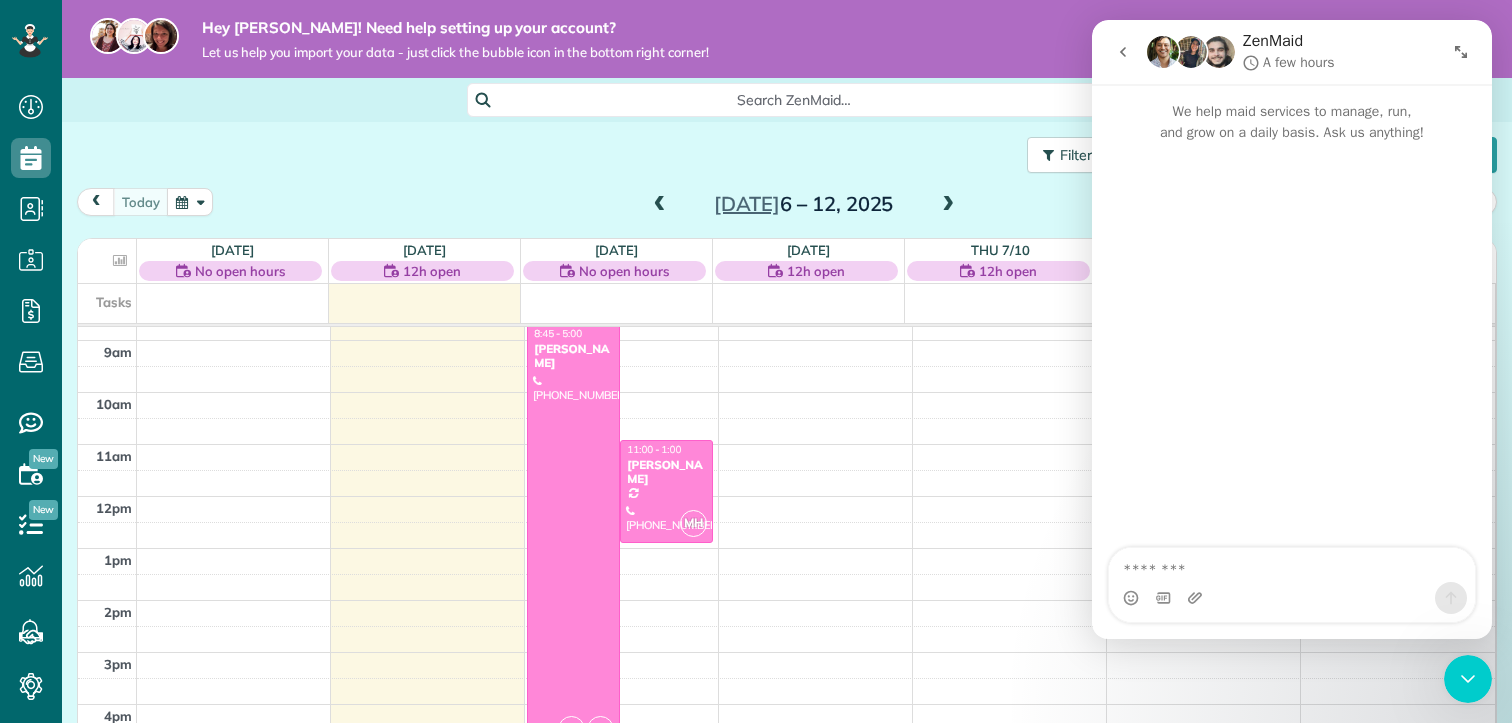 scroll, scrollTop: 0, scrollLeft: 0, axis: both 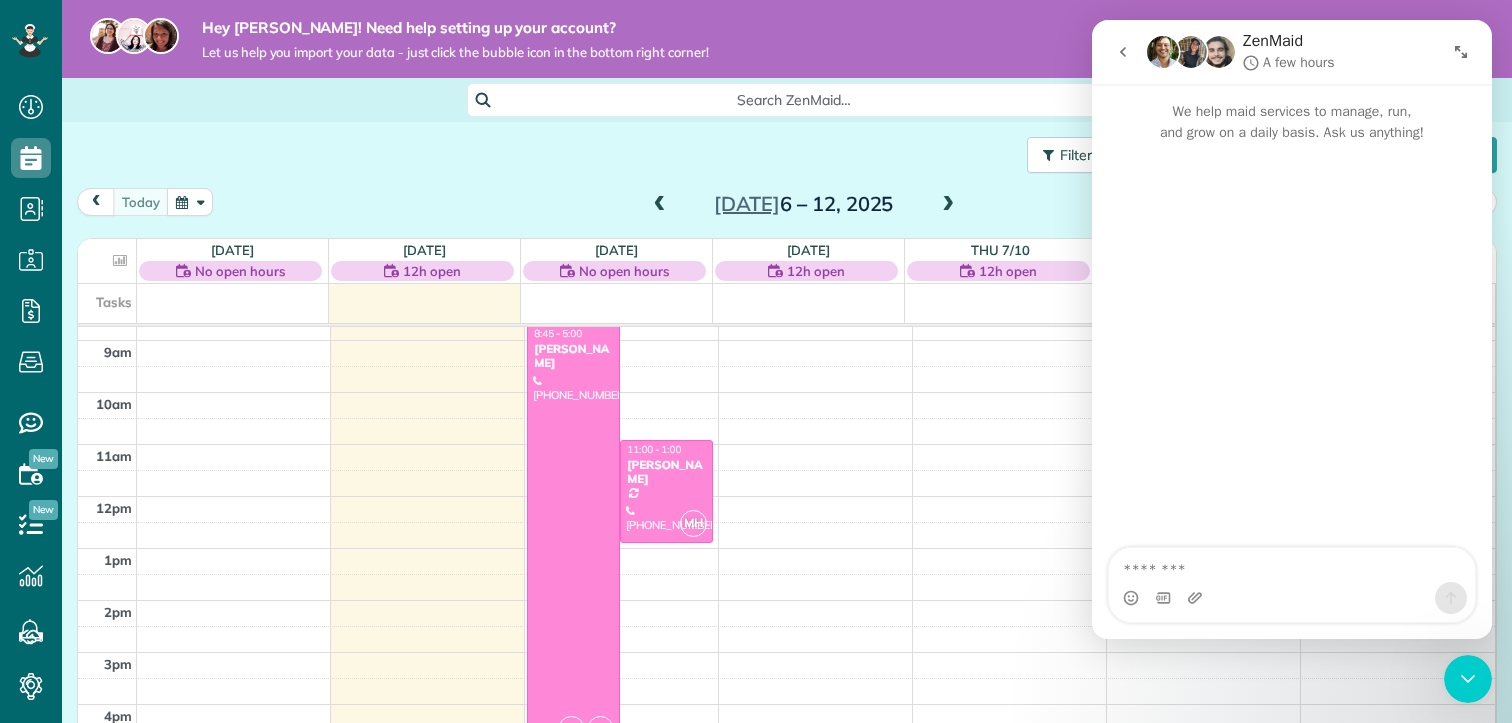 click at bounding box center [1292, 565] 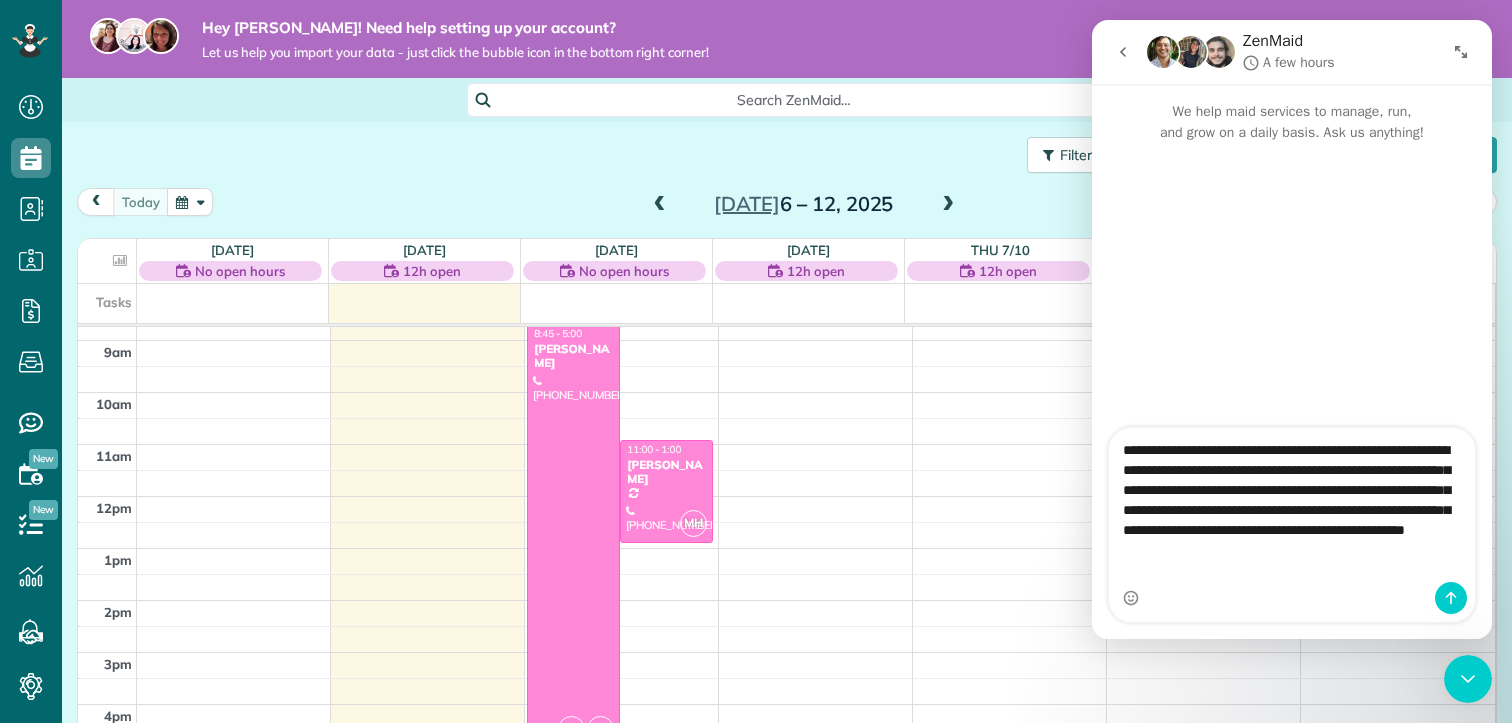 type on "**********" 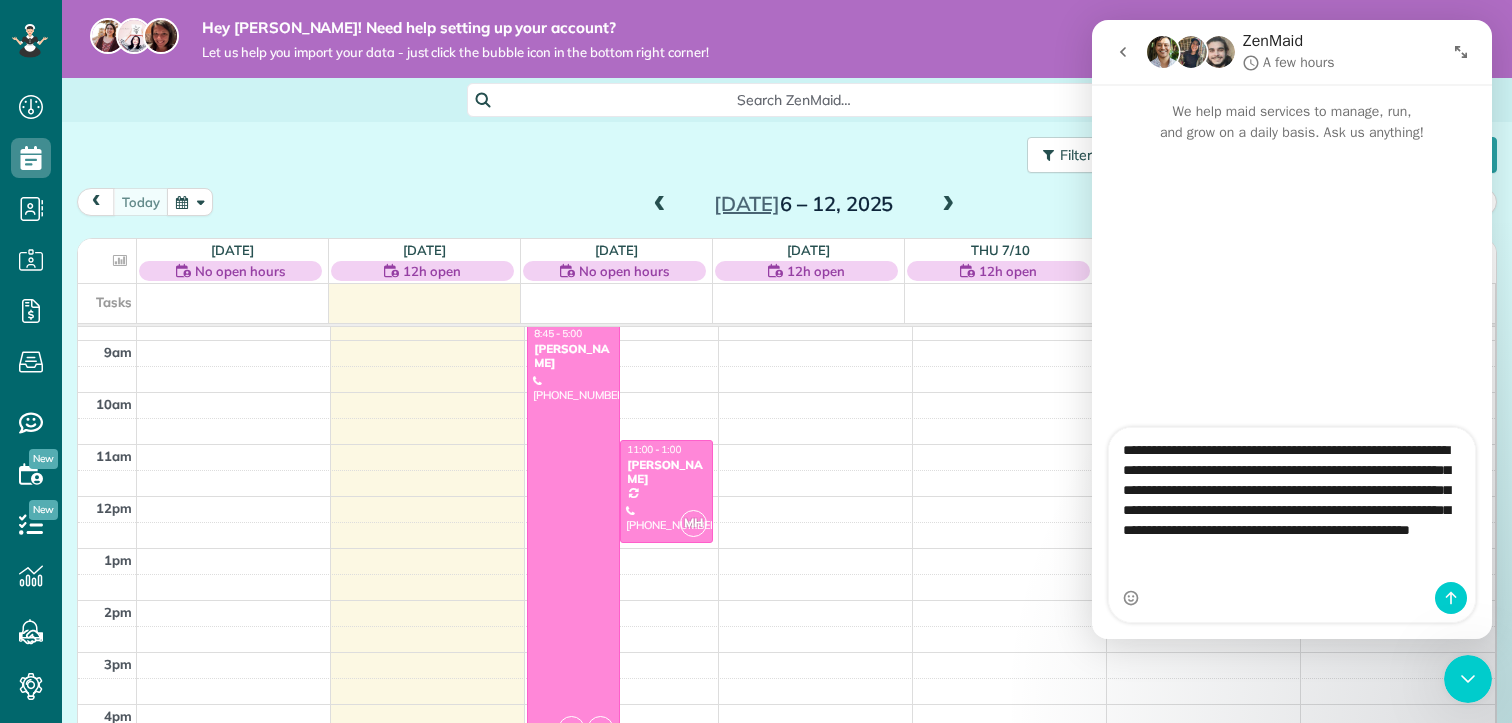 type 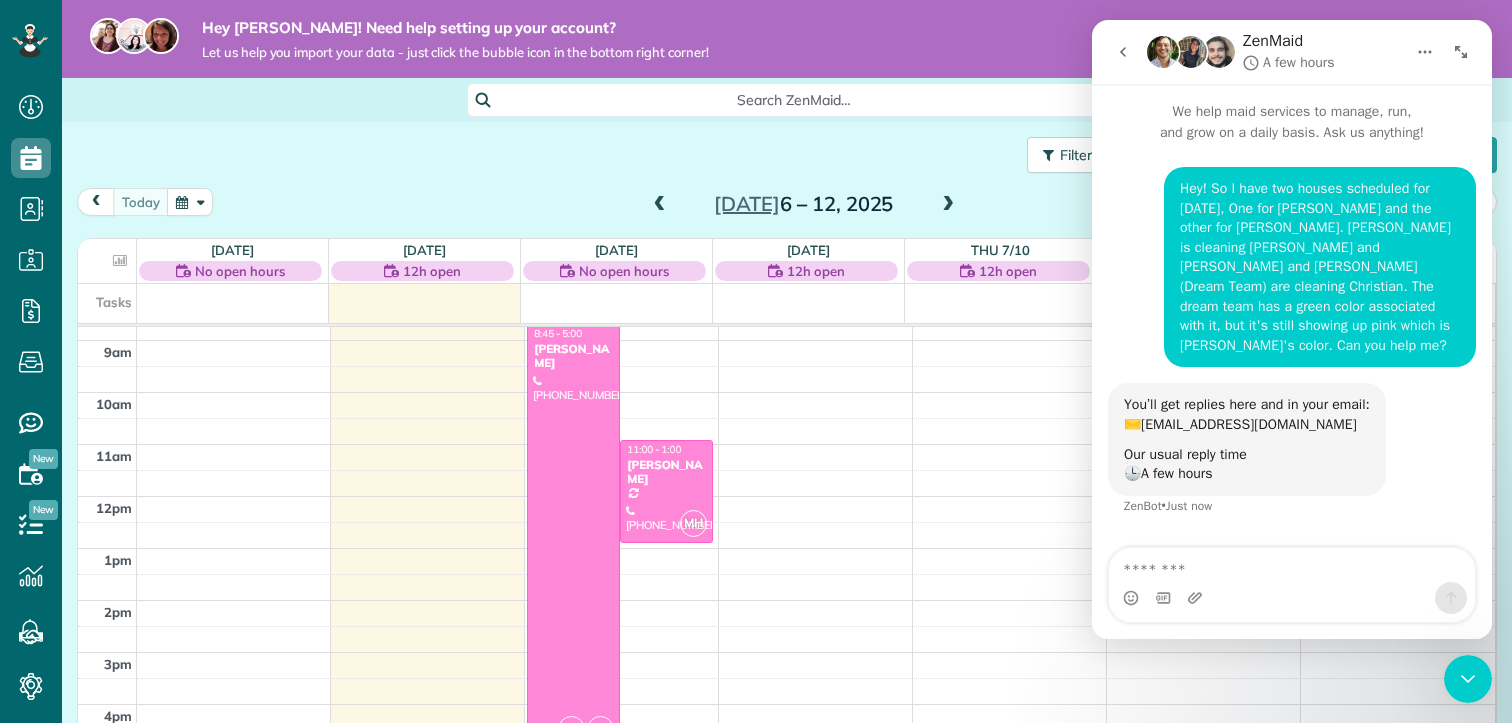 scroll, scrollTop: 24, scrollLeft: 0, axis: vertical 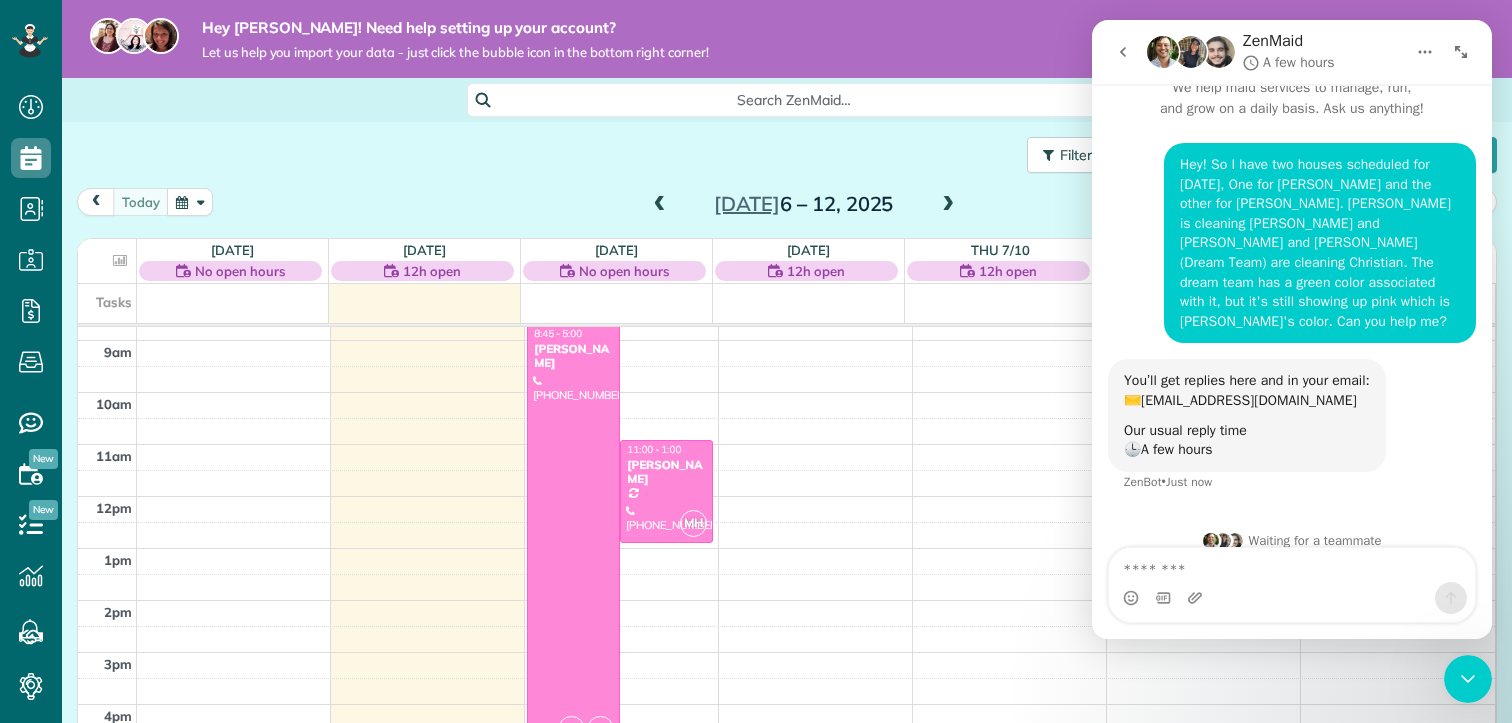 click at bounding box center (1123, 52) 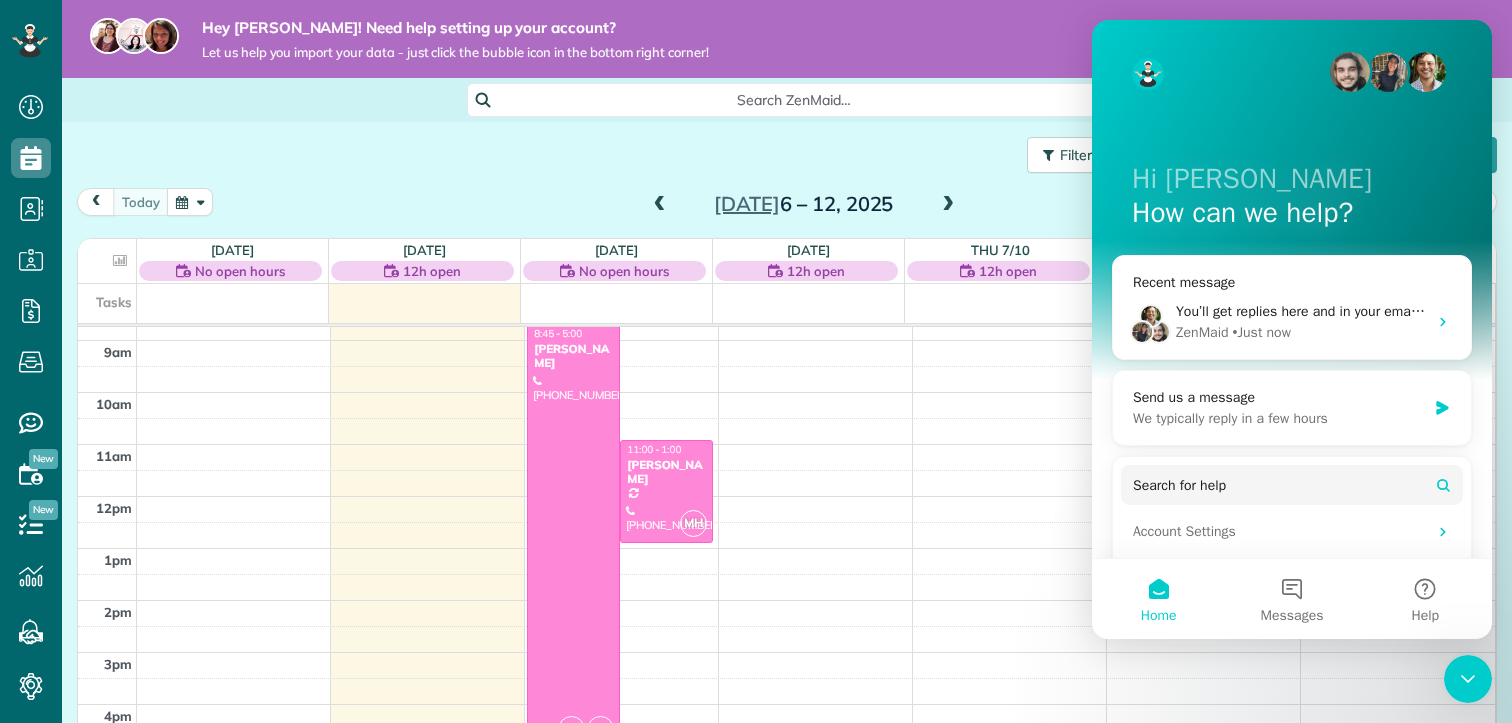 scroll, scrollTop: 0, scrollLeft: 0, axis: both 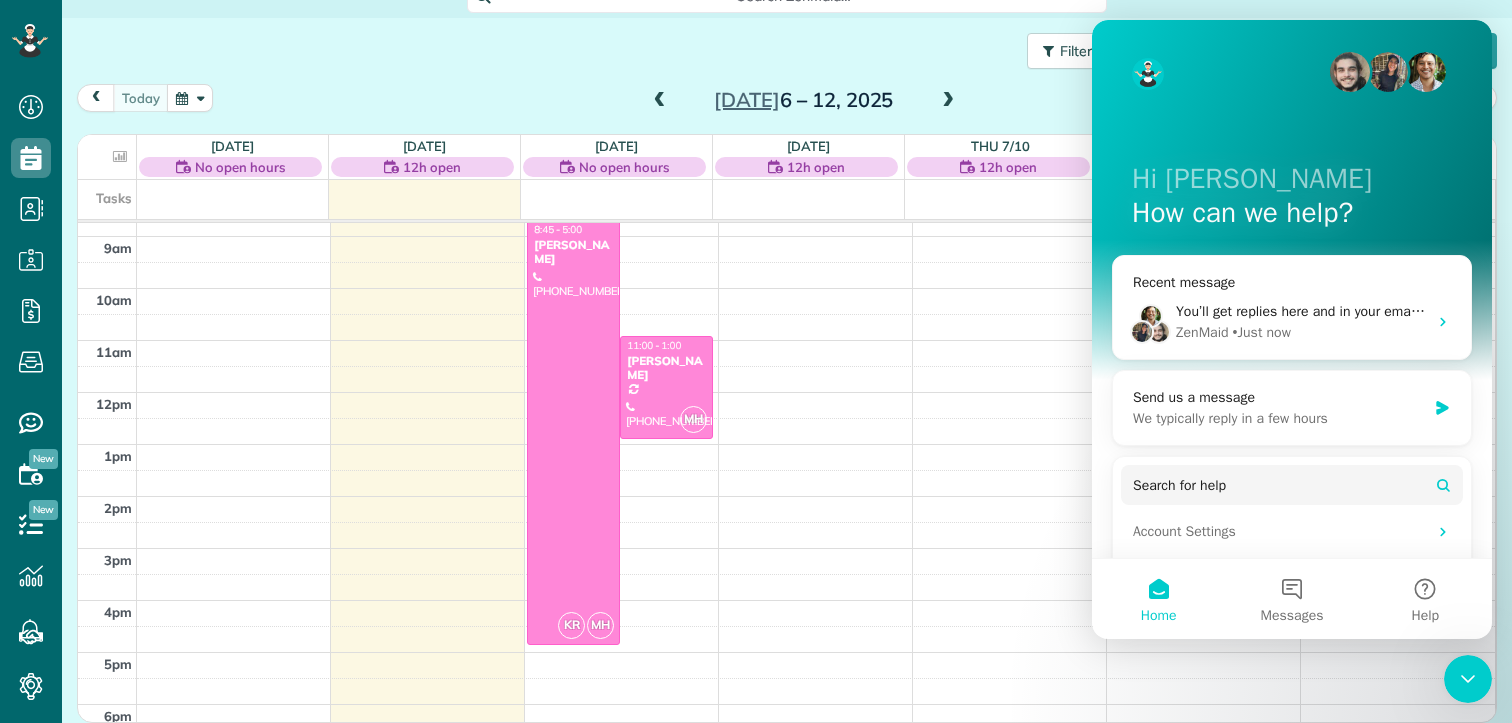 click at bounding box center (1468, 679) 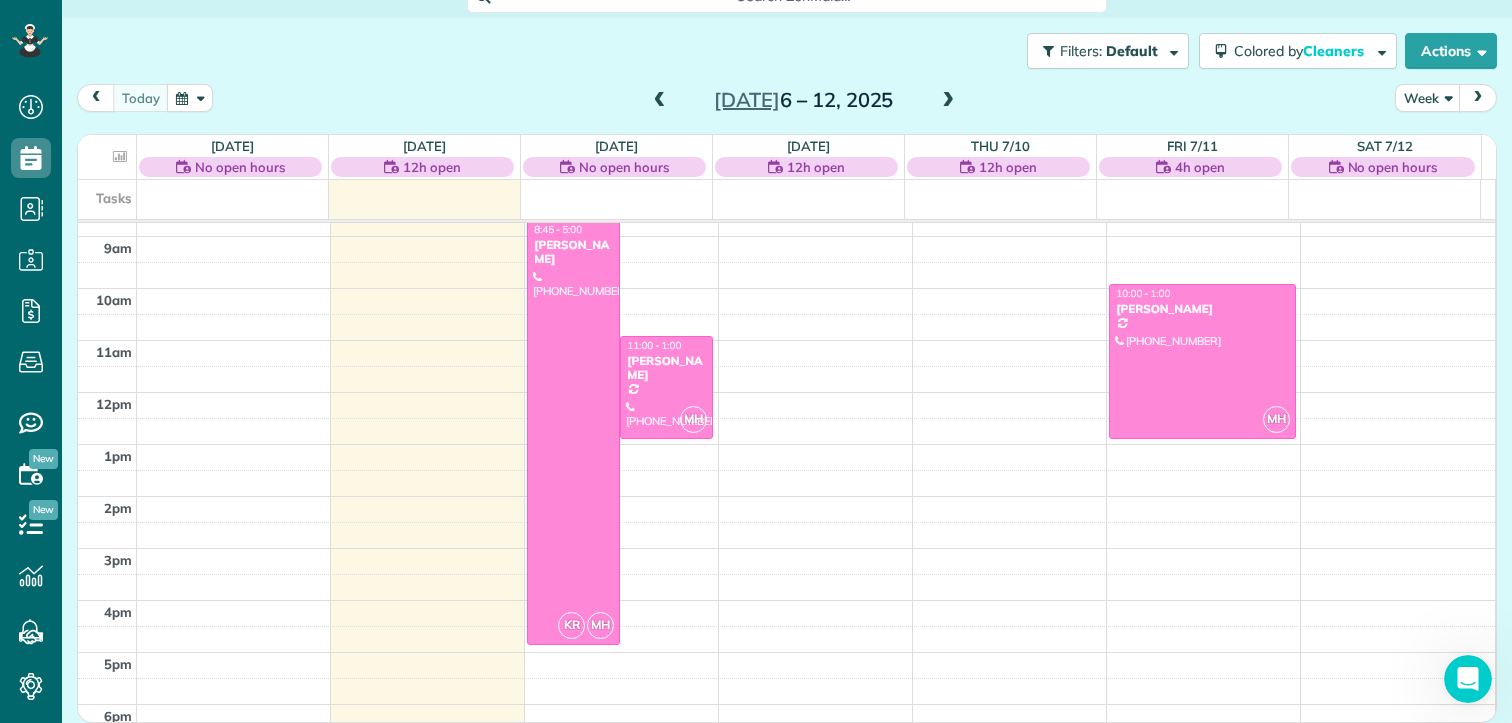 scroll, scrollTop: 0, scrollLeft: 0, axis: both 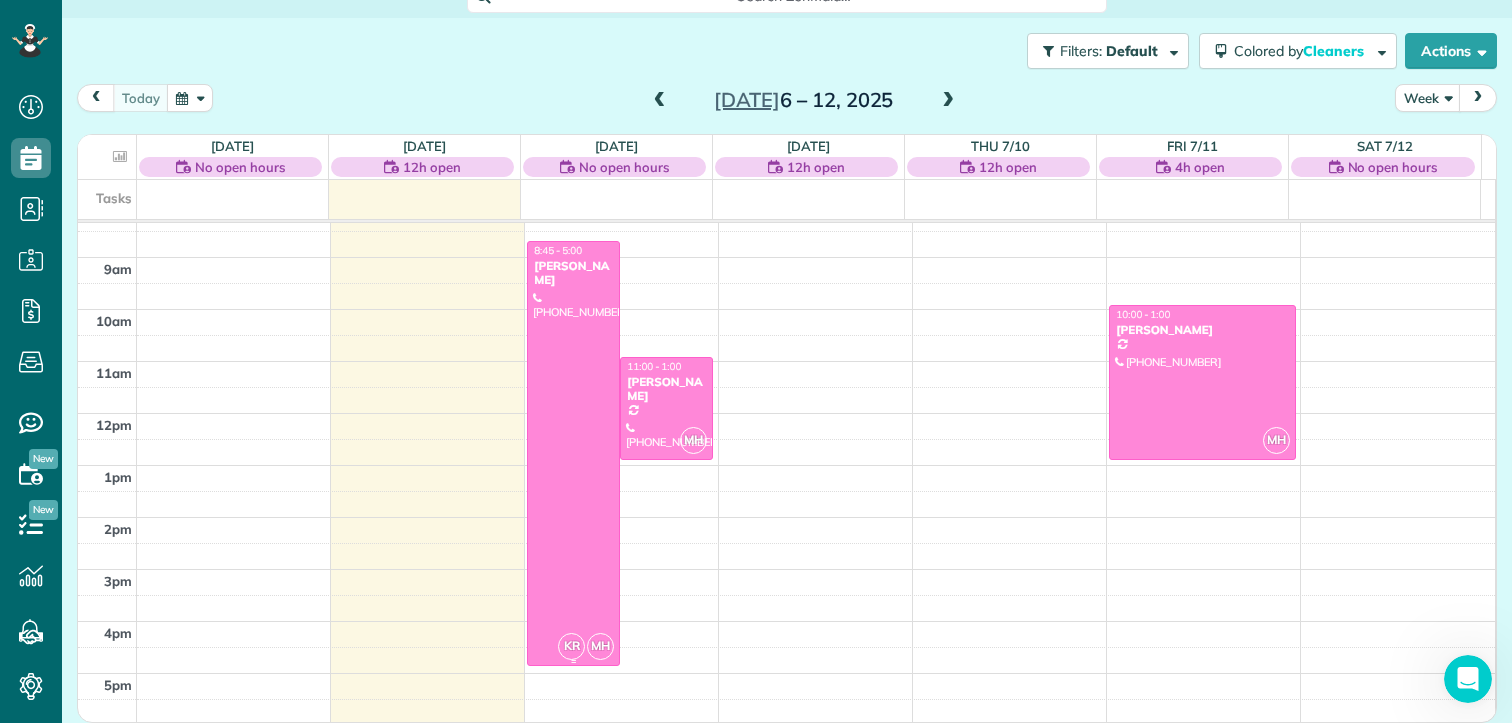 click at bounding box center [573, 454] 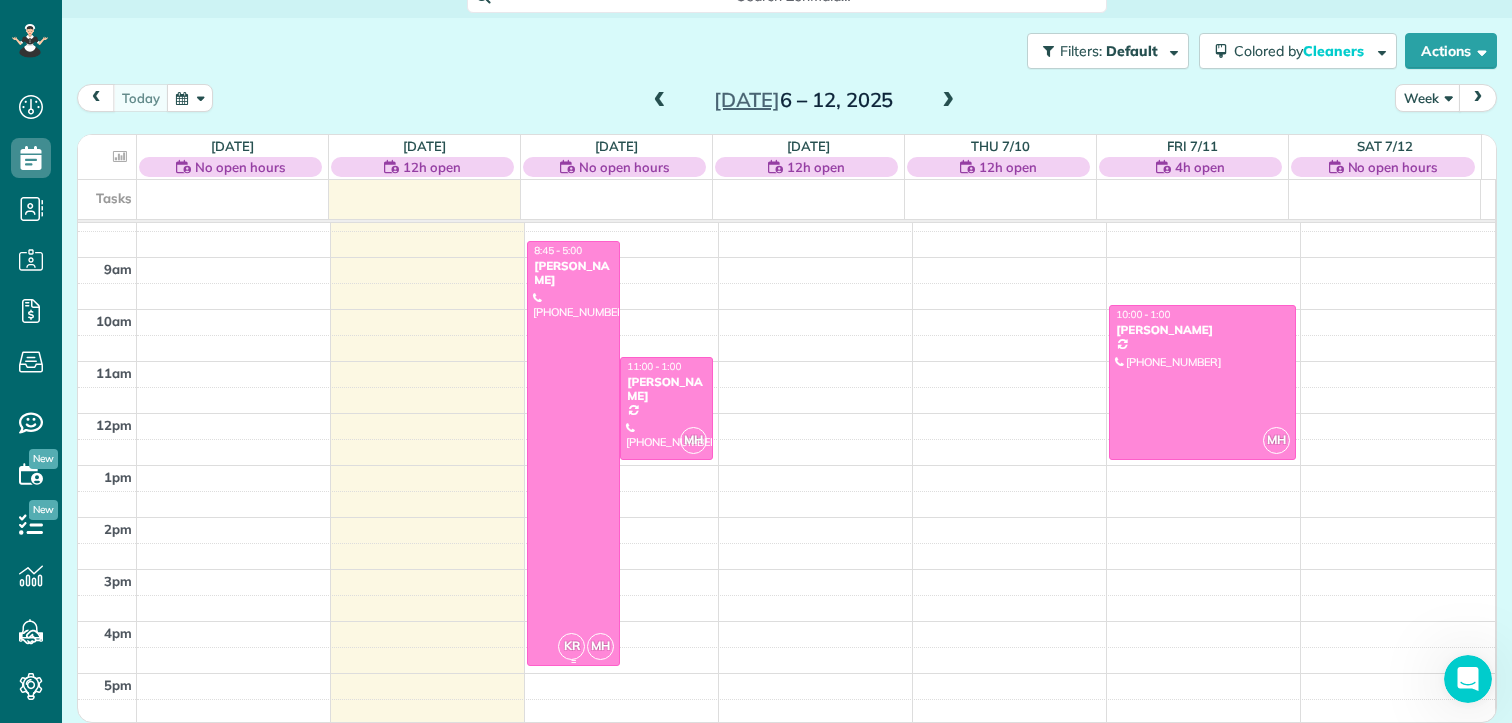 click at bounding box center (573, 454) 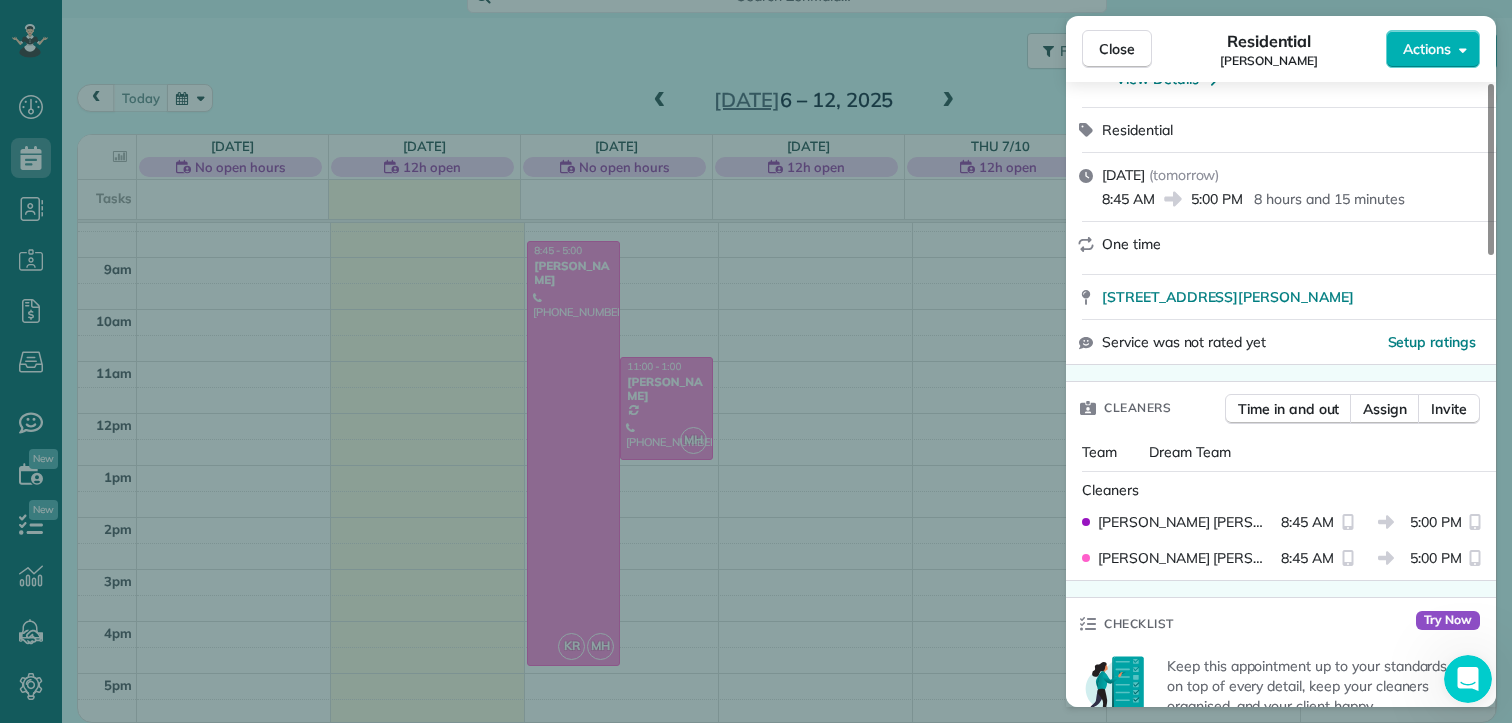 scroll, scrollTop: 276, scrollLeft: 0, axis: vertical 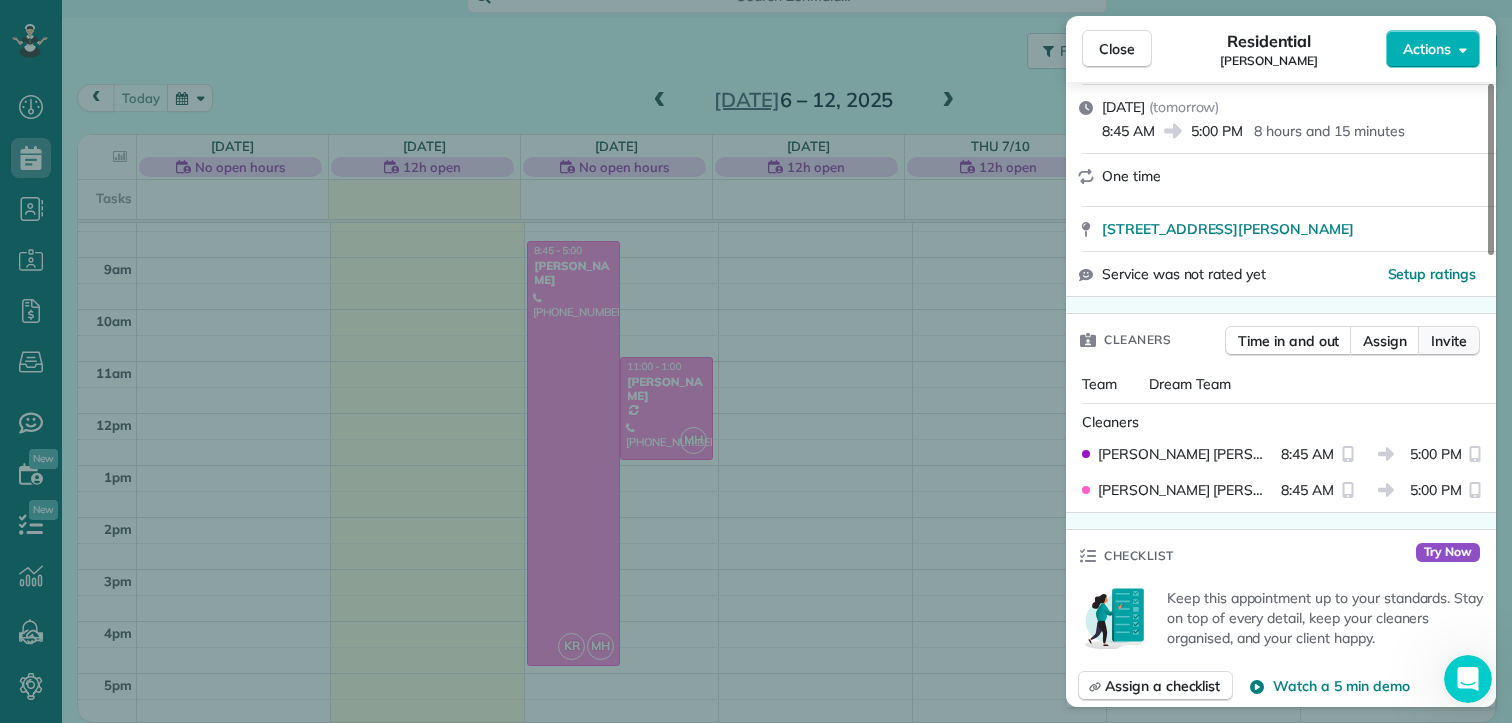 click on "Invite" at bounding box center (1449, 341) 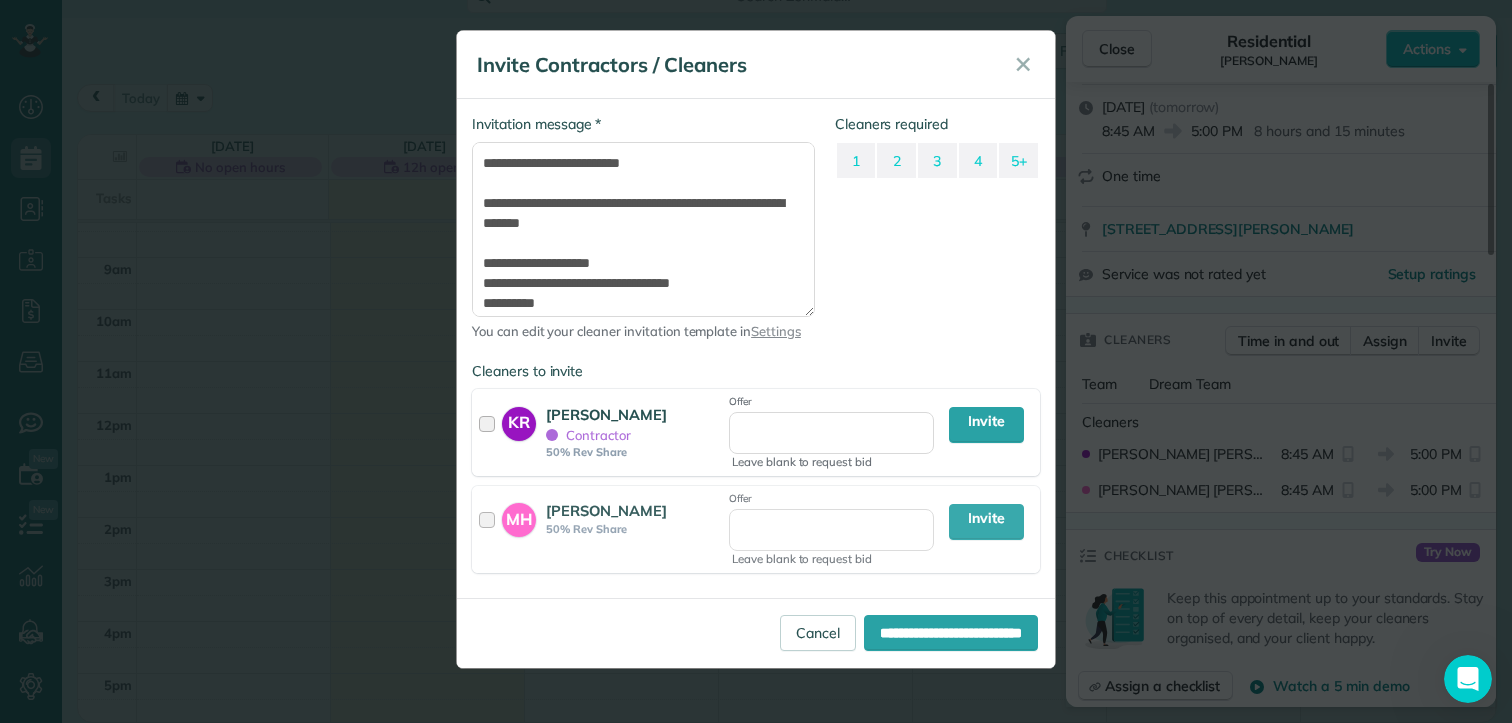 click at bounding box center [490, 433] 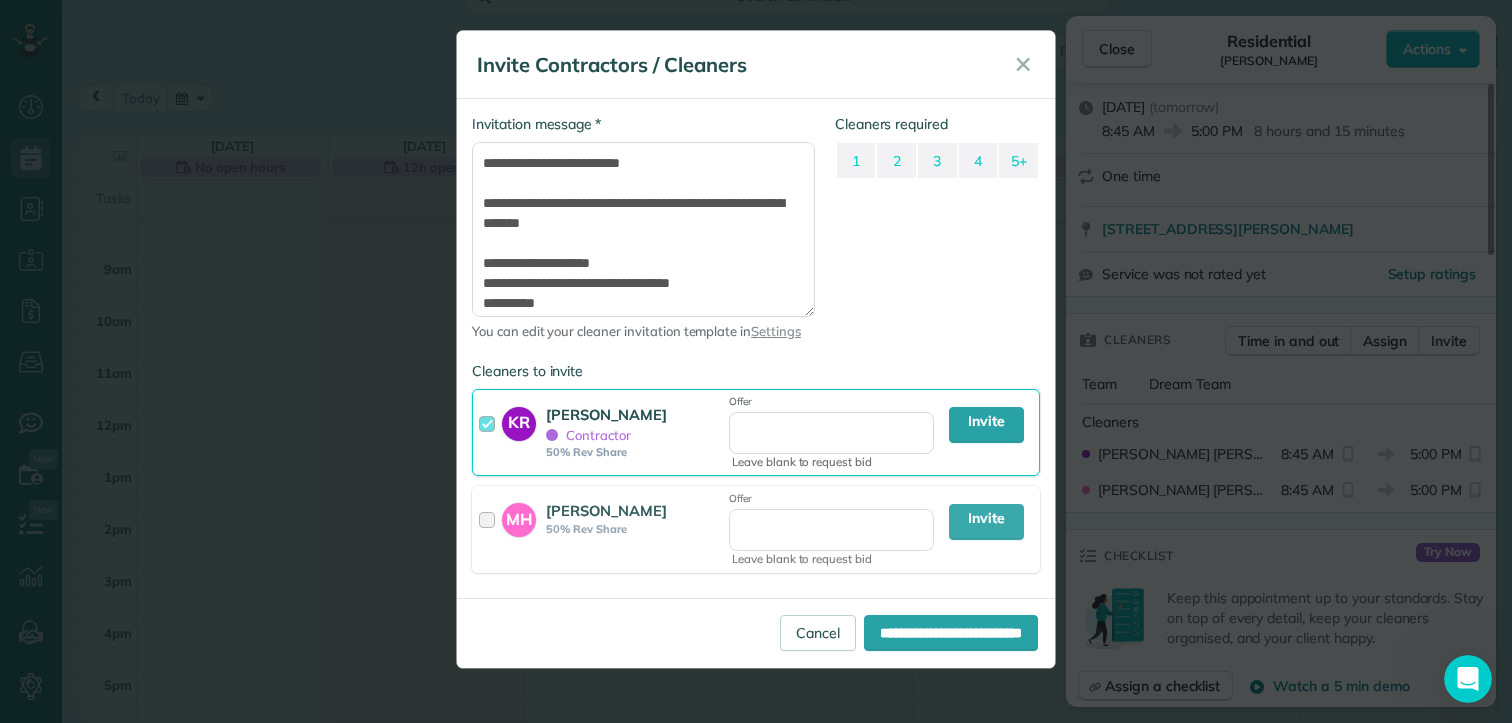click at bounding box center (490, 433) 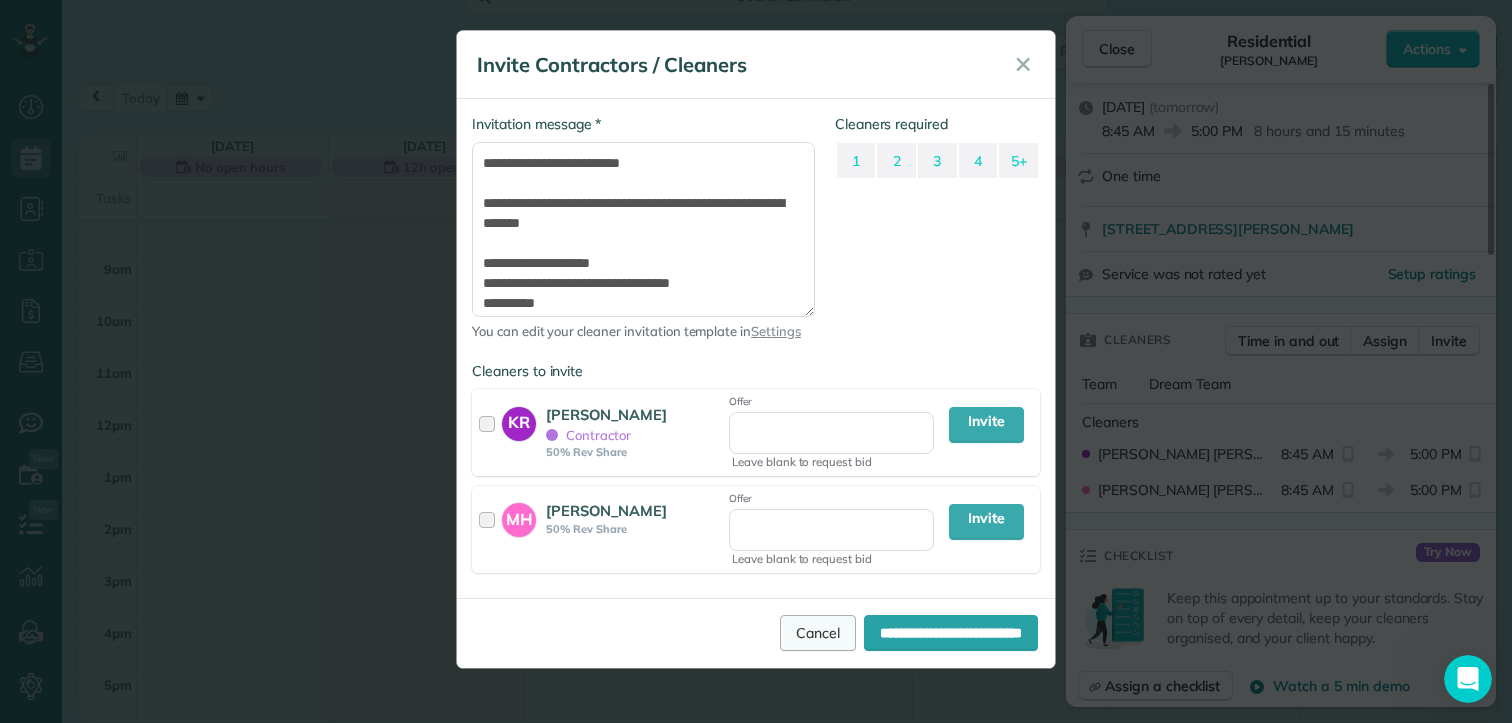 click on "Cancel" at bounding box center (818, 633) 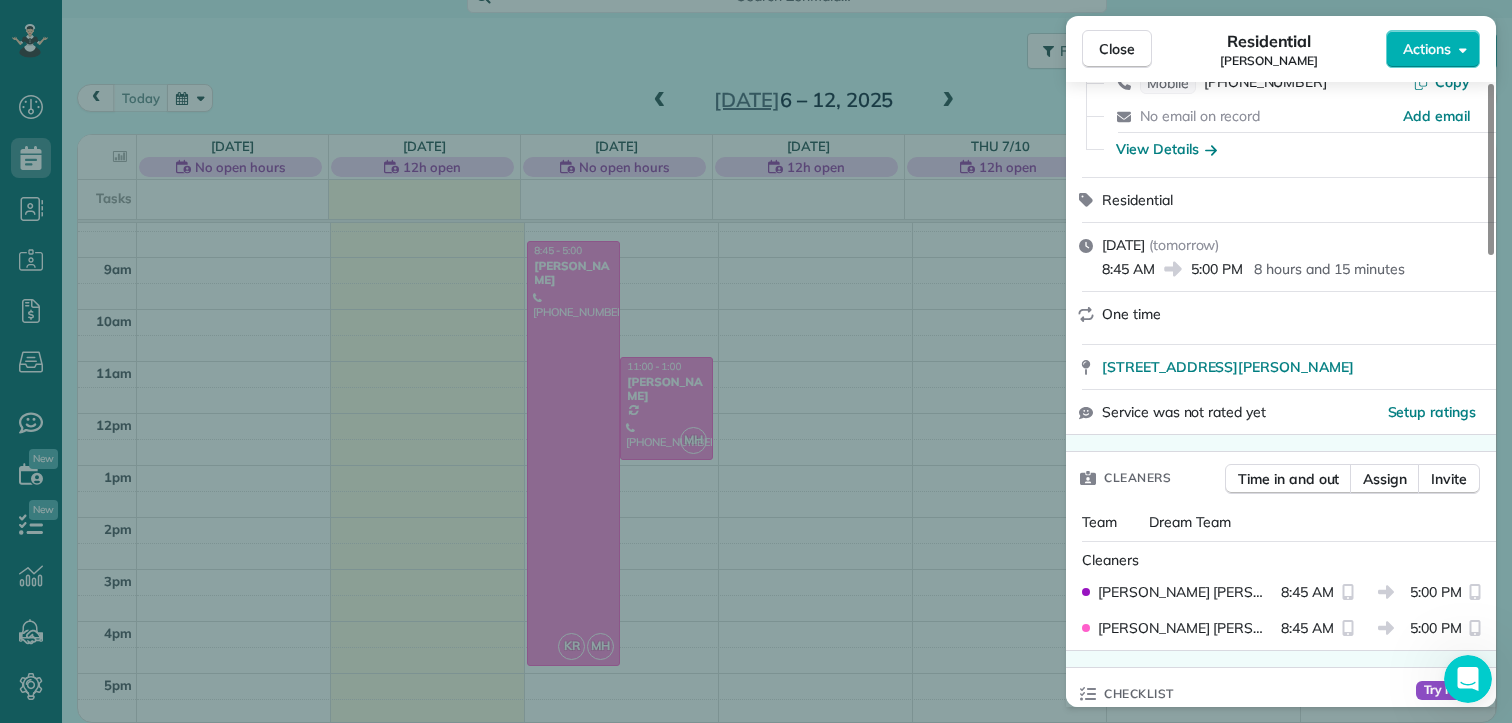 scroll, scrollTop: 0, scrollLeft: 0, axis: both 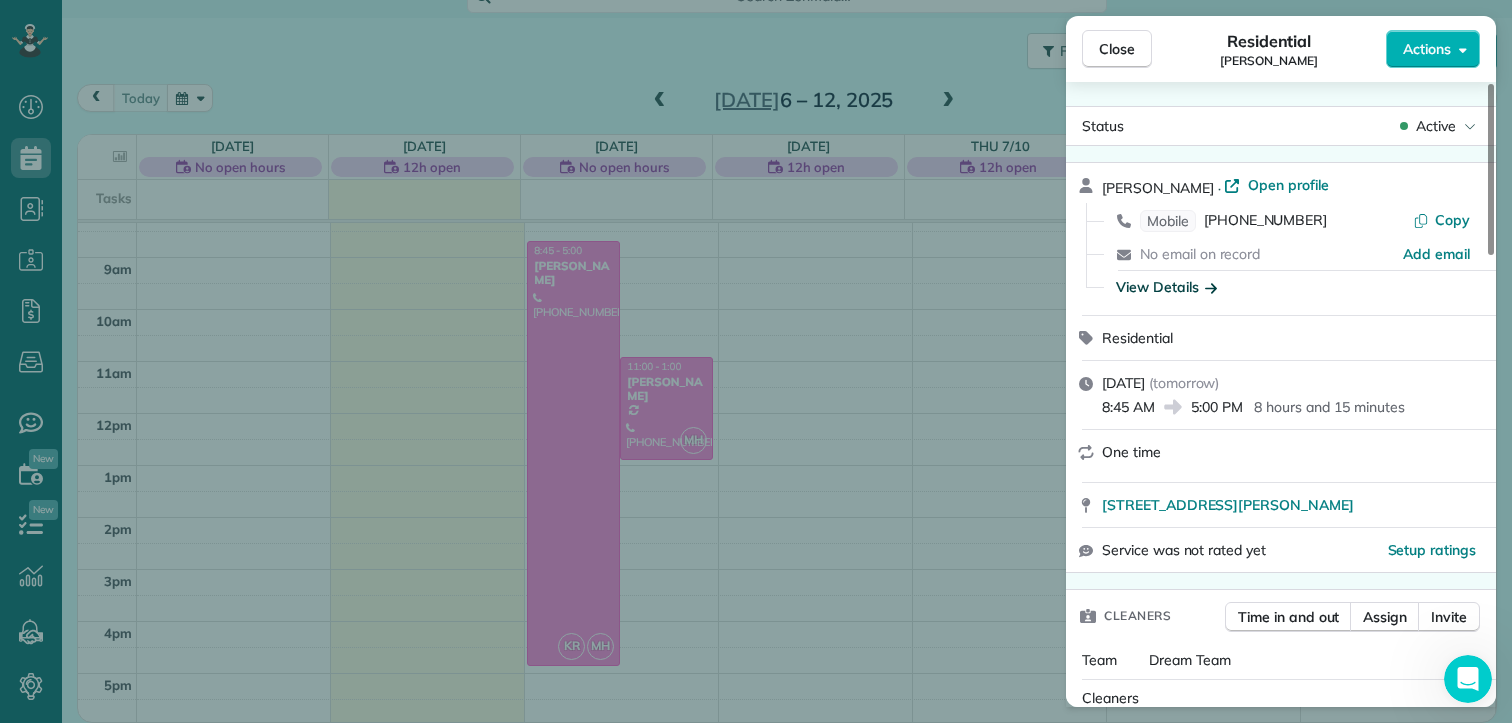 click on "View Details" at bounding box center (1166, 287) 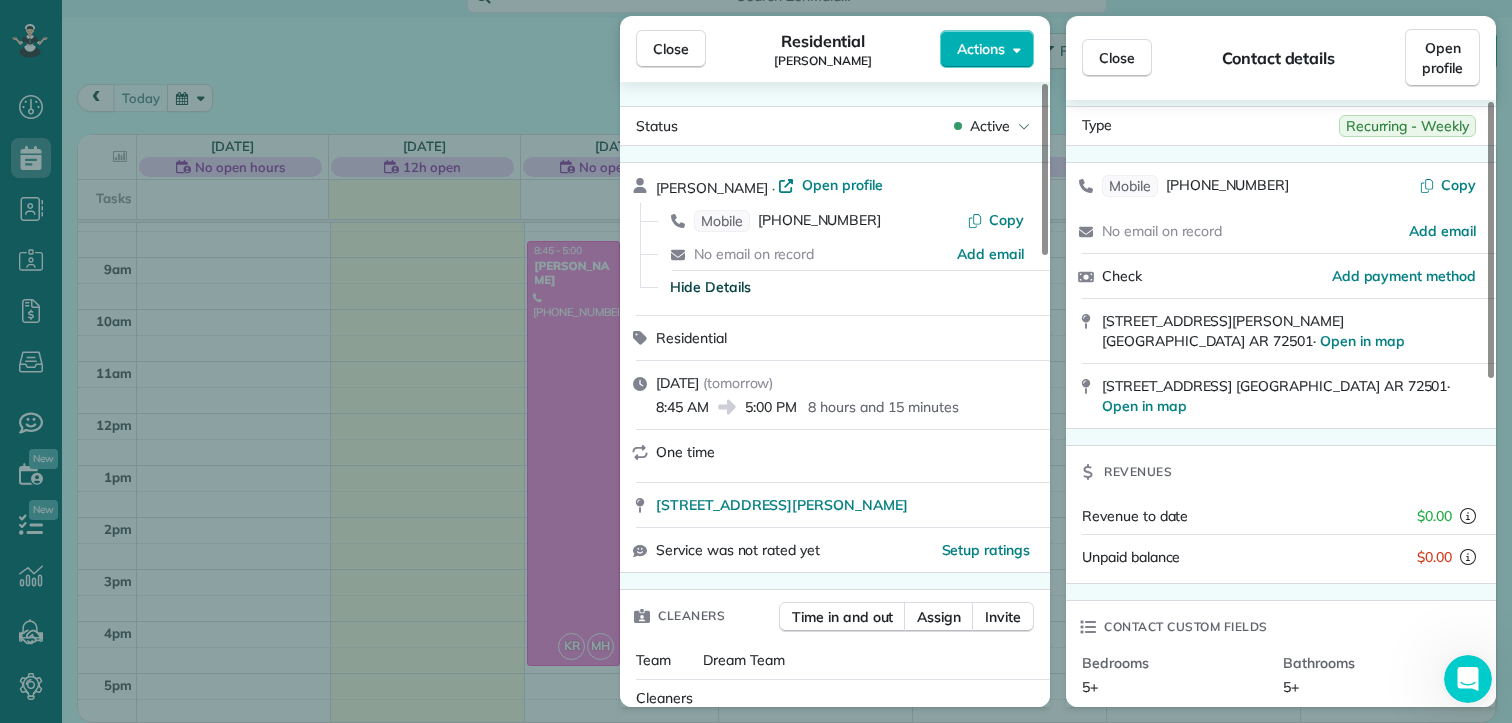 scroll, scrollTop: 0, scrollLeft: 0, axis: both 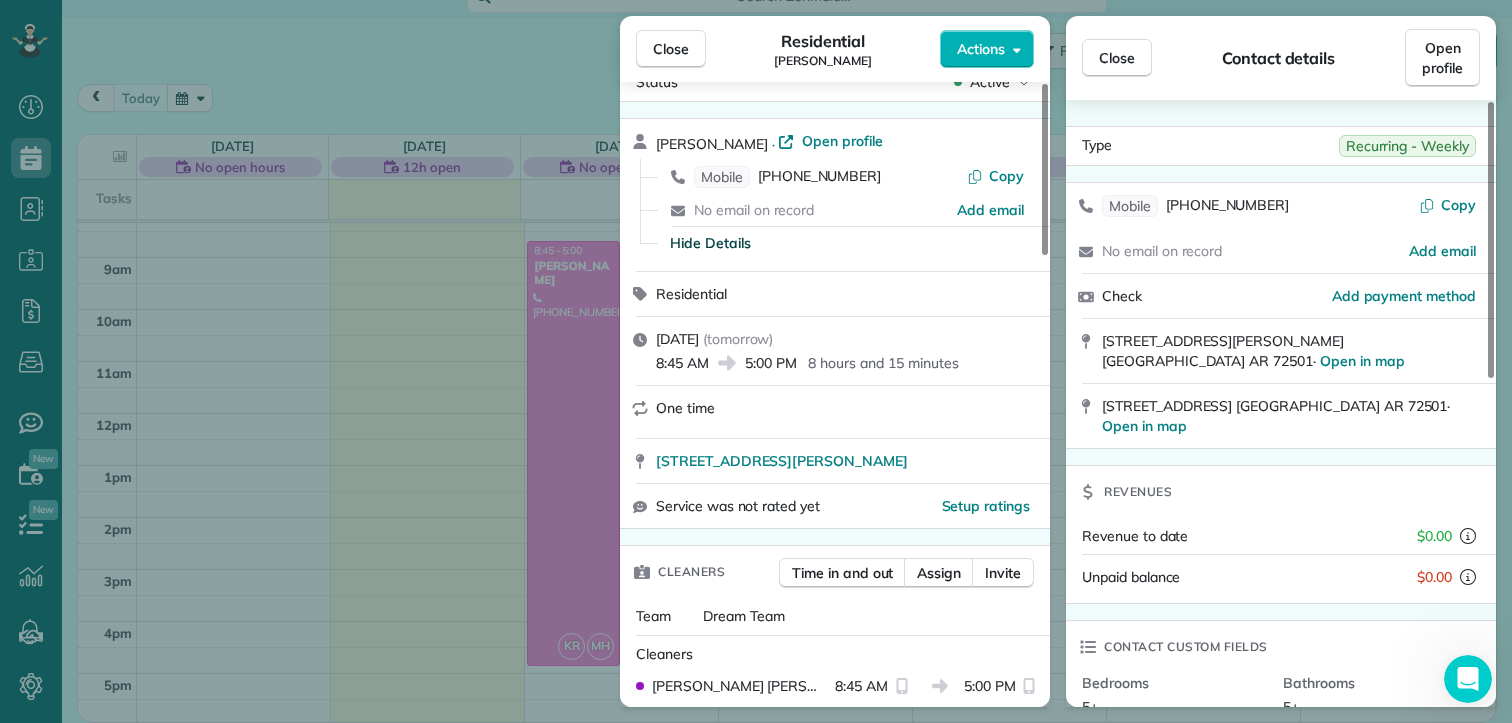 click on "Hide Details" at bounding box center [710, 243] 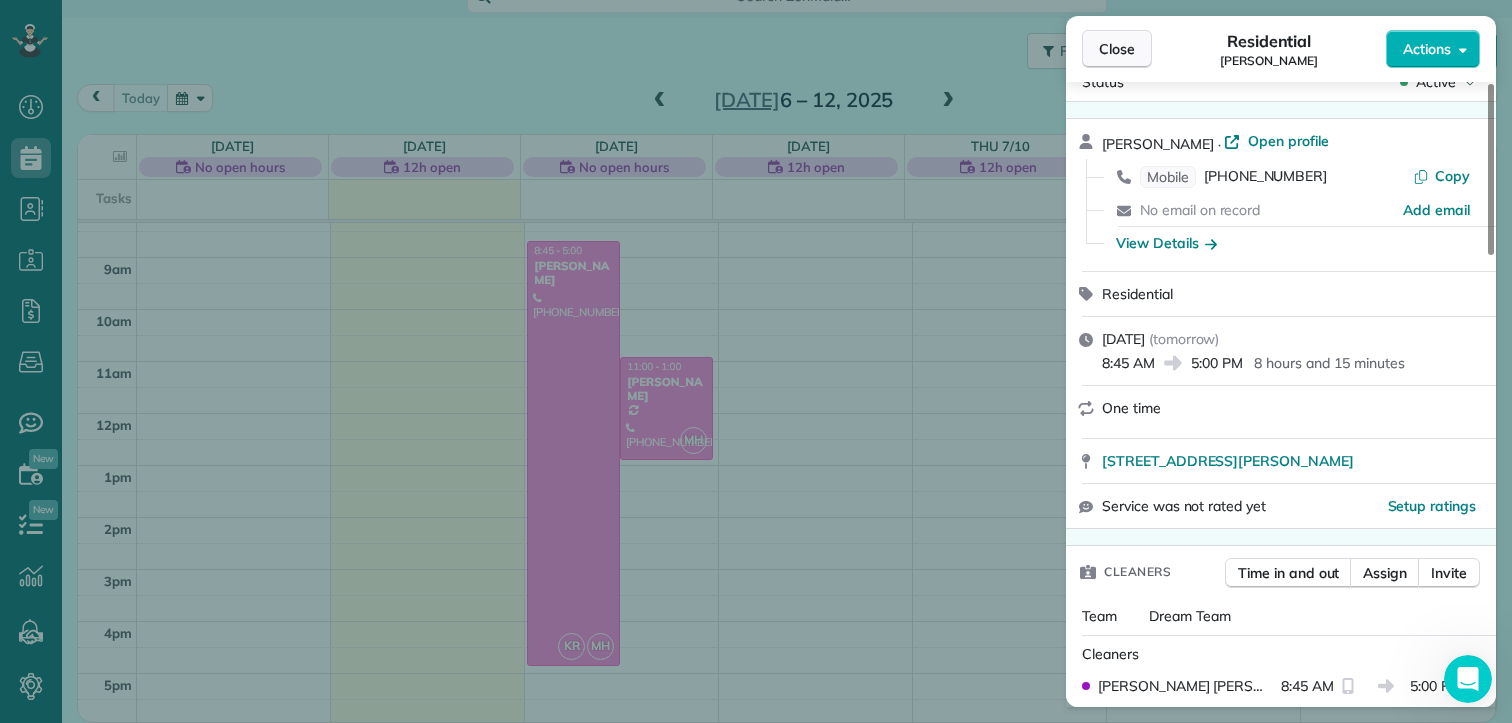 click on "Close" at bounding box center [1117, 49] 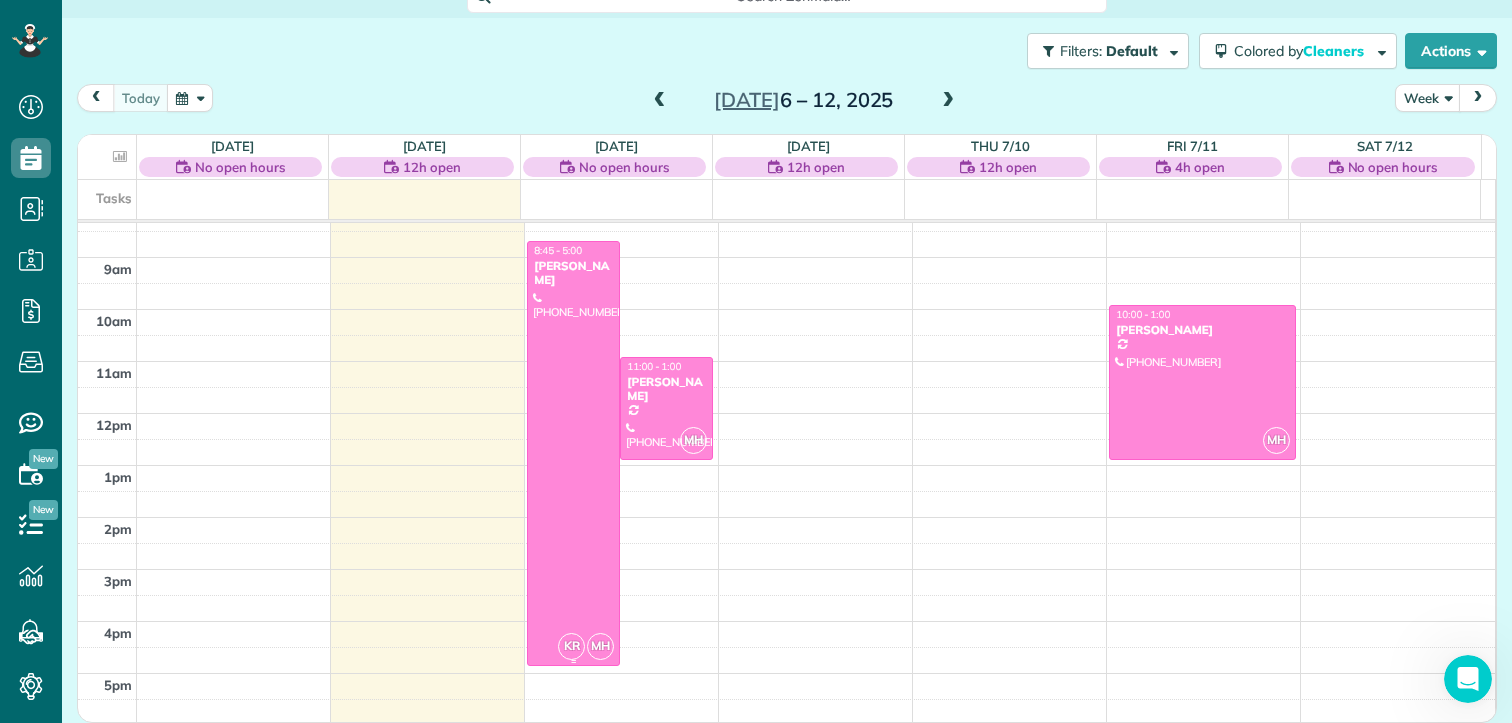 click at bounding box center (573, 454) 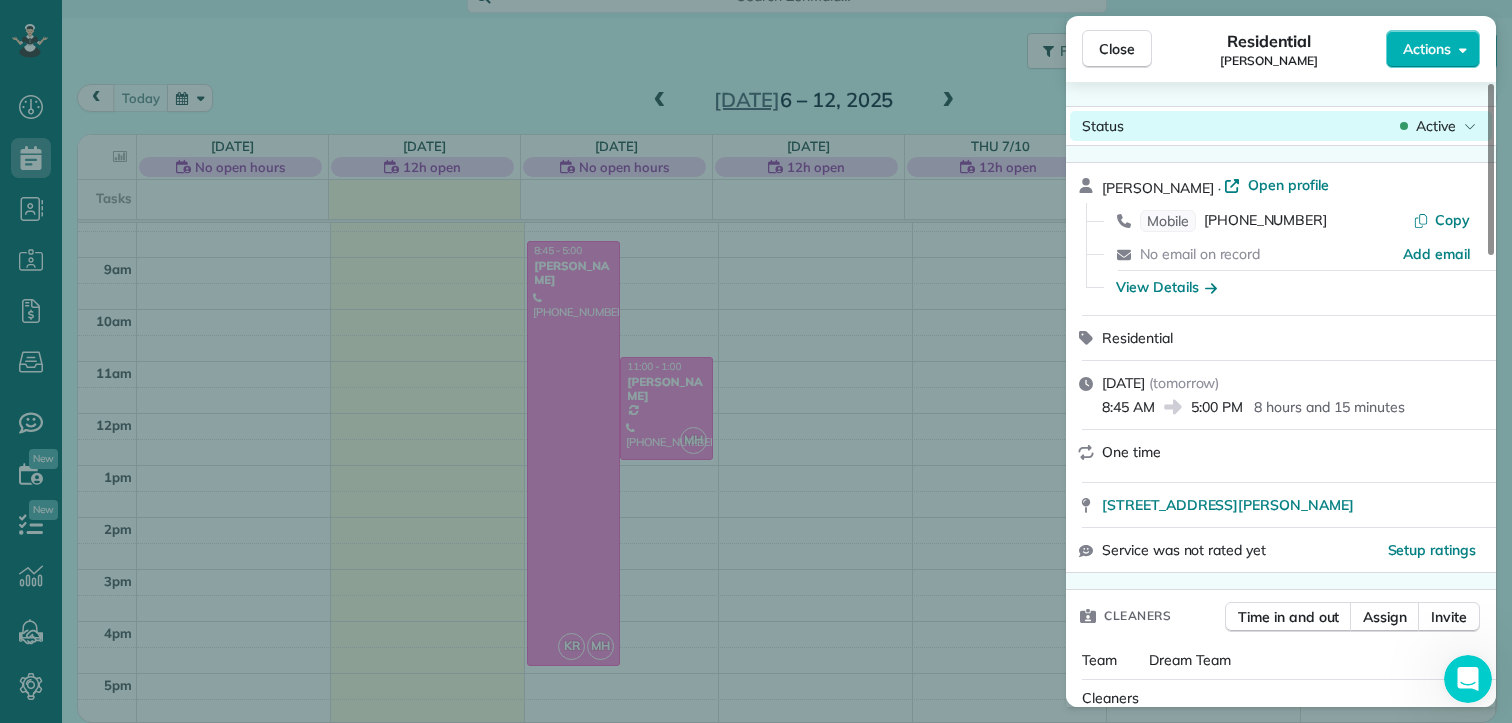 click on "Active" at bounding box center (1438, 126) 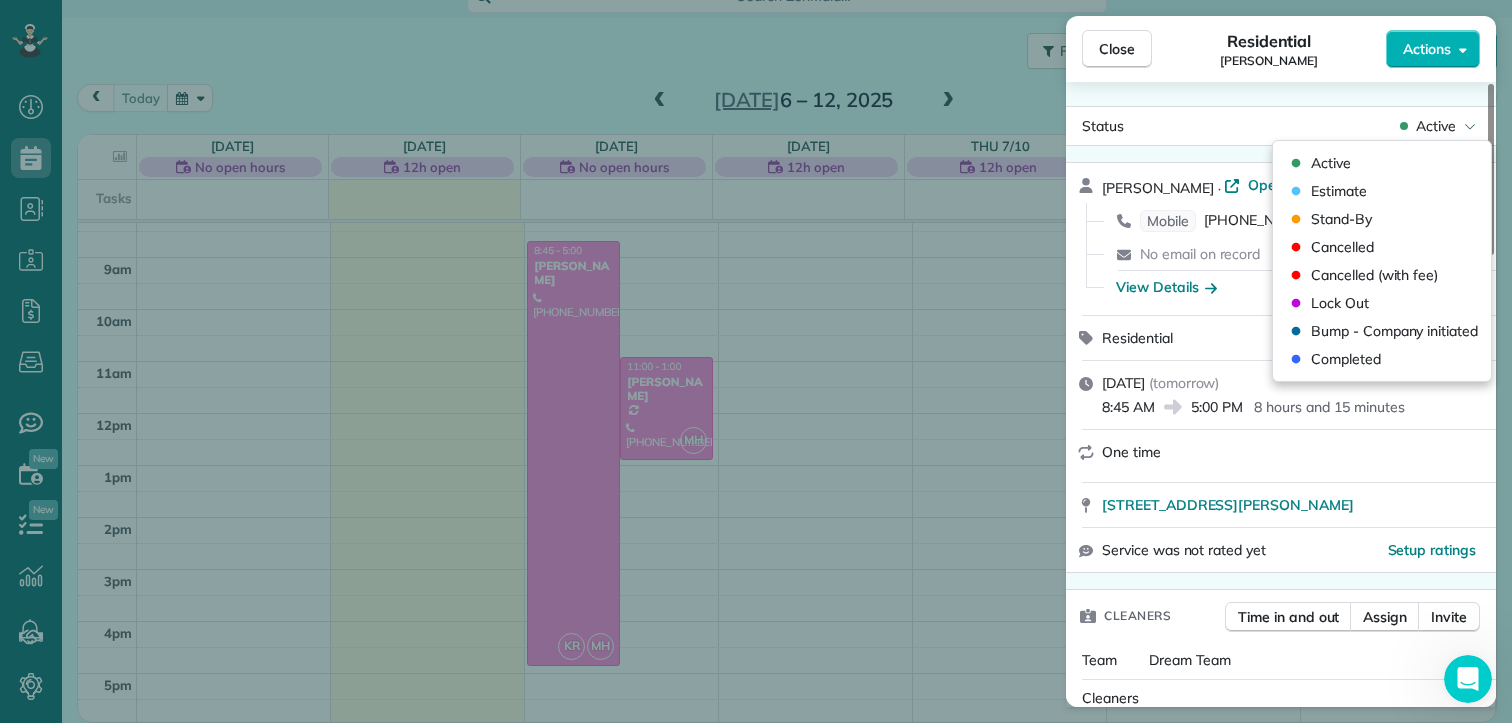 click on "Residential Beth Christian" at bounding box center (1269, 49) 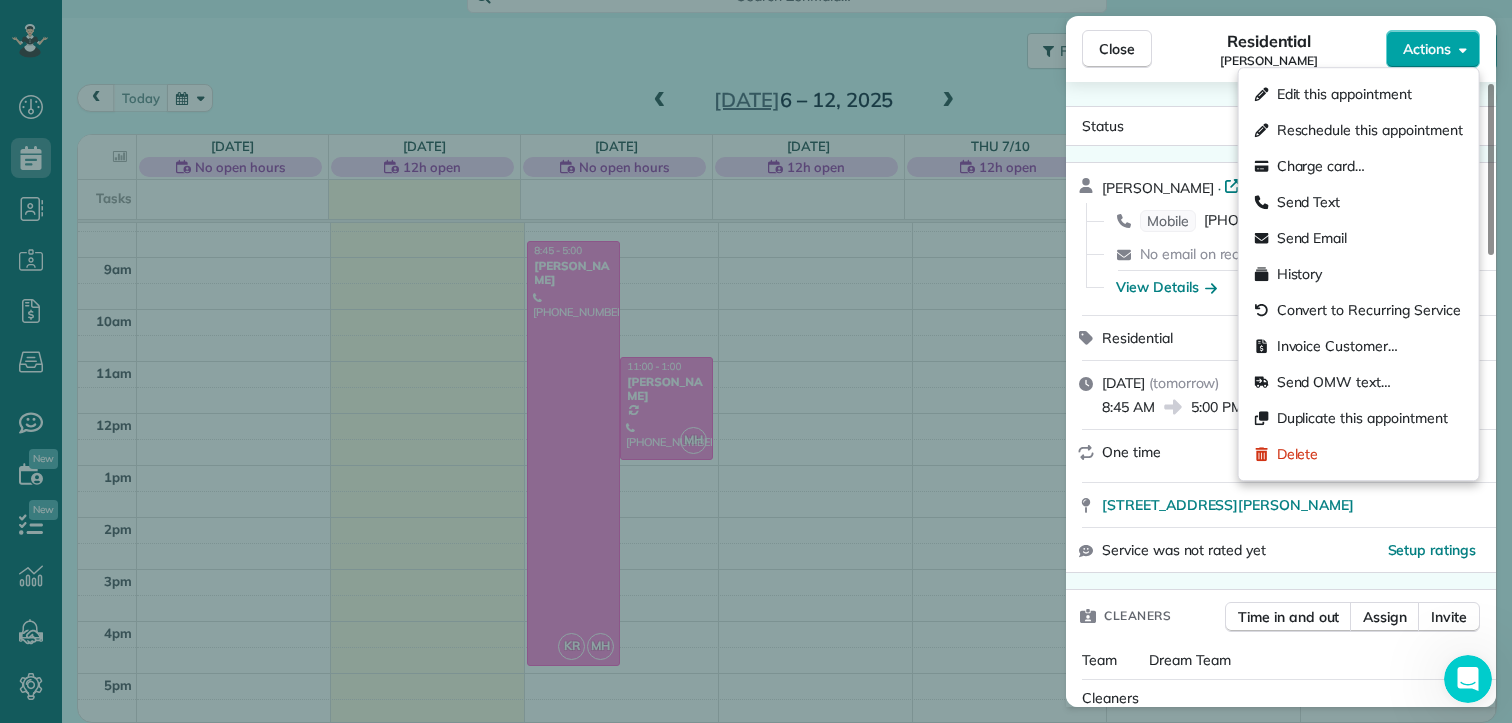 click on "Actions" at bounding box center [1433, 49] 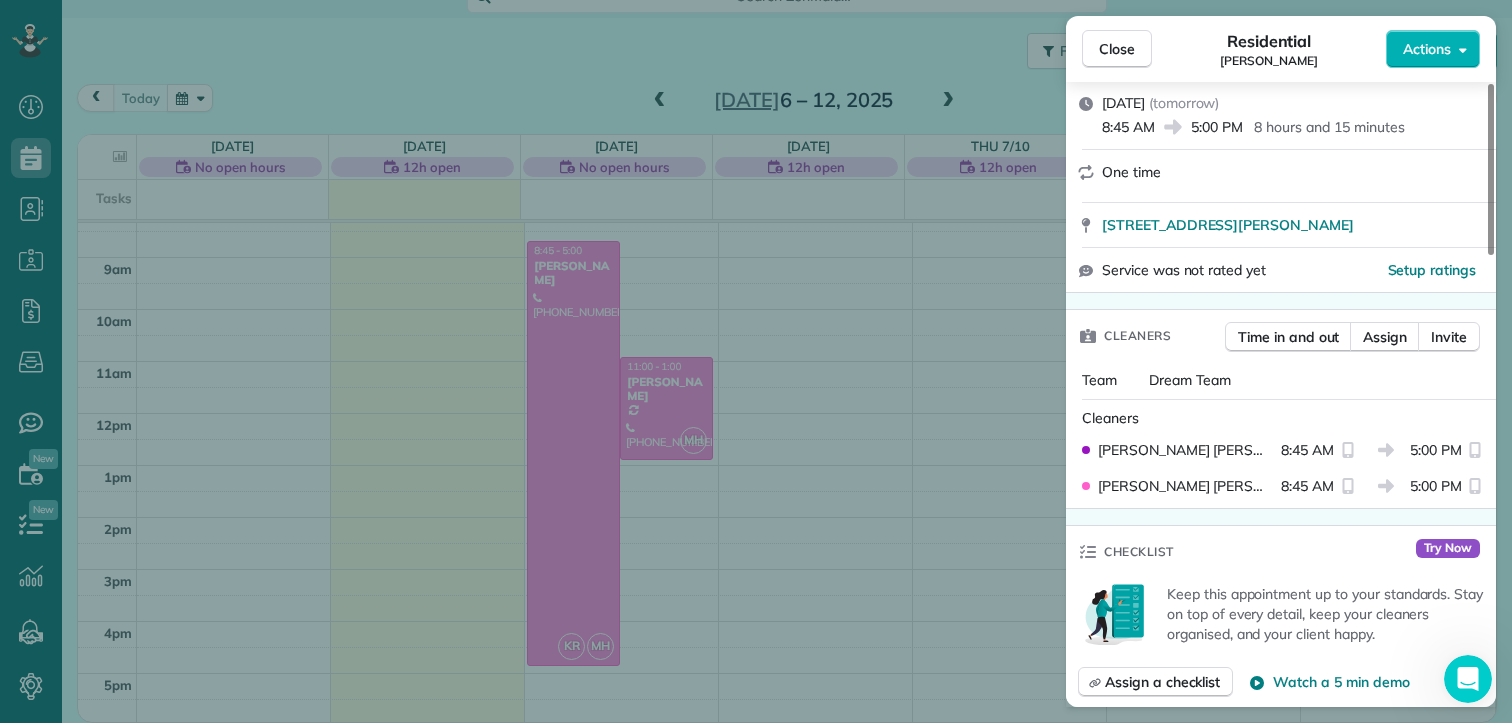 scroll, scrollTop: 282, scrollLeft: 0, axis: vertical 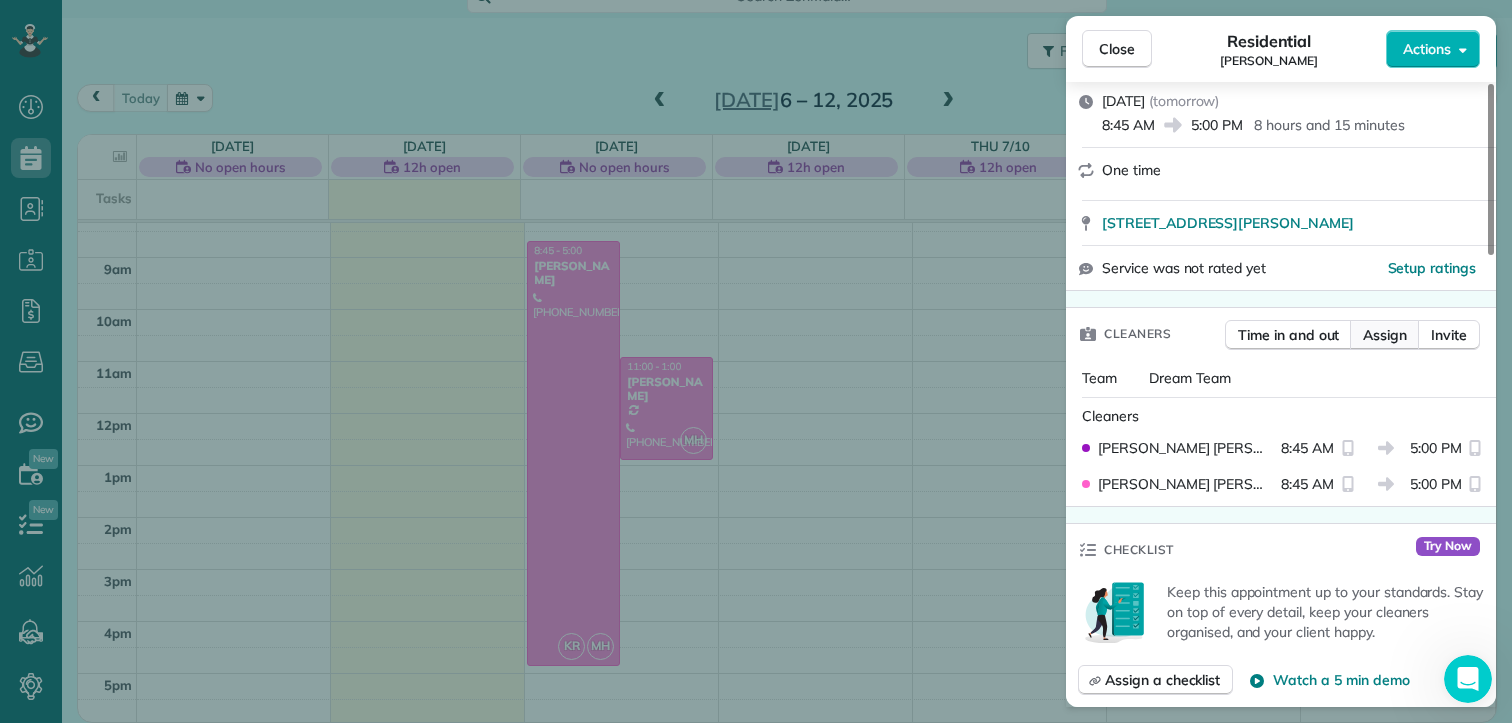 click on "Assign" at bounding box center (1385, 335) 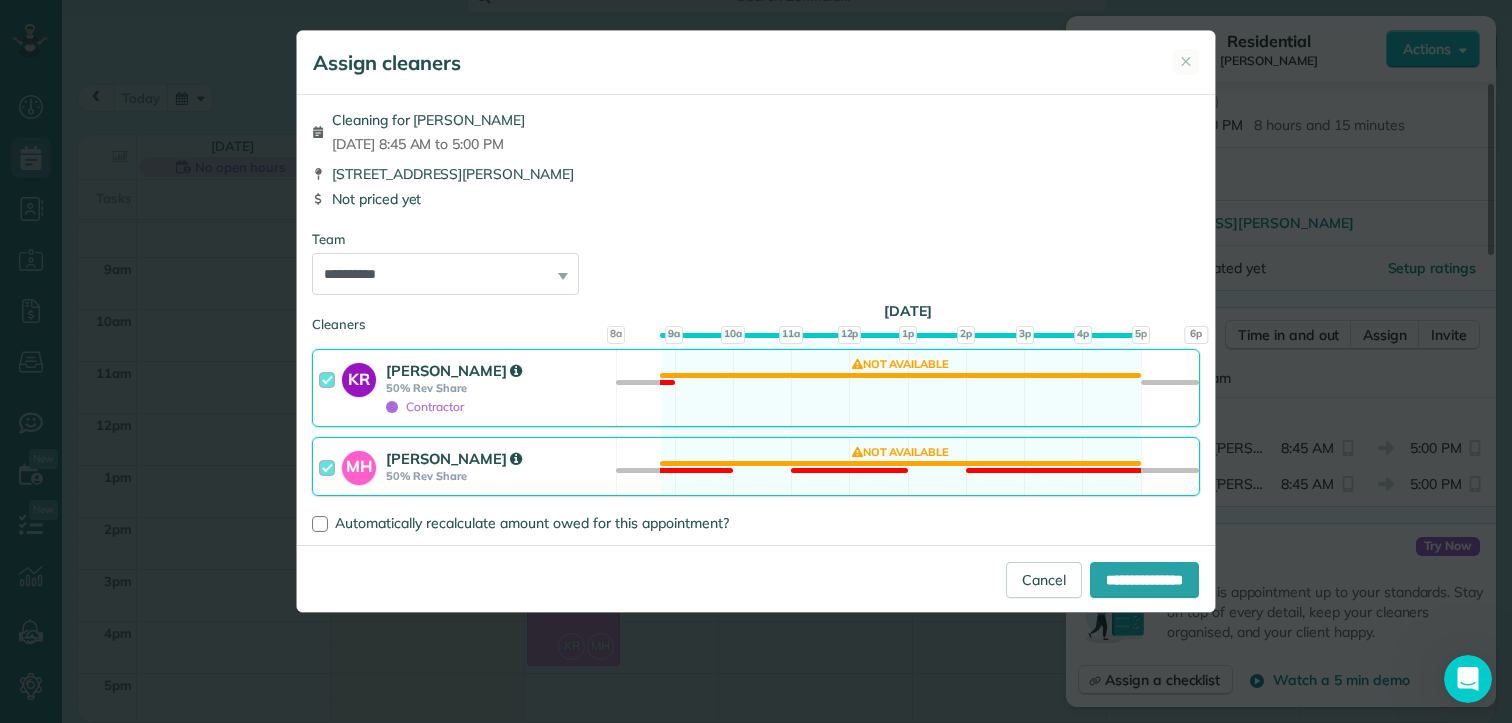 click at bounding box center [330, 388] 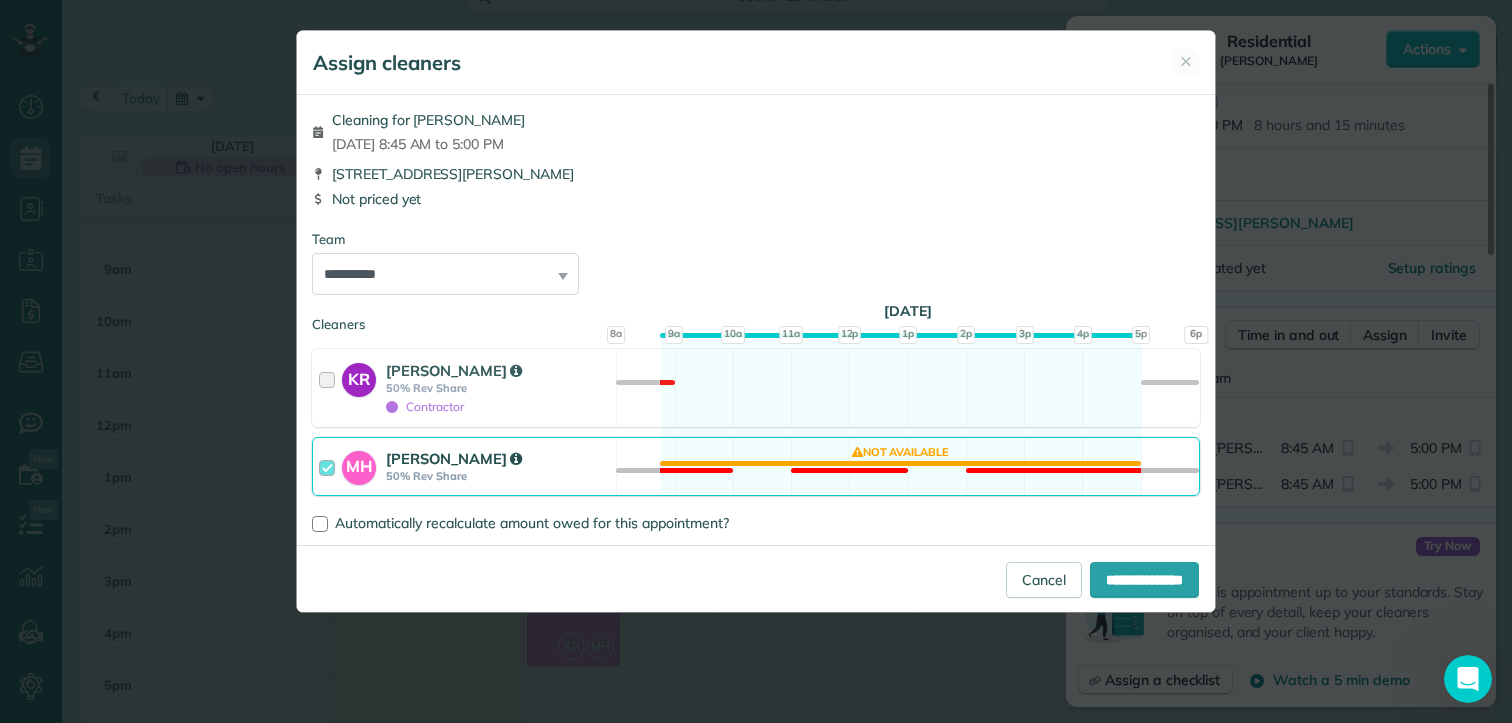 click at bounding box center (330, 466) 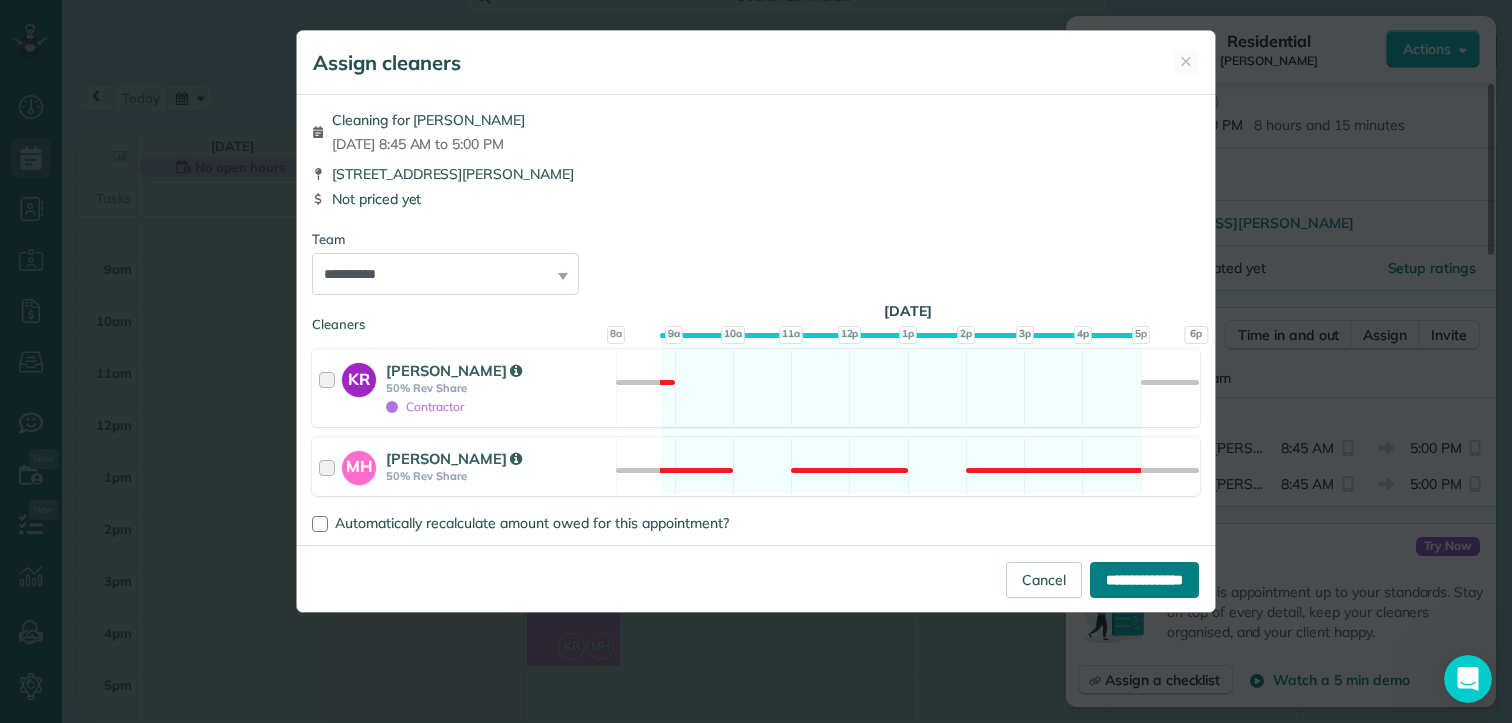 click on "**********" at bounding box center [1144, 580] 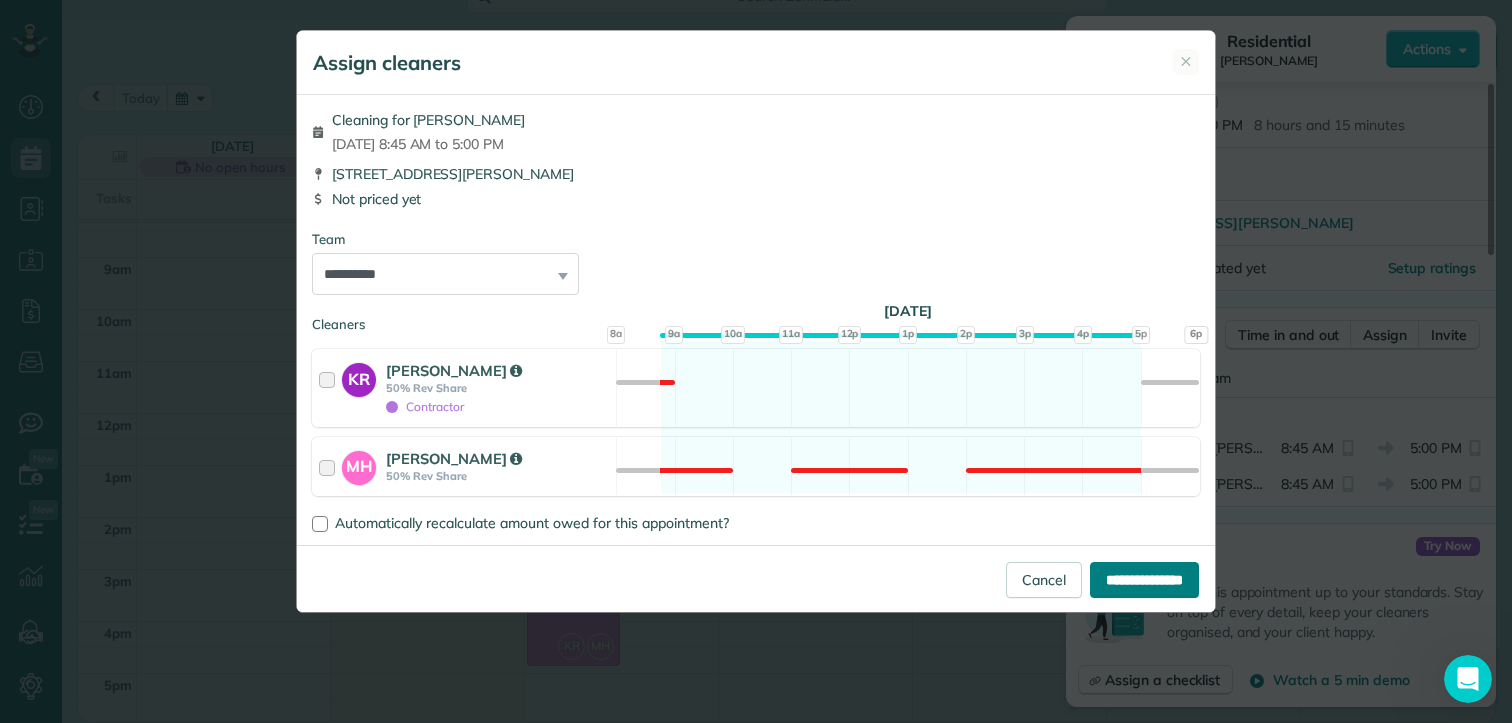 type on "**********" 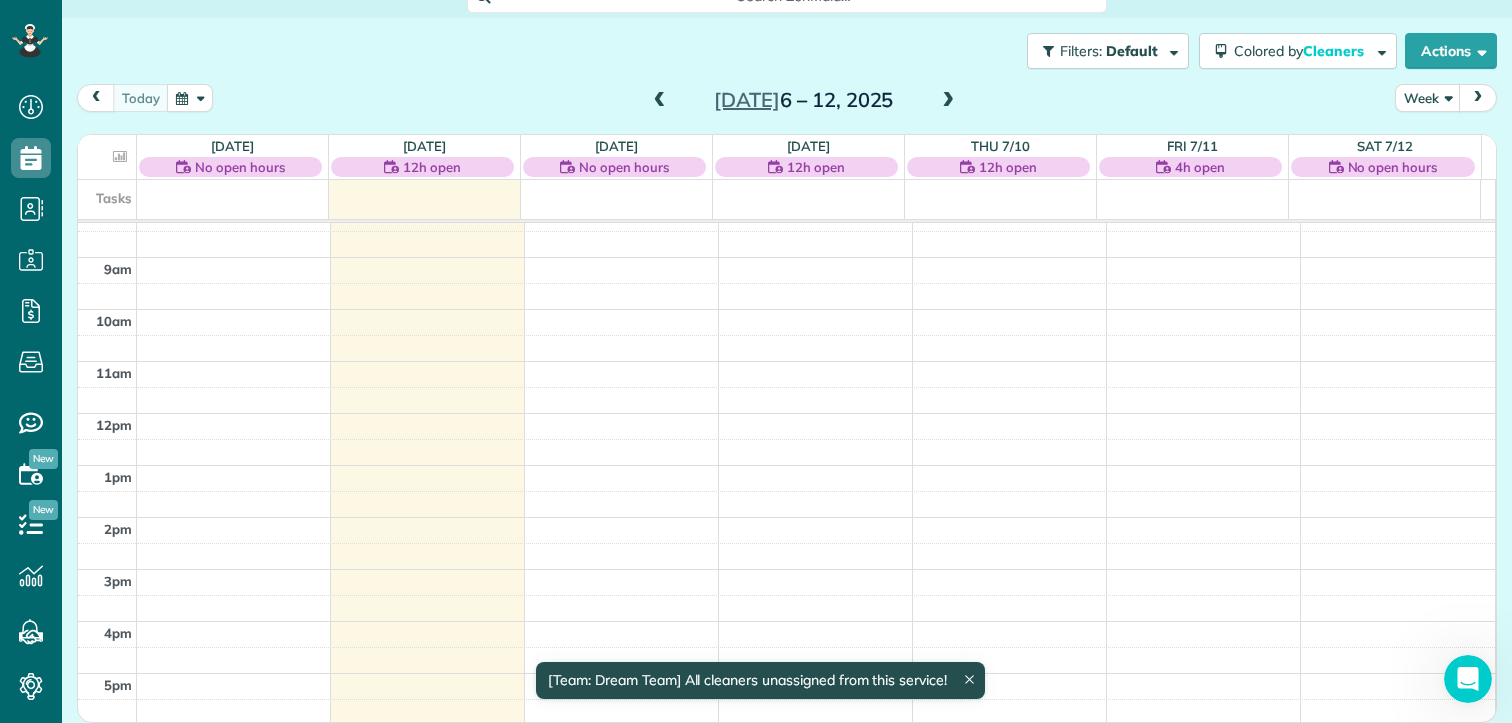 scroll, scrollTop: 103, scrollLeft: 0, axis: vertical 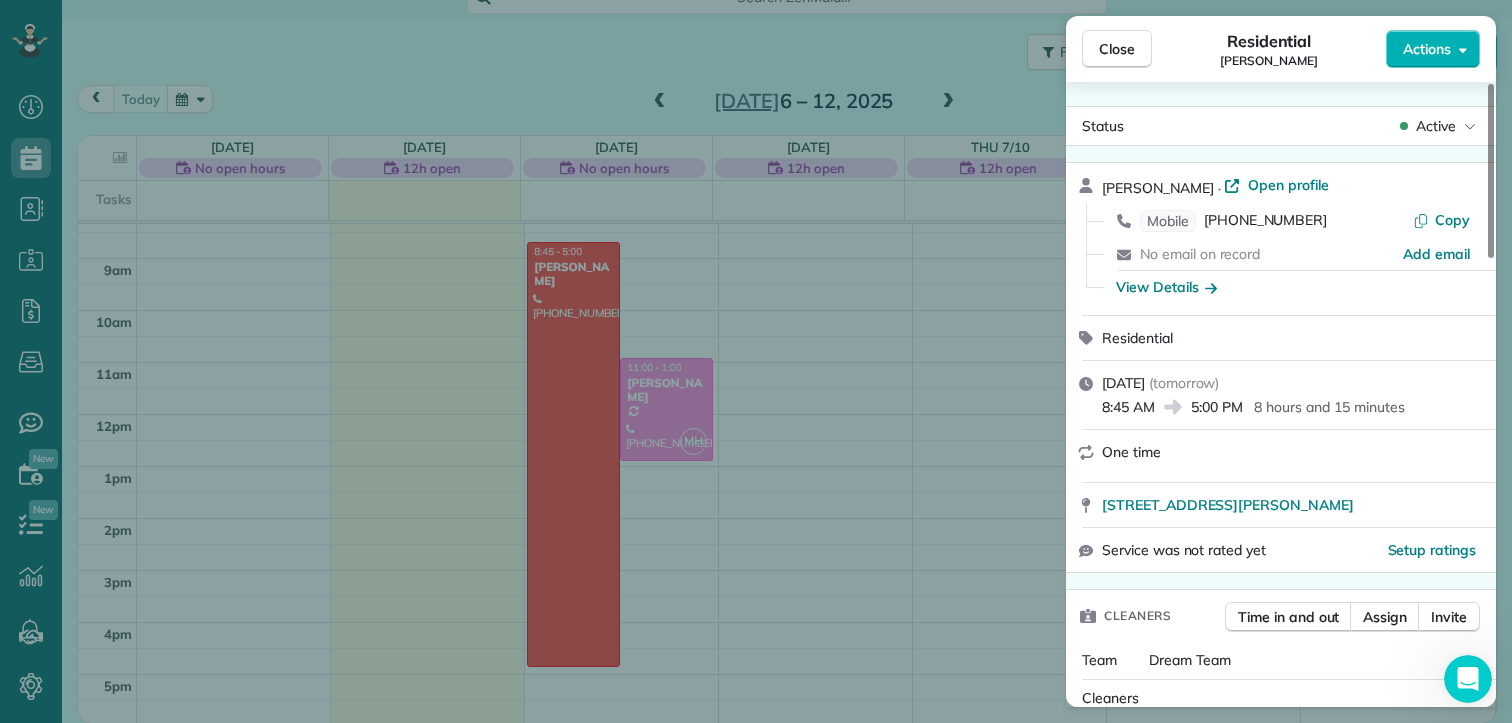 click on "One time" at bounding box center [1293, 452] 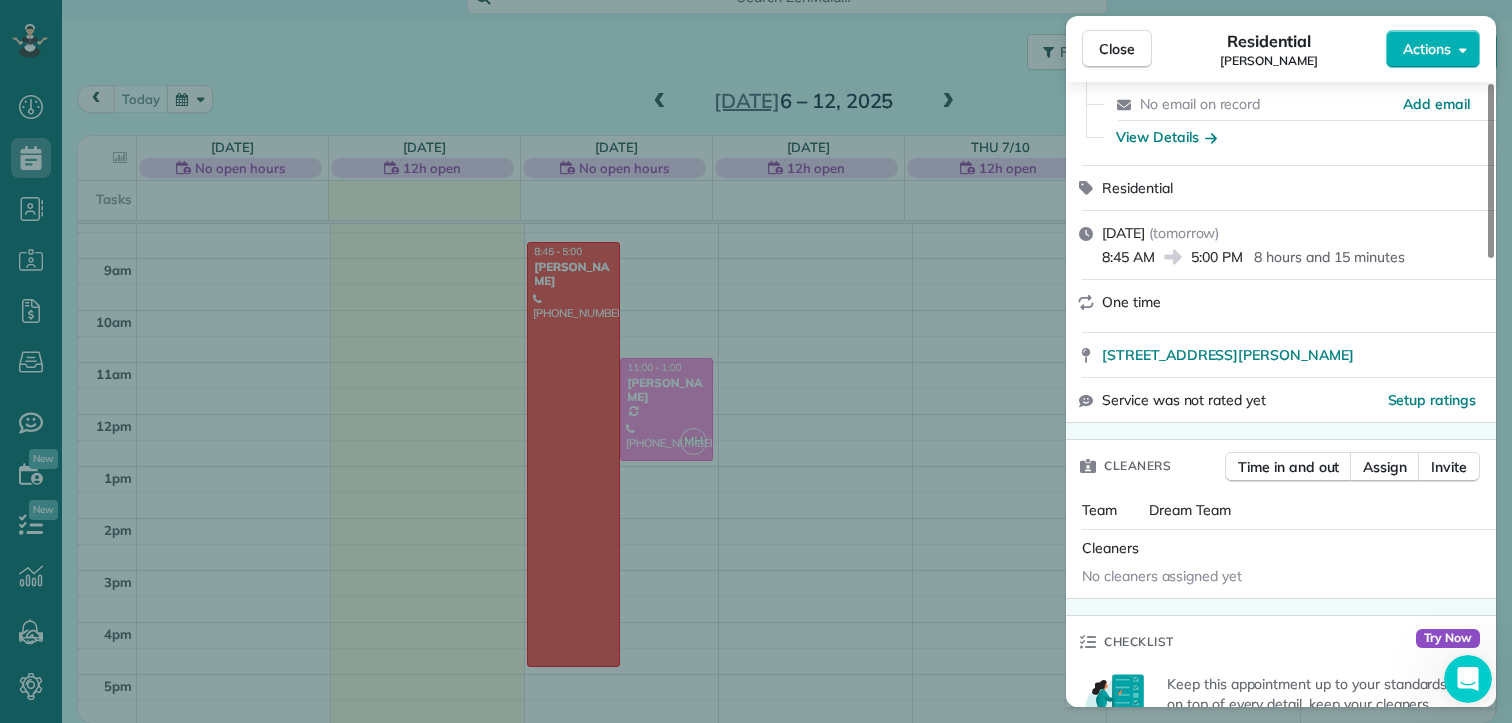 scroll, scrollTop: 154, scrollLeft: 0, axis: vertical 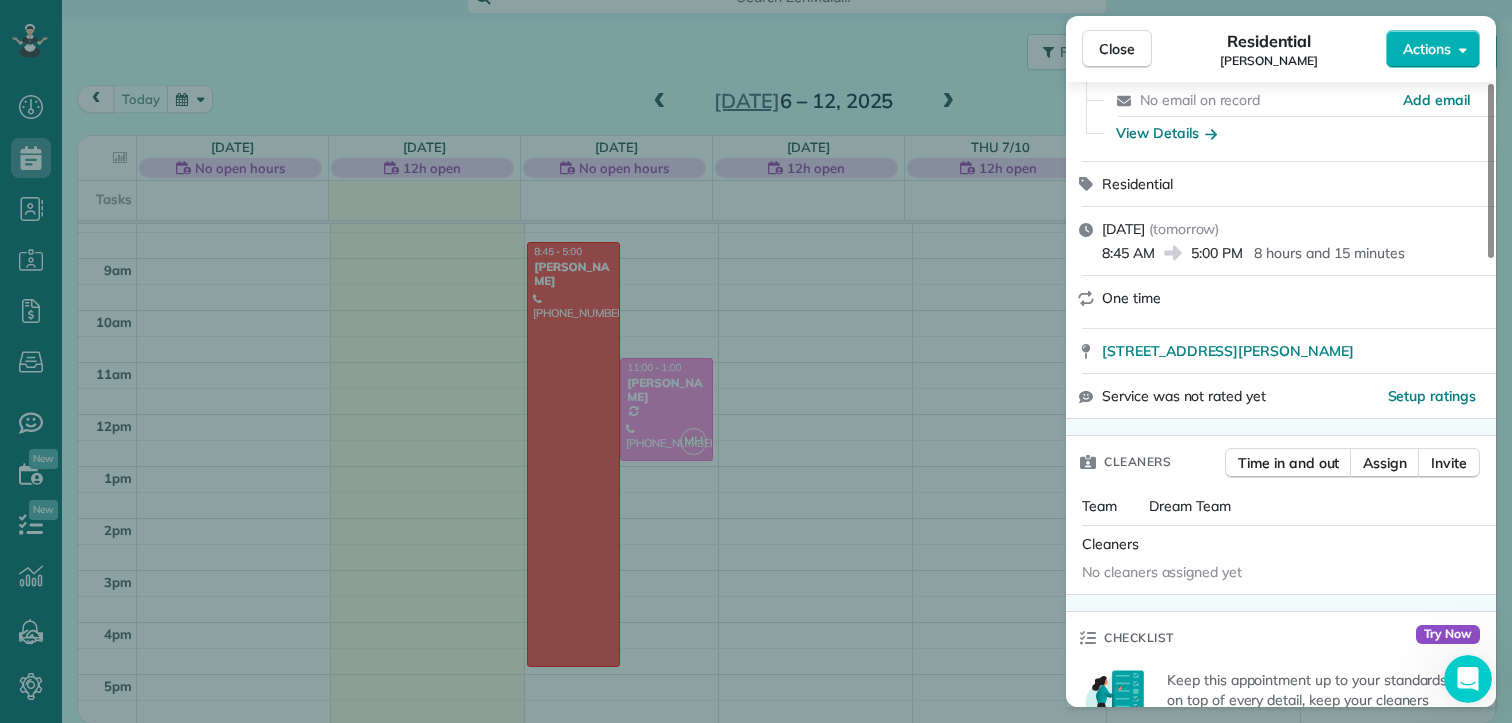 click on "Close Residential Beth Christian Actions Status Active Beth Christian · Open profile Mobile (870) 307-1820 Copy No email on record Add email View Details Residential Tuesday, July 08, 2025 ( tomorrow ) 8:45 AM 5:00 PM 8 hours and 15 minutes One time 300 Morris Avenue Batesville AR 72501 Service was not rated yet Setup ratings Cleaners Time in and out Assign Invite Team Dream Team Cleaners No cleaners assigned yet Checklist Try Now Keep this appointment up to your standards. Stay on top of every detail, keep your cleaners organised, and your client happy. Assign a checklist Watch a 5 min demo Billing Billing actions Price $0.00 Overcharge $0.00 Discount $0.00 Coupon discount - Primary tax Sales Tax (10.0%.) (10%) $0.00 Secondary tax - Total appointment price $0.00 Tips collected New feature! $0.00 Mark as paid Total including tip $0.00 Get paid online in no-time! Send an invoice and reward your cleaners with tips Charge customer credit card Appointment custom fields Reason for Skip - Hidden from cleaners 0 1" at bounding box center [756, 361] 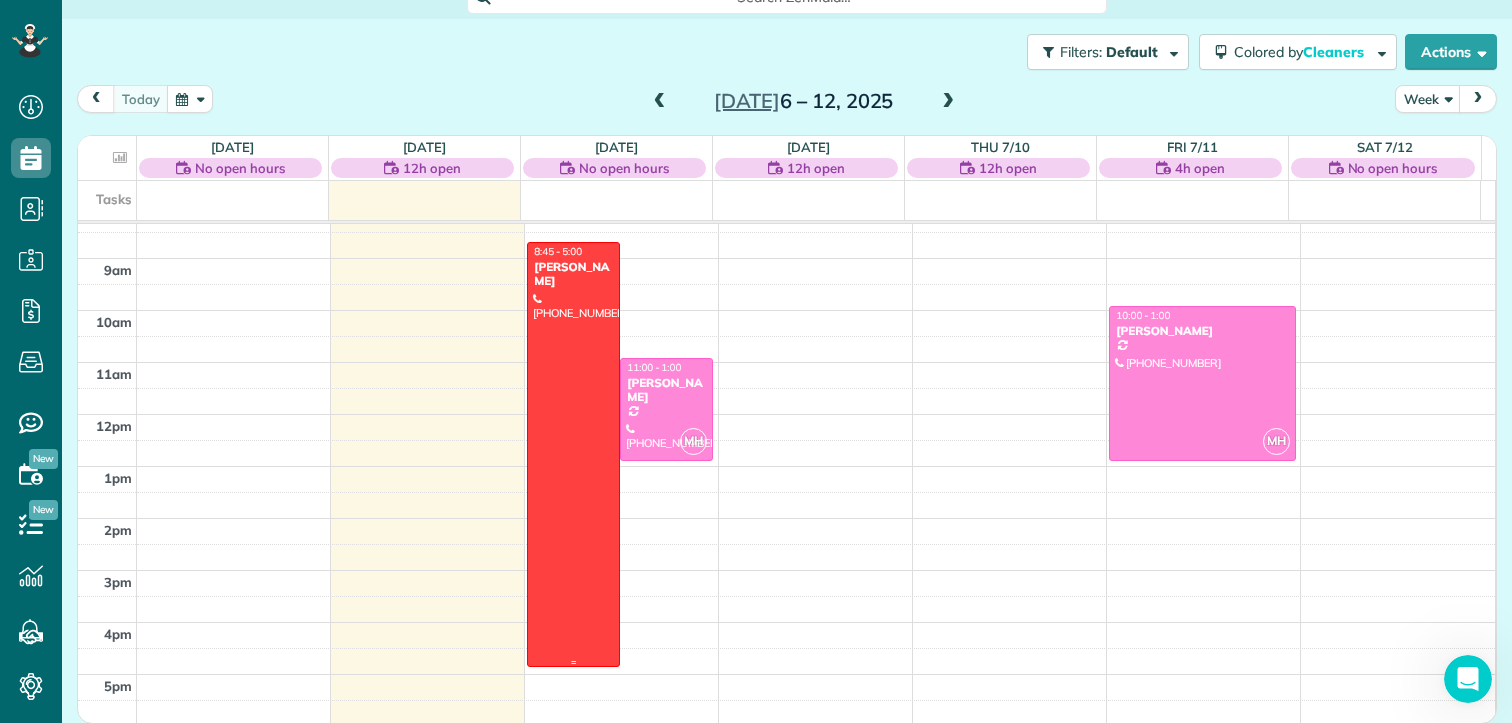 click at bounding box center (573, 455) 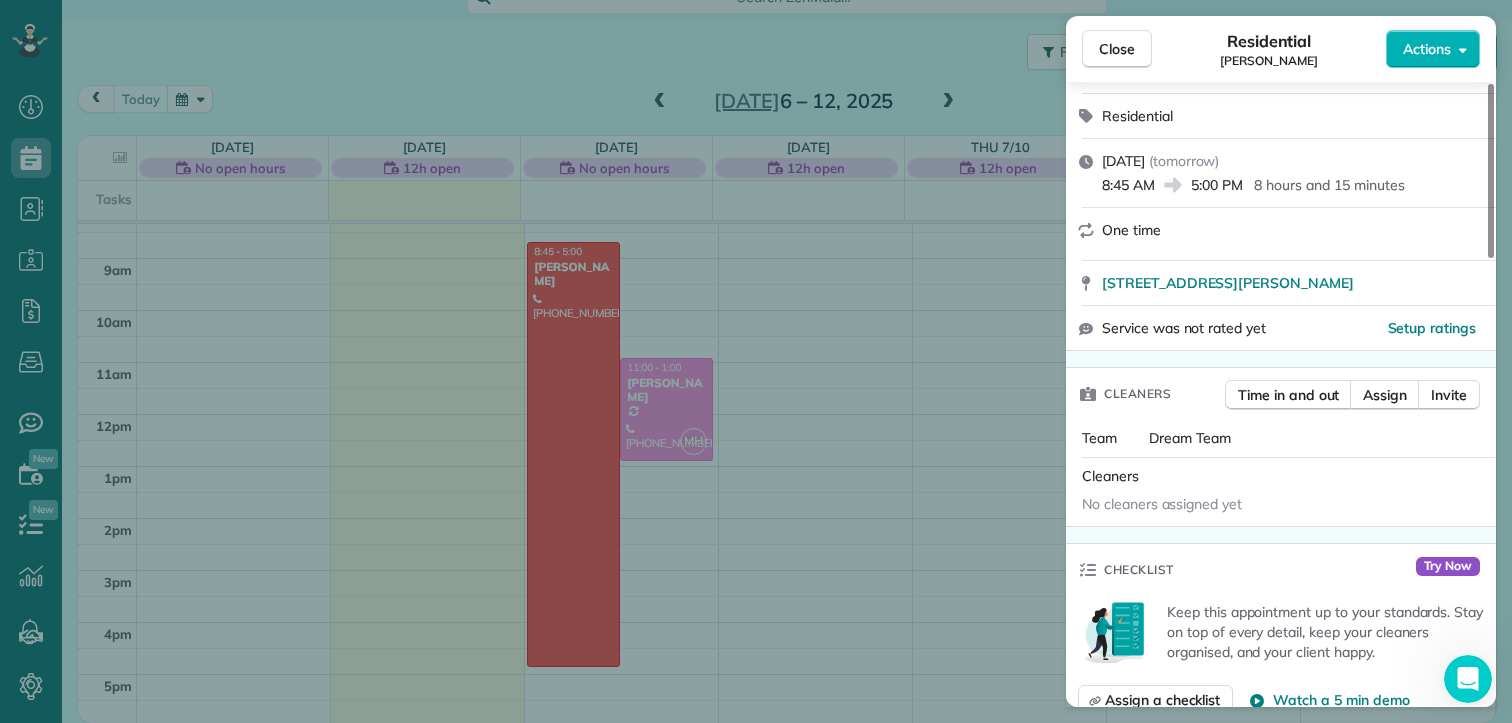 scroll, scrollTop: 224, scrollLeft: 0, axis: vertical 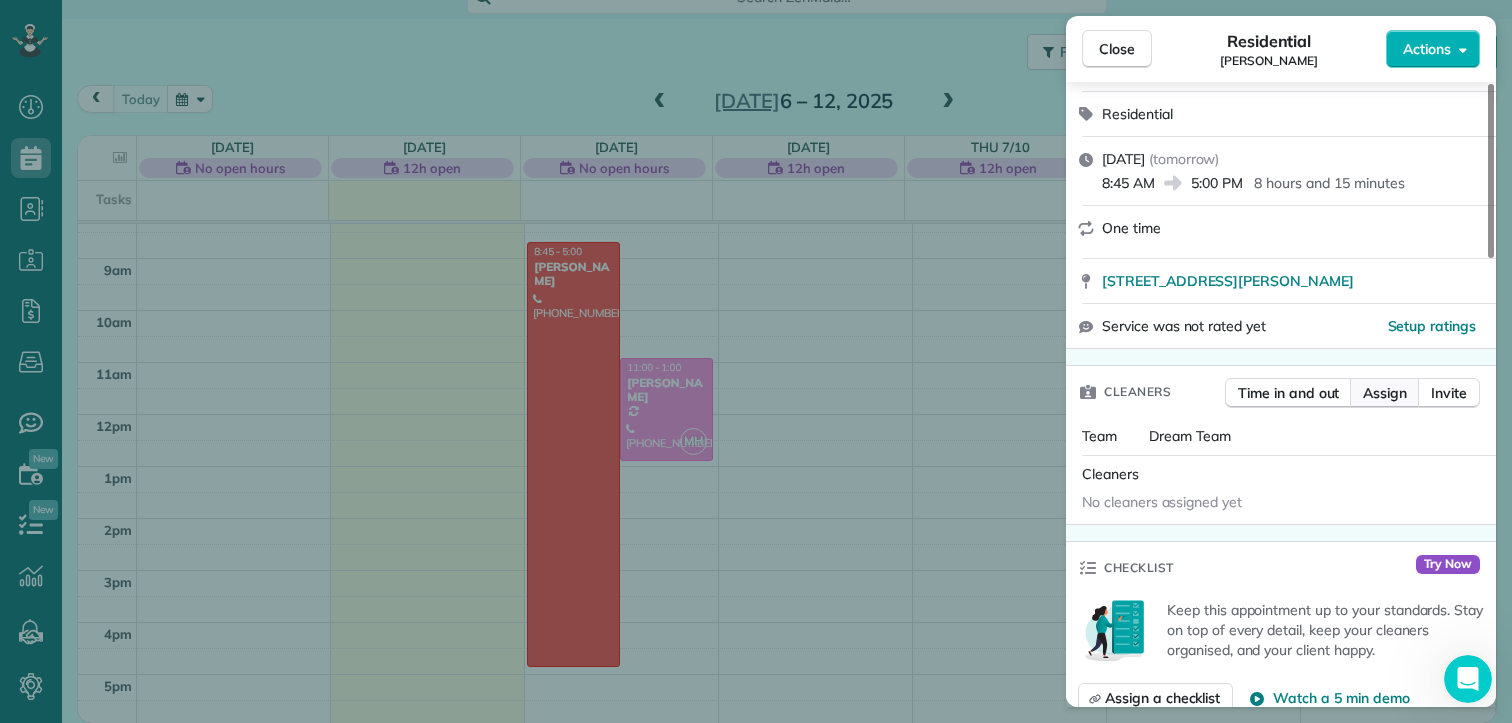 click on "Assign" at bounding box center (1385, 393) 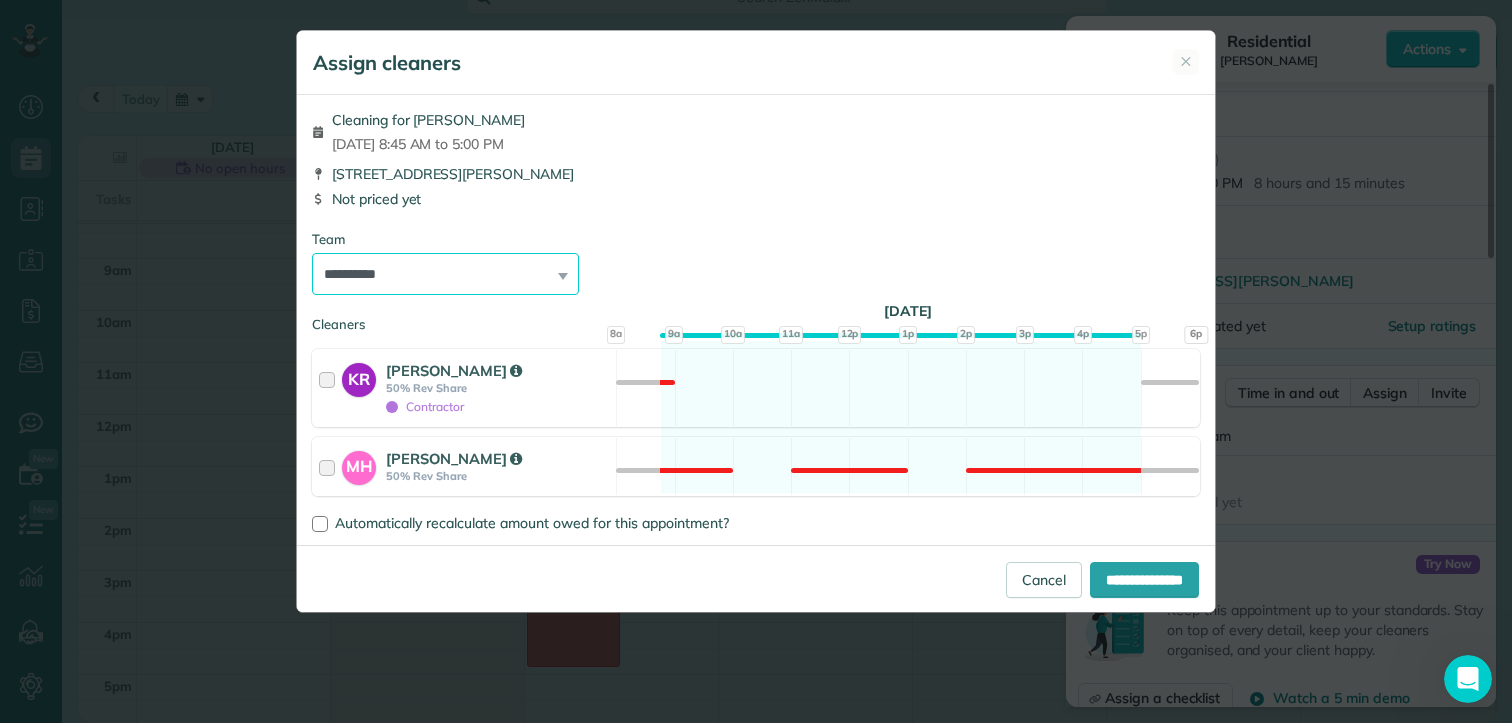 click on "**********" at bounding box center [445, 274] 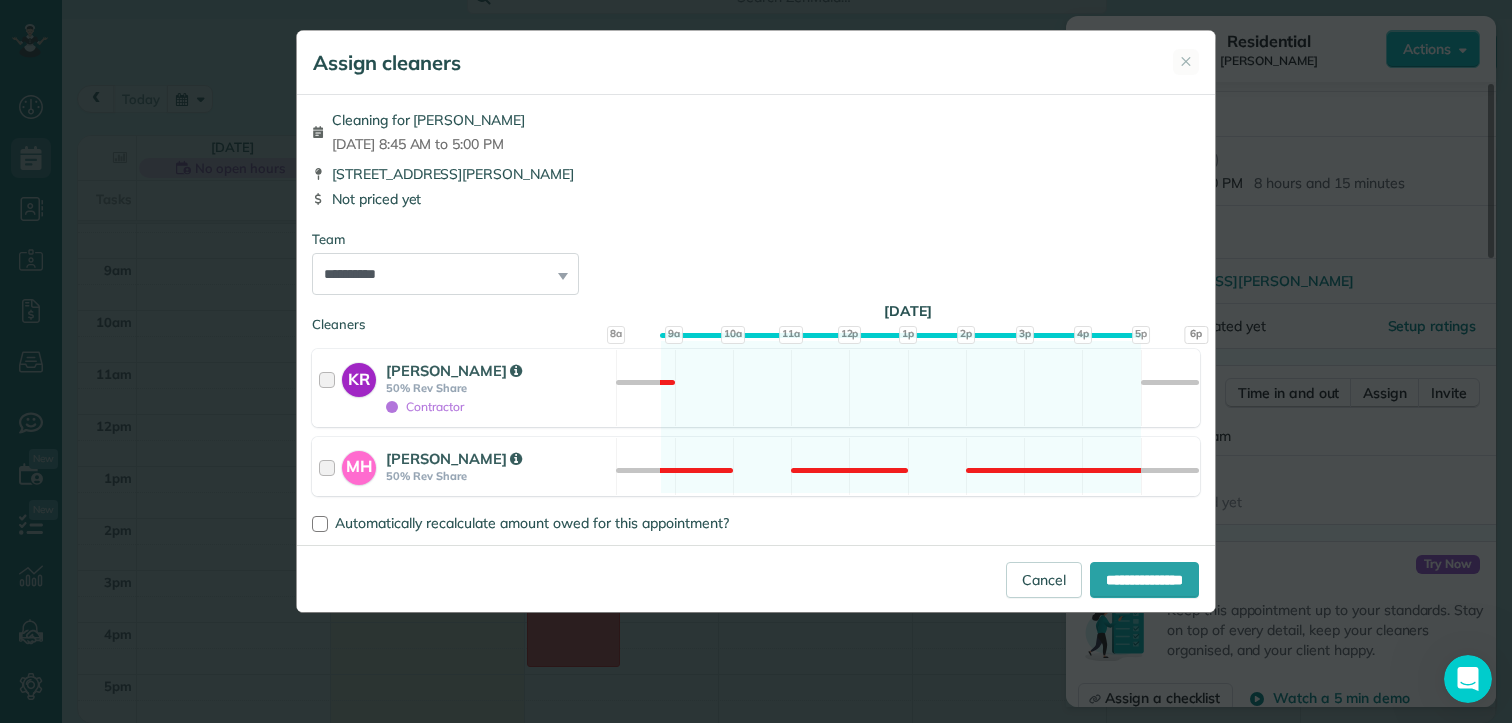 click on "Team" at bounding box center [756, 239] 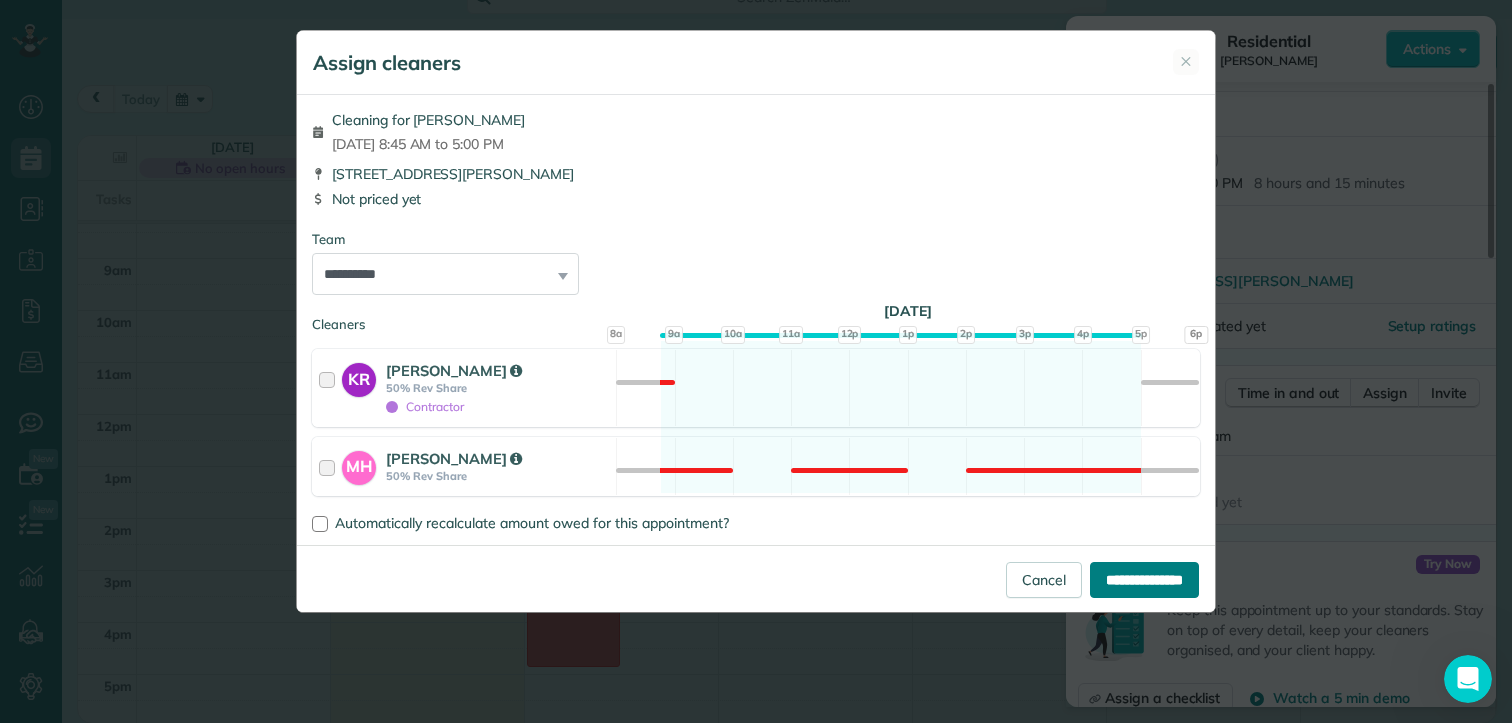 click on "**********" at bounding box center (1144, 580) 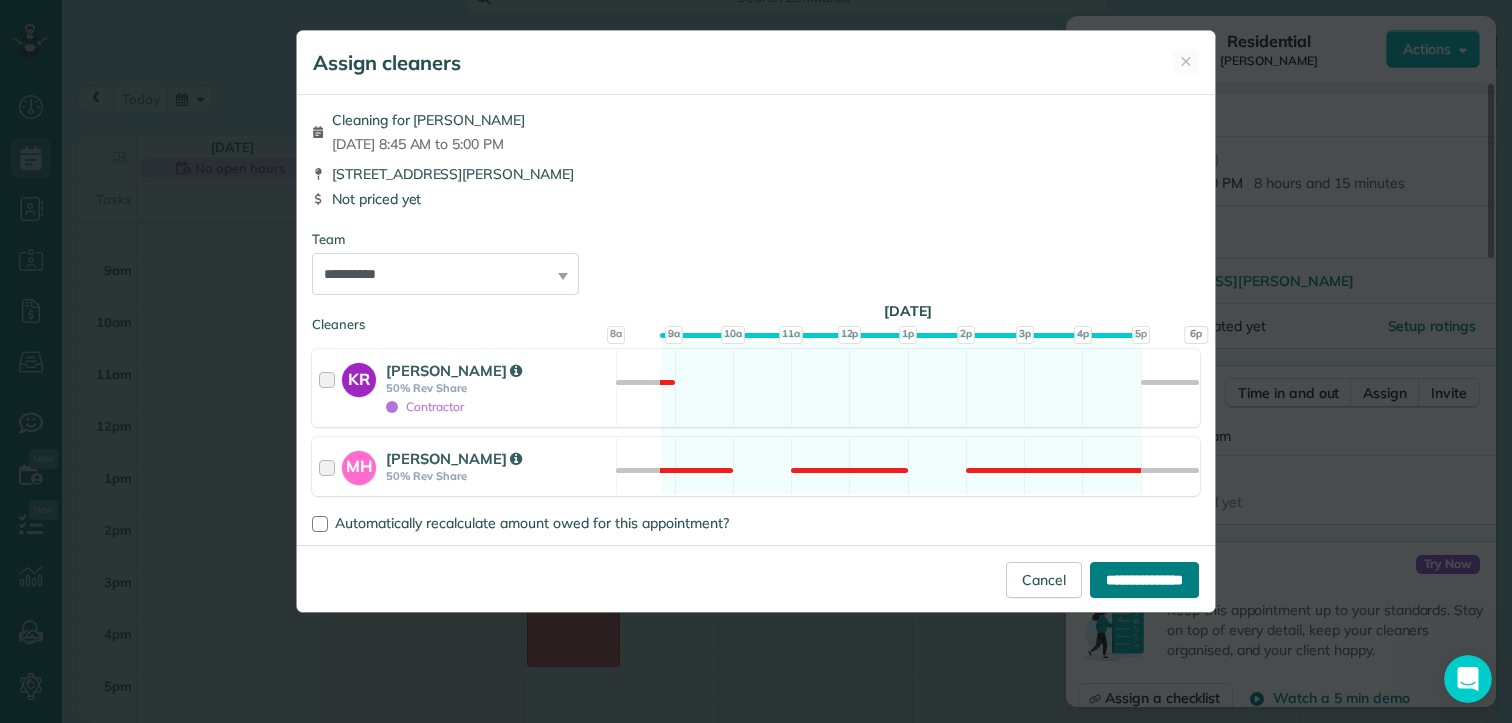 type on "**********" 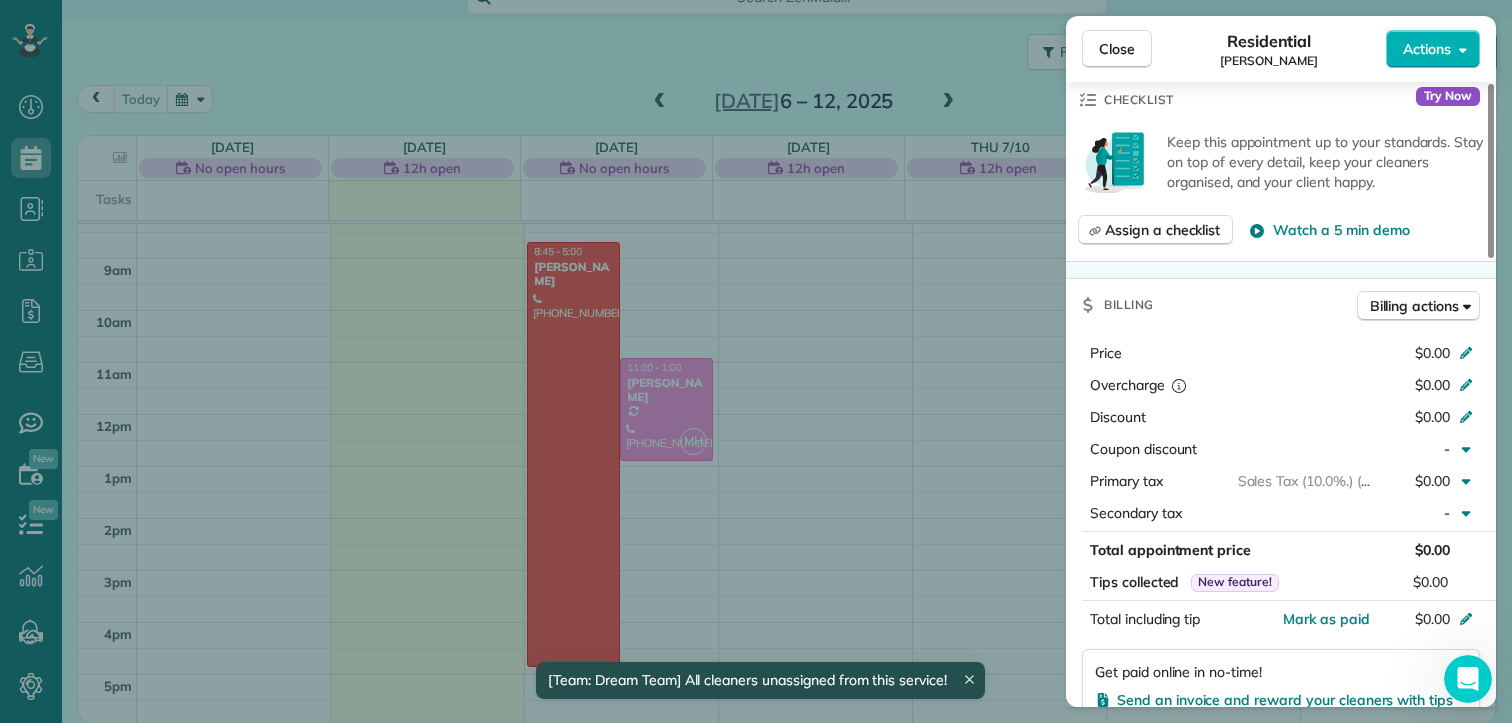 scroll, scrollTop: 694, scrollLeft: 0, axis: vertical 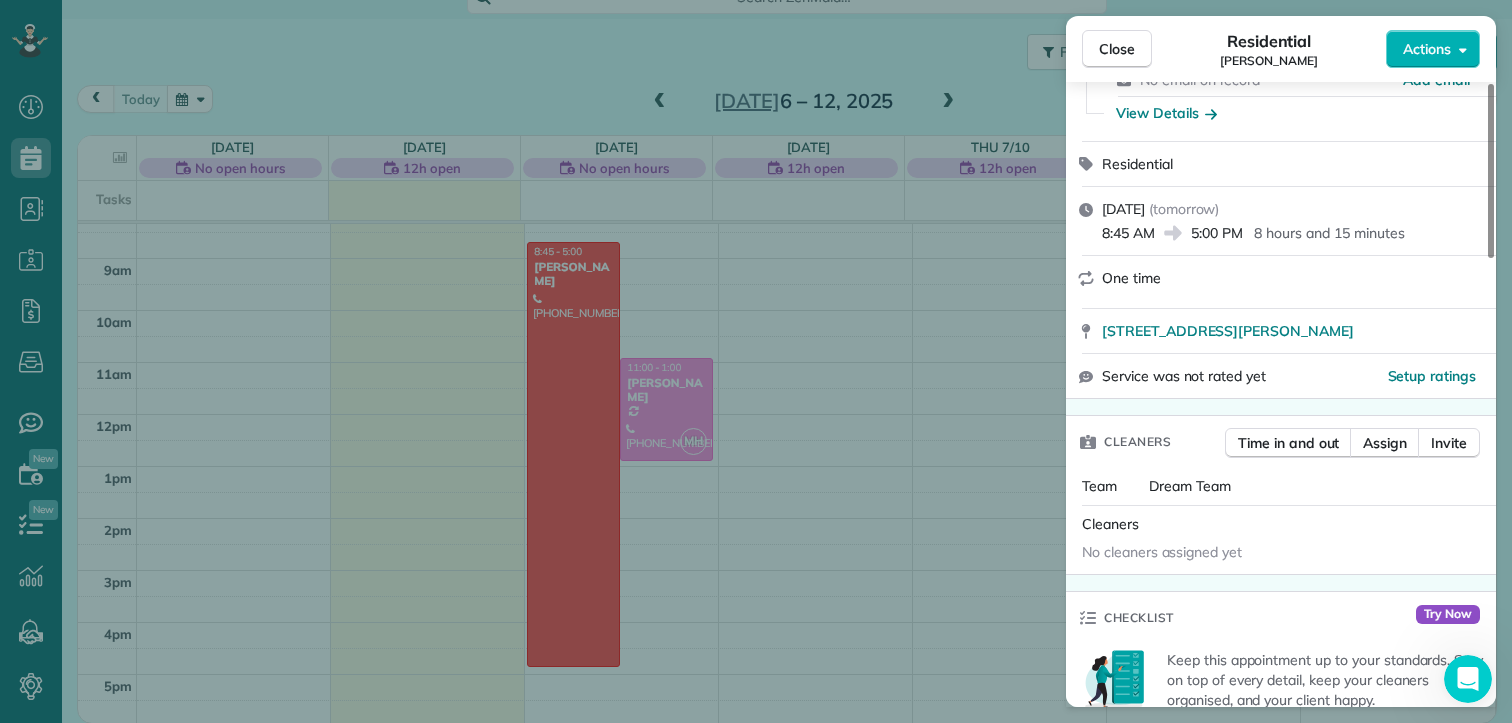 click on "Close Residential Beth Christian Actions Status Active Beth Christian · Open profile Mobile (870) 307-1820 Copy No email on record Add email View Details Residential Tuesday, July 08, 2025 ( tomorrow ) 8:45 AM 5:00 PM 8 hours and 15 minutes One time 300 Morris Avenue Batesville AR 72501 Service was not rated yet Setup ratings Cleaners Time in and out Assign Invite Team Dream Team Cleaners No cleaners assigned yet Checklist Try Now Keep this appointment up to your standards. Stay on top of every detail, keep your cleaners organised, and your client happy. Assign a checklist Watch a 5 min demo Billing Billing actions Price $0.00 Overcharge $0.00 Discount $0.00 Coupon discount - Primary tax Sales Tax (10.0%.) (10%) $0.00 Secondary tax - Total appointment price $0.00 Tips collected New feature! $0.00 Mark as paid Total including tip $0.00 Get paid online in no-time! Send an invoice and reward your cleaners with tips Charge customer credit card Appointment custom fields Reason for Skip - Hidden from cleaners 0 1" at bounding box center (756, 361) 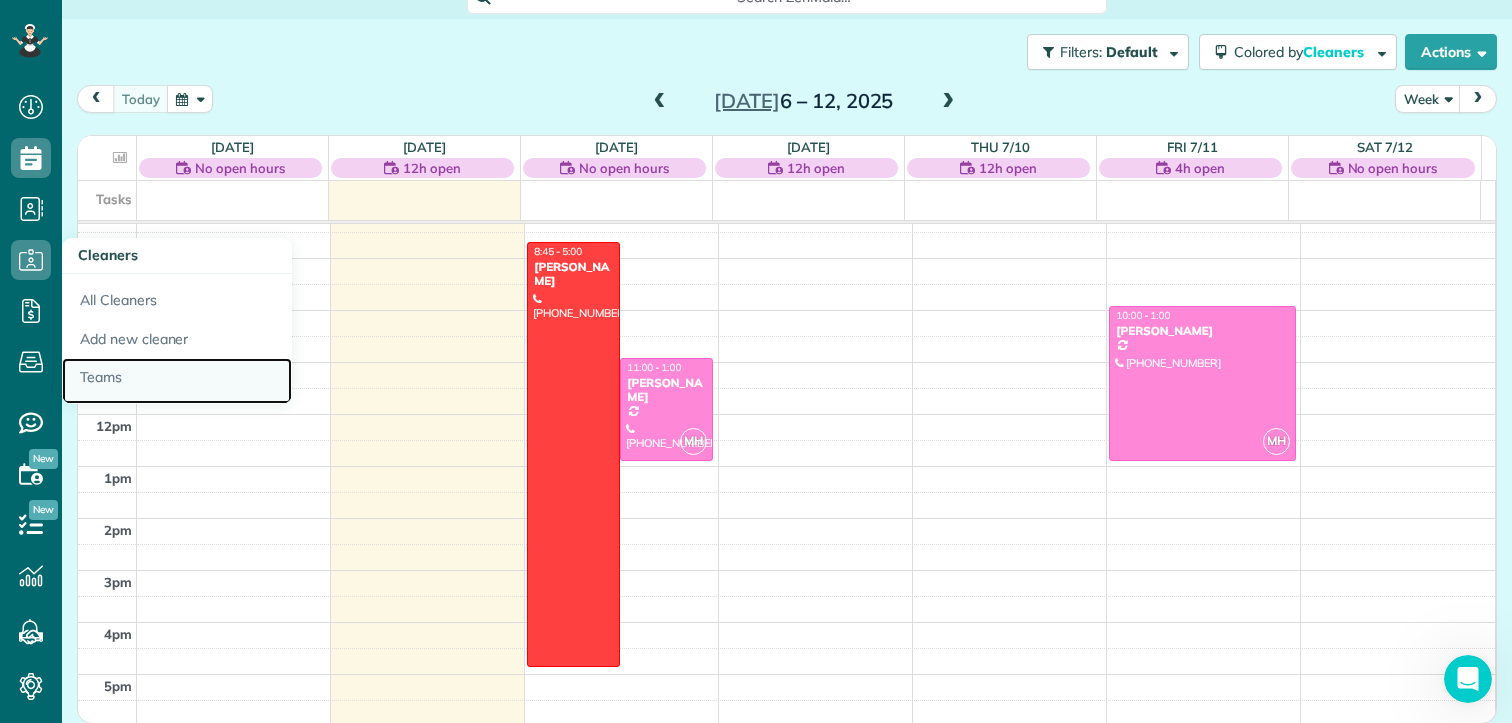 click on "Teams" at bounding box center (177, 381) 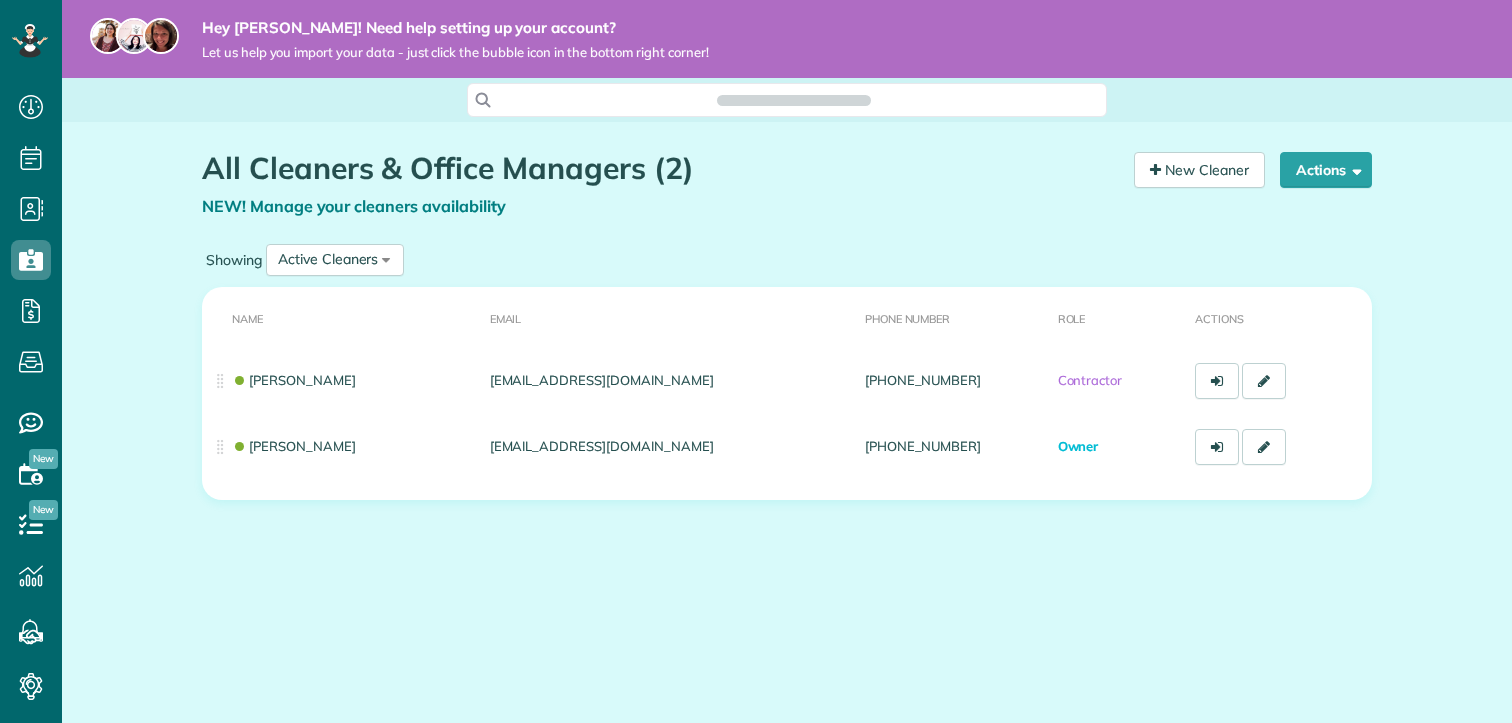 scroll, scrollTop: 0, scrollLeft: 0, axis: both 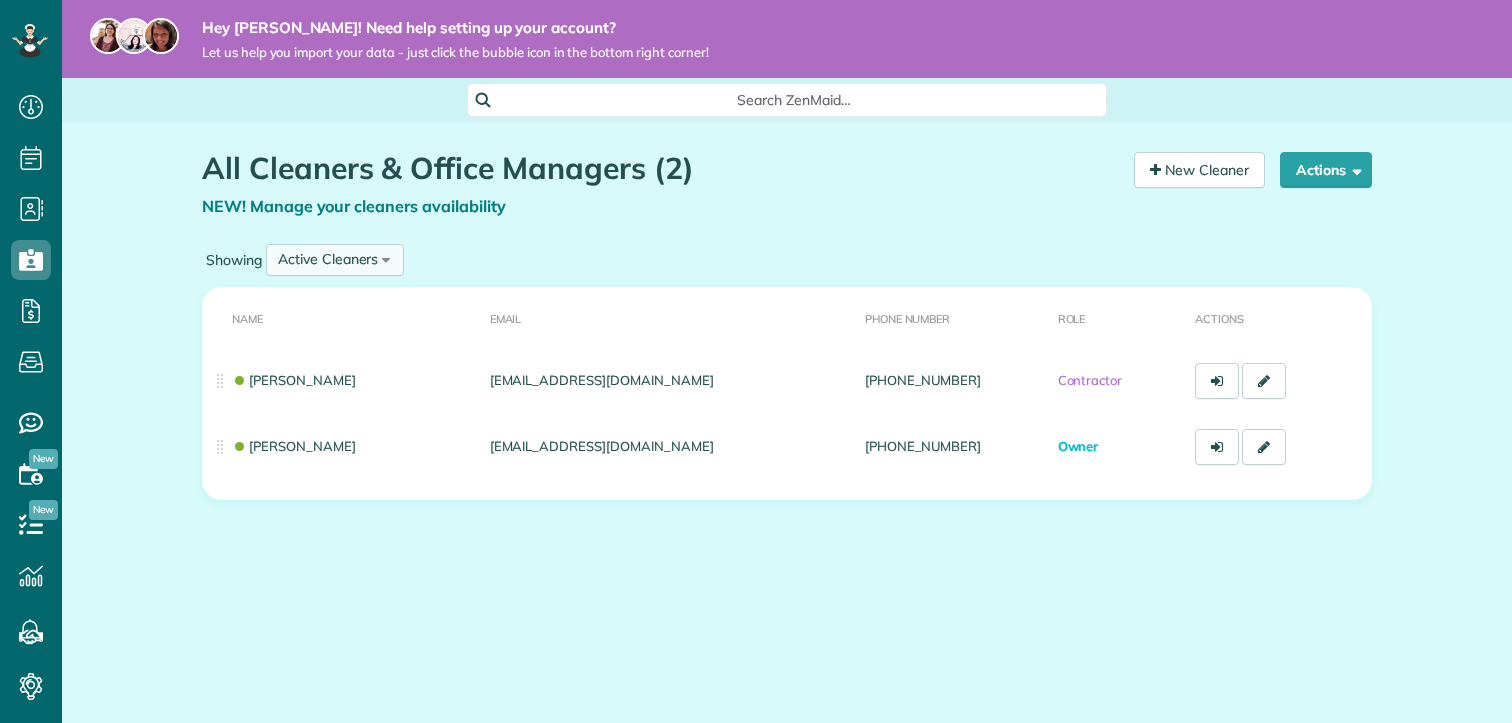 click on "Active Cleaners" at bounding box center (328, 259) 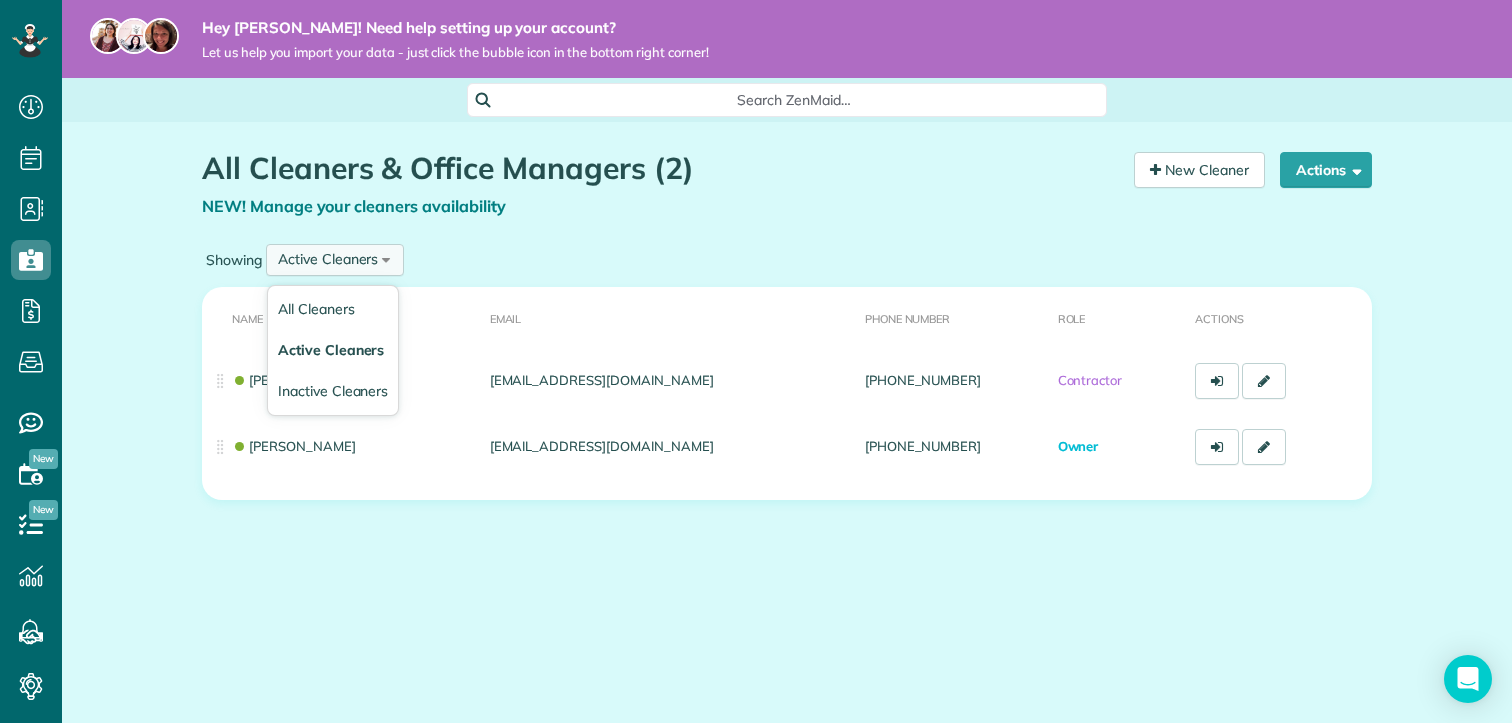 click on "Active Cleaners" at bounding box center (328, 259) 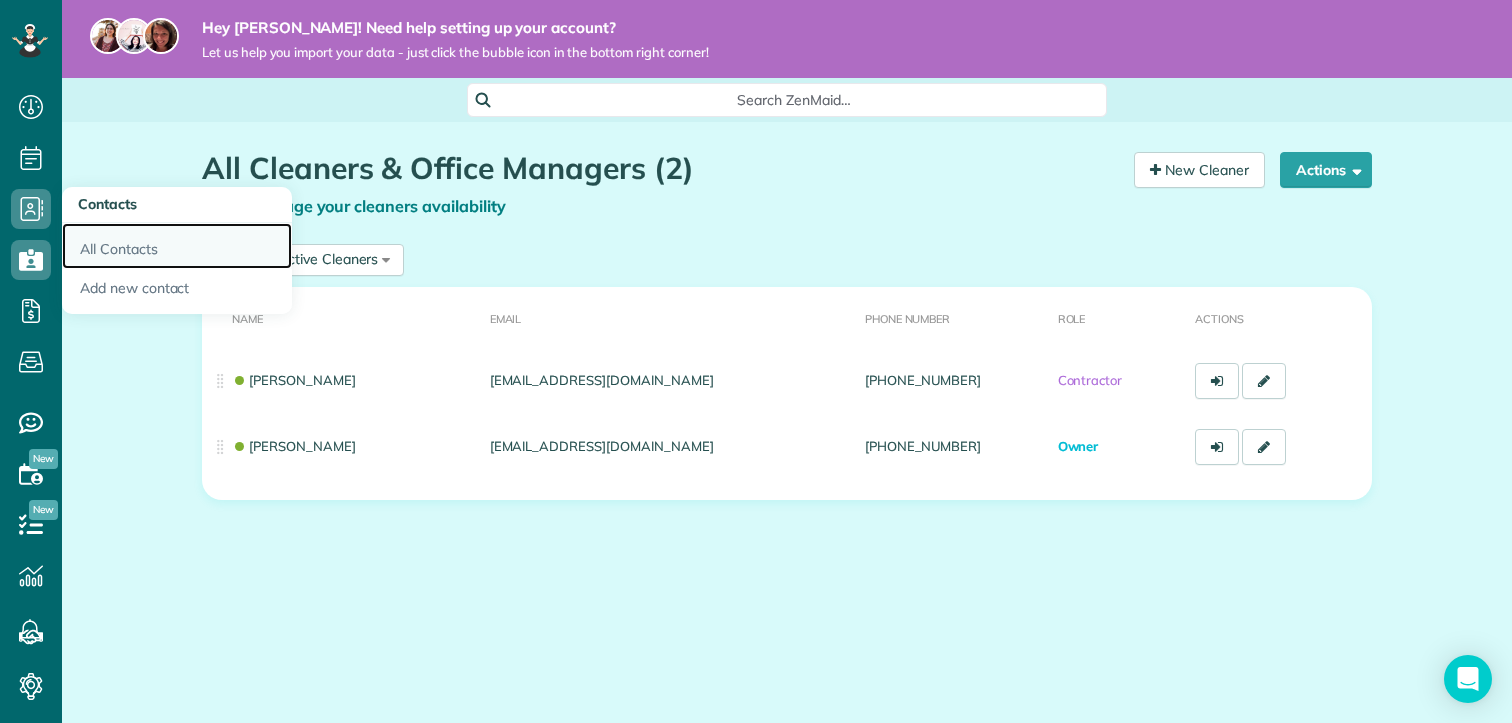click on "All Contacts" at bounding box center [177, 246] 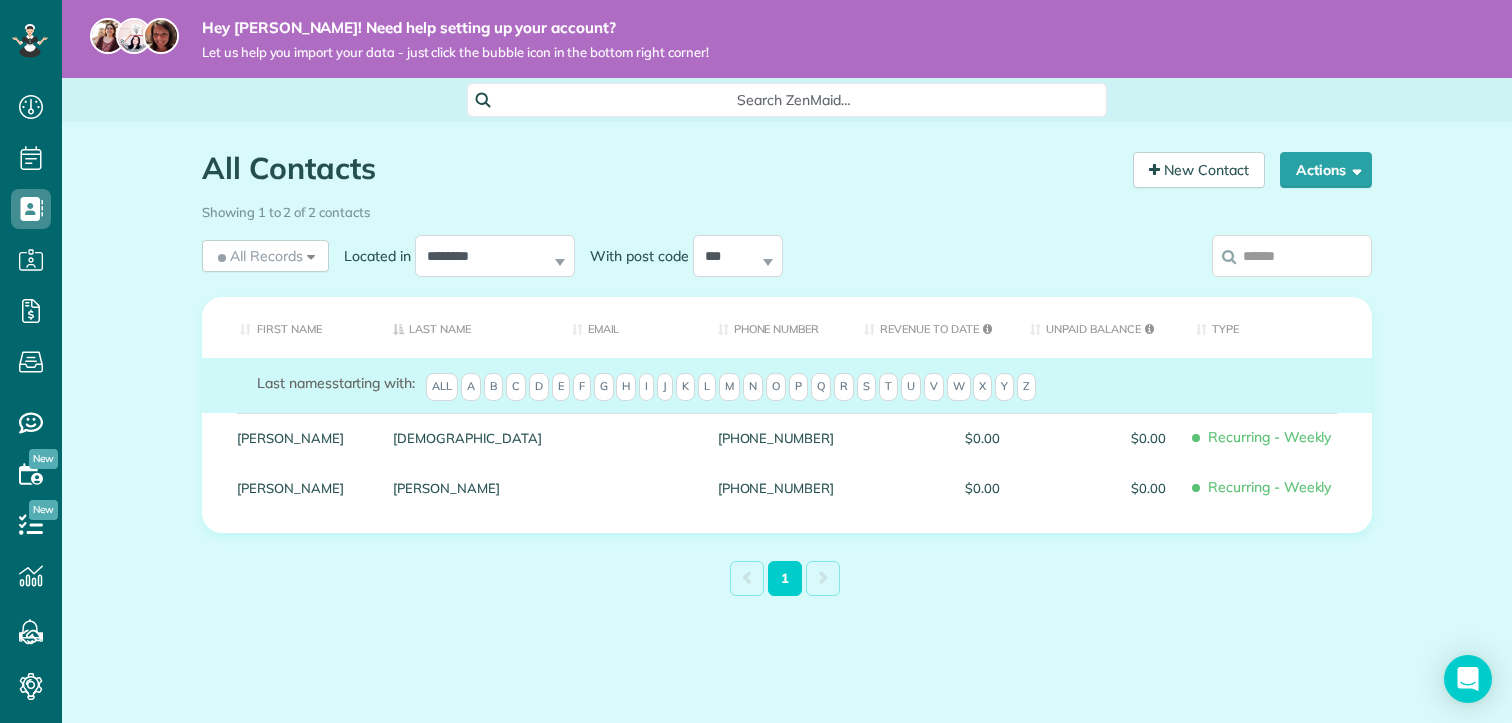 scroll, scrollTop: 0, scrollLeft: 0, axis: both 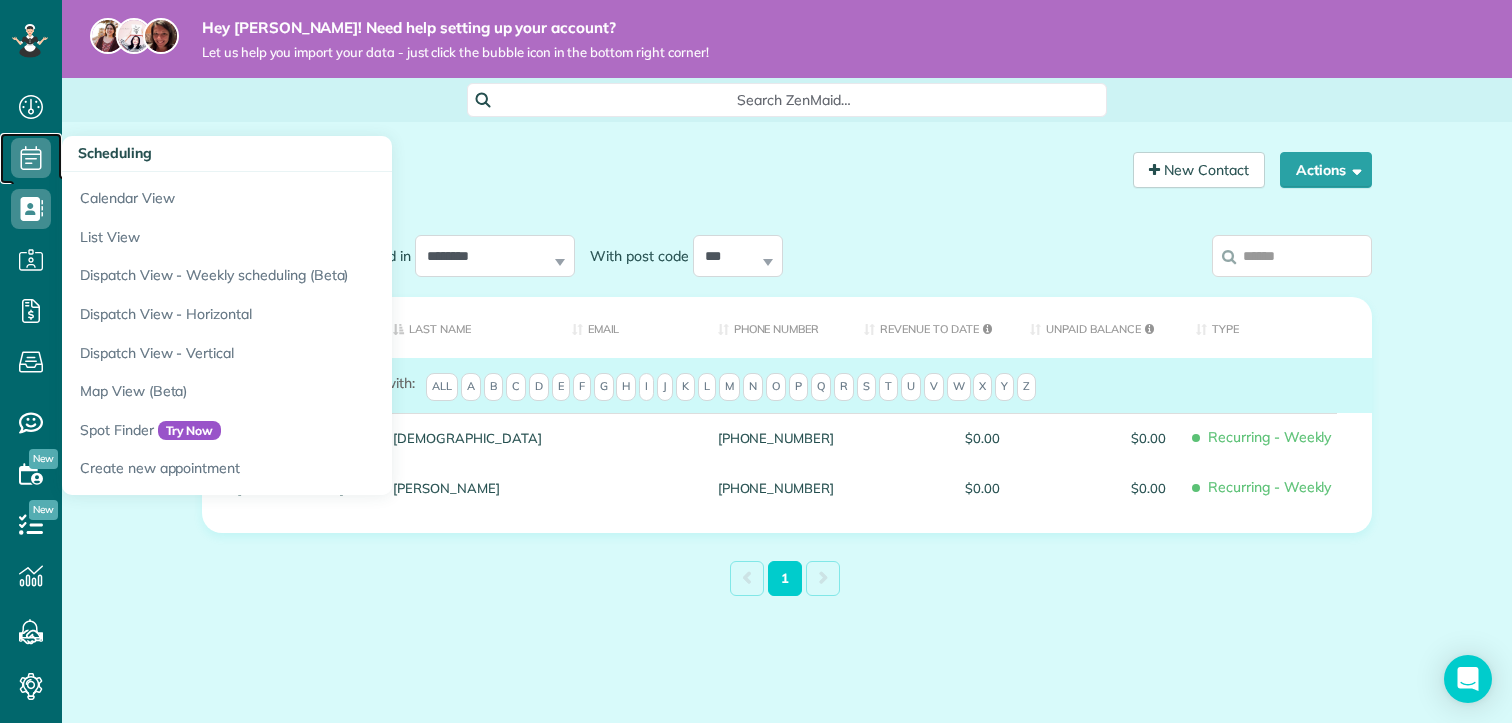 click 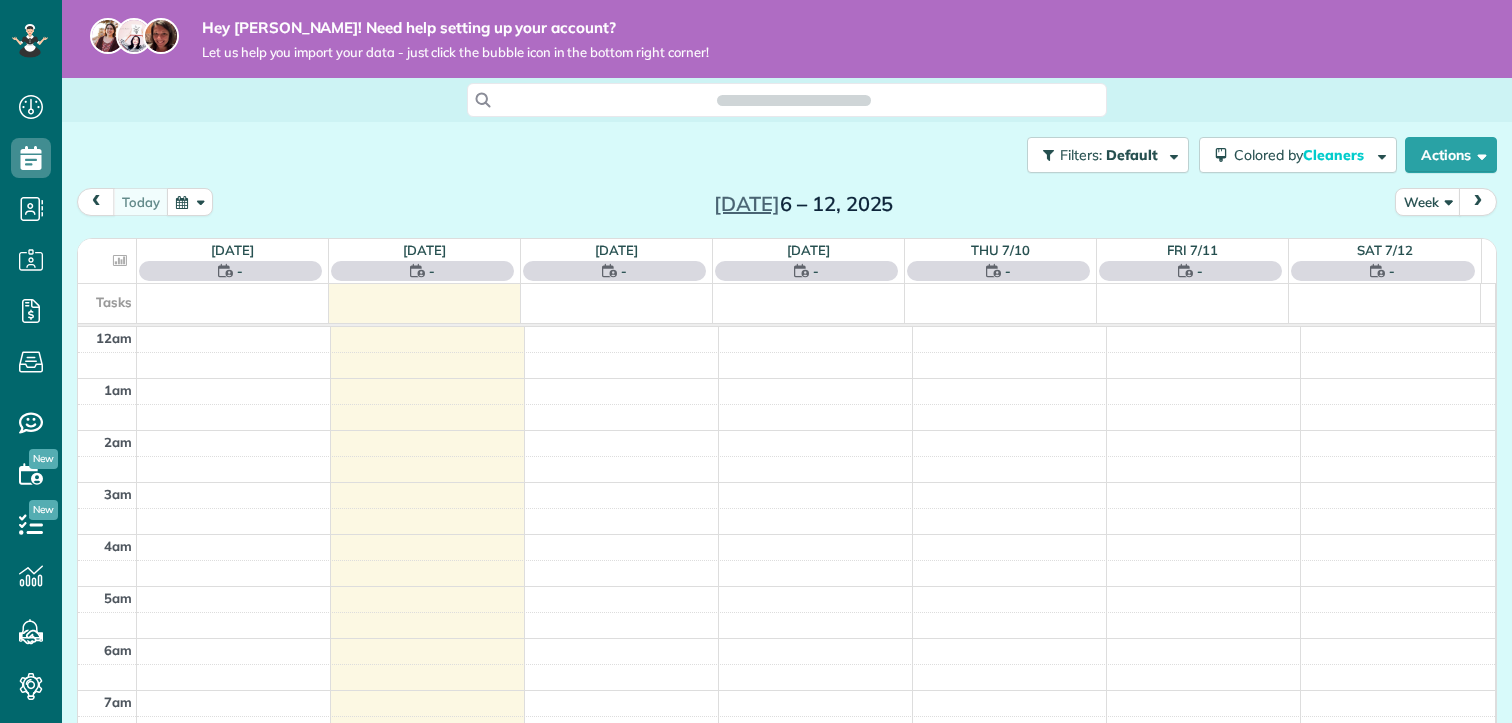 scroll, scrollTop: 0, scrollLeft: 0, axis: both 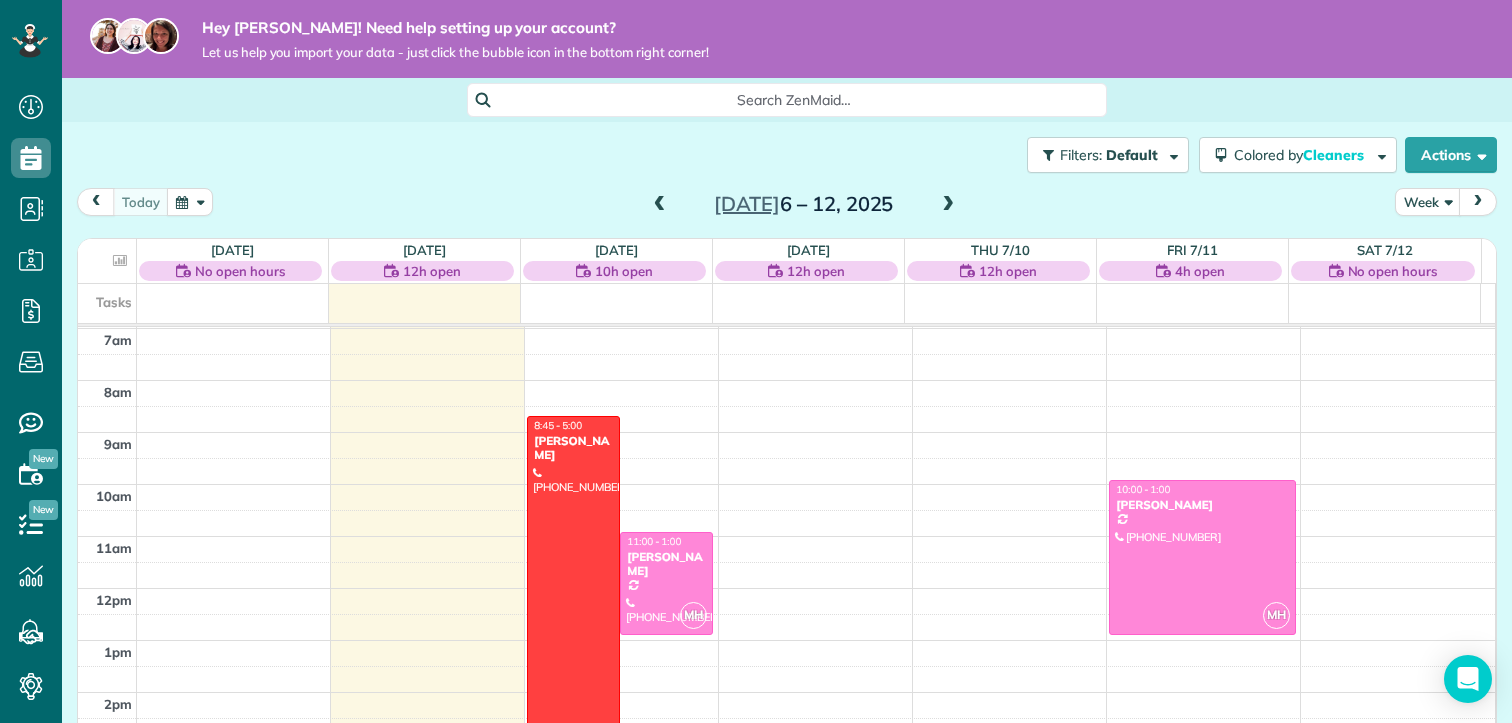 click at bounding box center [573, 629] 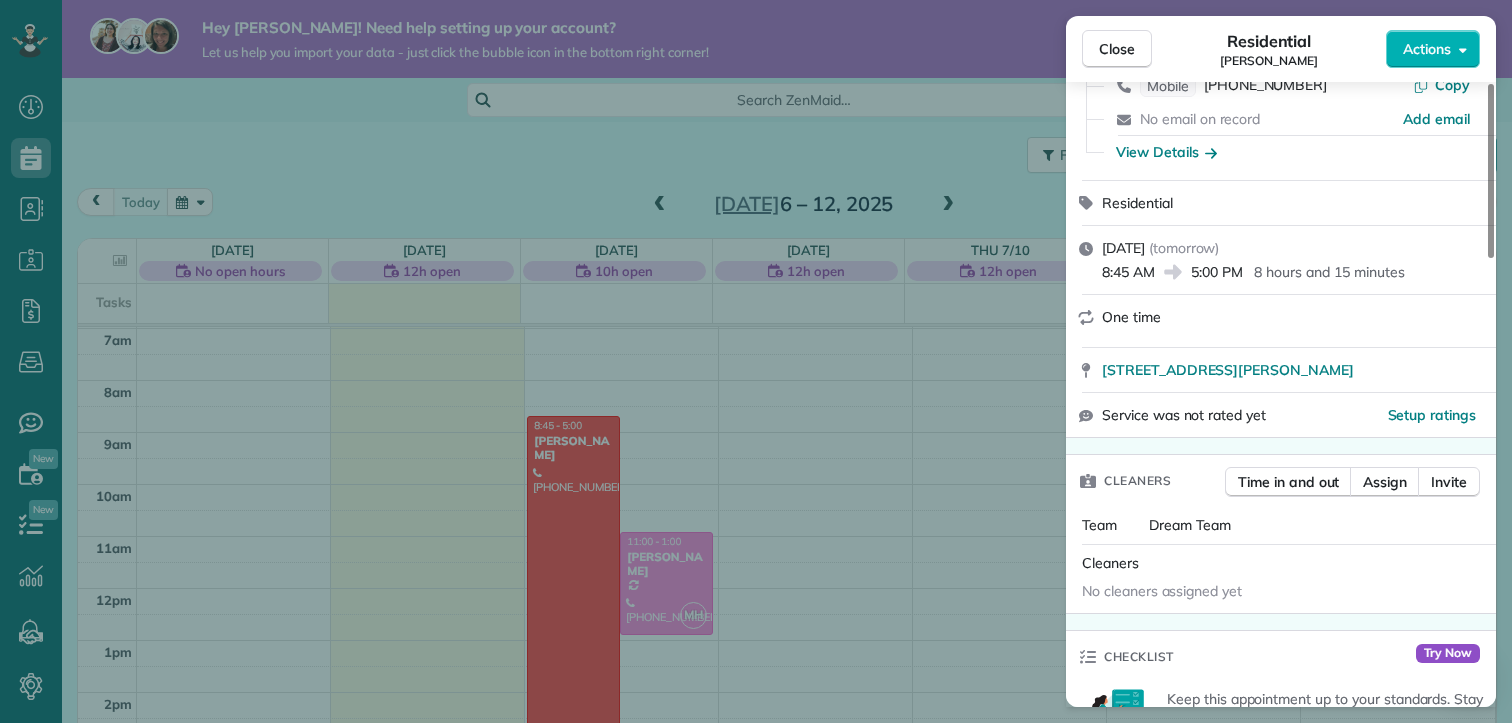 scroll, scrollTop: 144, scrollLeft: 0, axis: vertical 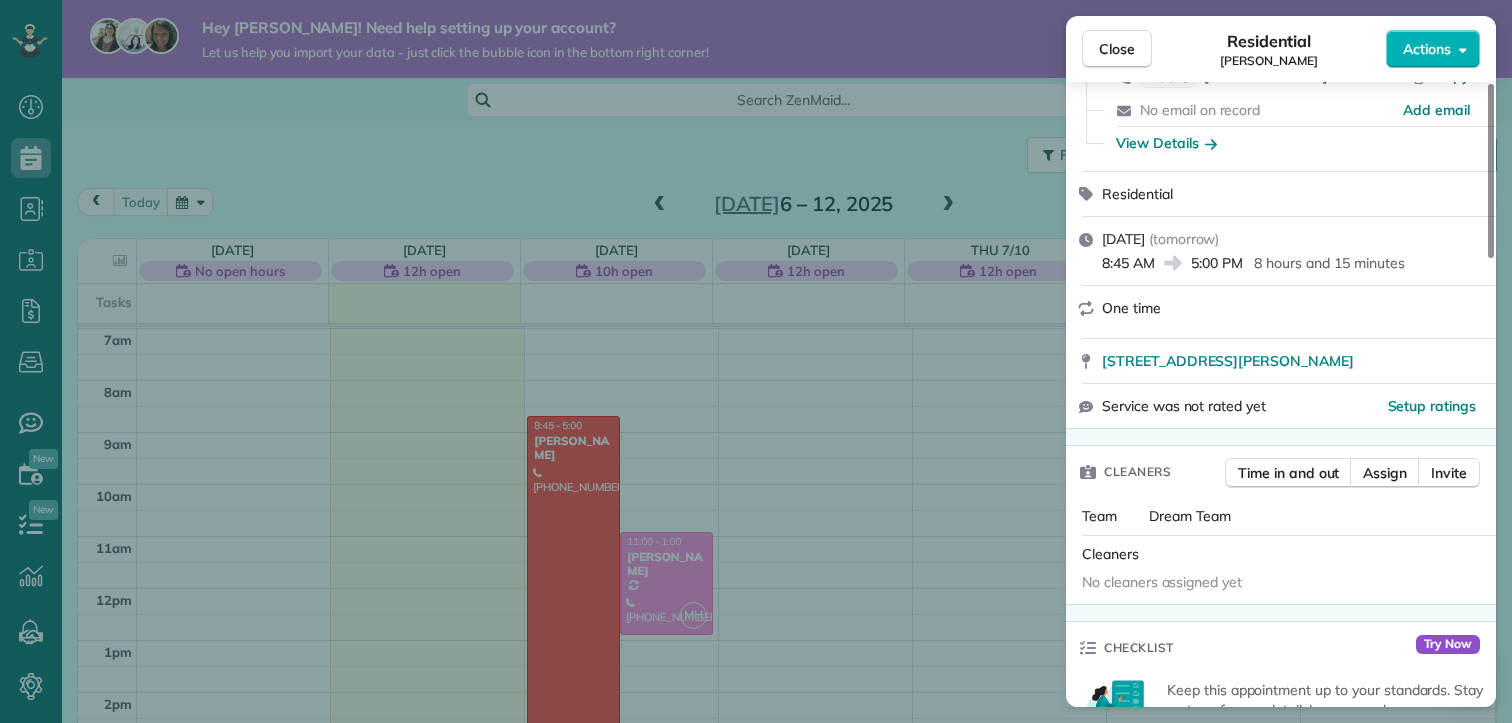 click on "Dream Team" at bounding box center (1190, 516) 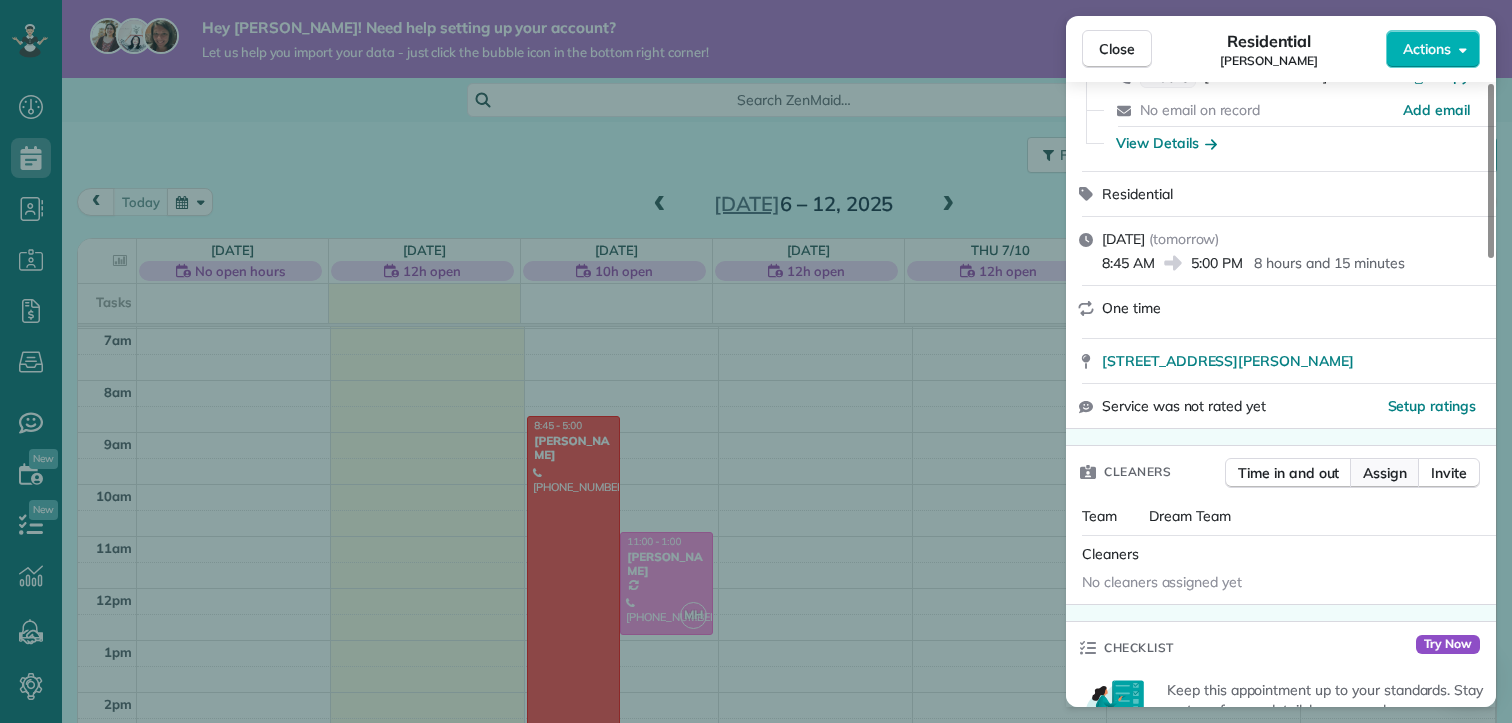 click on "Assign" at bounding box center (1385, 473) 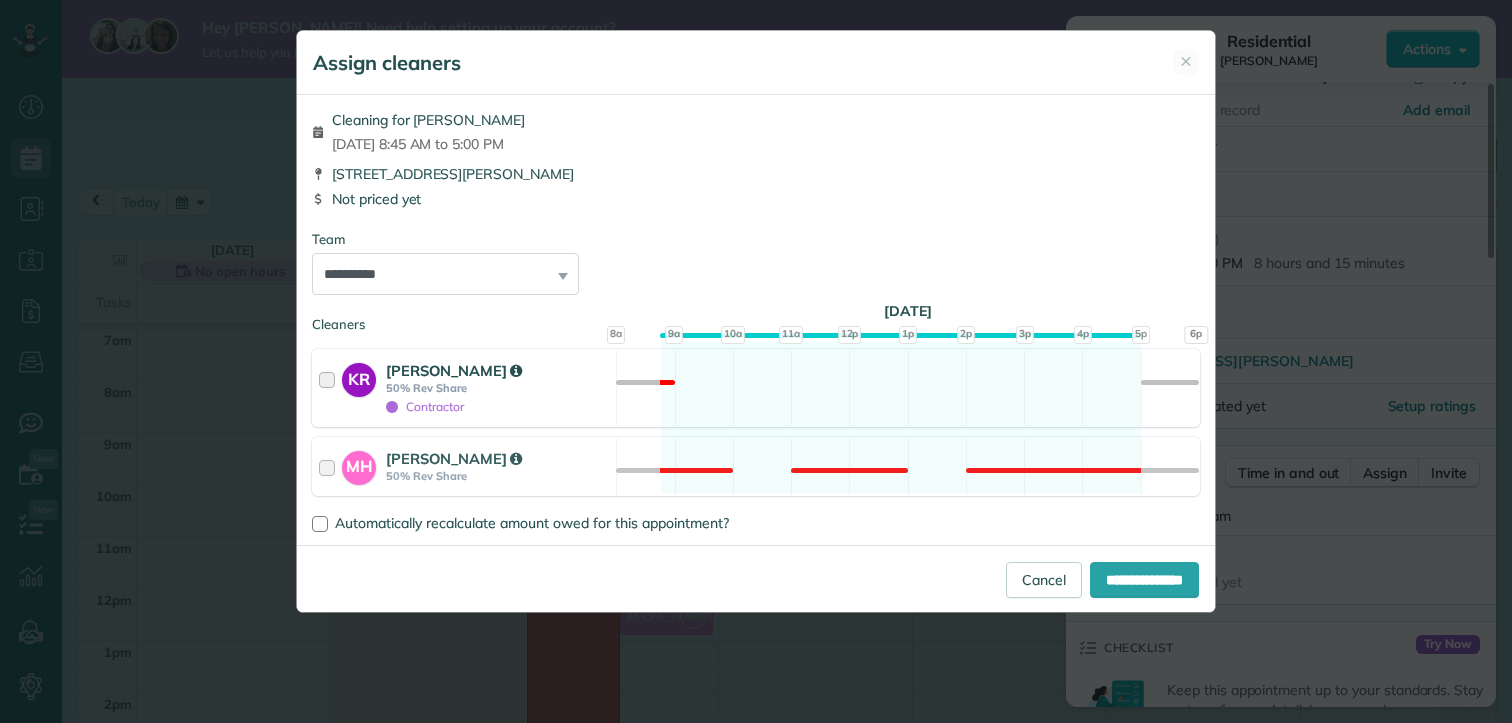 click at bounding box center [330, 388] 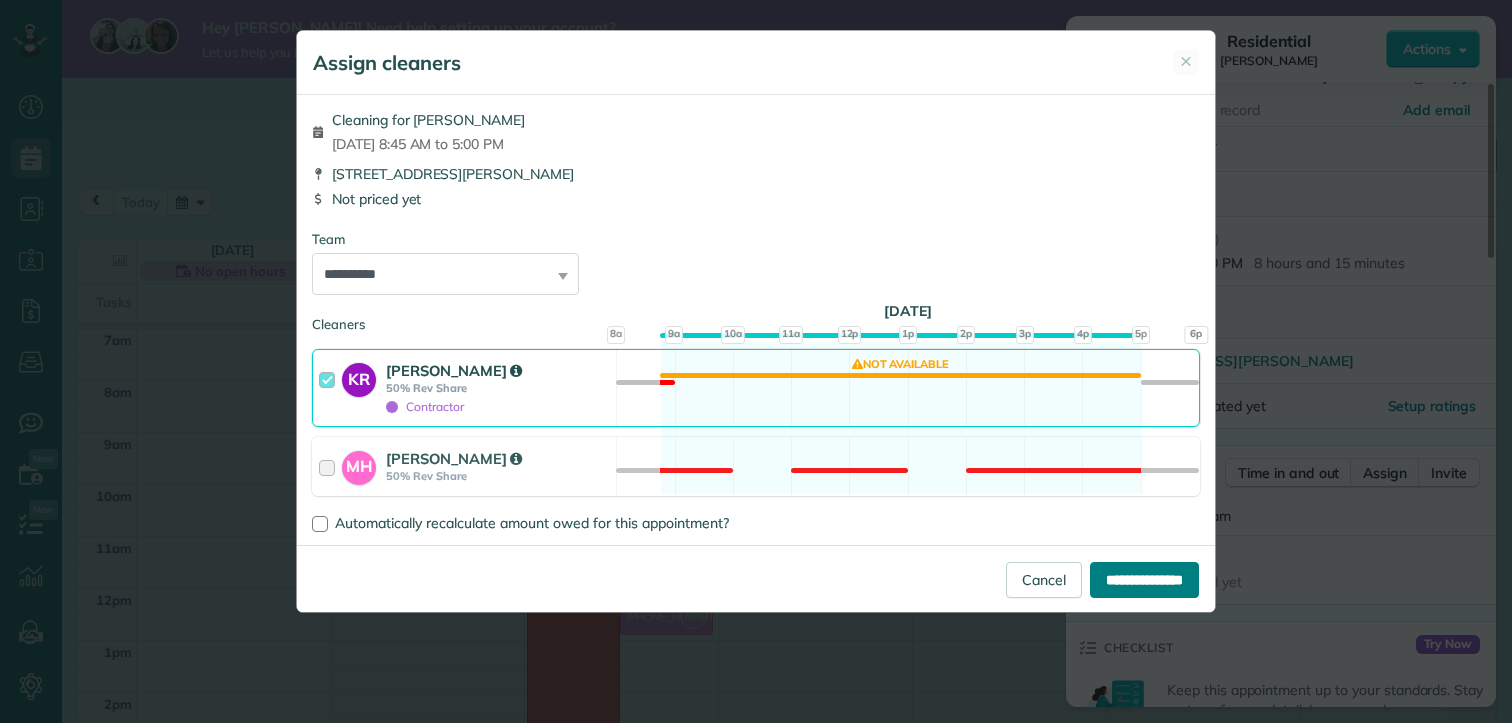 click on "**********" at bounding box center [1144, 580] 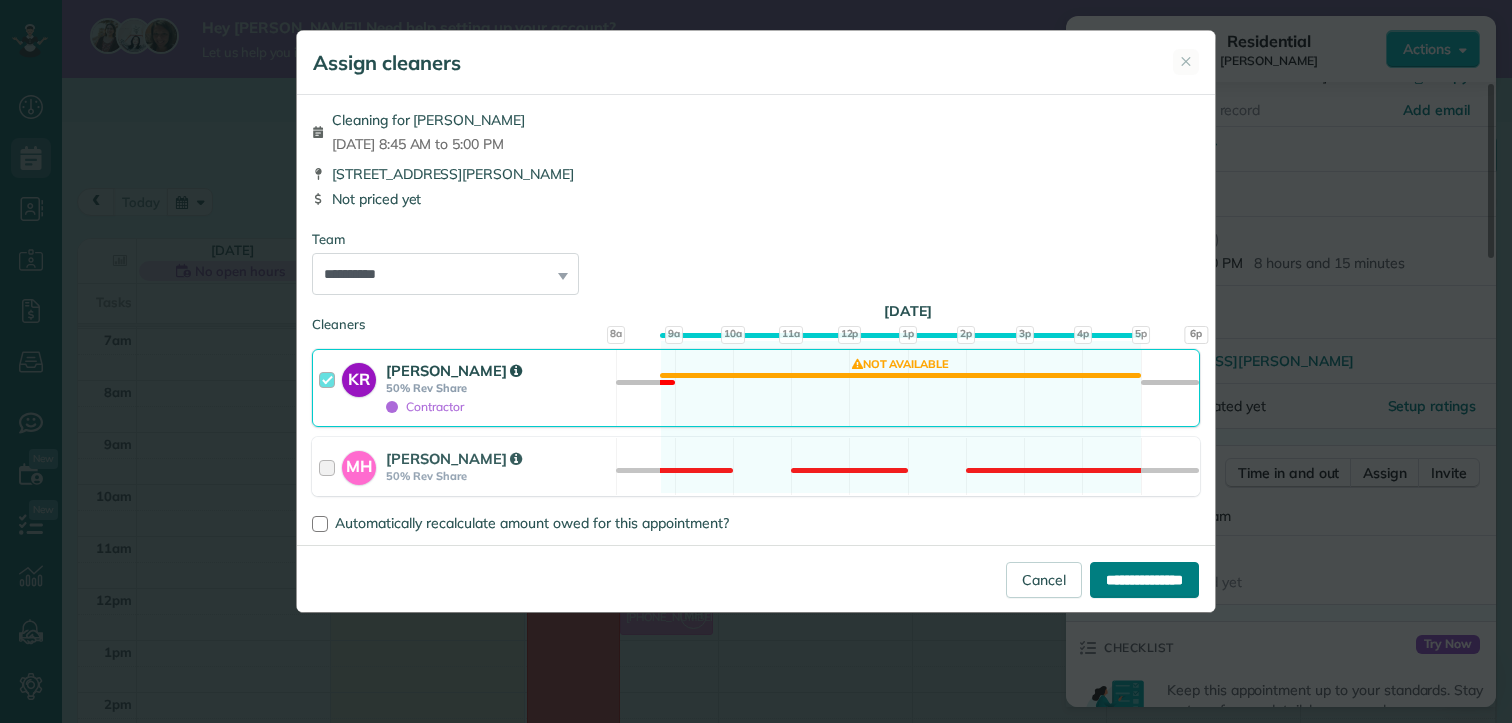 type on "**********" 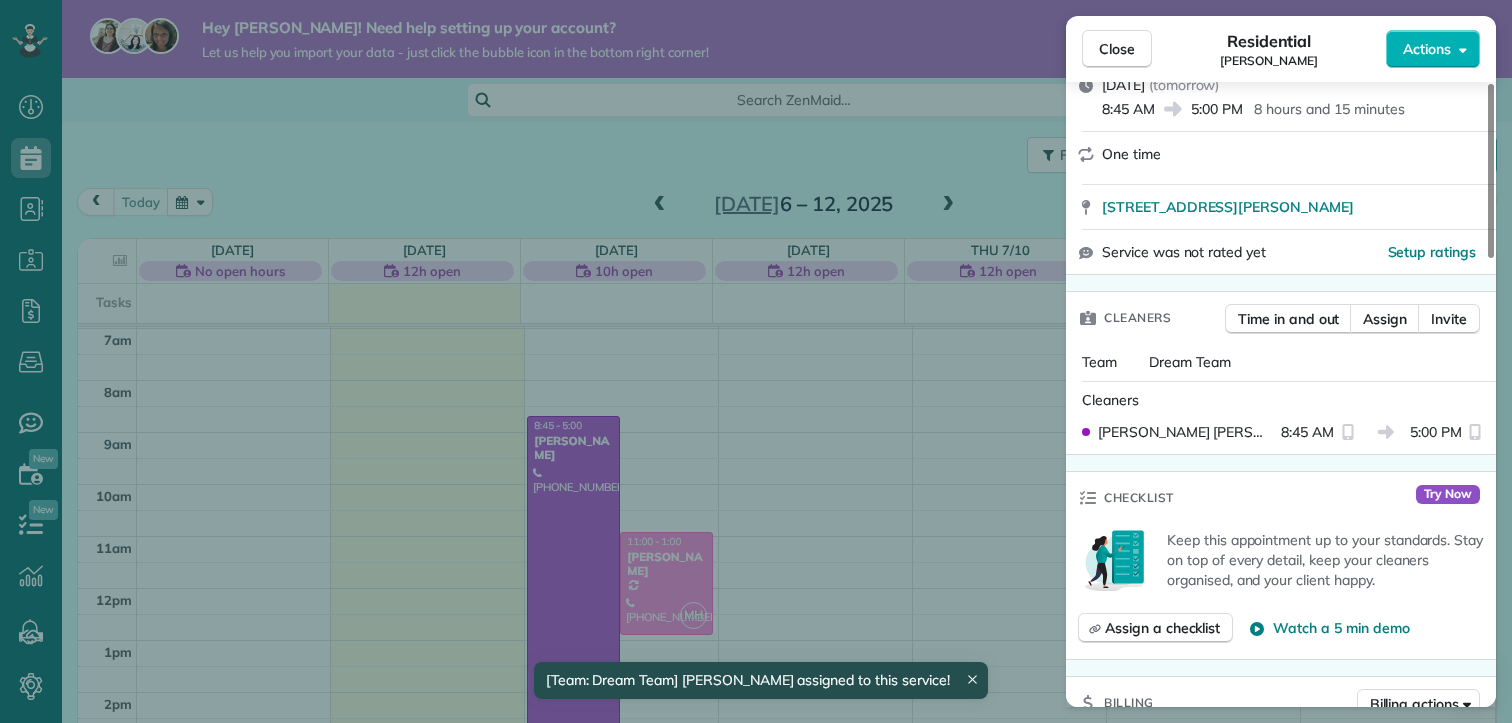 scroll, scrollTop: 302, scrollLeft: 0, axis: vertical 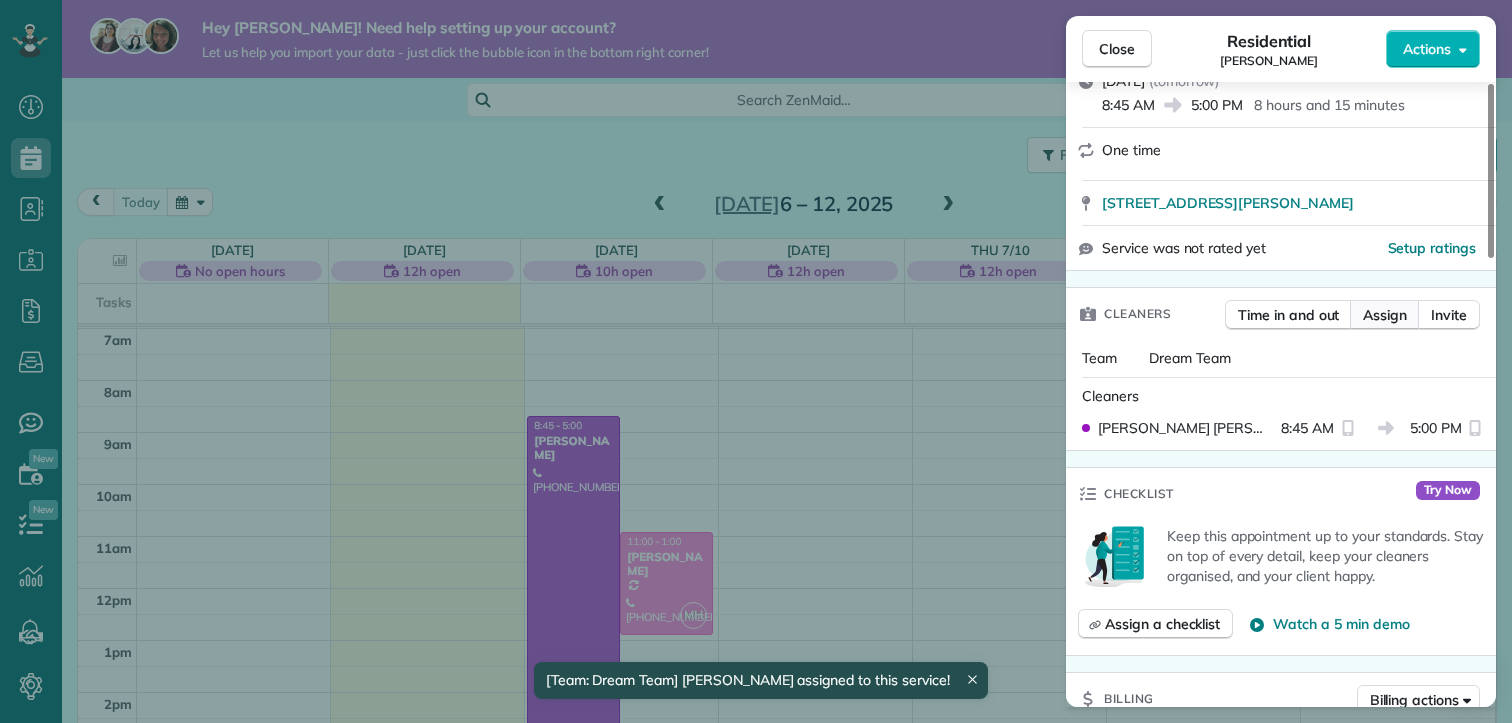 click on "Assign" at bounding box center [1385, 315] 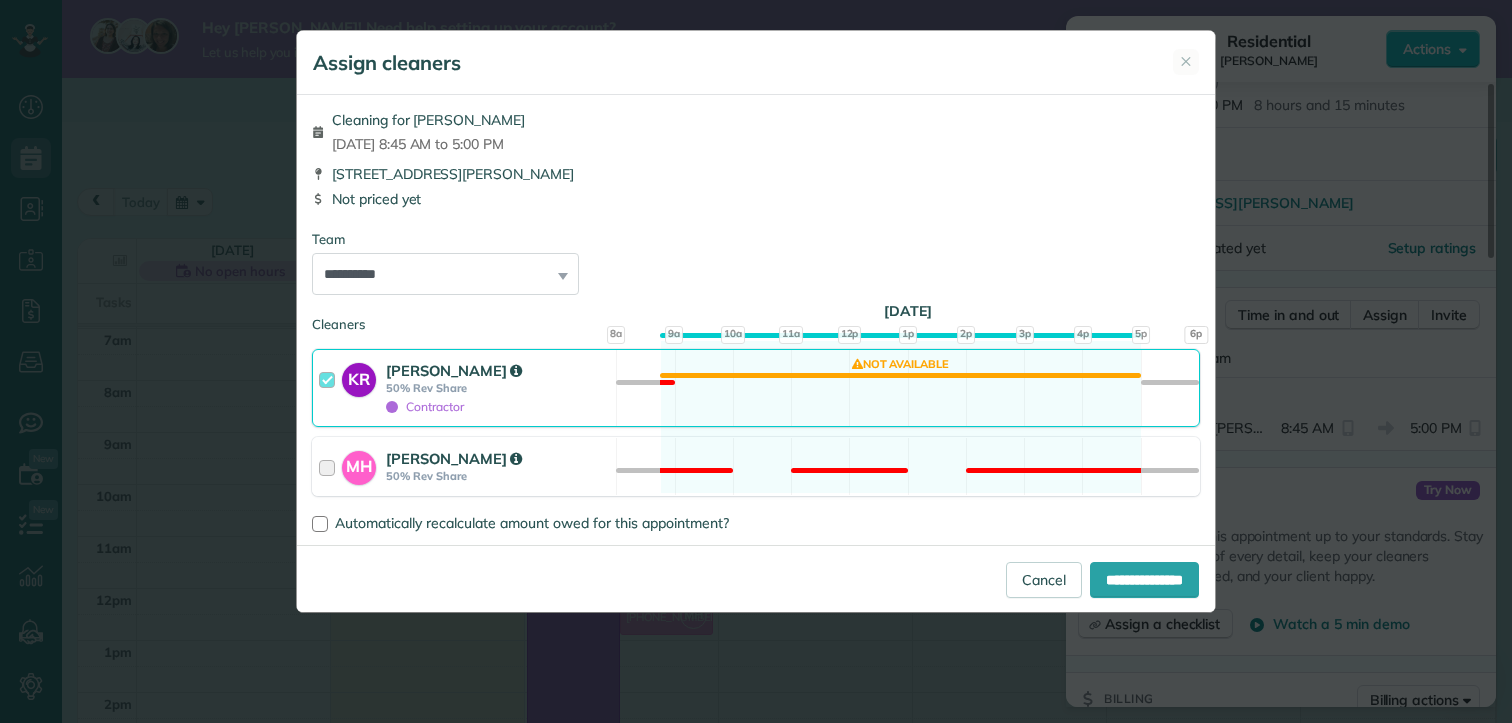 click on "MH
Megan Hughes
50% Rev Share" at bounding box center (464, 466) 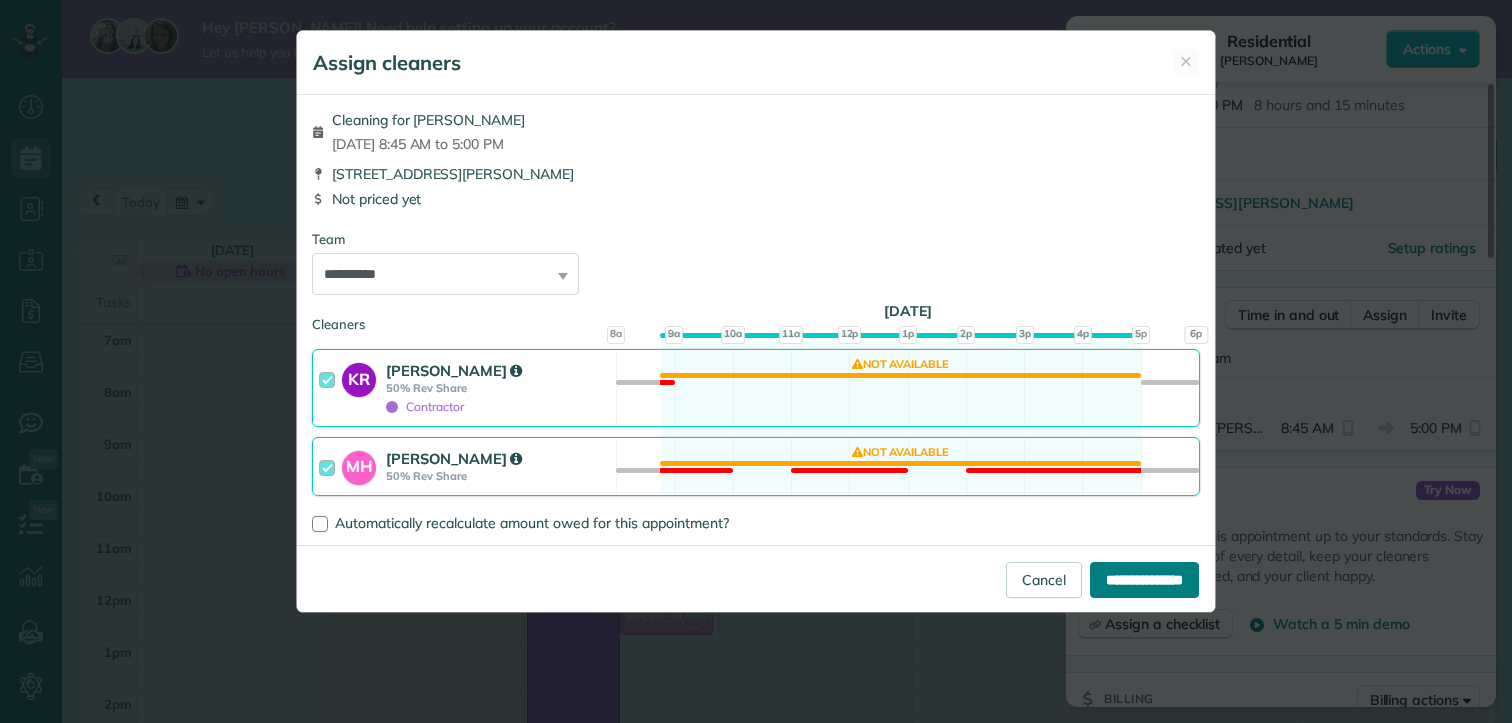 click on "**********" at bounding box center (1144, 580) 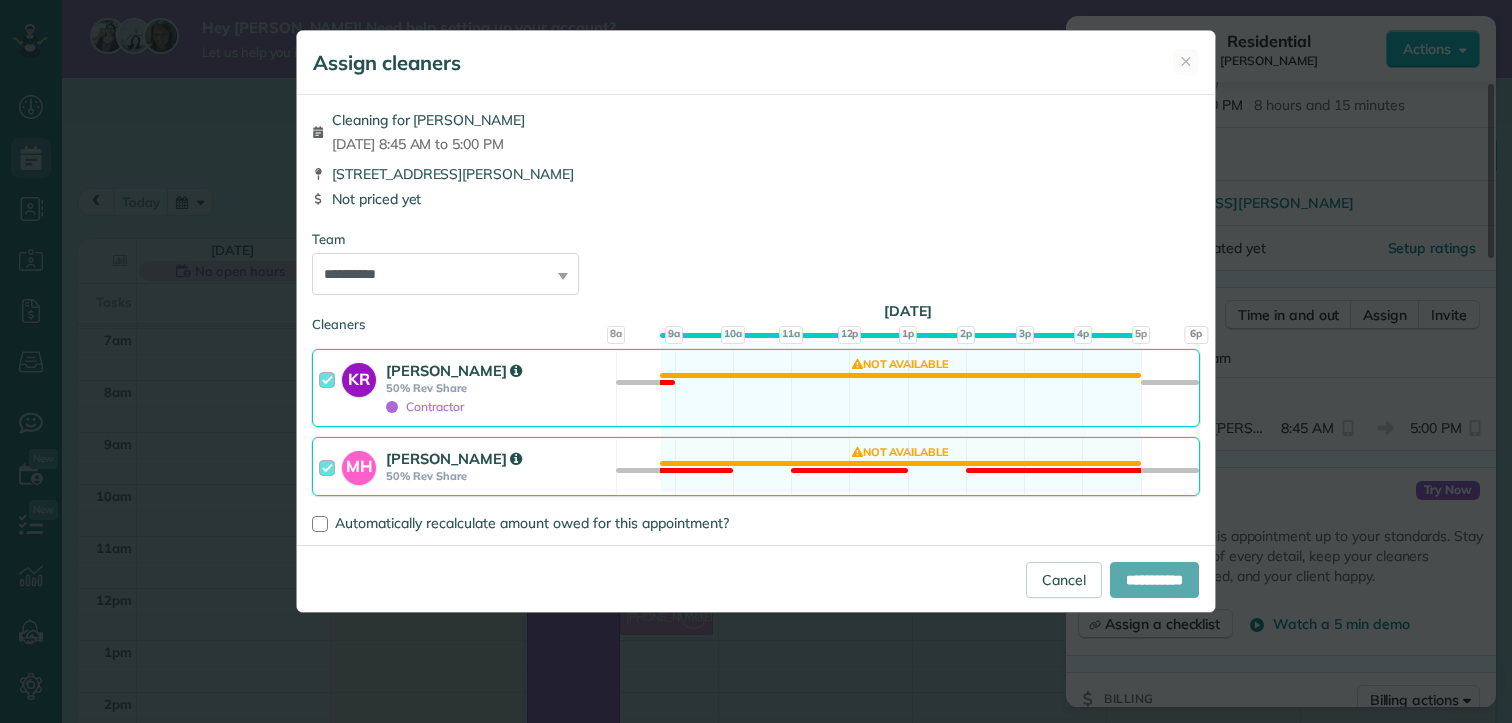 type on "**********" 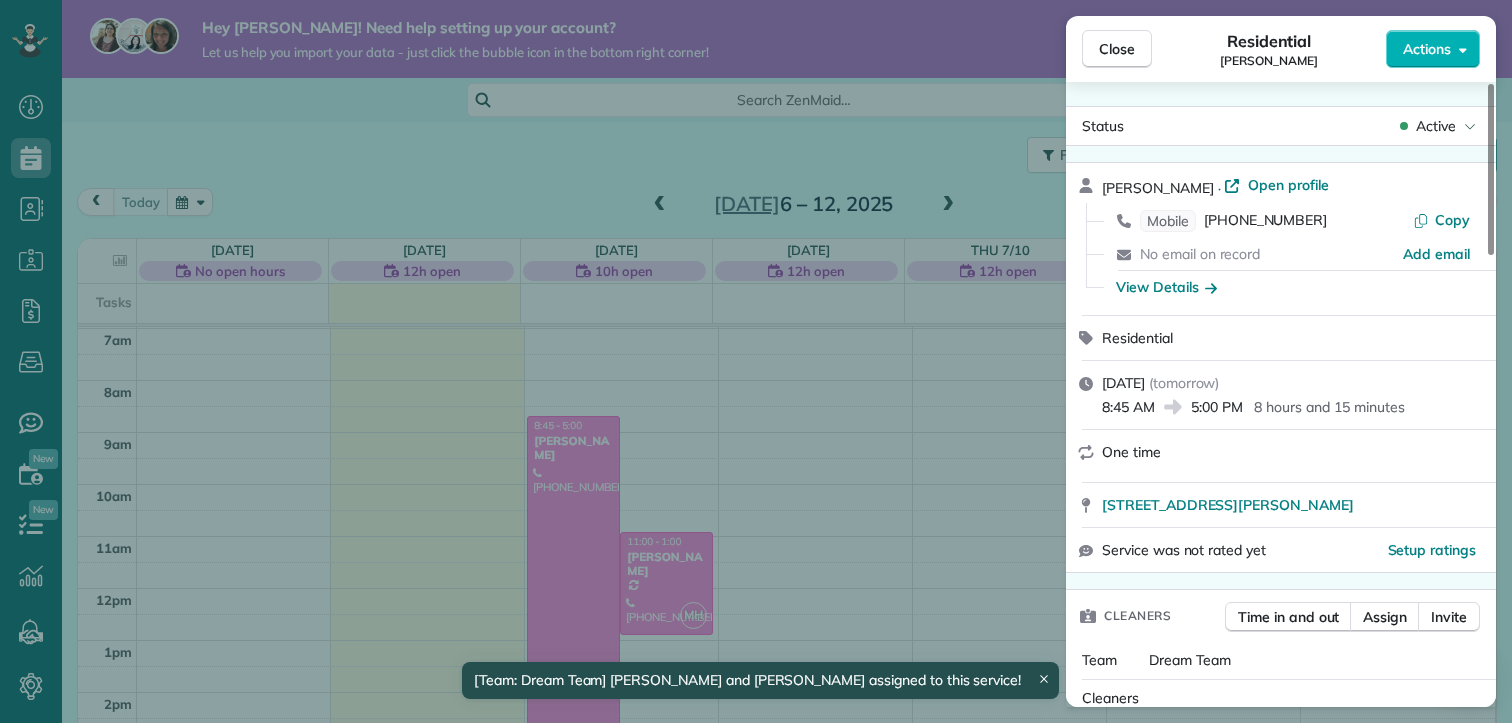 click on "Close Residential Beth Christian Actions Status Active Beth Christian · Open profile Mobile (870) 307-1820 Copy No email on record Add email View Details Residential Tuesday, July 08, 2025 ( tomorrow ) 8:45 AM 5:00 PM 8 hours and 15 minutes One time 300 Morris Avenue Batesville AR 72501 Service was not rated yet Setup ratings Cleaners Time in and out Assign Invite Team Dream Team Cleaners Megan   Hughes 8:45 AM 5:00 PM Kaytlin   Ramsey 8:45 AM 5:00 PM Checklist Try Now Keep this appointment up to your standards. Stay on top of every detail, keep your cleaners organised, and your client happy. Assign a checklist Watch a 5 min demo Billing Billing actions Price $0.00 Overcharge $0.00 Discount $0.00 Coupon discount - Primary tax Sales Tax (10.0%.) (10%) $0.00 Secondary tax - Total appointment price $0.00 Tips collected New feature! $0.00 Mark as paid Total including tip $0.00 Get paid online in no-time! Send an invoice and reward your cleaners with tips Charge customer credit card Appointment custom fields - 0" at bounding box center [756, 361] 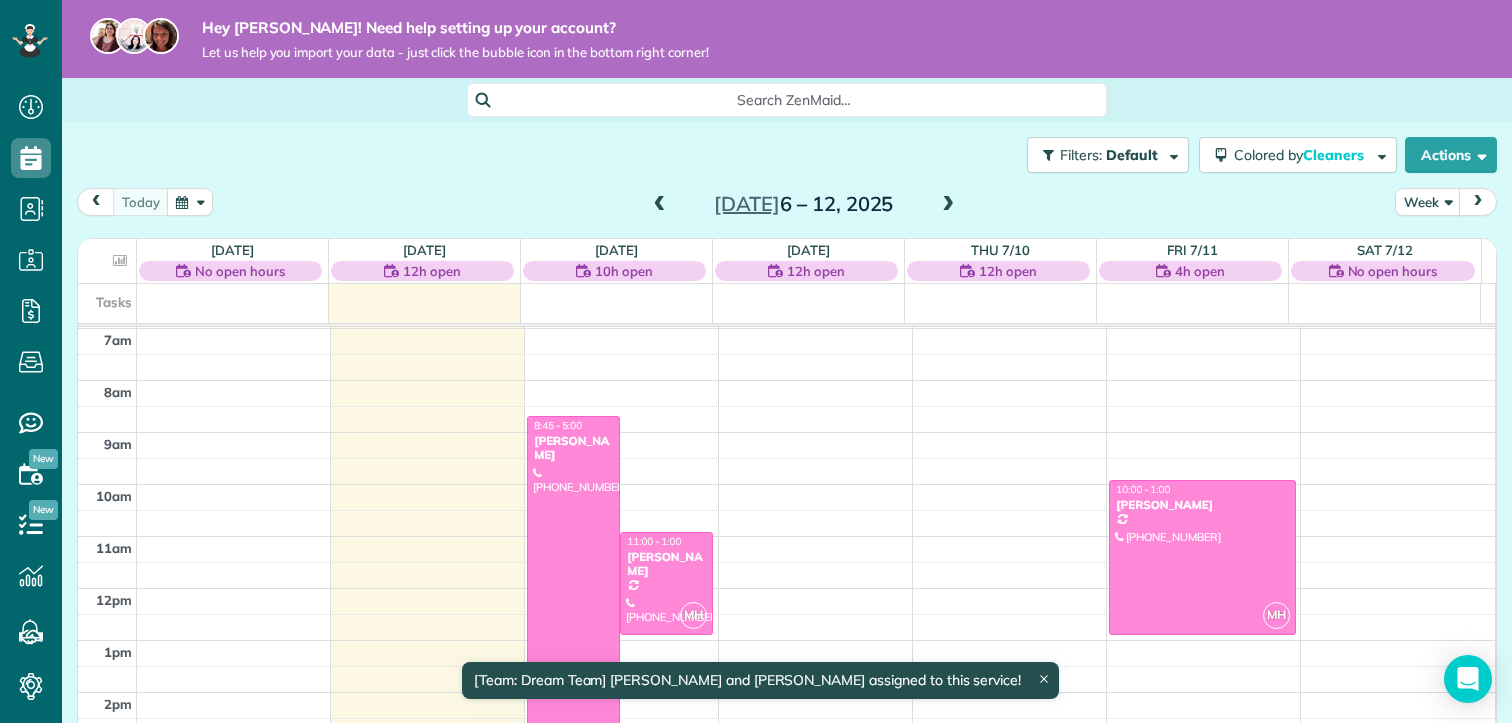click at bounding box center [573, 629] 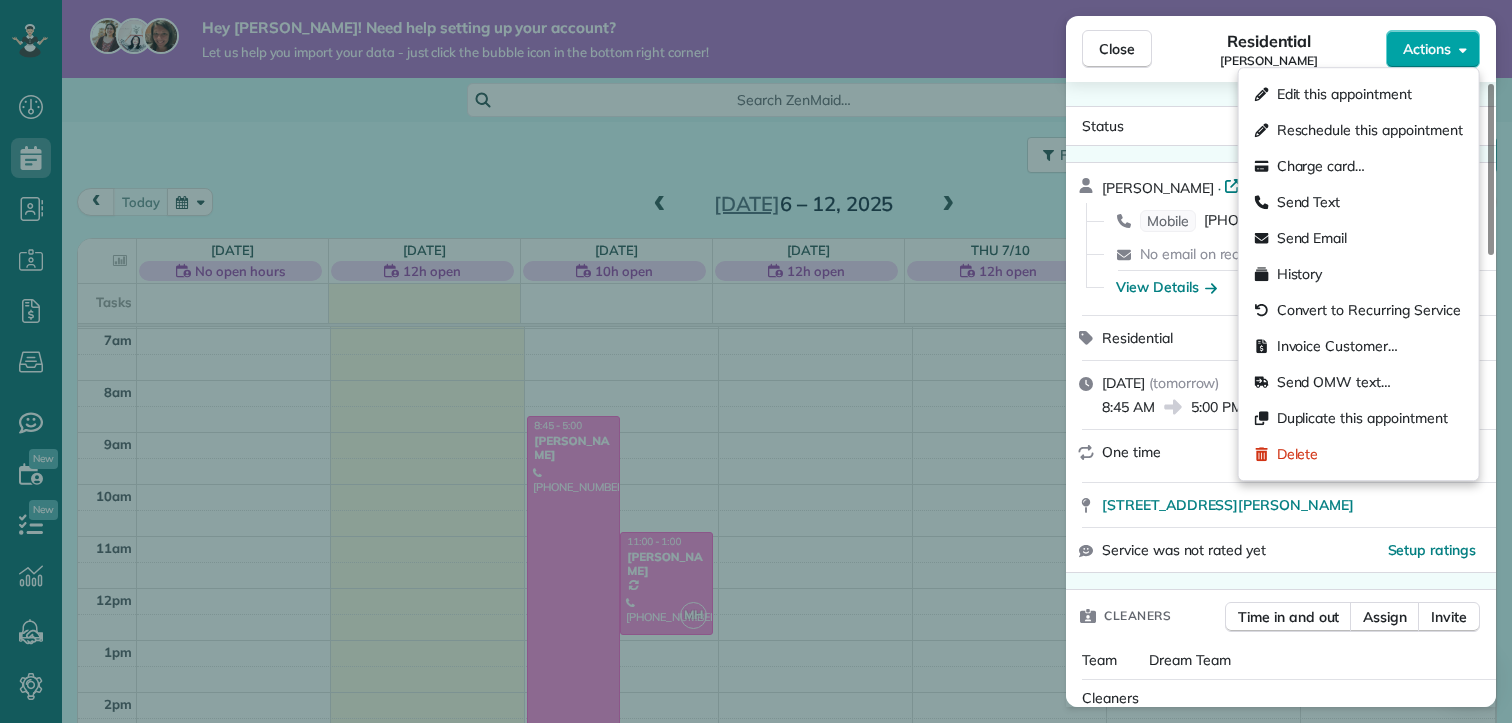 click on "Actions" at bounding box center [1433, 49] 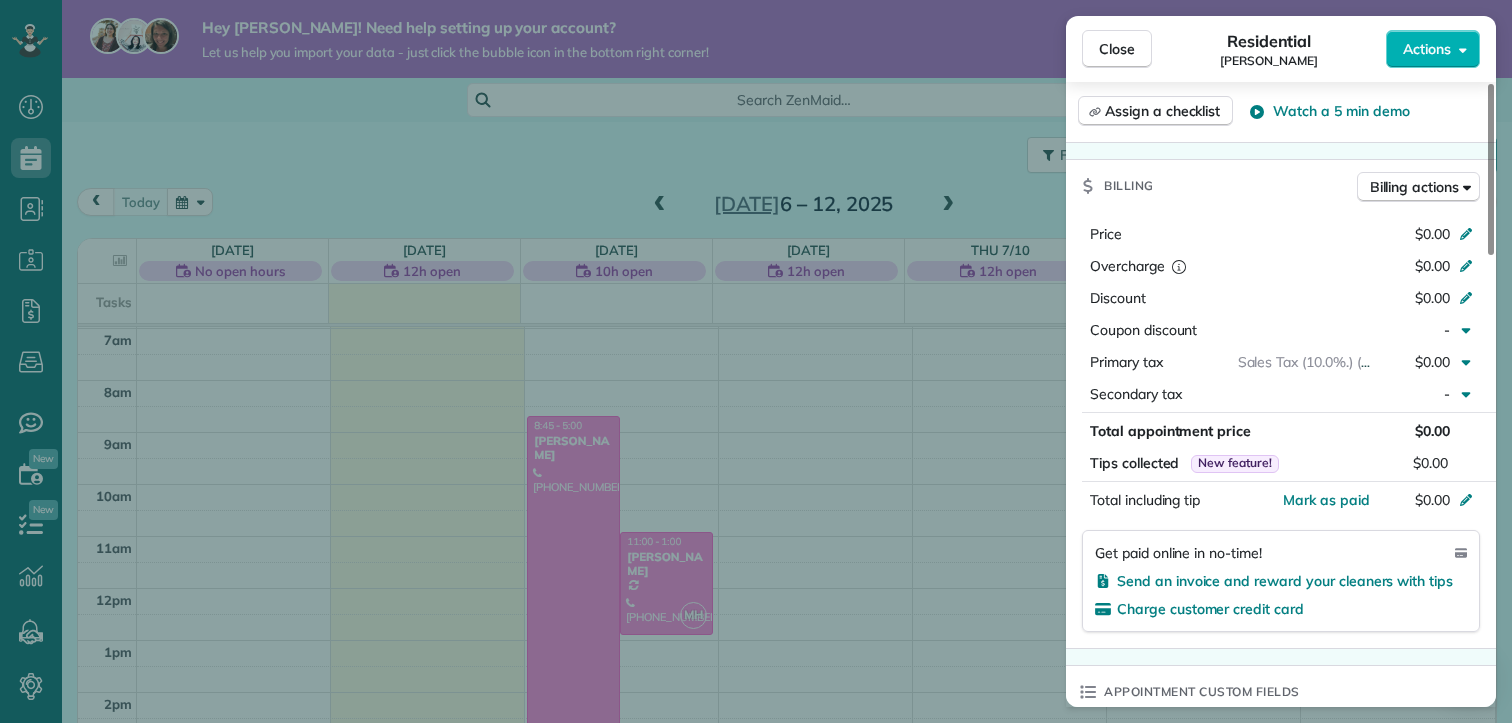 scroll, scrollTop: 859, scrollLeft: 0, axis: vertical 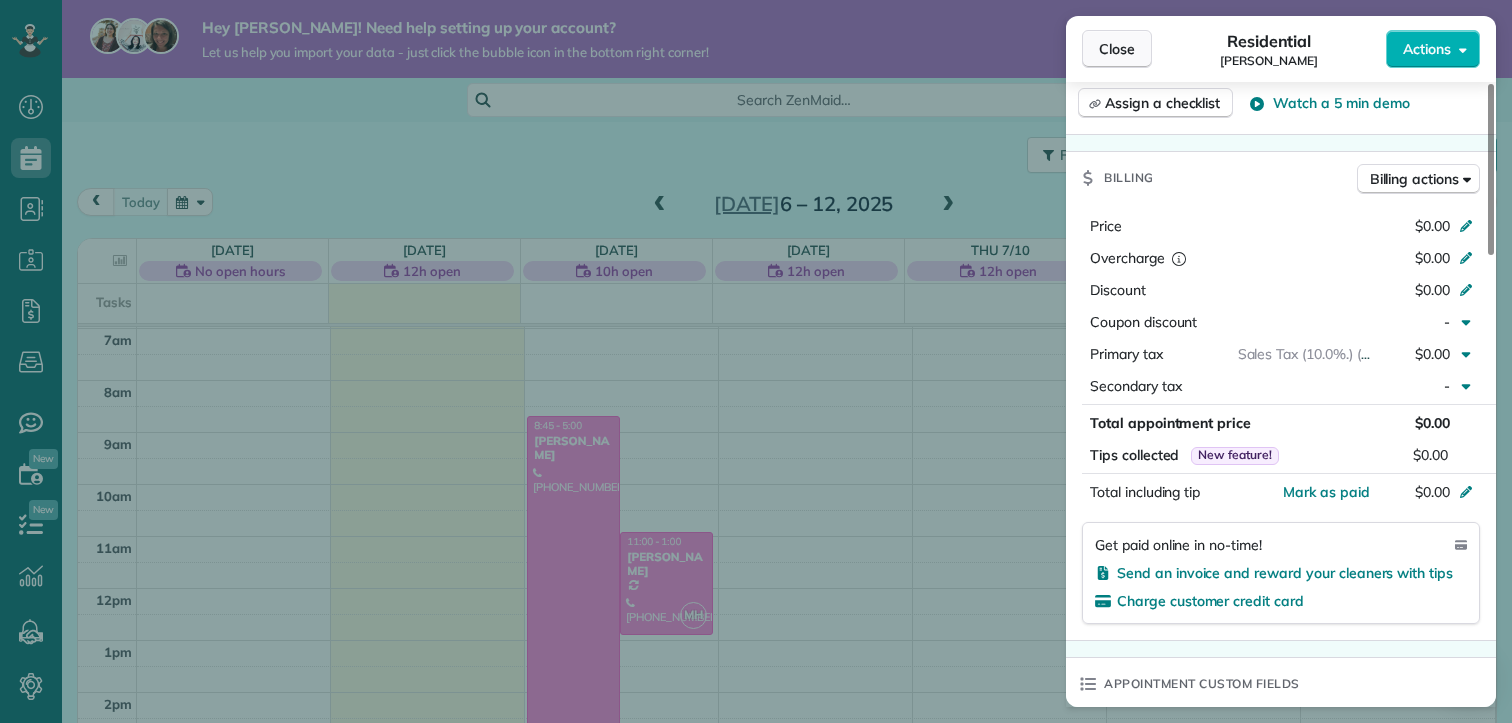 click on "Close" at bounding box center [1117, 49] 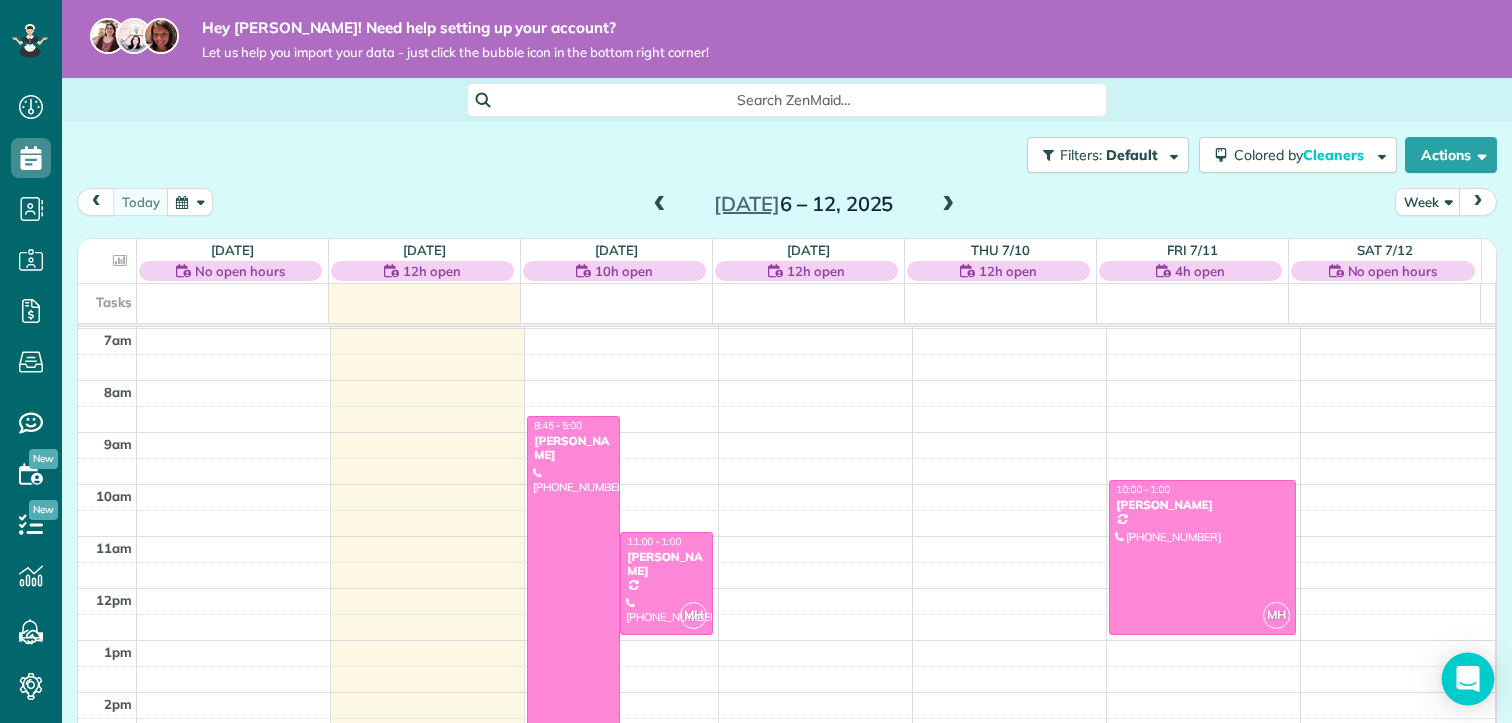 click 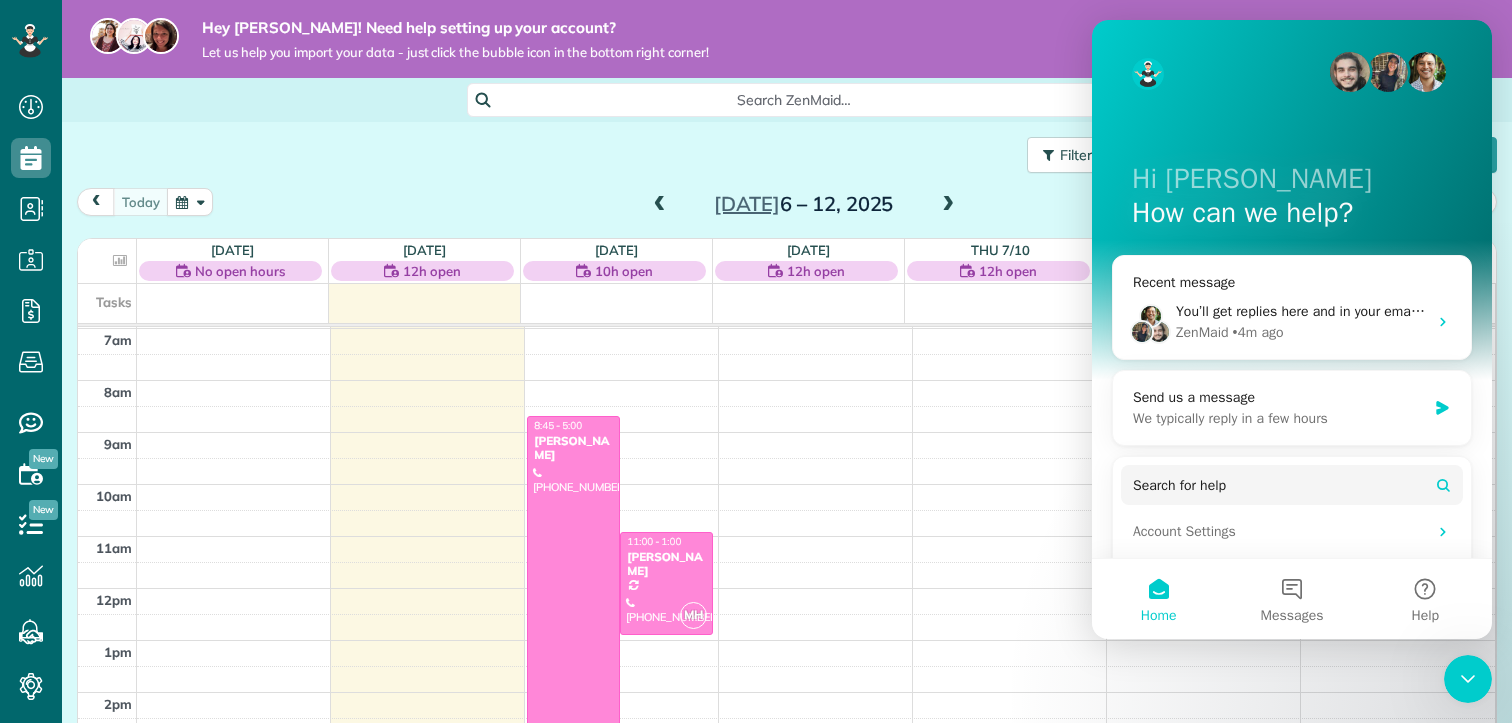 scroll, scrollTop: 0, scrollLeft: 0, axis: both 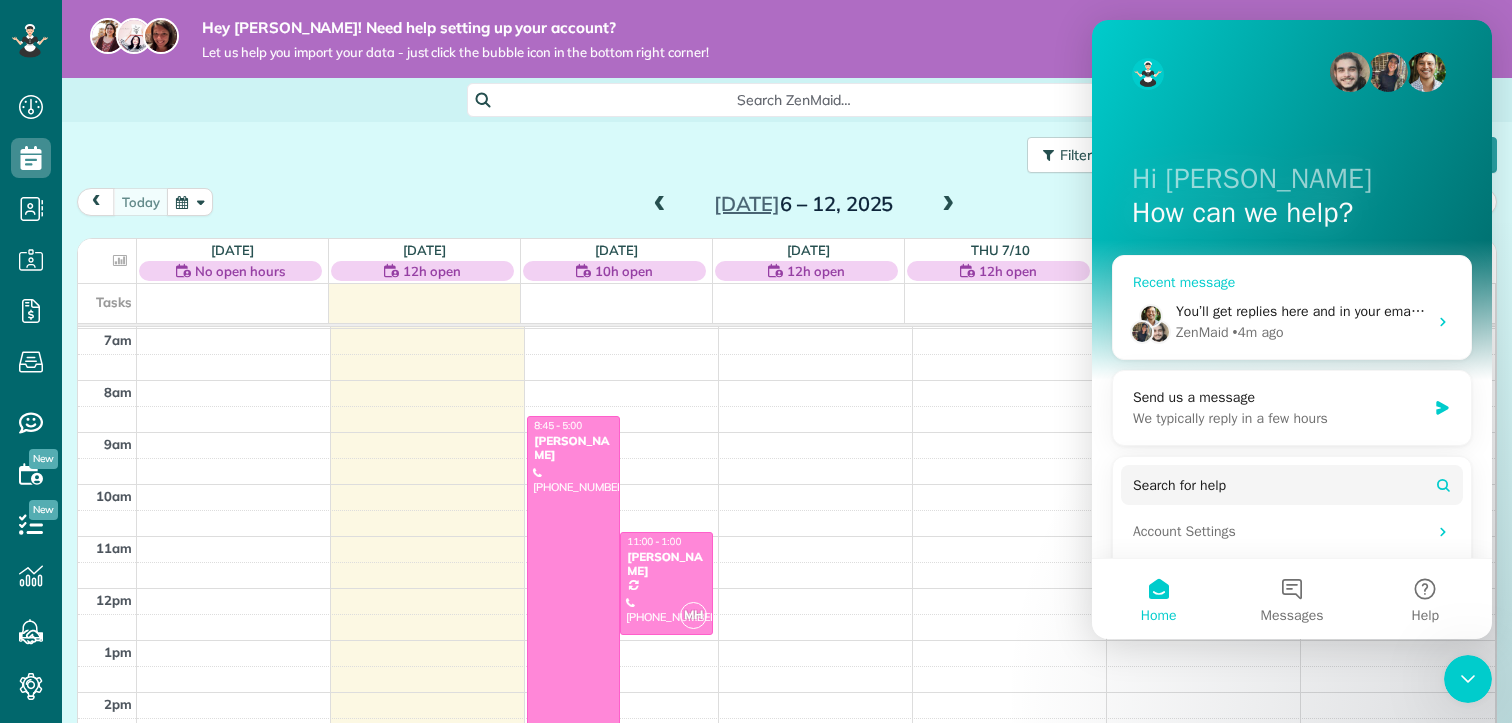 click on "ZenMaid •  4m ago" at bounding box center [1301, 332] 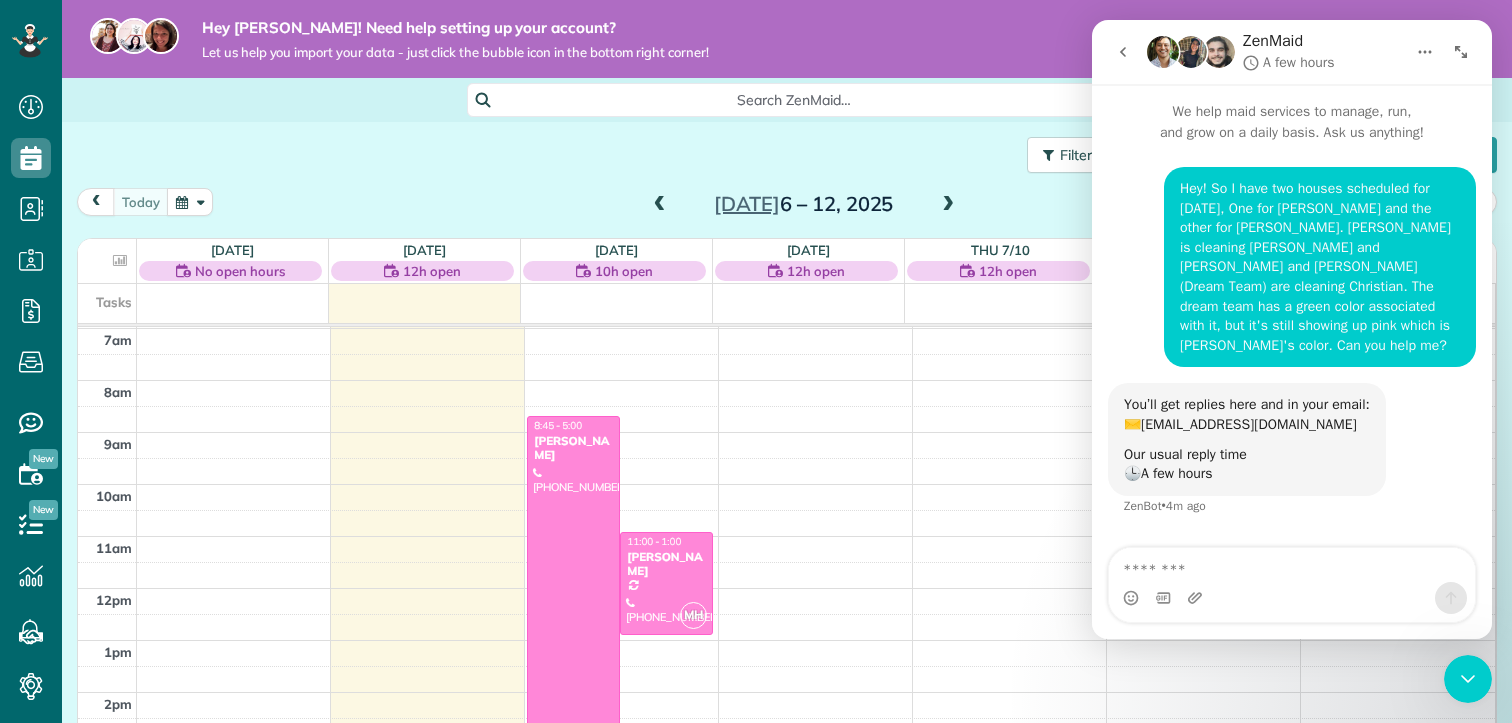 scroll, scrollTop: 24, scrollLeft: 0, axis: vertical 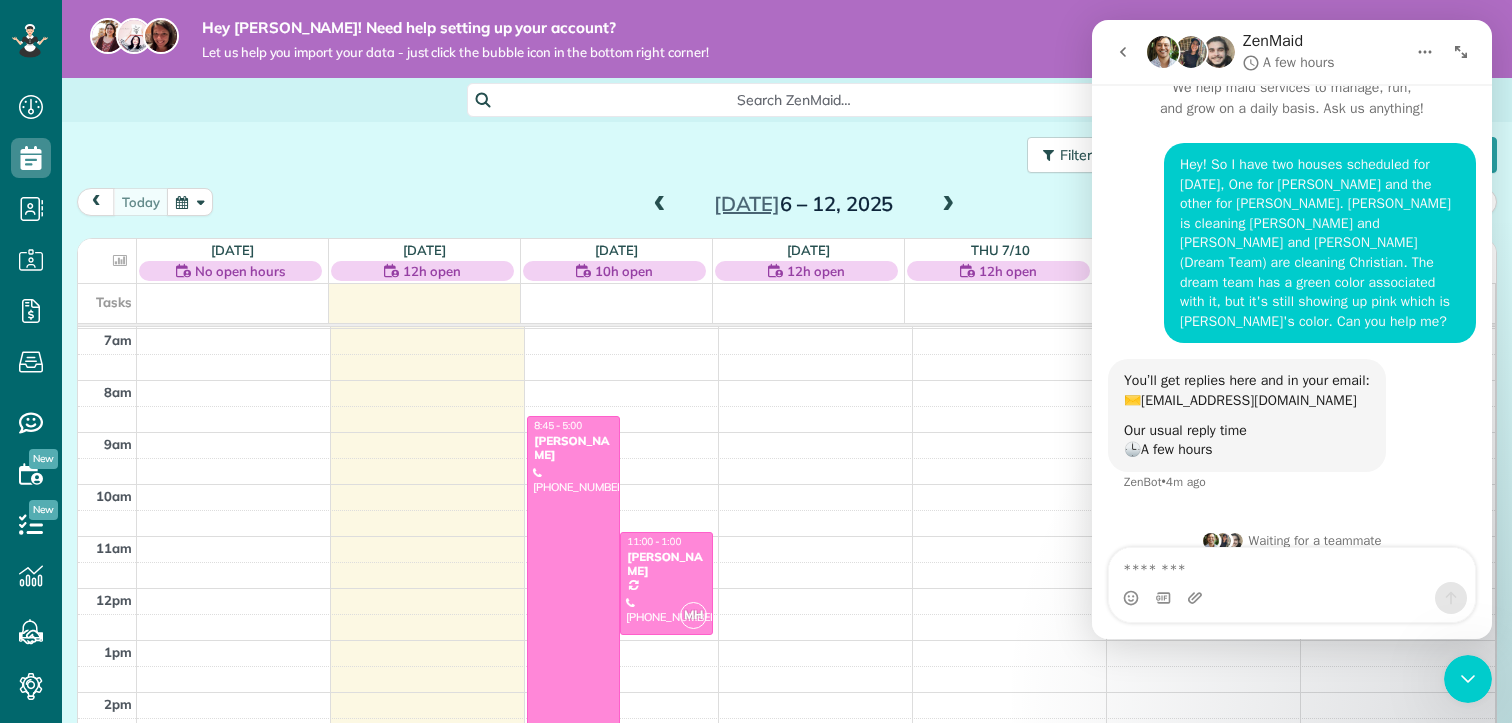 click at bounding box center [1292, 565] 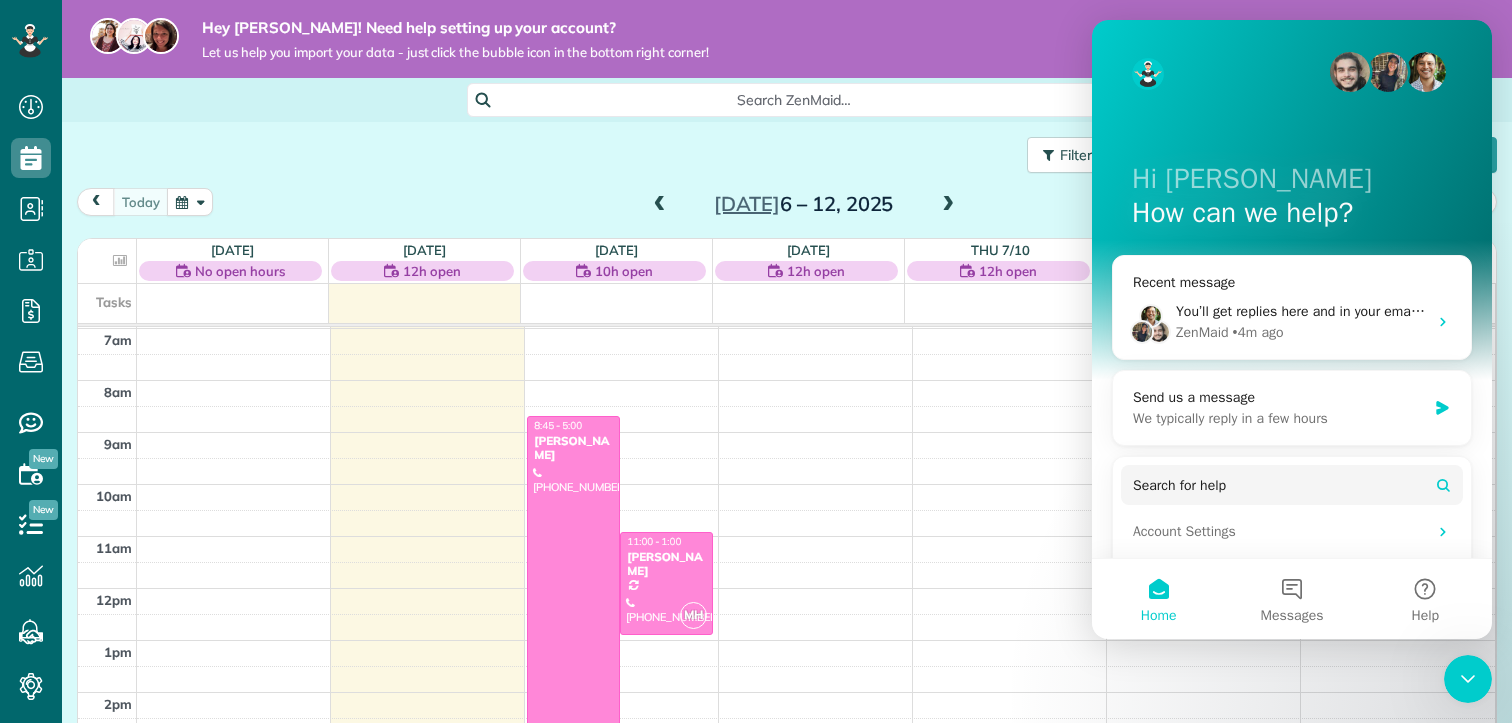 click on "Hey Megan! Need help setting up your account?
Let us help you import your data - just click the bubble icon in the bottom right corner!" at bounding box center (787, 39) 